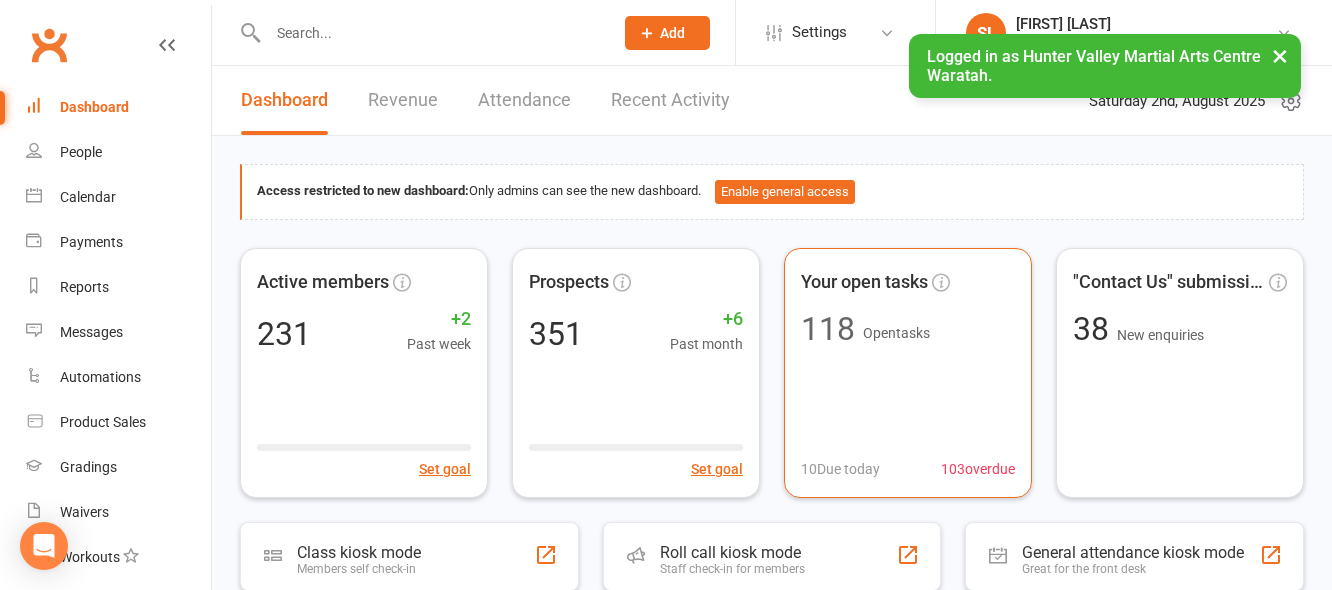 scroll, scrollTop: 0, scrollLeft: 0, axis: both 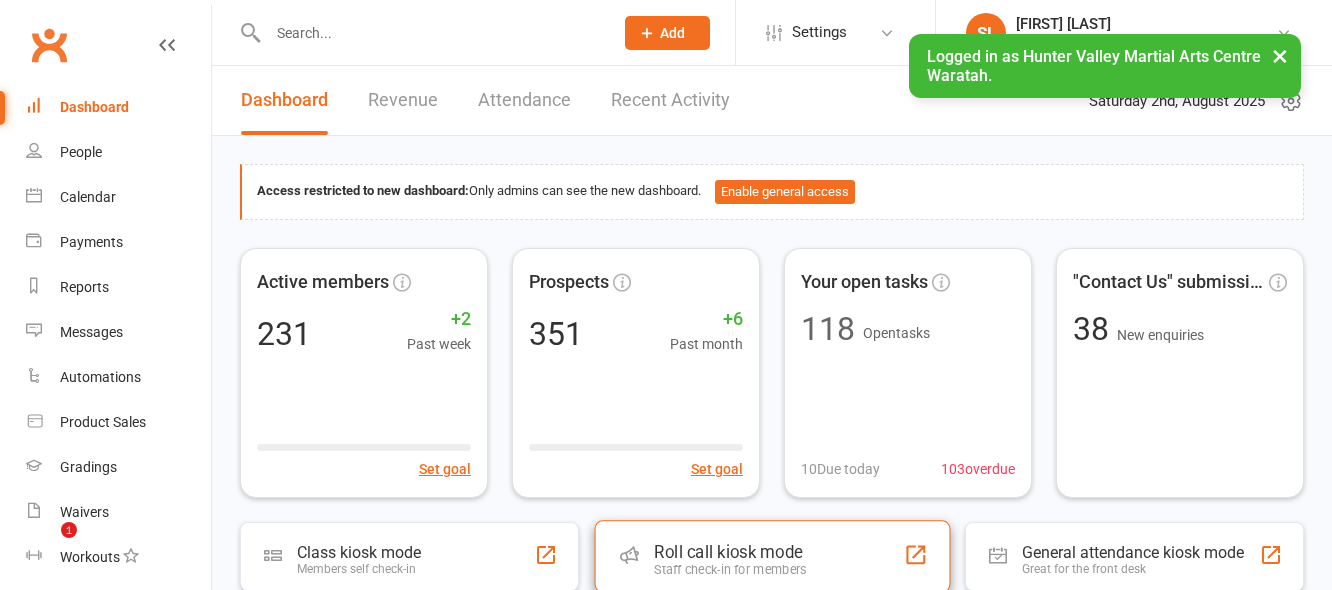 click on "Roll call kiosk mode" at bounding box center (730, 552) 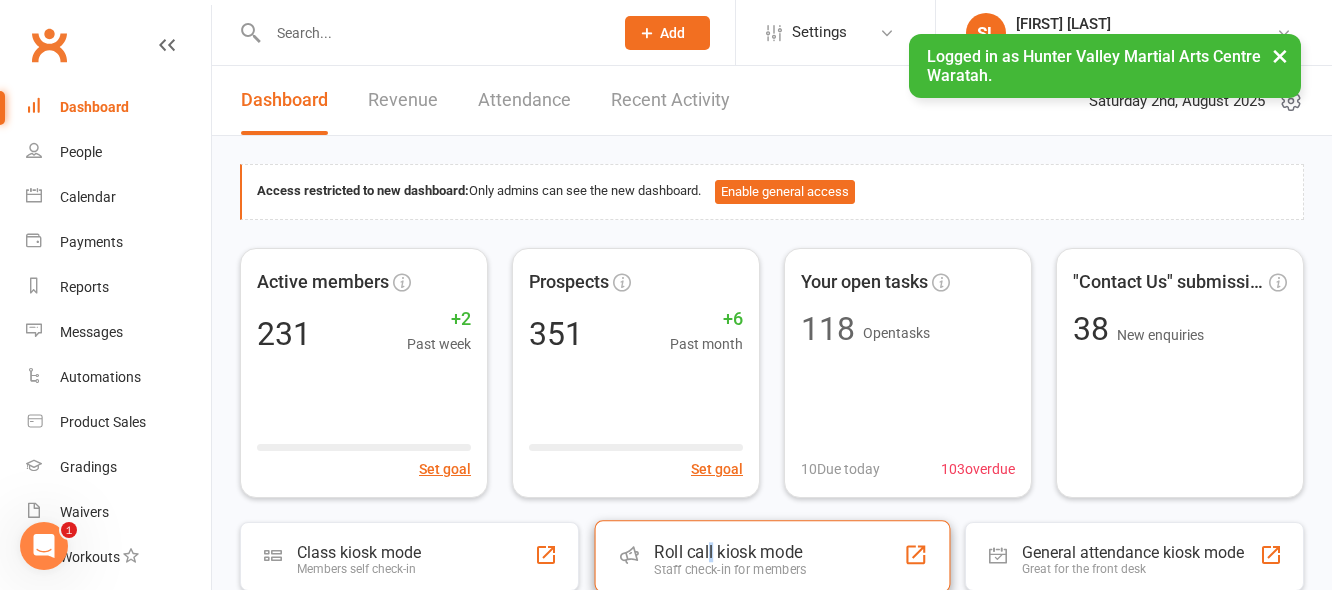 scroll, scrollTop: 0, scrollLeft: 0, axis: both 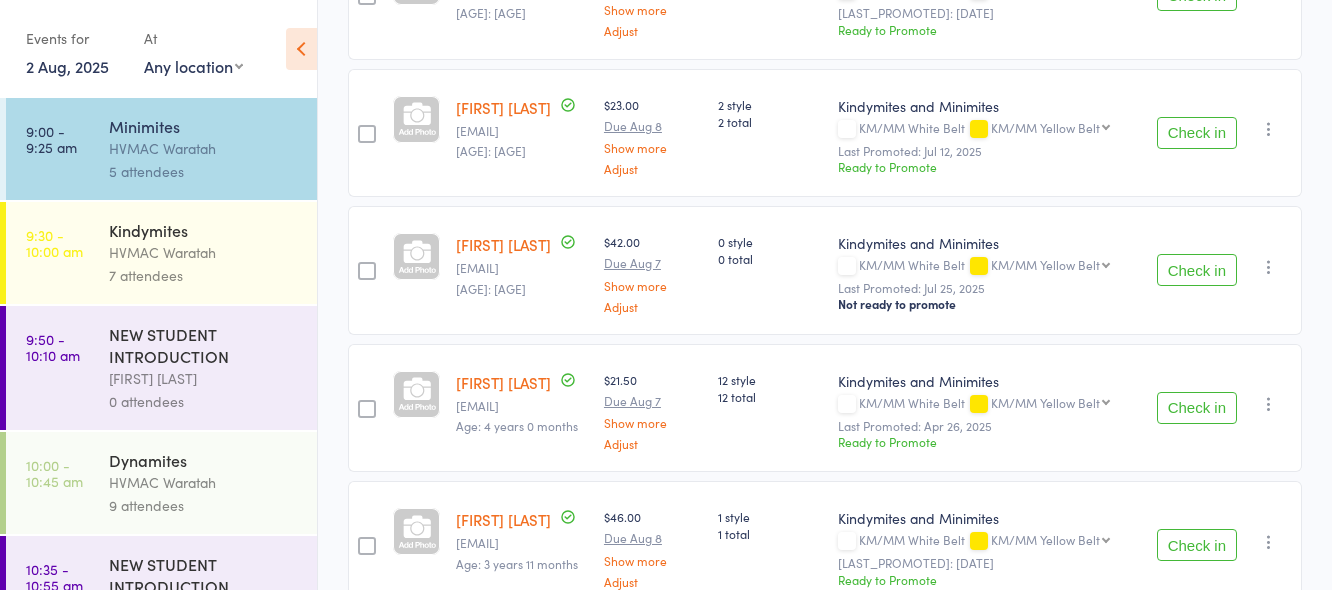 click on "HVMAC Waratah" at bounding box center (204, 252) 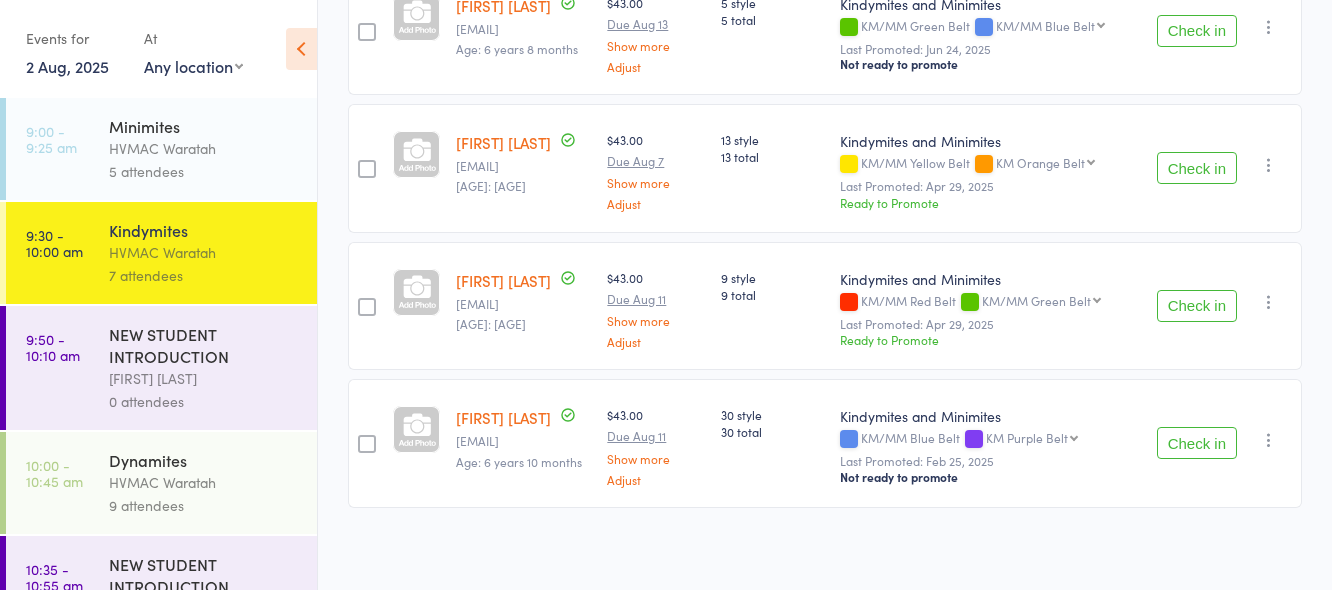 scroll, scrollTop: 784, scrollLeft: 0, axis: vertical 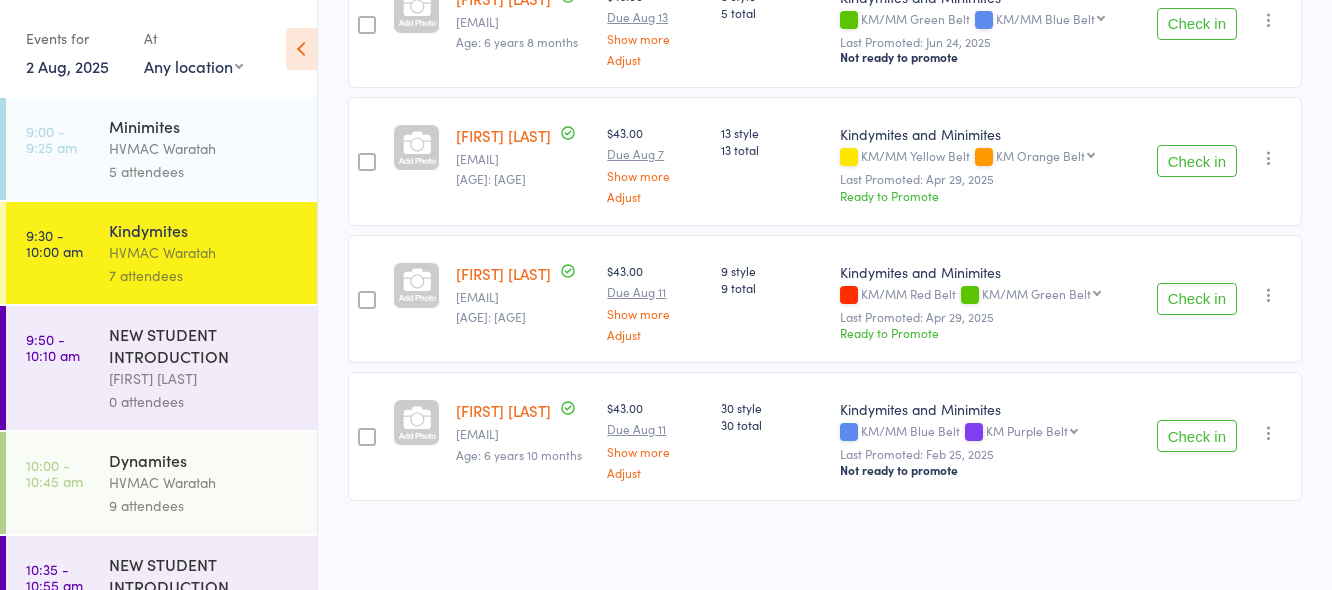 click on "HVMAC Waratah" at bounding box center [204, 482] 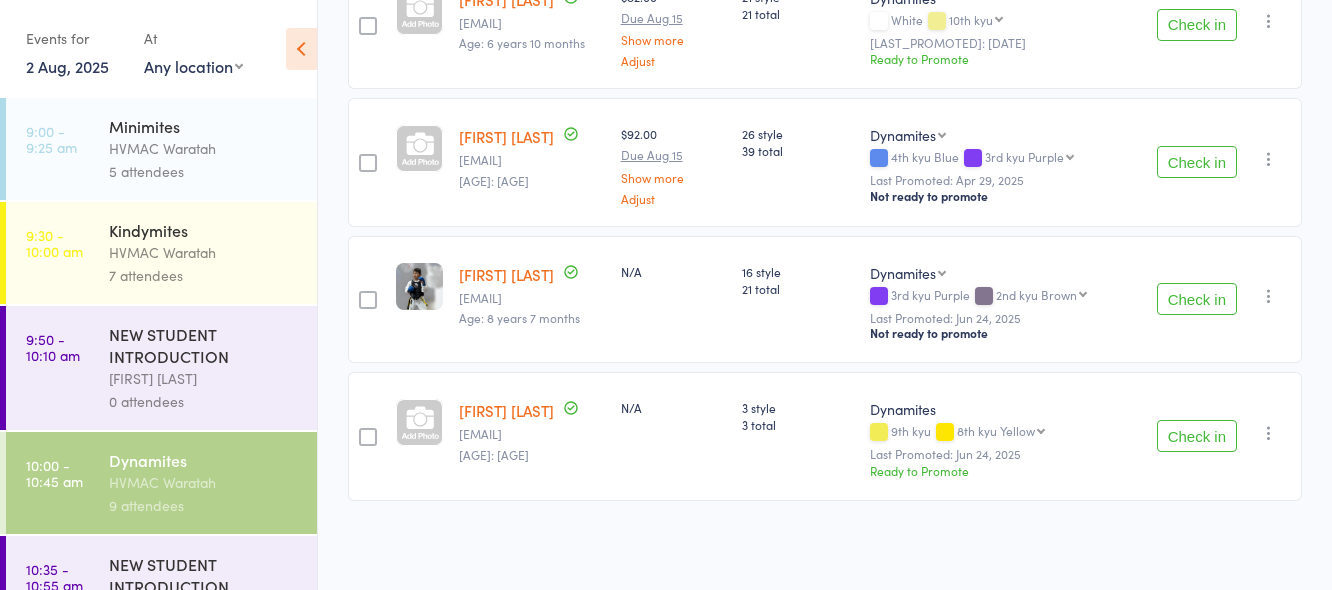 scroll, scrollTop: 1098, scrollLeft: 0, axis: vertical 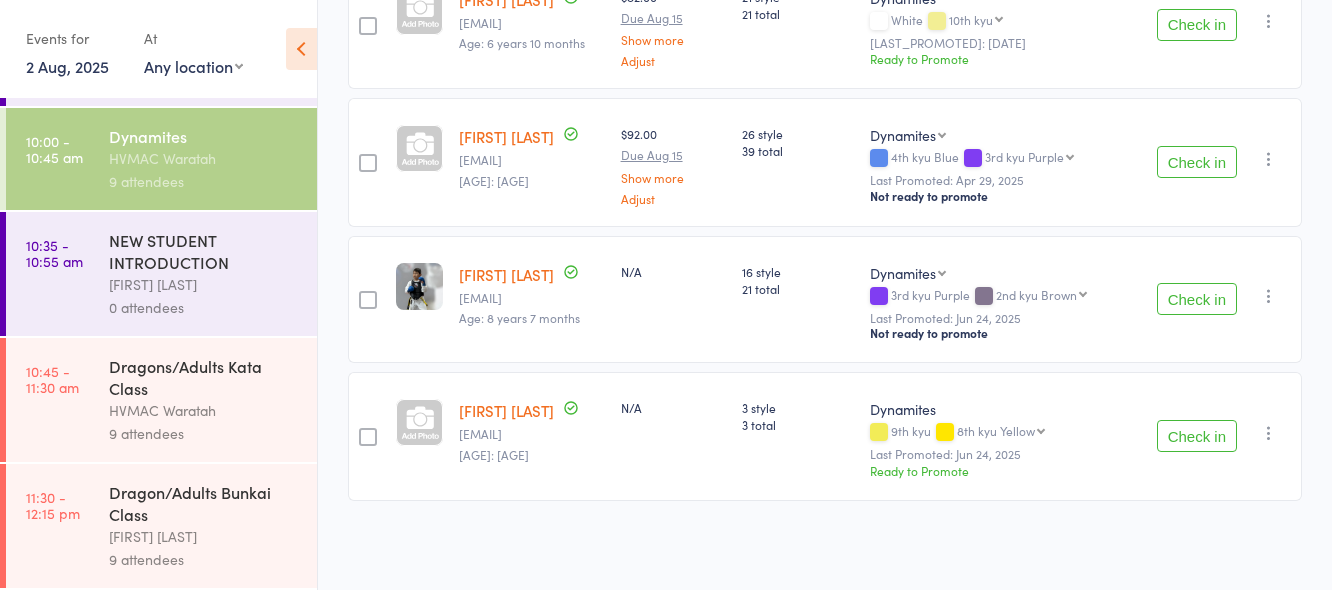 click on "Dragons/Adults Kata Class" at bounding box center [204, 377] 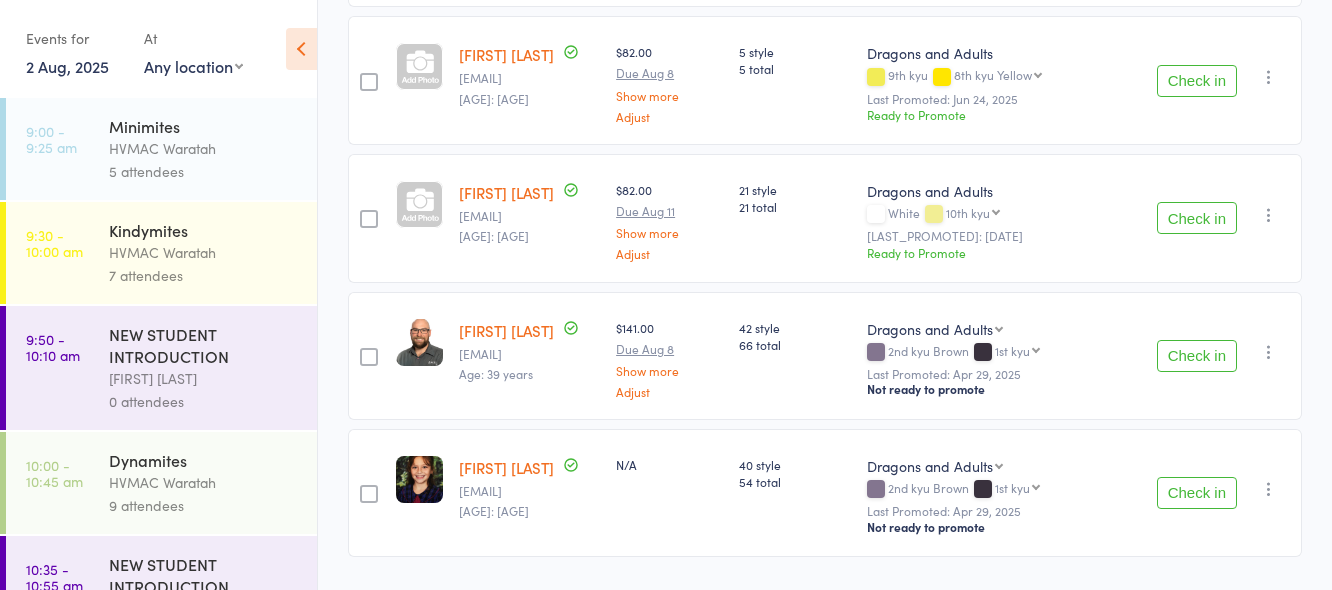 scroll, scrollTop: 1098, scrollLeft: 0, axis: vertical 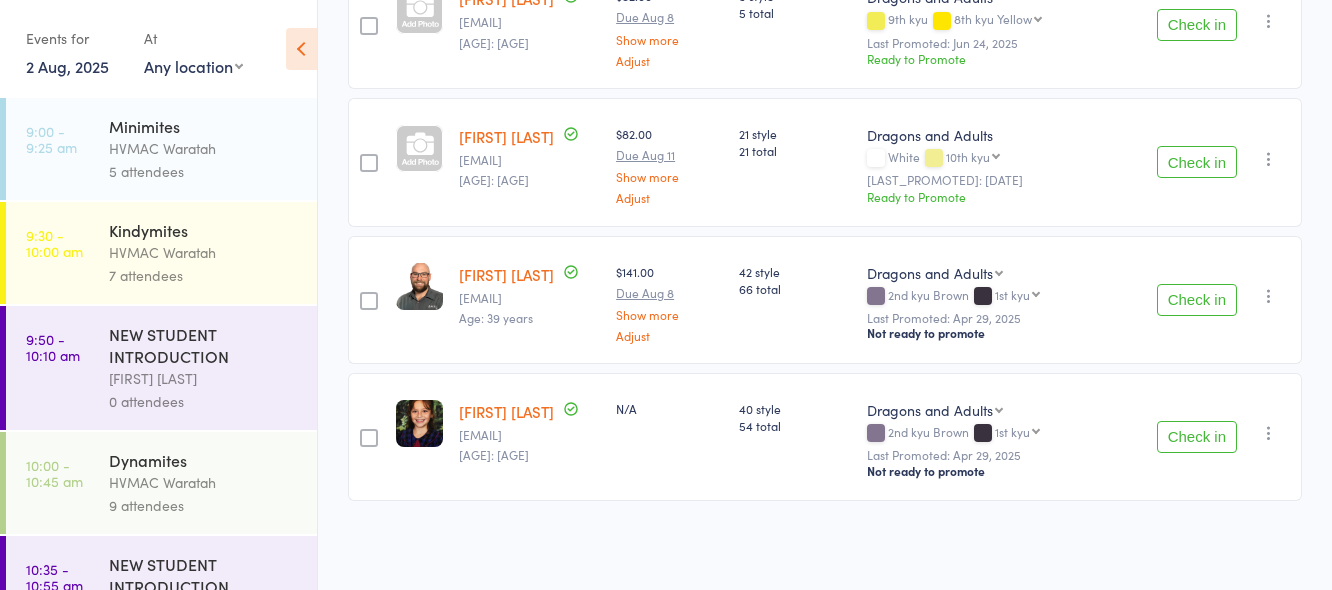 click on "HVMAC Waratah" at bounding box center (204, 148) 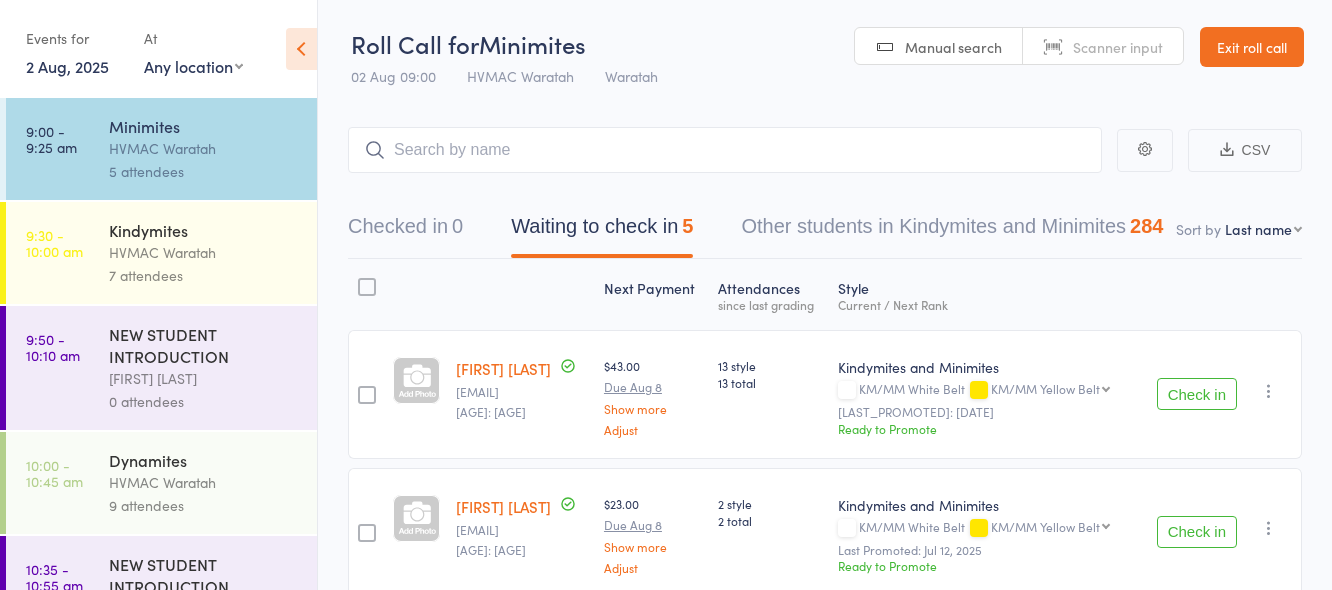 scroll, scrollTop: 0, scrollLeft: 0, axis: both 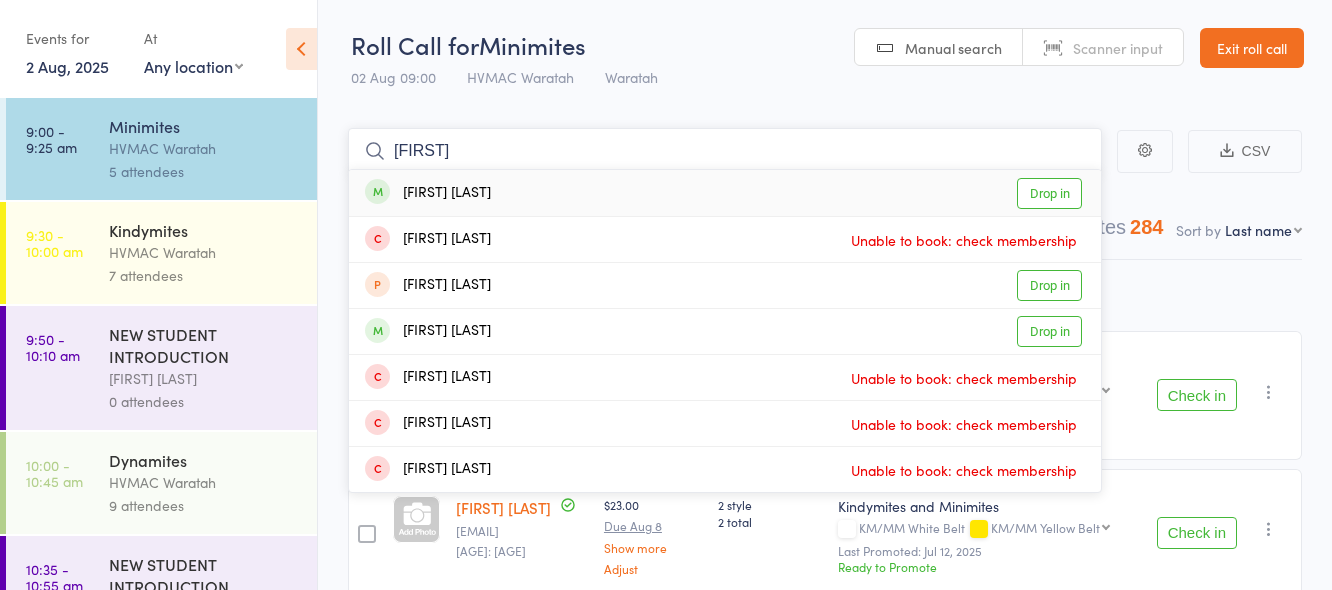 type on "billy" 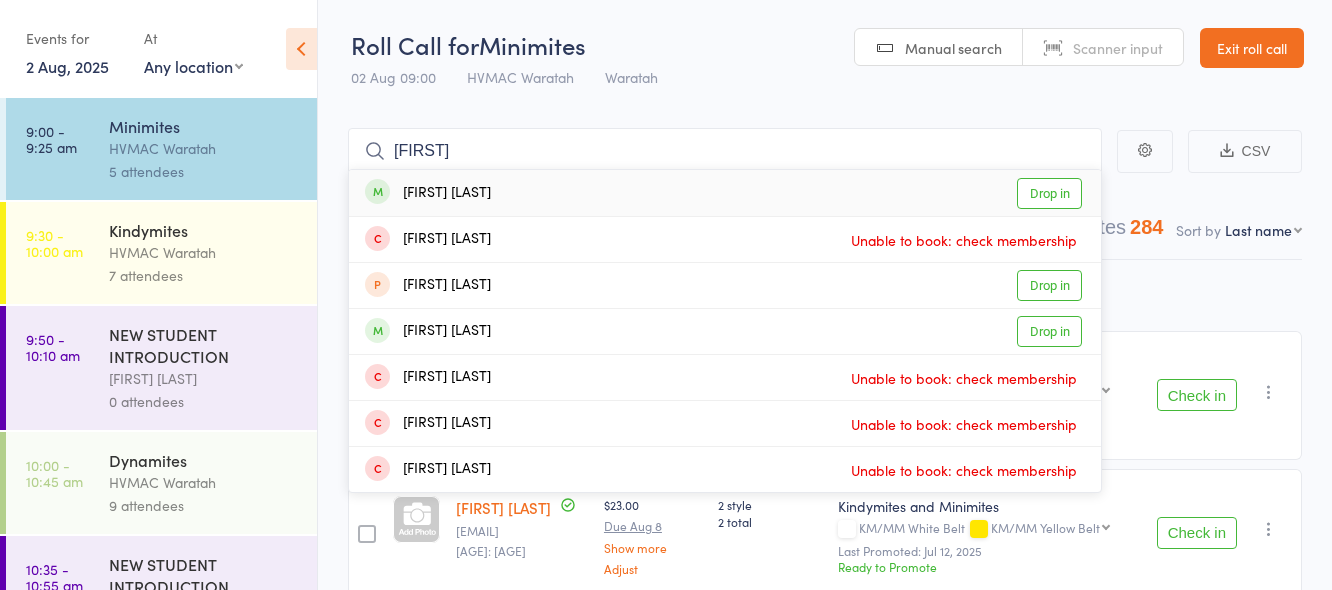 click on "Drop in" at bounding box center [1049, 193] 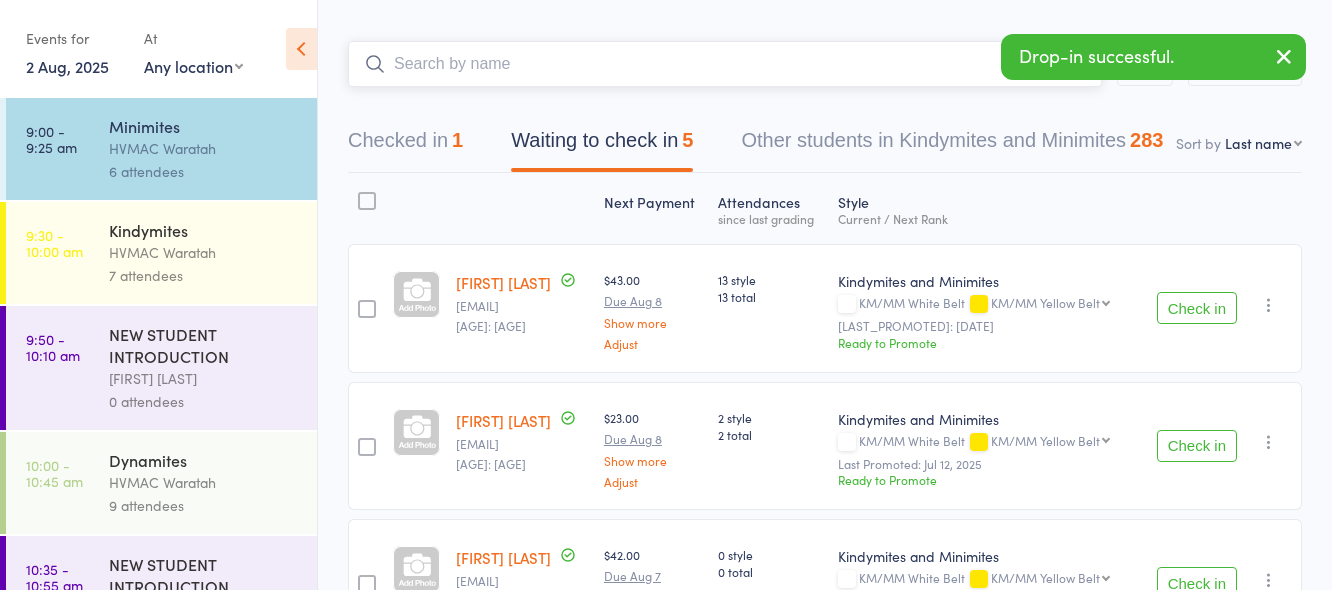 scroll, scrollTop: 200, scrollLeft: 0, axis: vertical 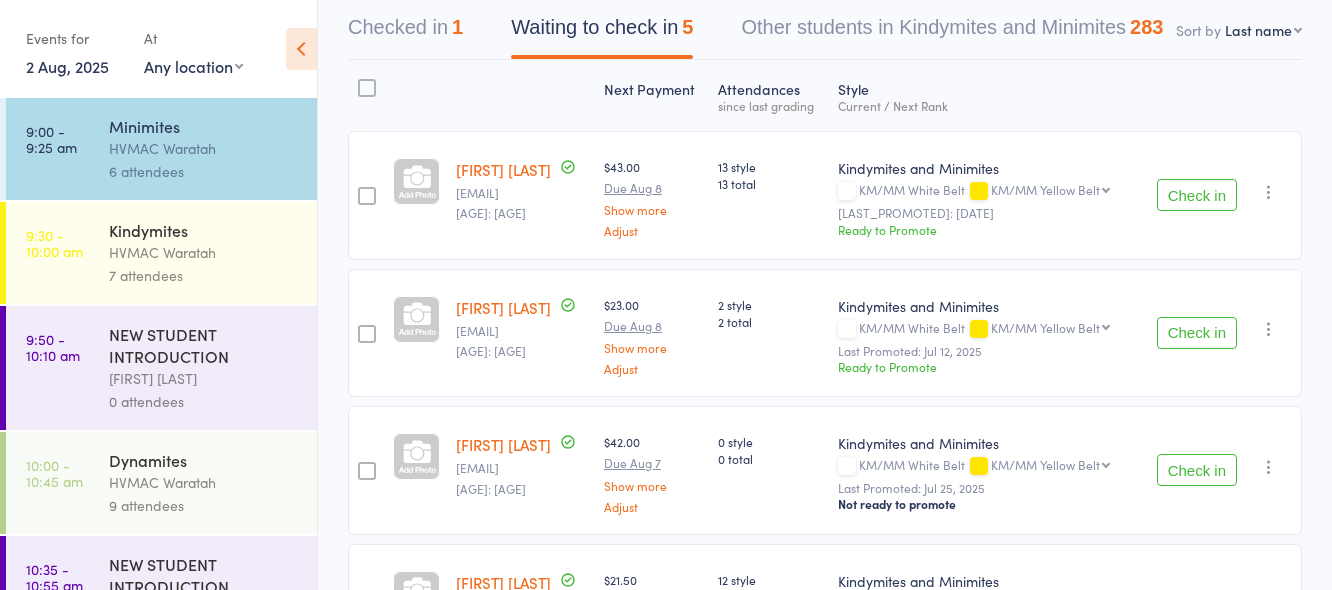 click on "Check in" at bounding box center (1197, 333) 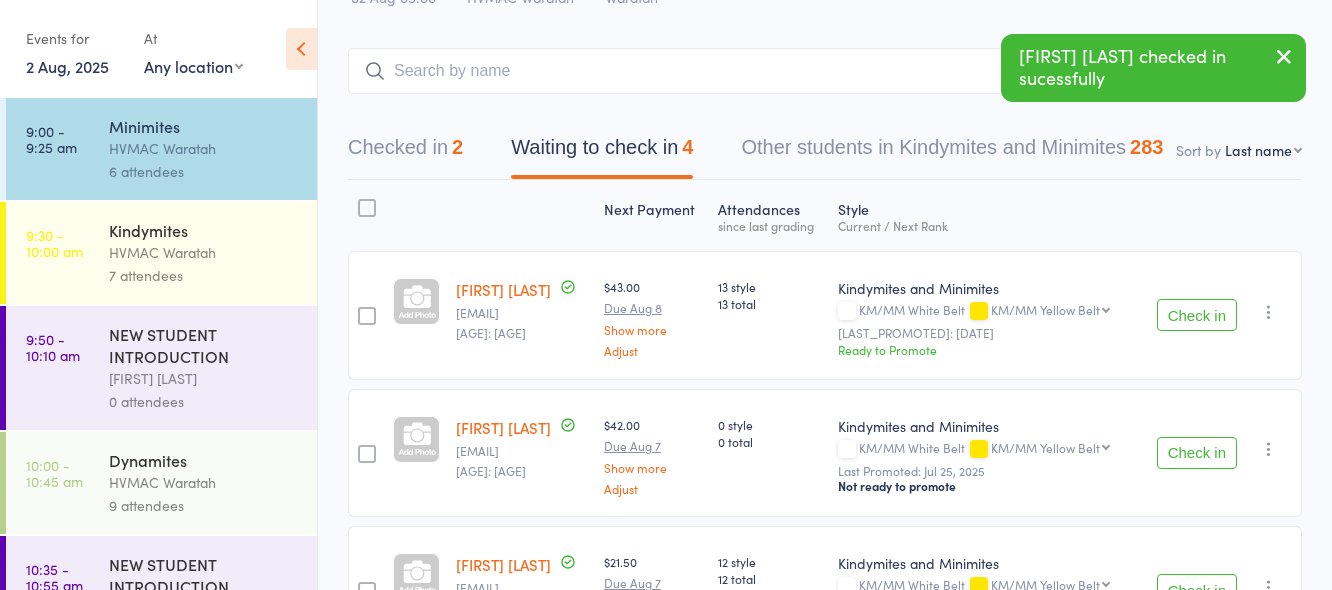 scroll, scrollTop: 0, scrollLeft: 0, axis: both 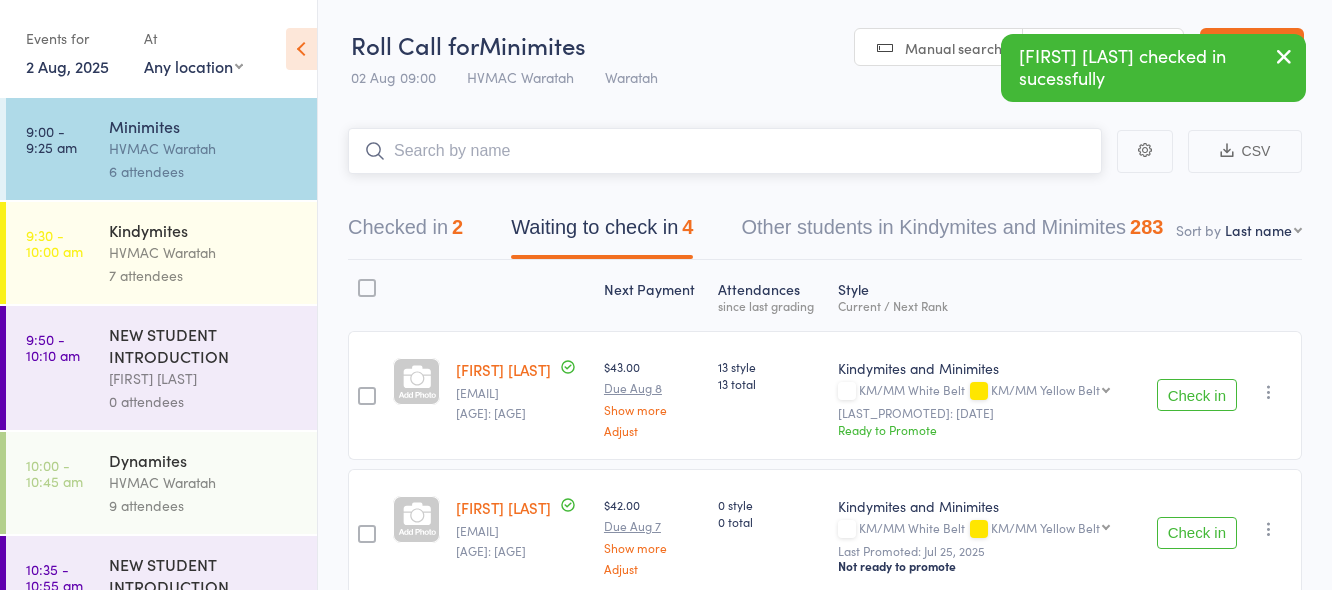 click at bounding box center (725, 151) 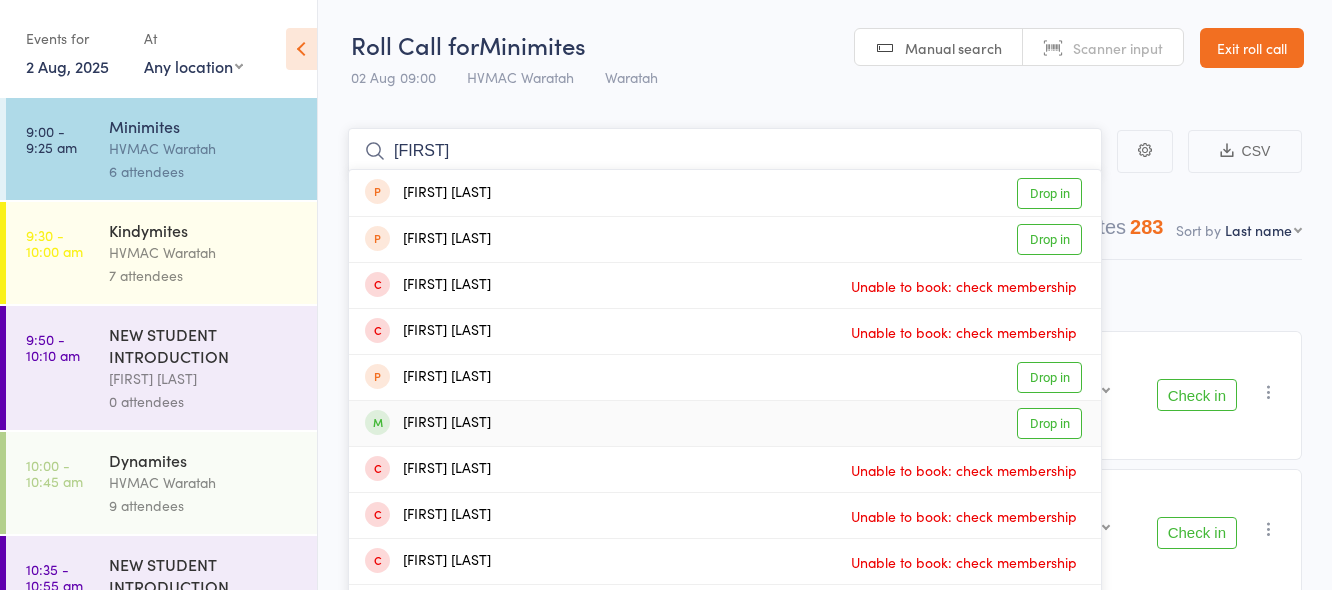 type on "george" 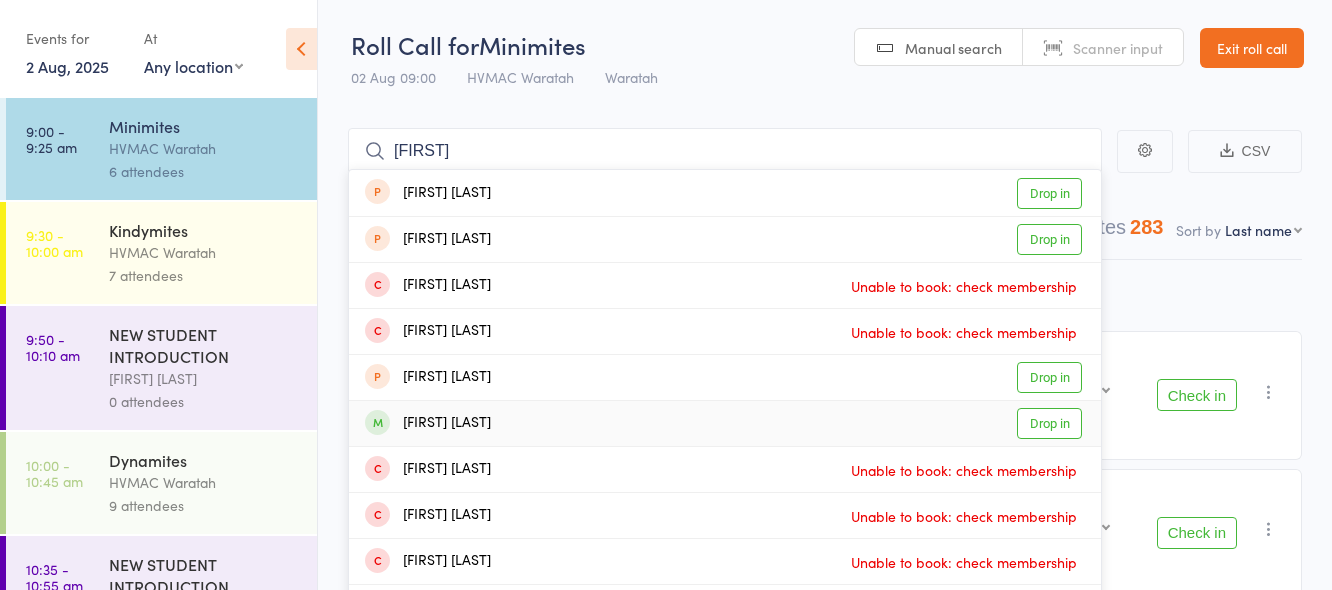 click on "Drop in" at bounding box center [1049, 423] 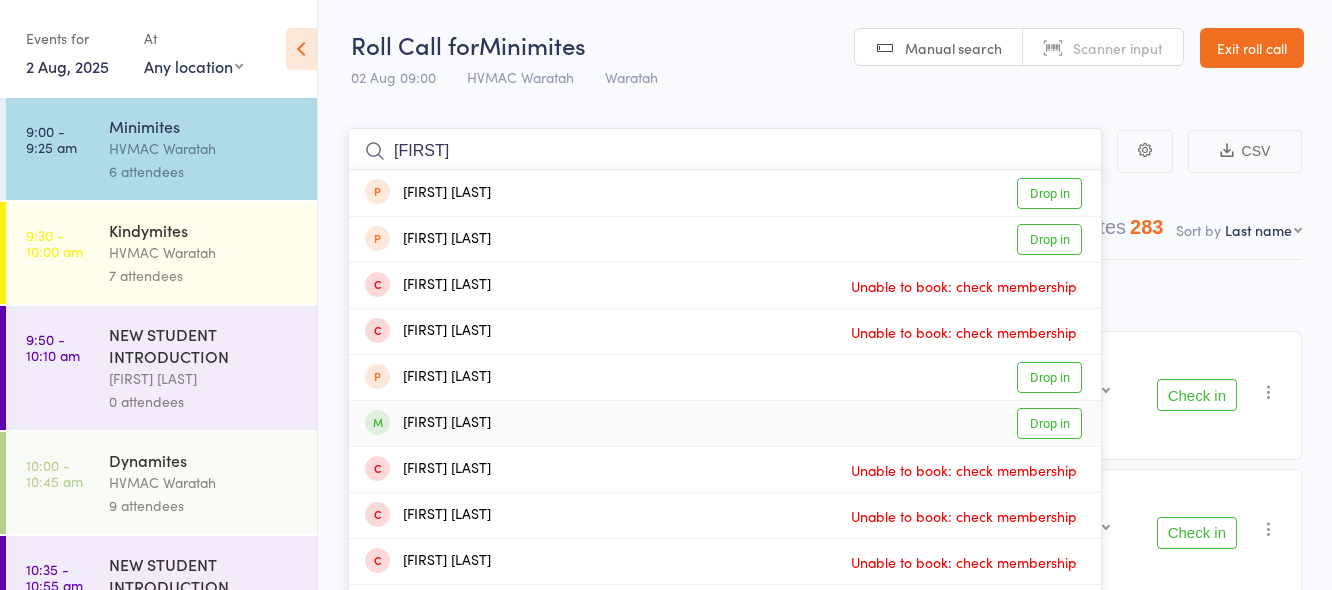 type 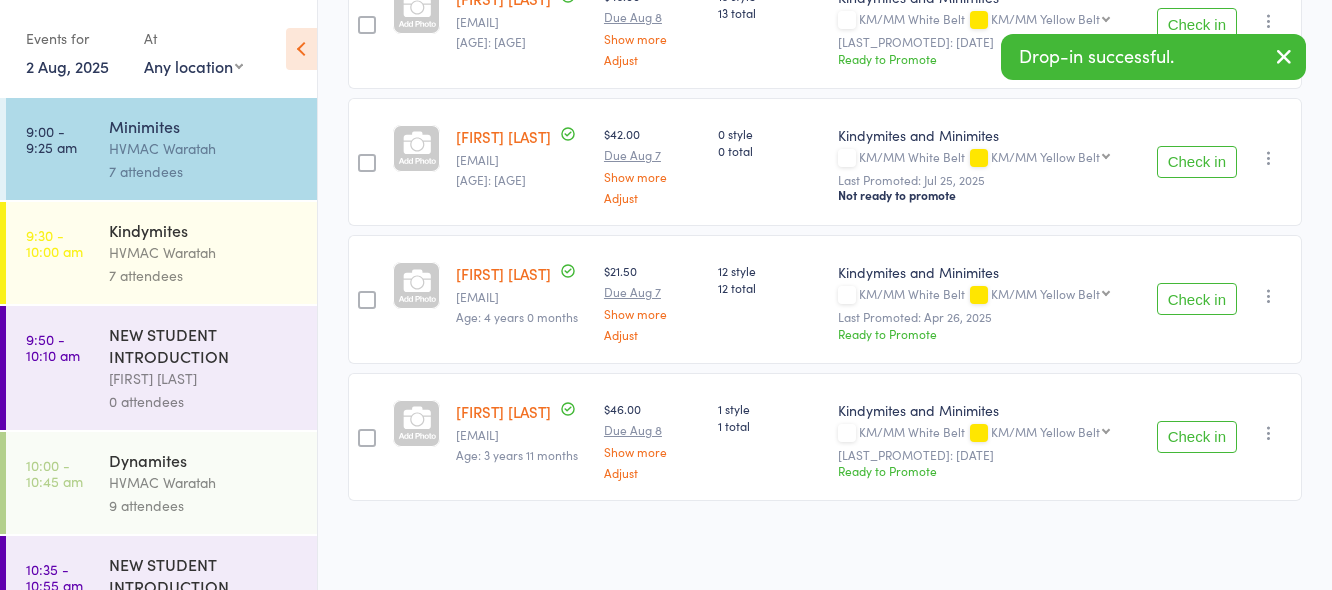 scroll, scrollTop: 436, scrollLeft: 0, axis: vertical 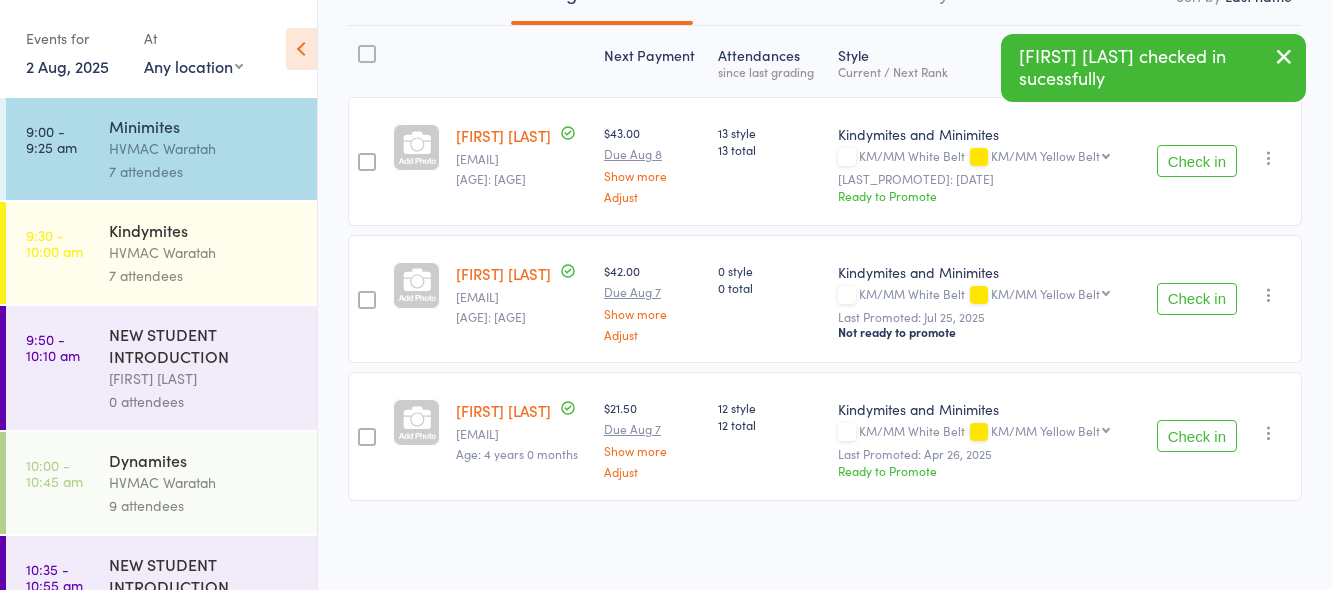 click on "Check in" at bounding box center (1197, 436) 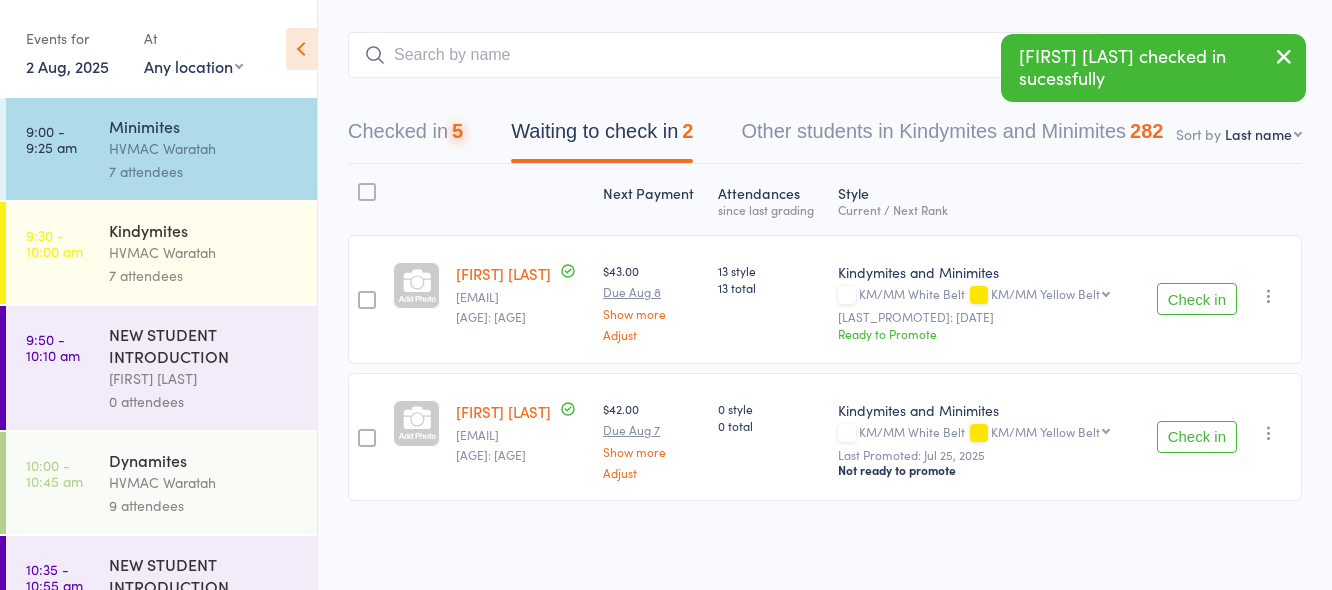 scroll, scrollTop: 135, scrollLeft: 0, axis: vertical 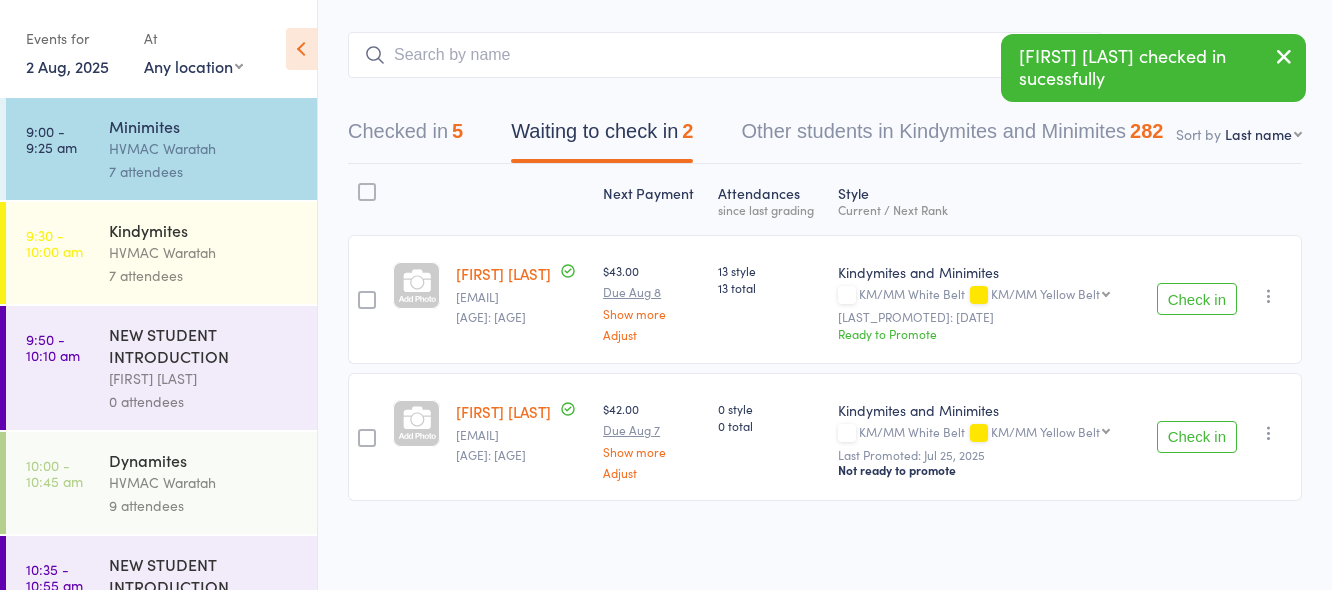 click on "Check in" at bounding box center (1197, 299) 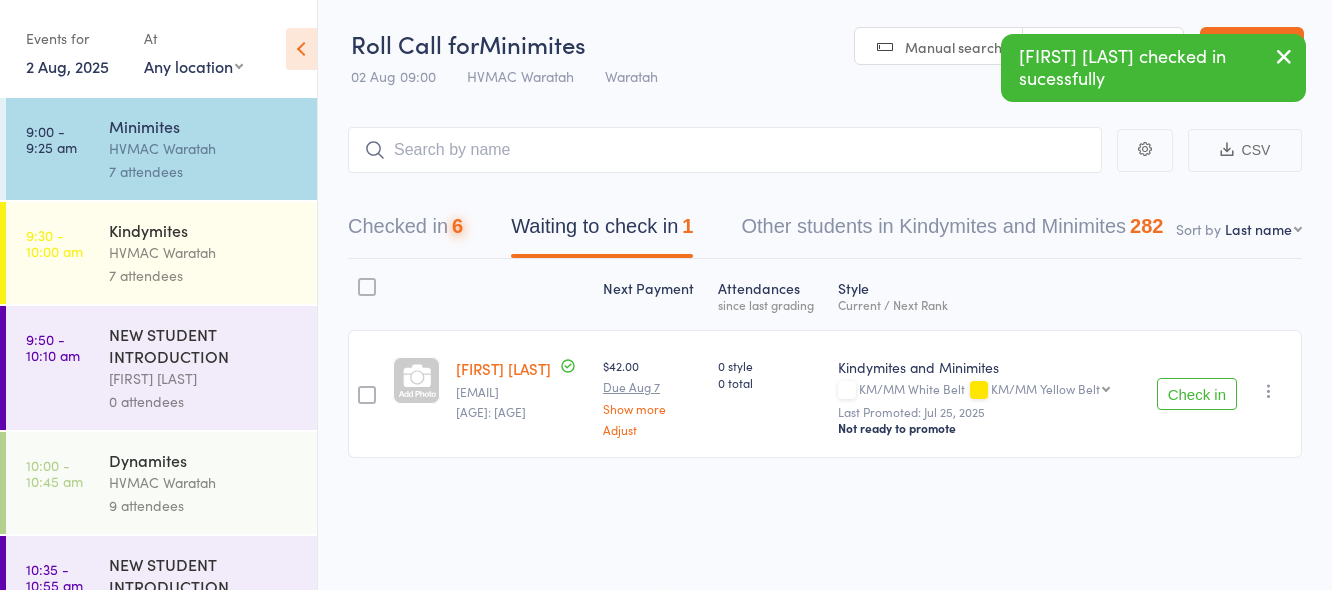 scroll, scrollTop: 1, scrollLeft: 0, axis: vertical 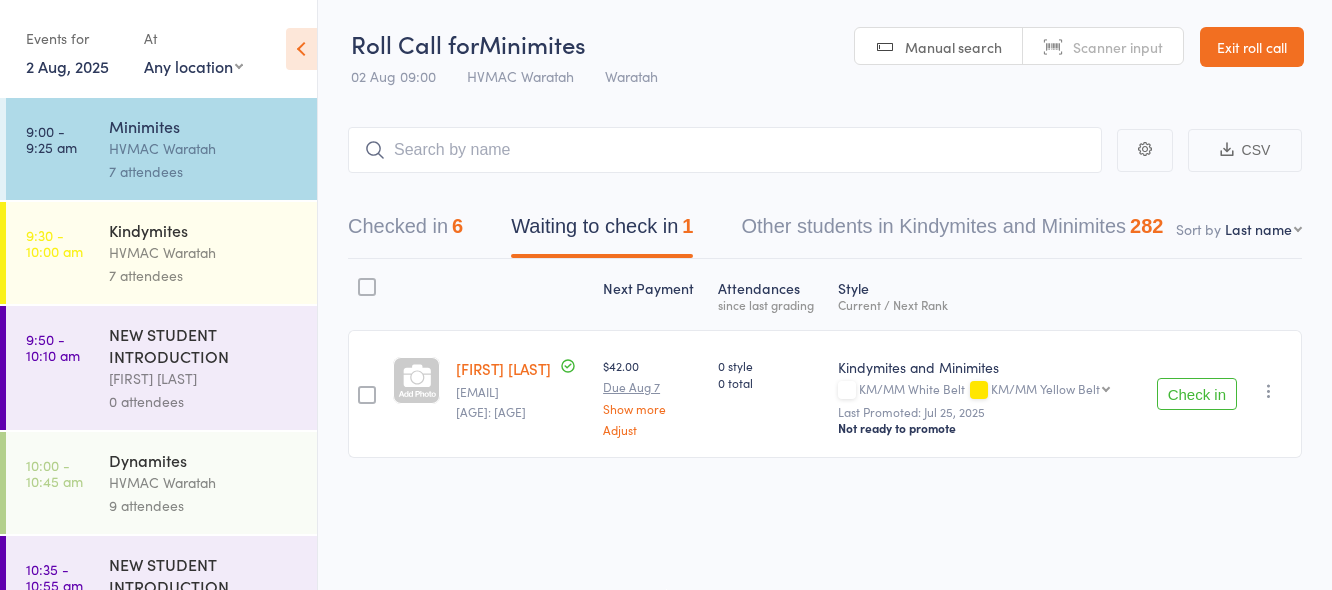 click on "HVMAC Waratah" at bounding box center (204, 252) 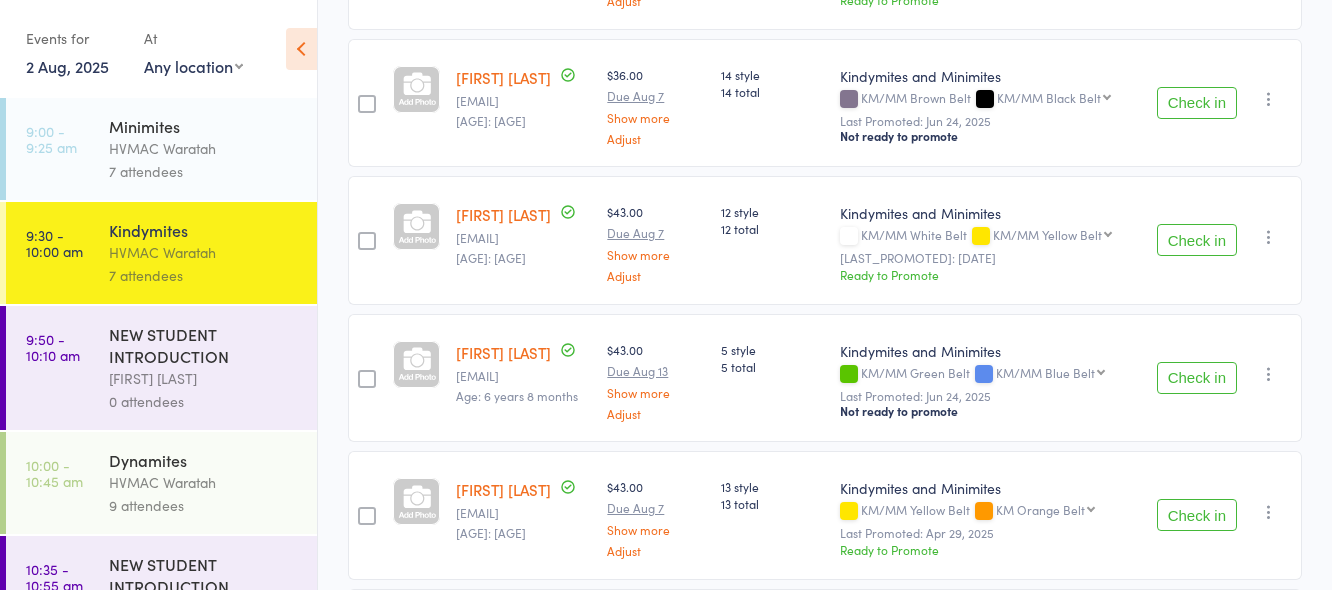 scroll, scrollTop: 384, scrollLeft: 0, axis: vertical 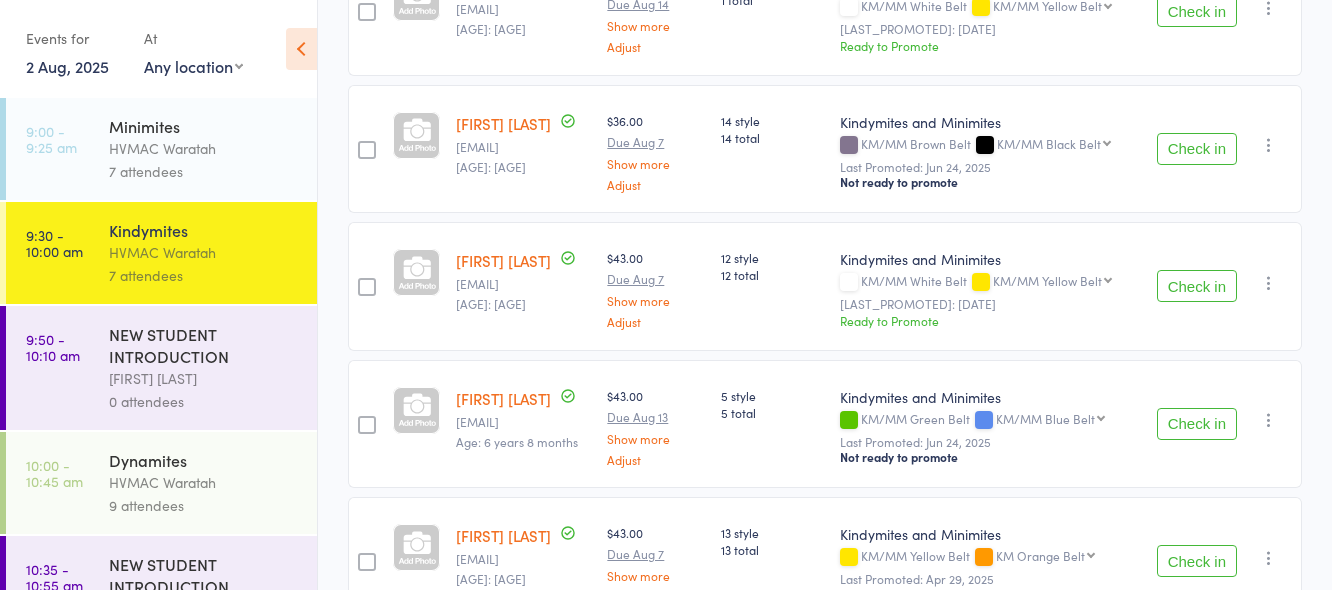 click on "HVMAC Waratah" at bounding box center (204, 482) 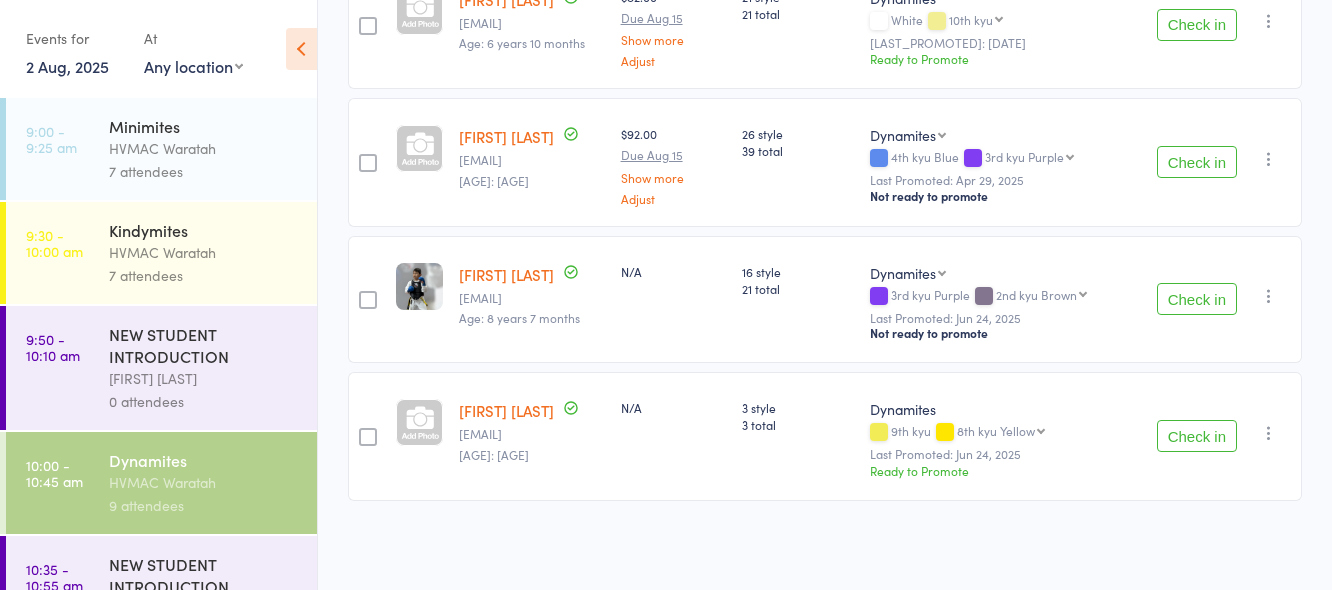 scroll, scrollTop: 1098, scrollLeft: 0, axis: vertical 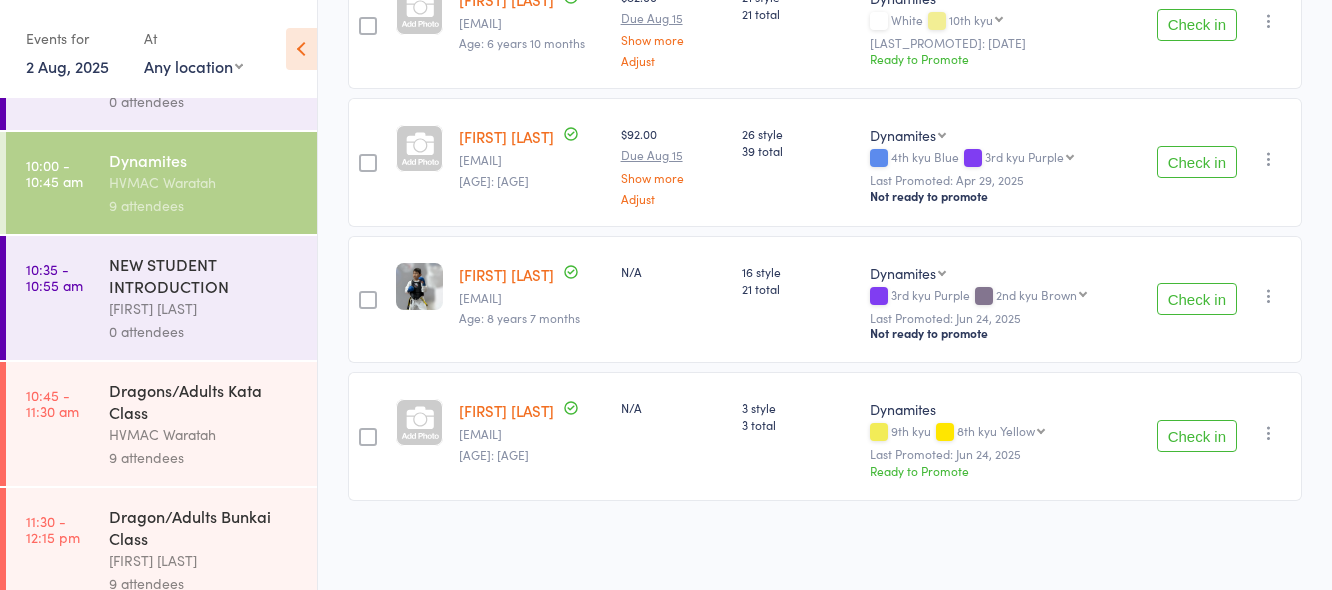 click on "HVMAC Waratah" at bounding box center (204, 434) 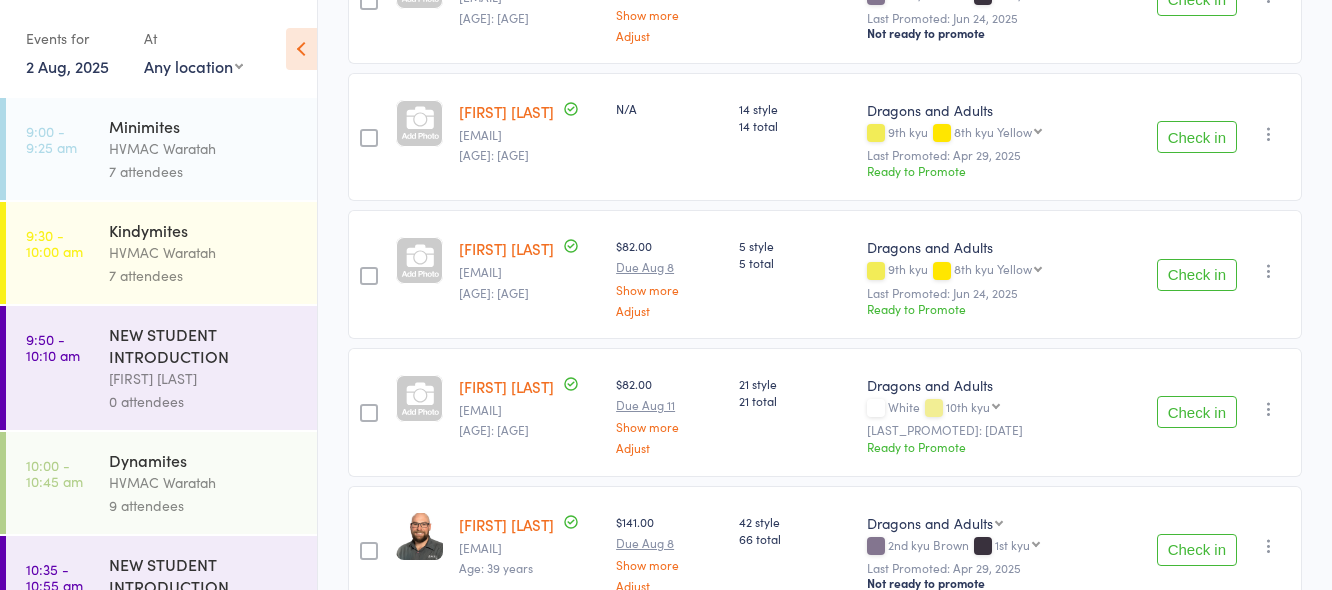 scroll, scrollTop: 798, scrollLeft: 0, axis: vertical 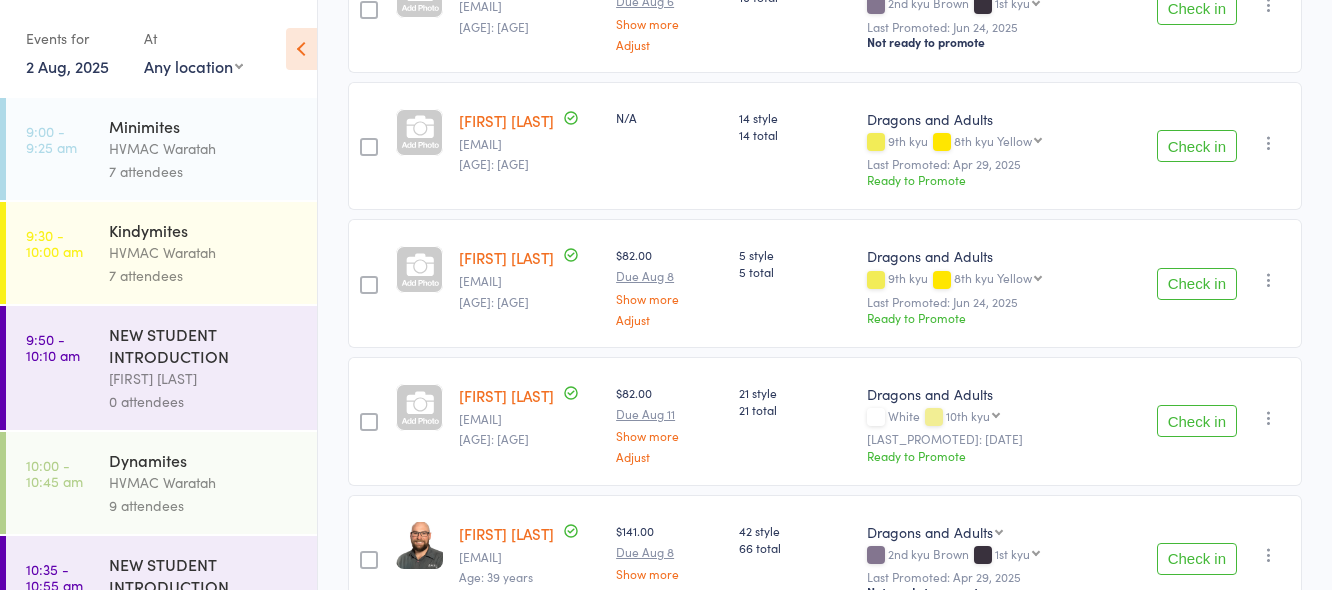 click on "HVMAC Waratah" at bounding box center [204, 252] 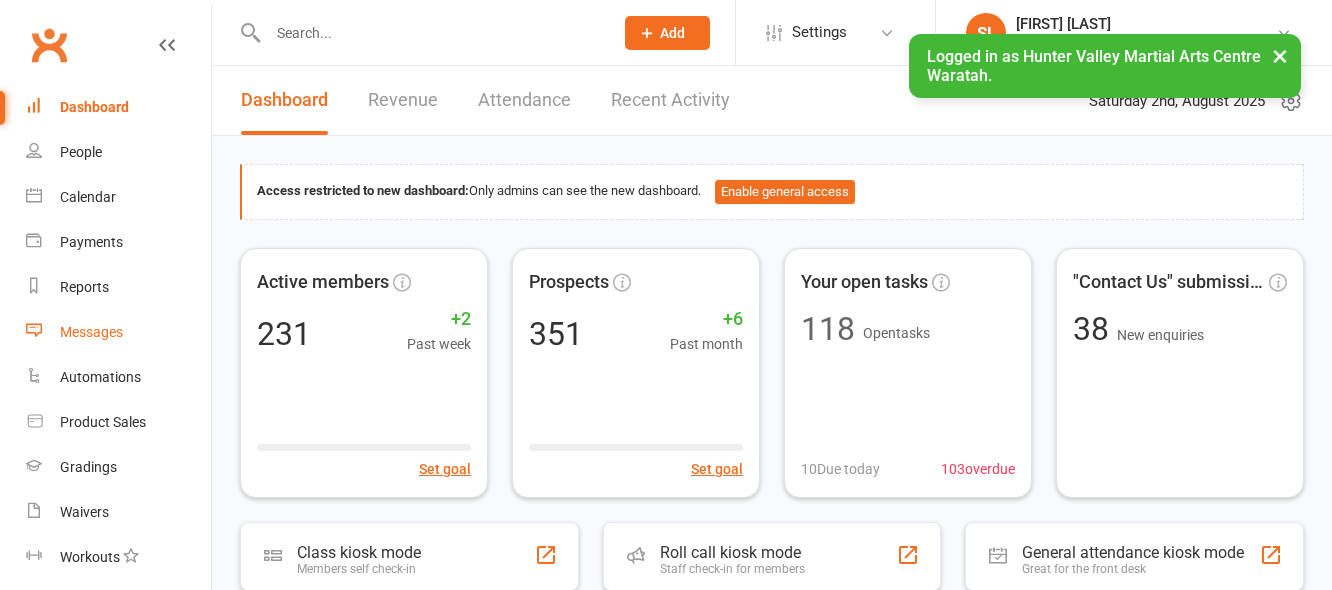 scroll, scrollTop: 0, scrollLeft: 0, axis: both 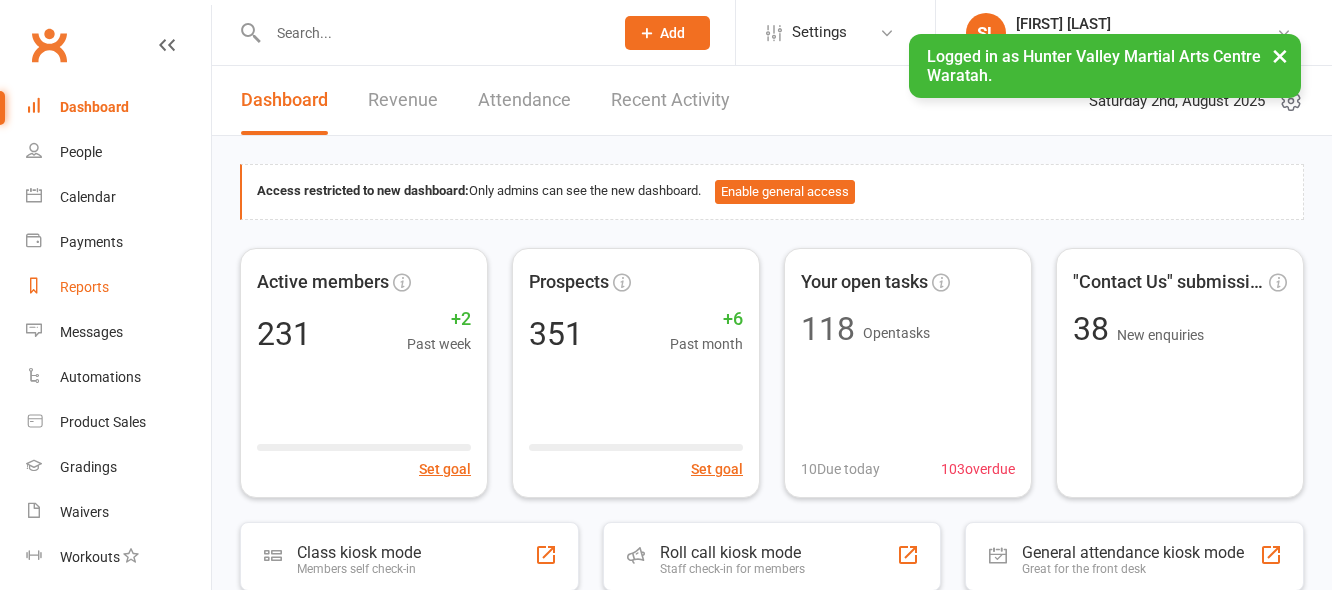 click on "Reports" at bounding box center [84, 287] 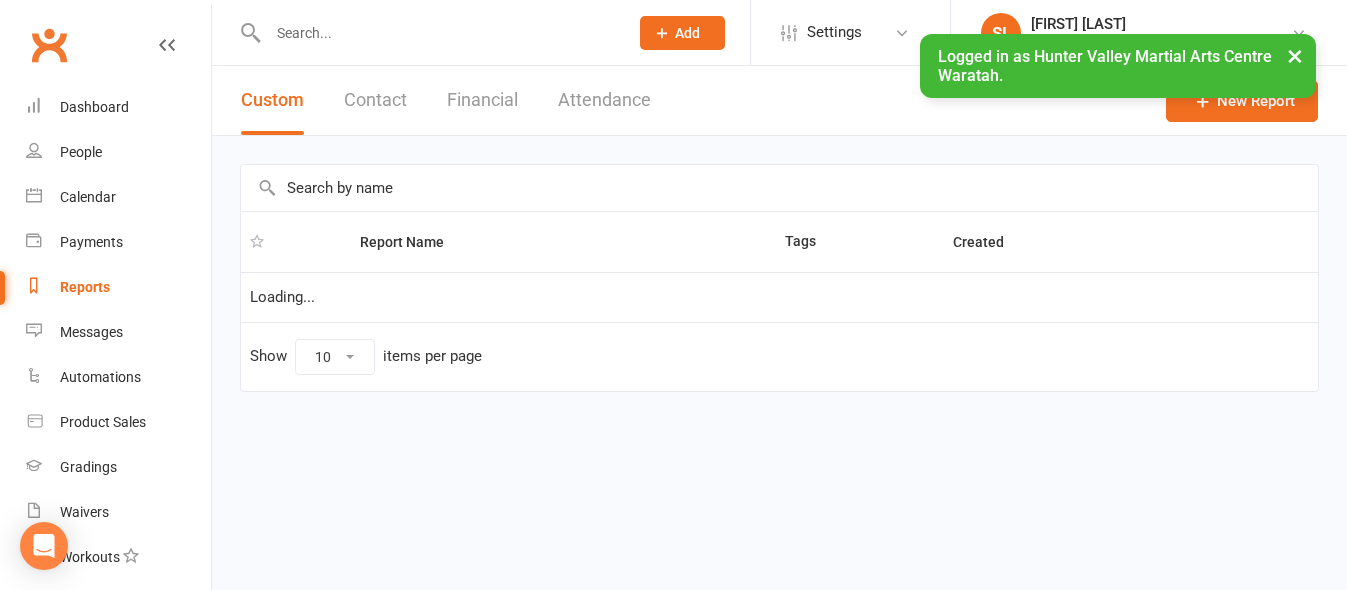 select on "25" 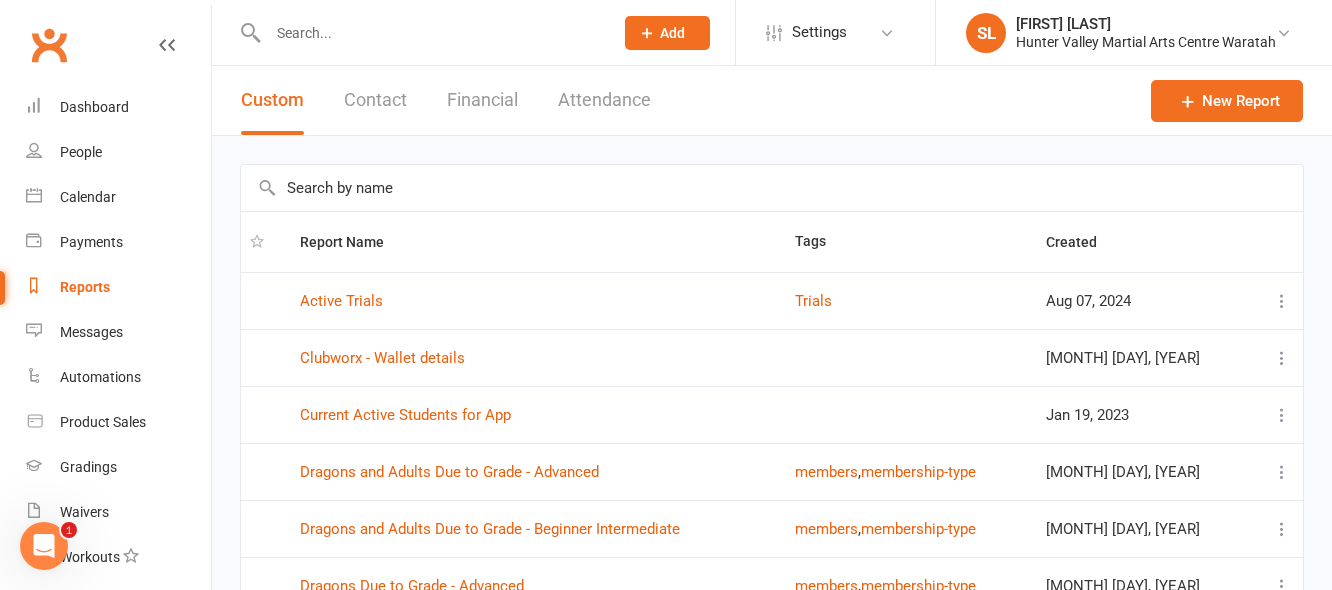 scroll, scrollTop: 0, scrollLeft: 0, axis: both 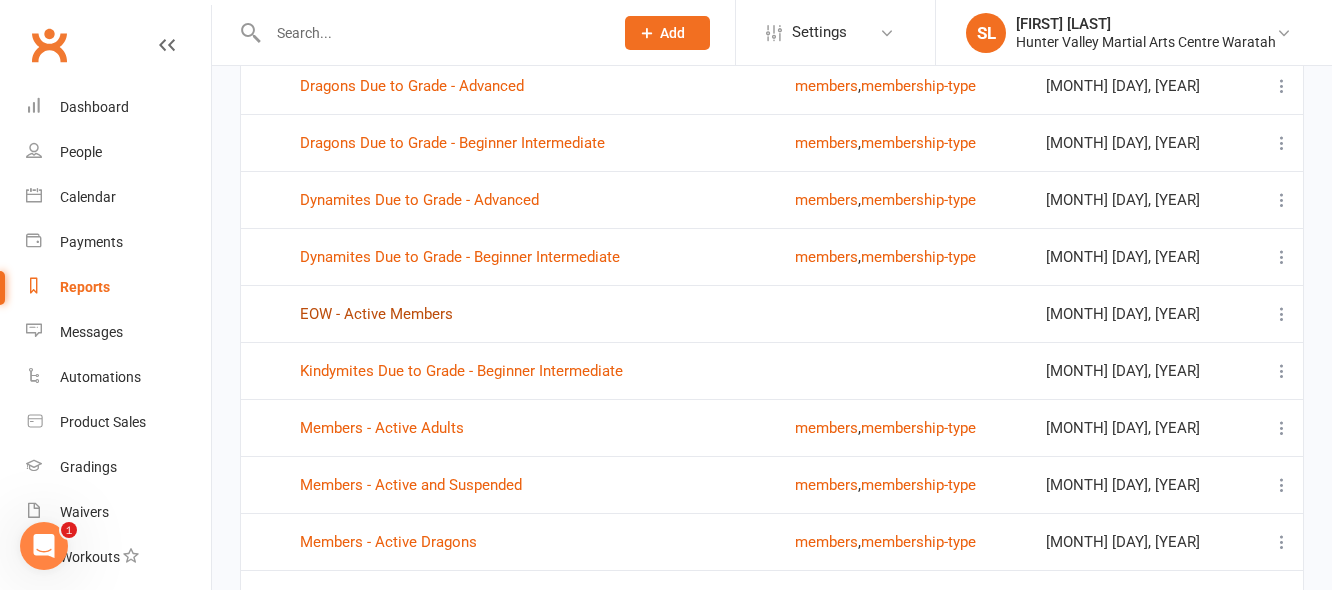 click on "EOW - Active Members" at bounding box center [376, 314] 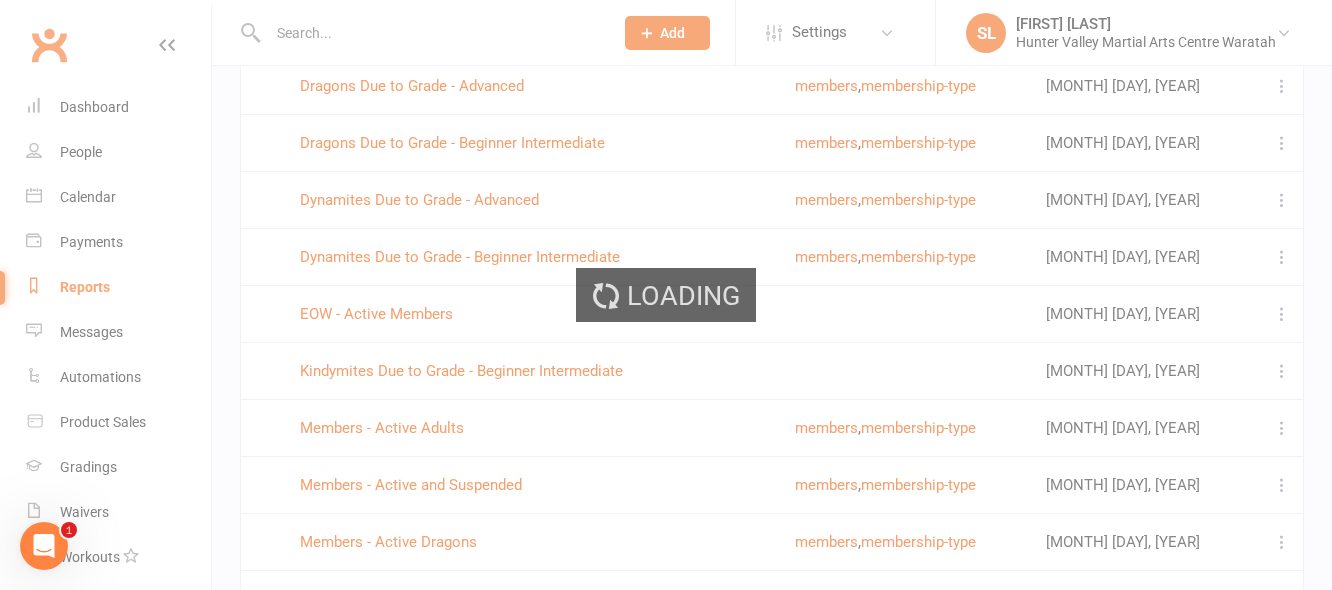 scroll, scrollTop: 0, scrollLeft: 0, axis: both 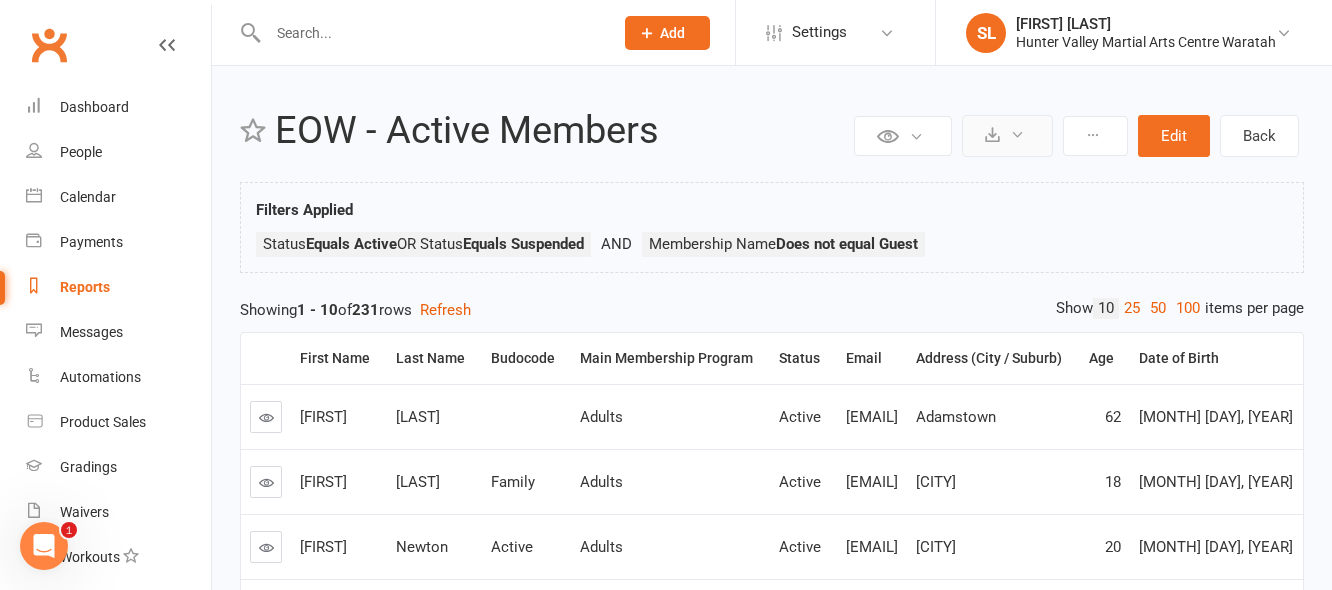 click at bounding box center [1007, 136] 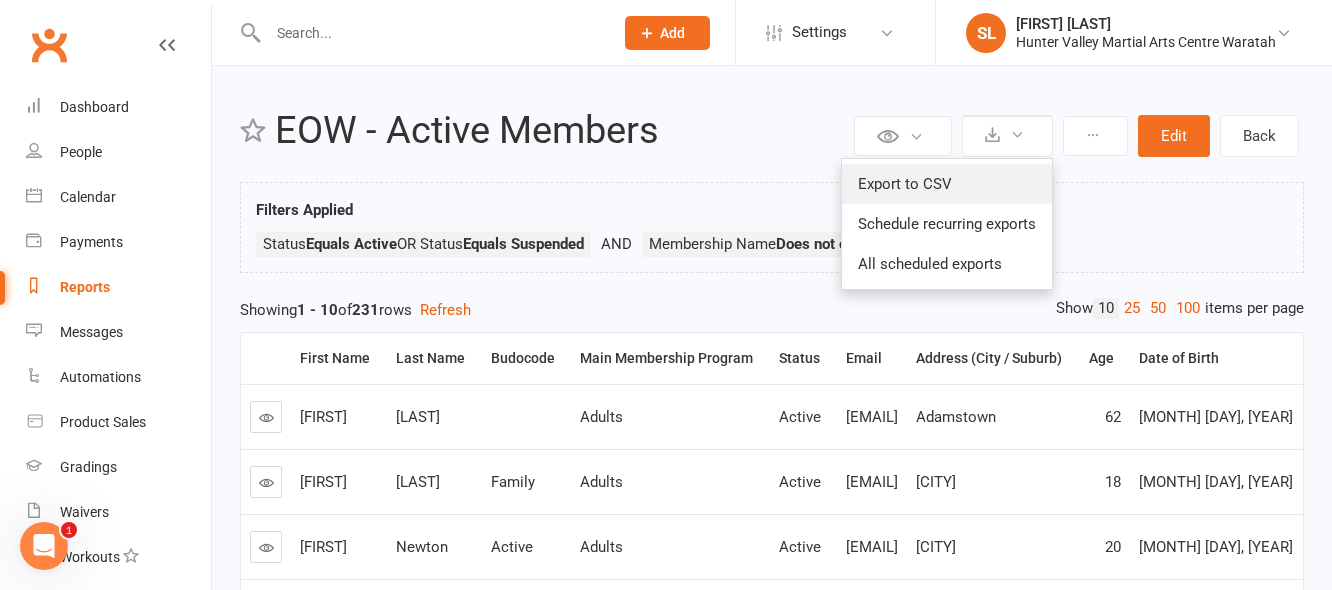 click on "Export to CSV" at bounding box center [947, 184] 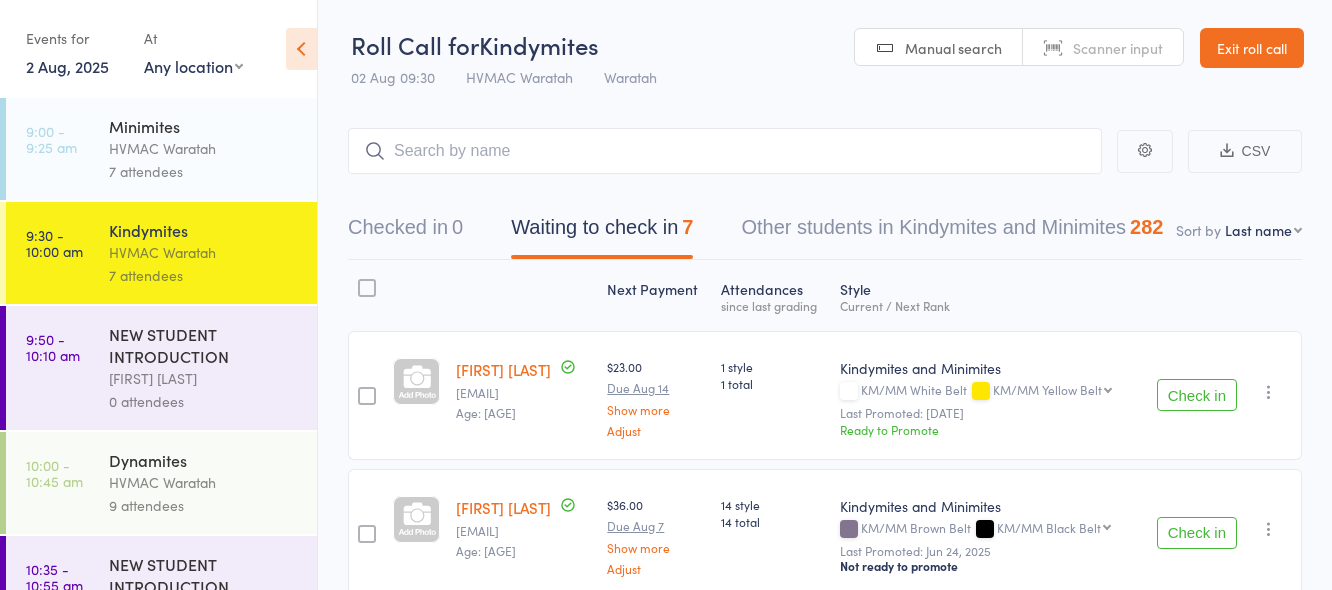 scroll, scrollTop: 1, scrollLeft: 0, axis: vertical 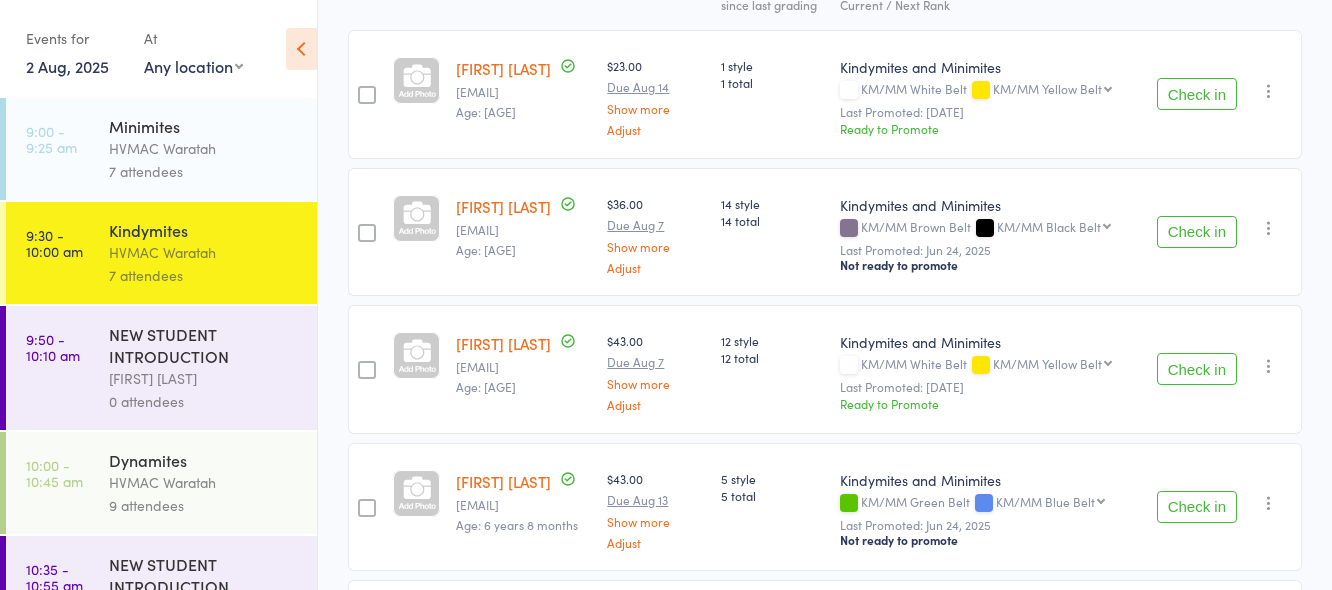 click on "Check in" at bounding box center [1197, 232] 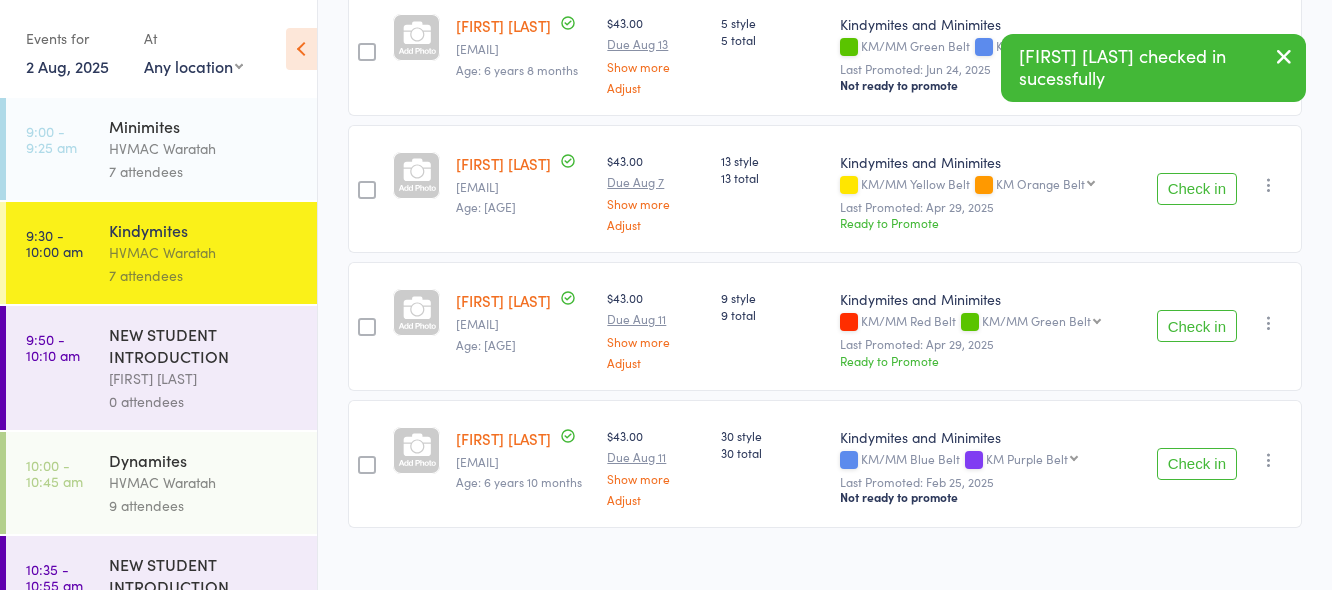 scroll, scrollTop: 0, scrollLeft: 0, axis: both 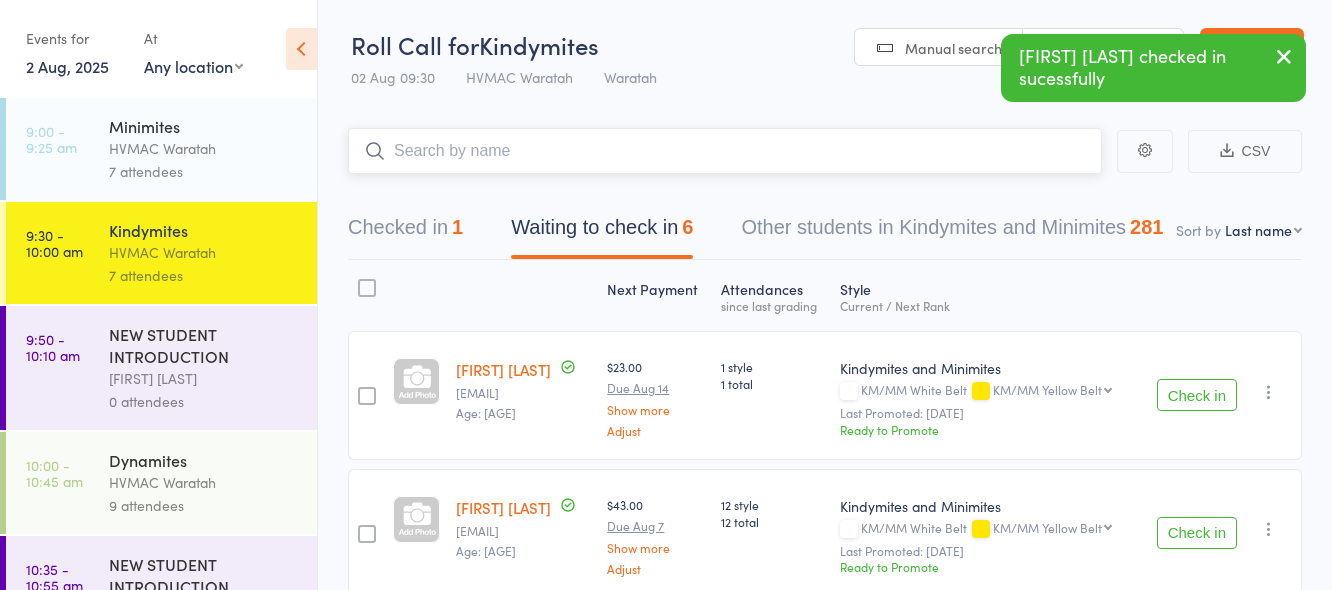 click at bounding box center [725, 151] 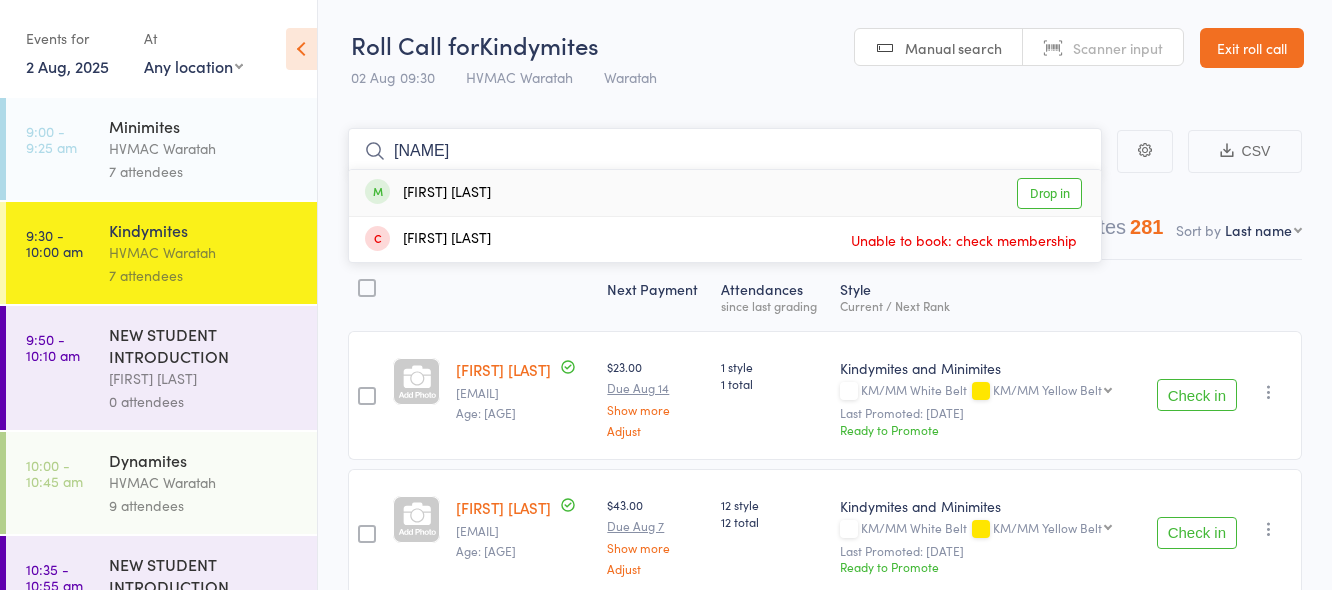 type on "jiya" 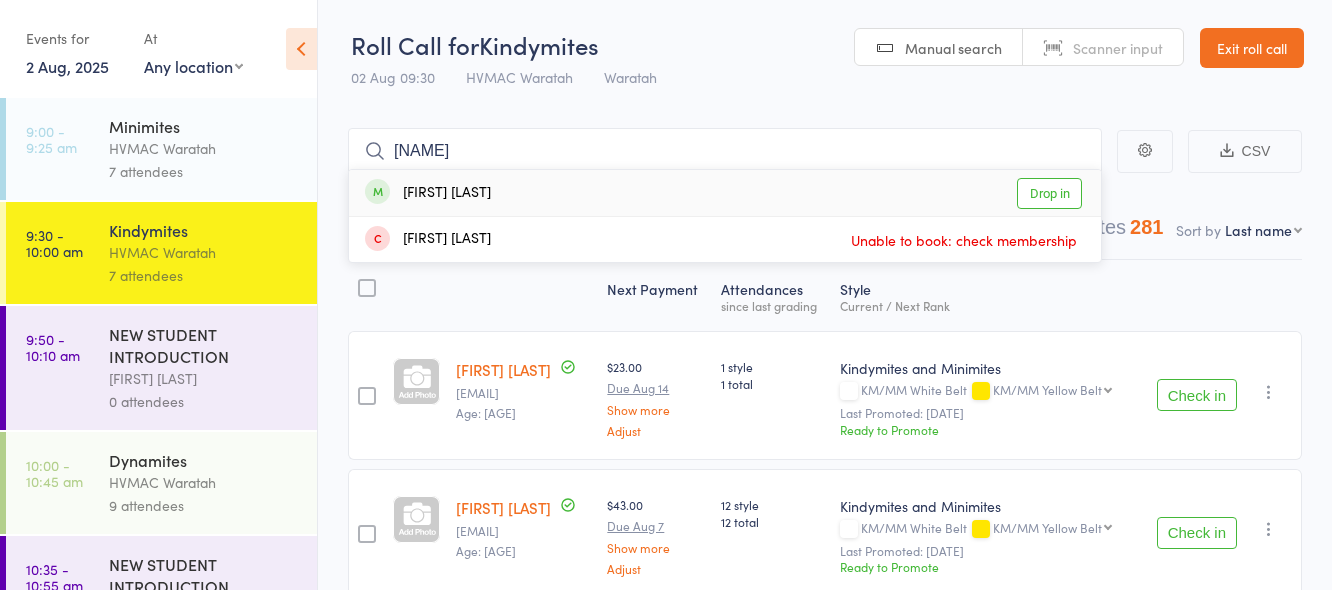 click on "Drop in" at bounding box center (1049, 193) 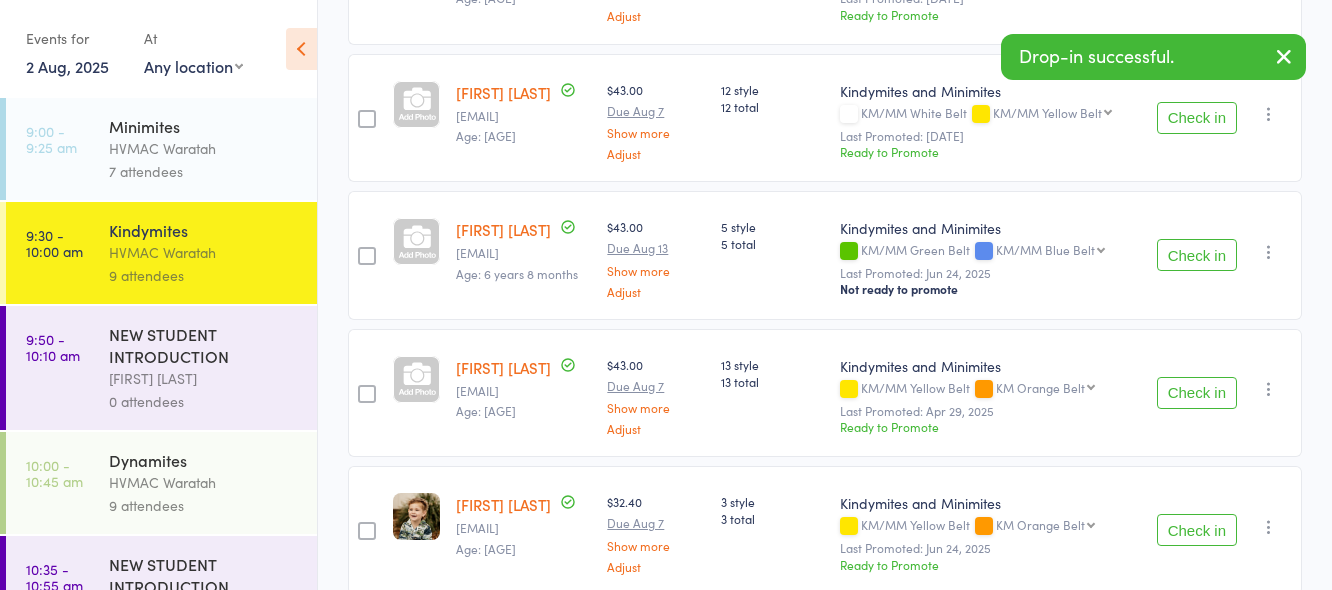 scroll, scrollTop: 784, scrollLeft: 0, axis: vertical 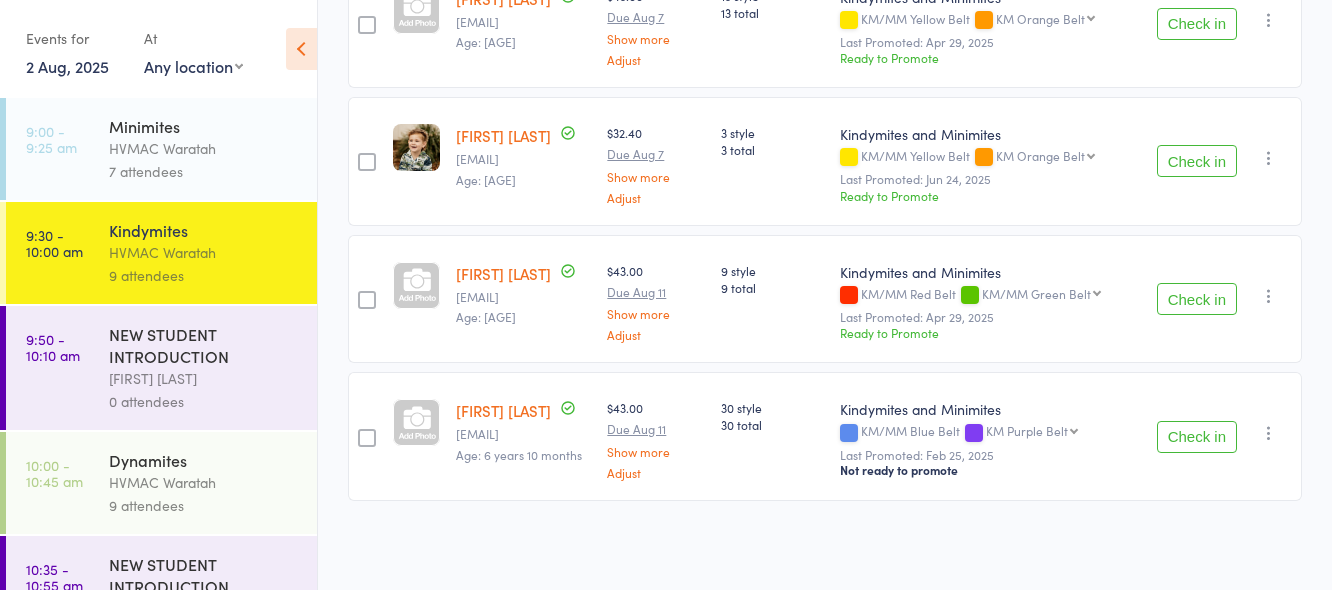 click on "Check in" at bounding box center [1197, 437] 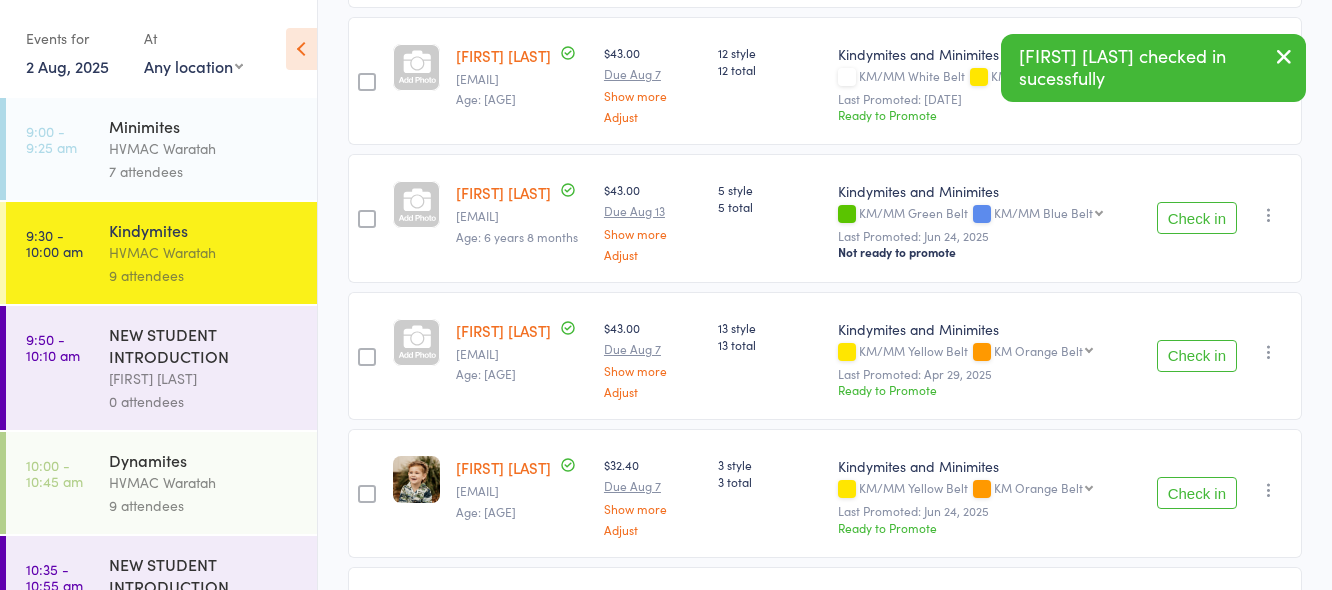 scroll, scrollTop: 447, scrollLeft: 0, axis: vertical 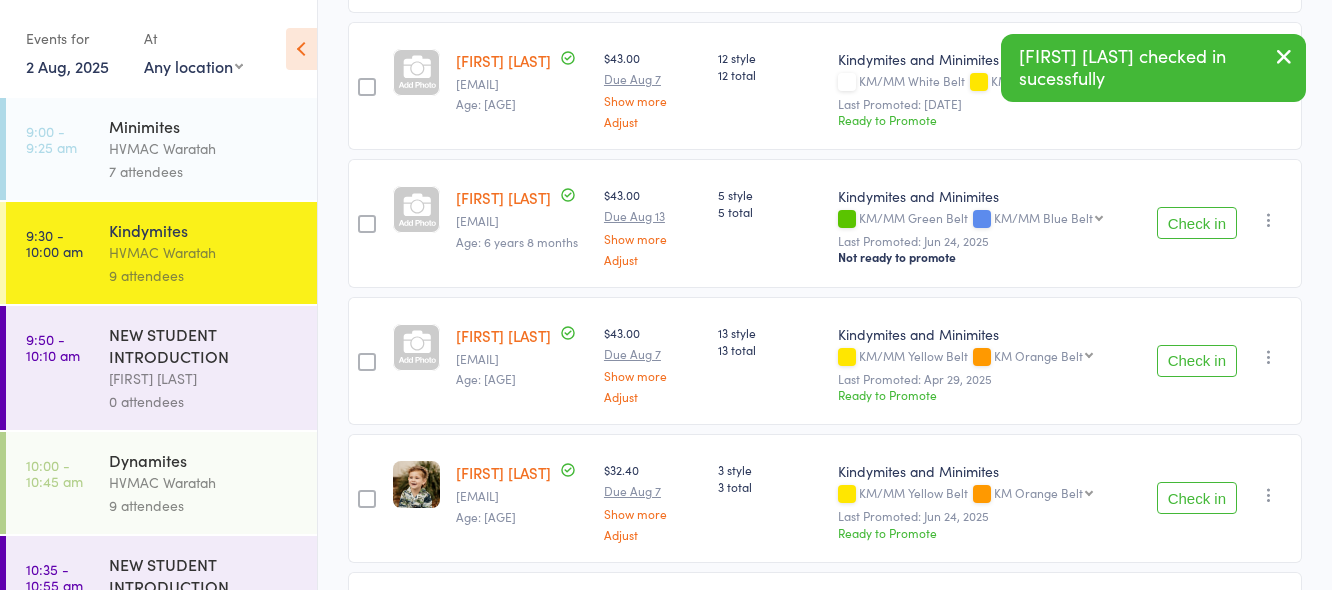 click on "Check in" at bounding box center [1197, 223] 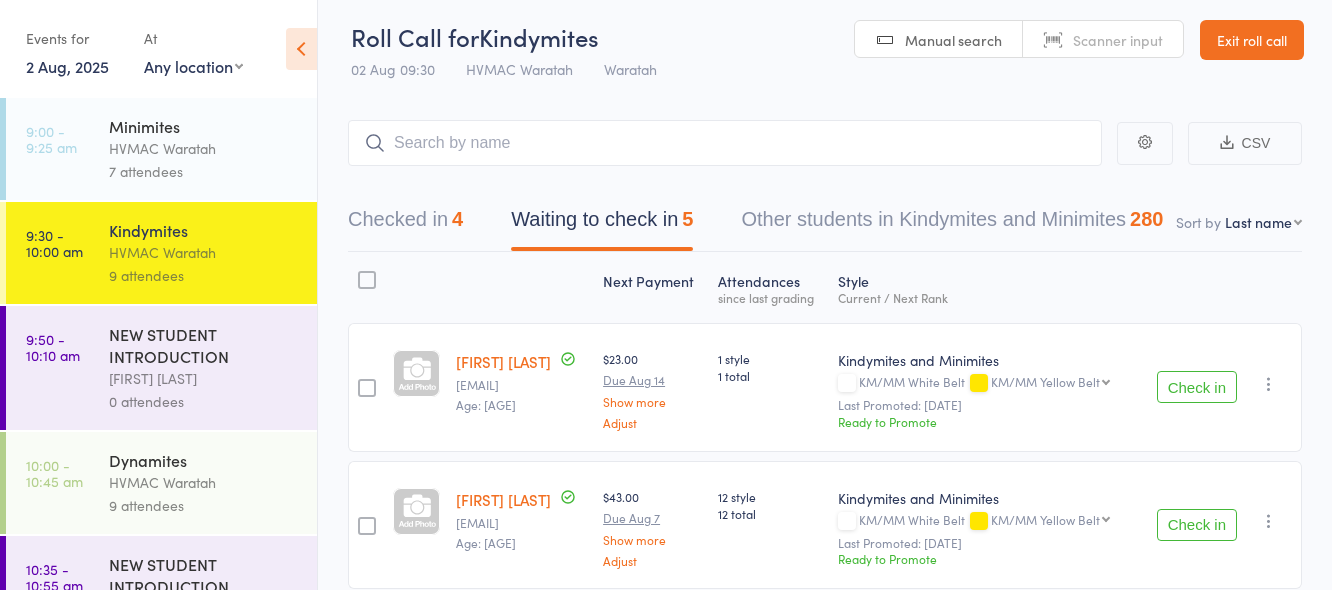 scroll, scrollTop: 0, scrollLeft: 0, axis: both 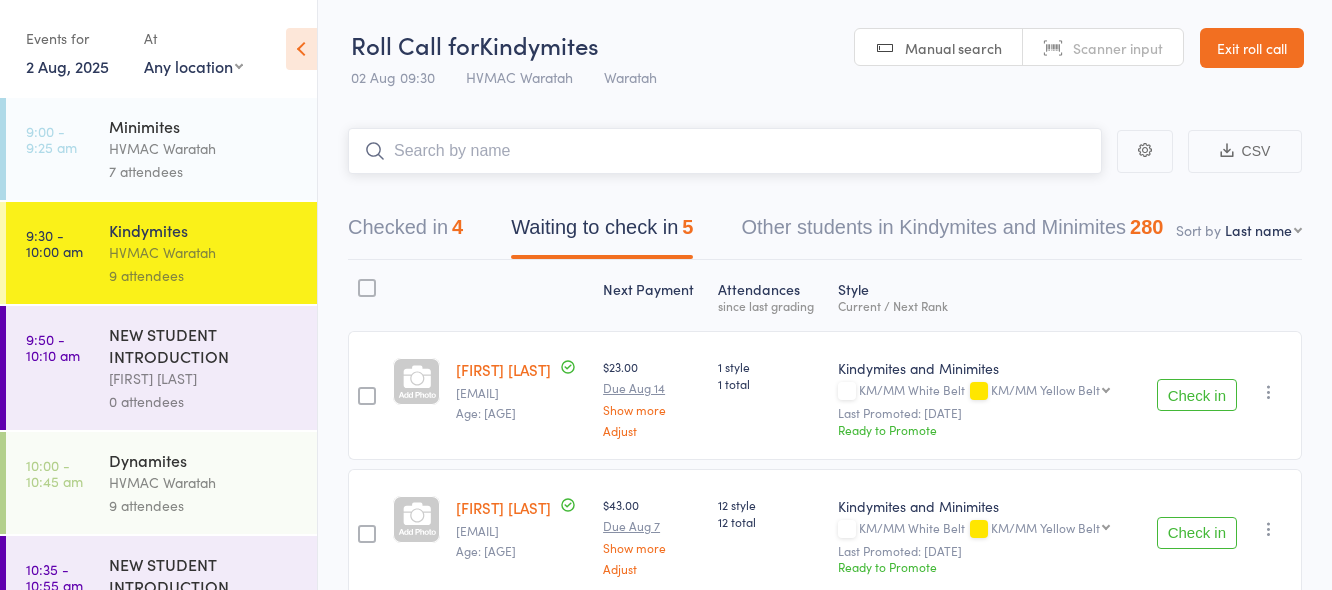 click at bounding box center (725, 151) 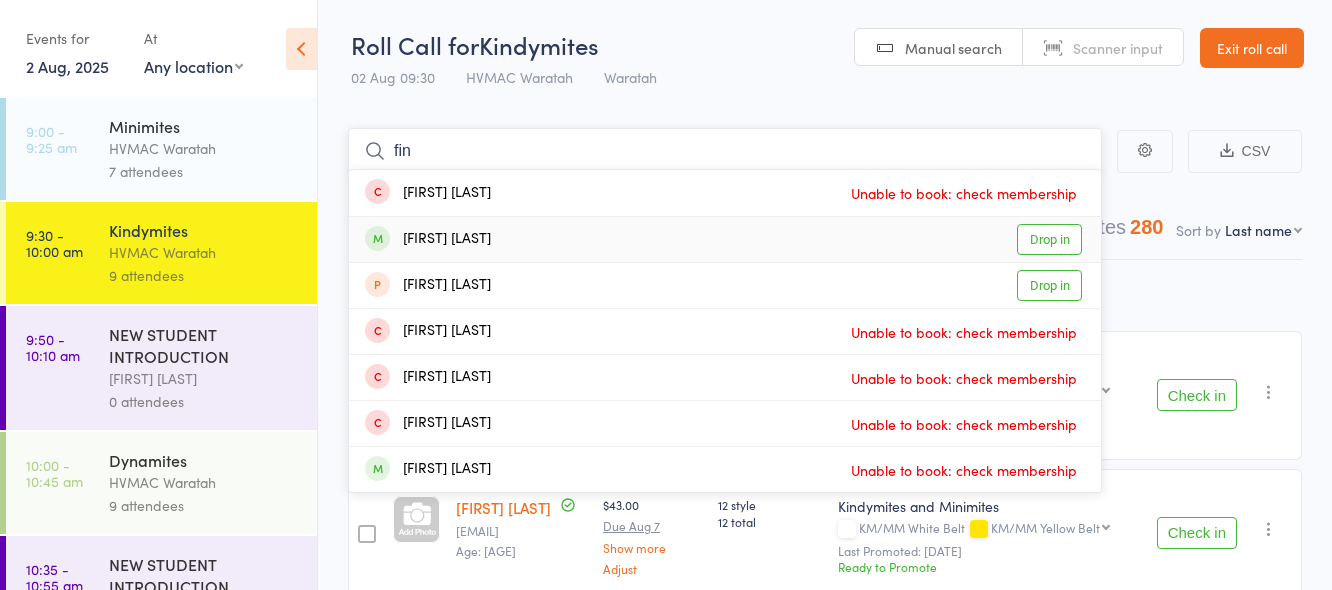 type on "fin" 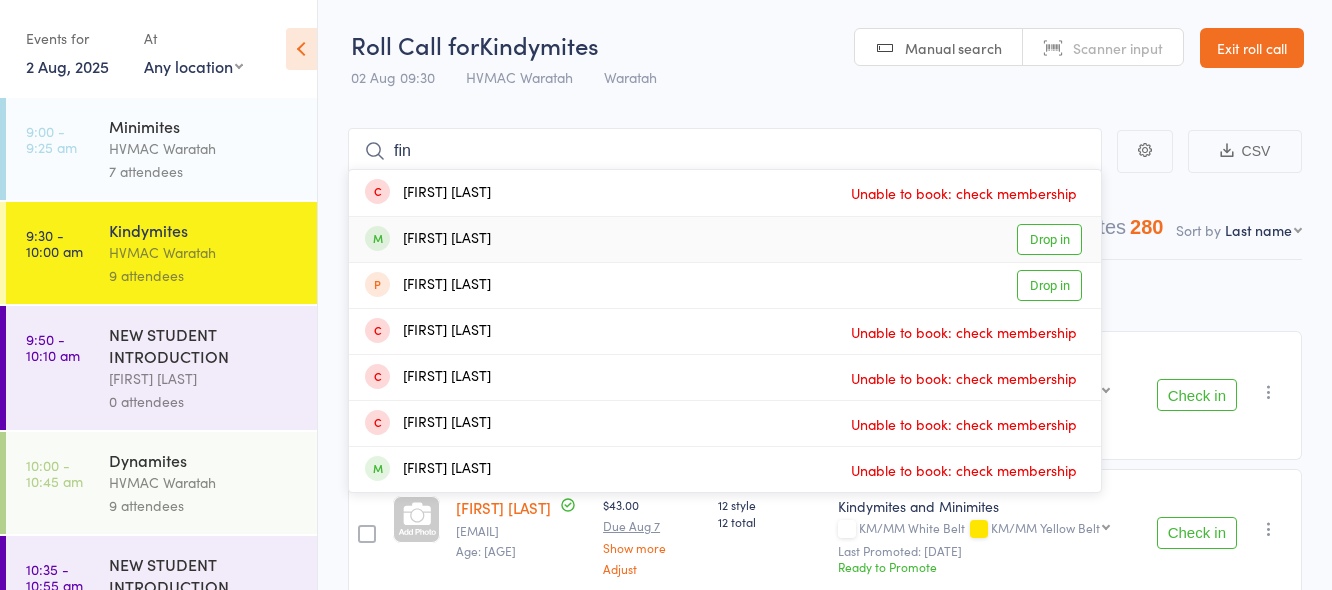 click on "Drop in" at bounding box center [1049, 239] 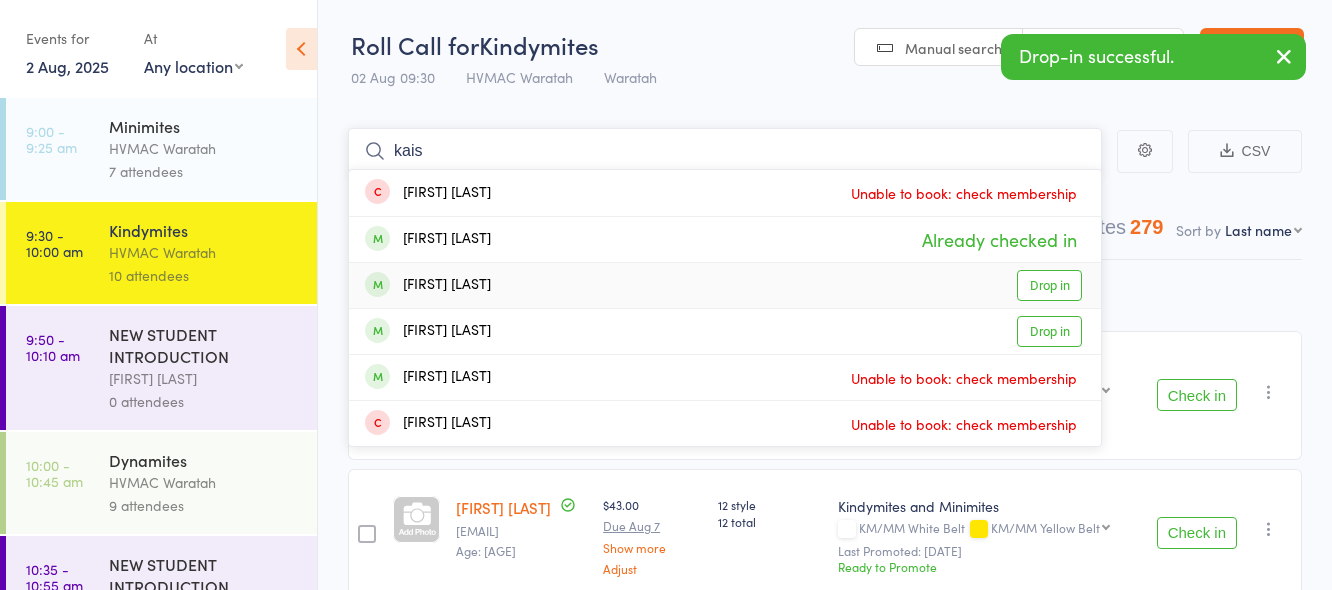 type on "kais" 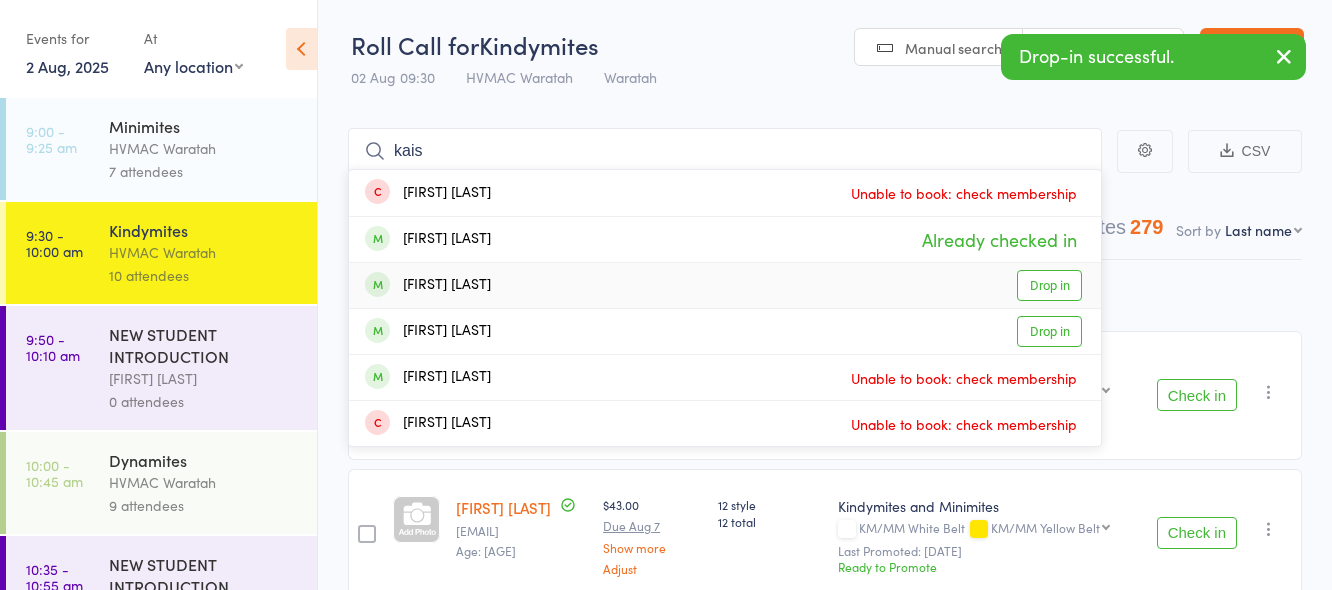 click on "Drop in" at bounding box center [1049, 285] 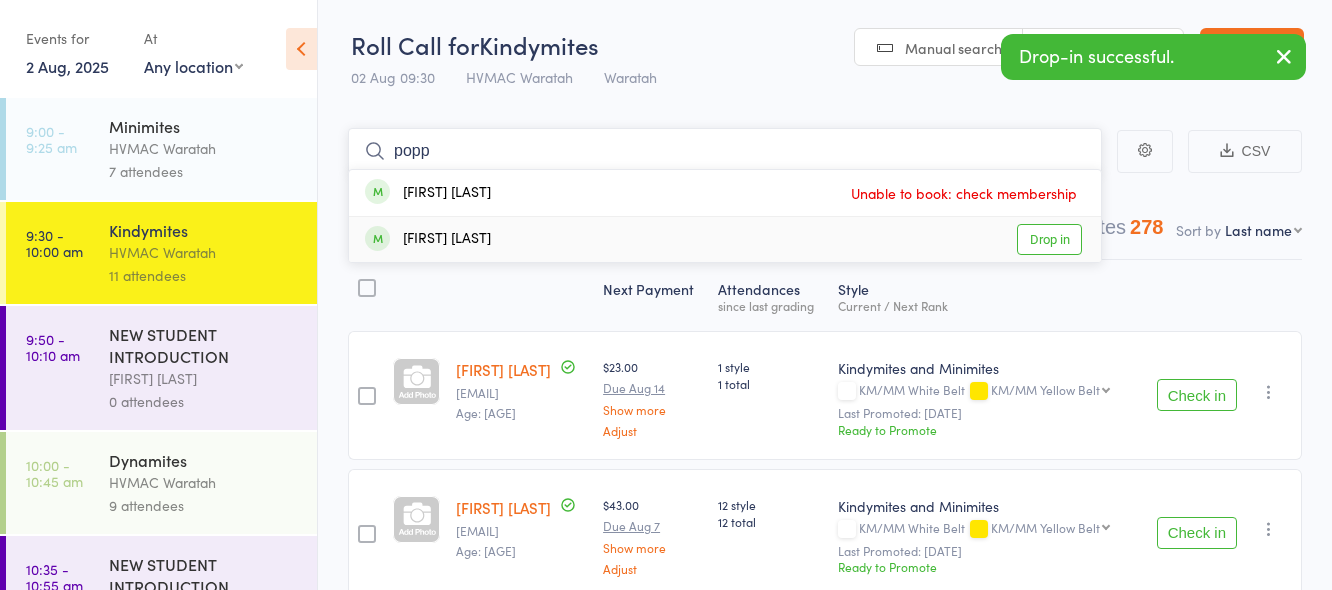 type on "popp" 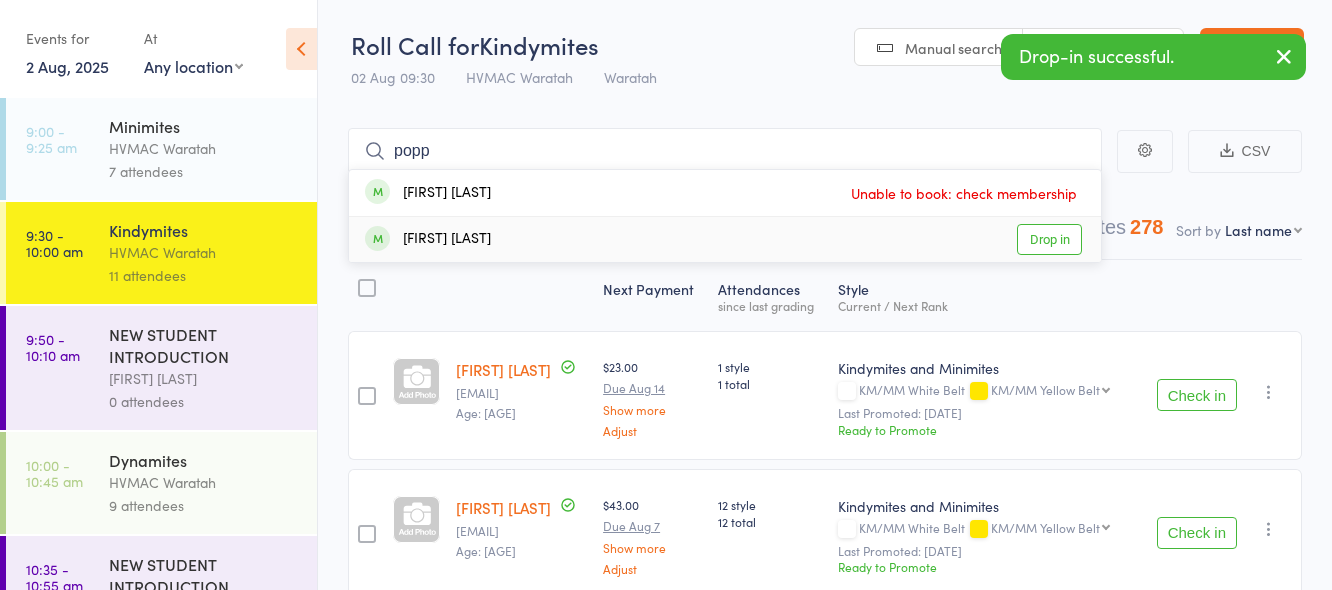 click on "Drop in" at bounding box center (1049, 239) 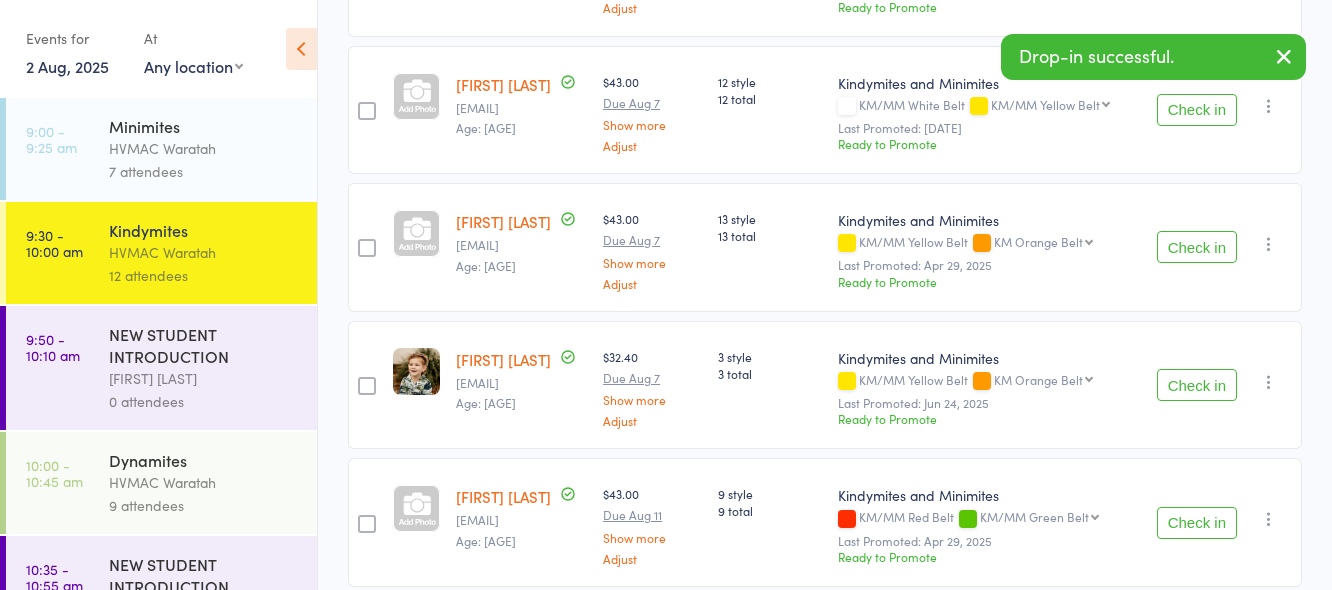 scroll, scrollTop: 509, scrollLeft: 0, axis: vertical 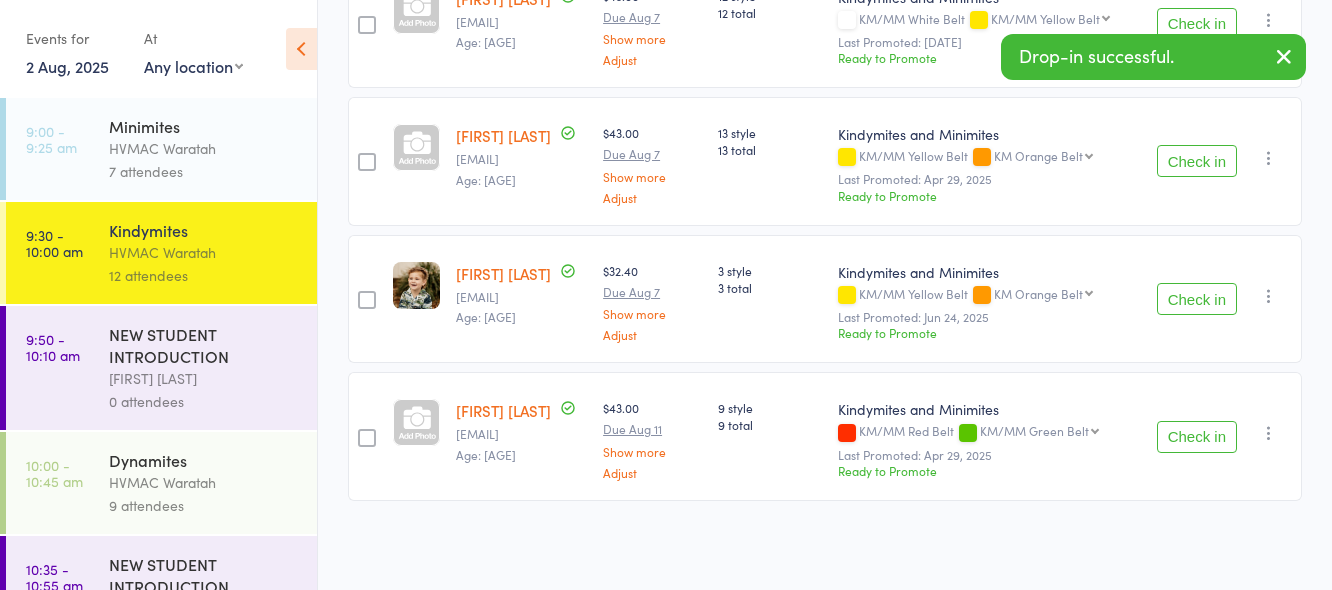 click on "Check in" at bounding box center [1197, 299] 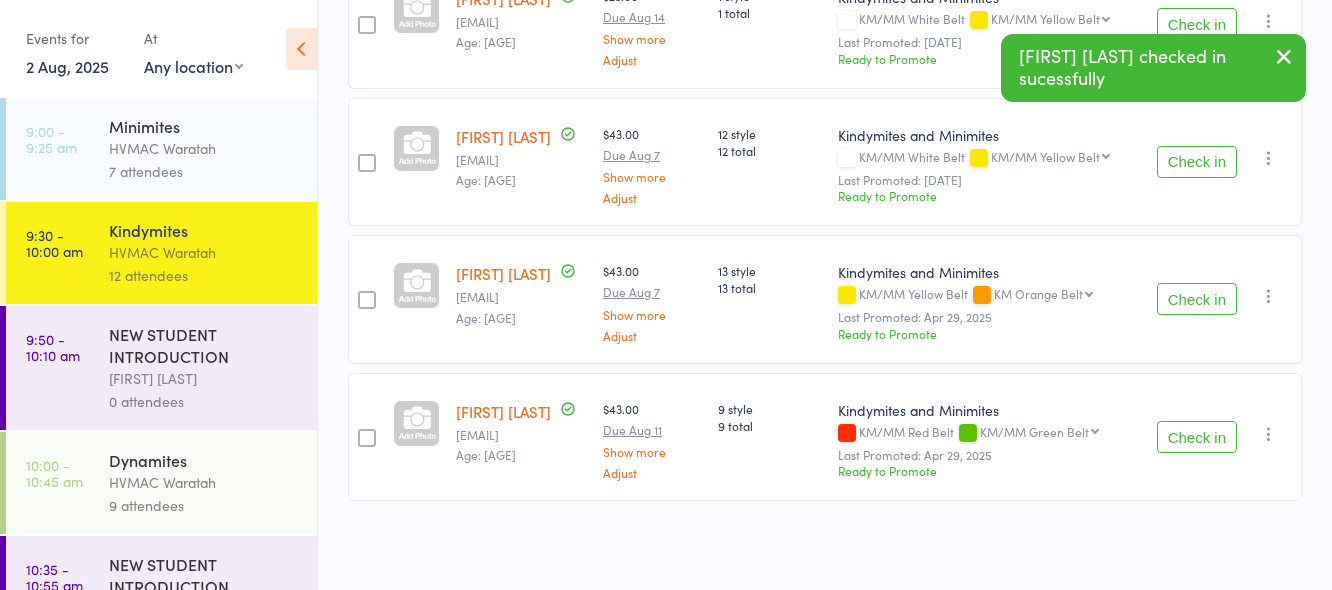scroll, scrollTop: 371, scrollLeft: 0, axis: vertical 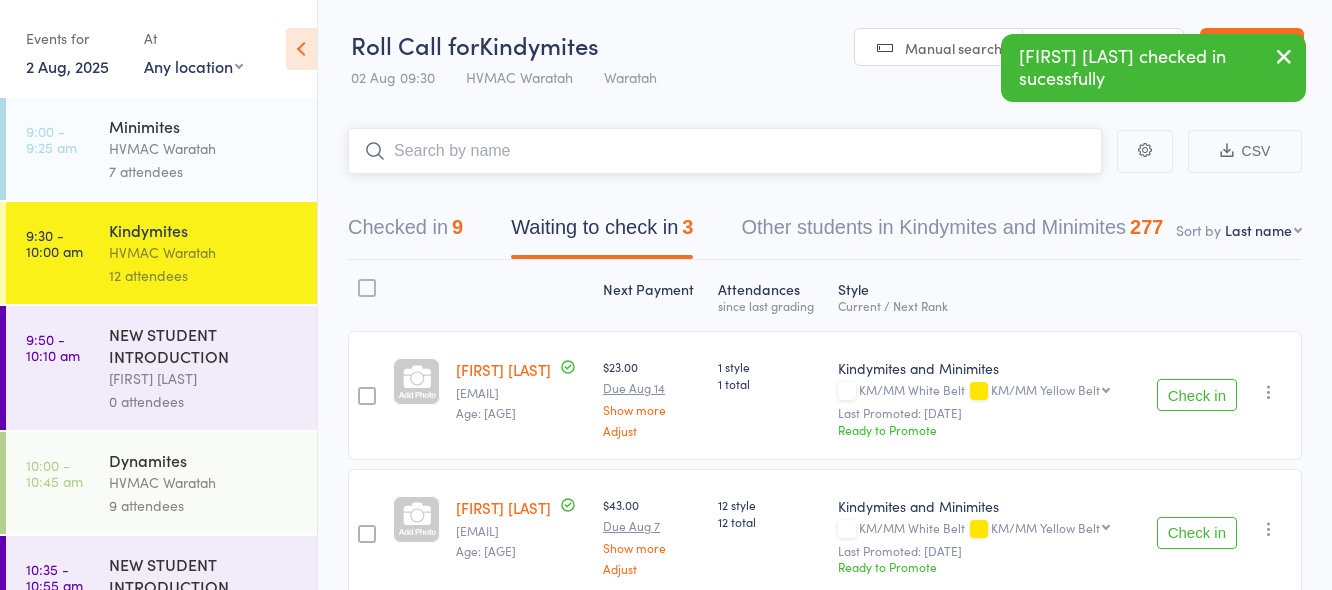 click at bounding box center (725, 151) 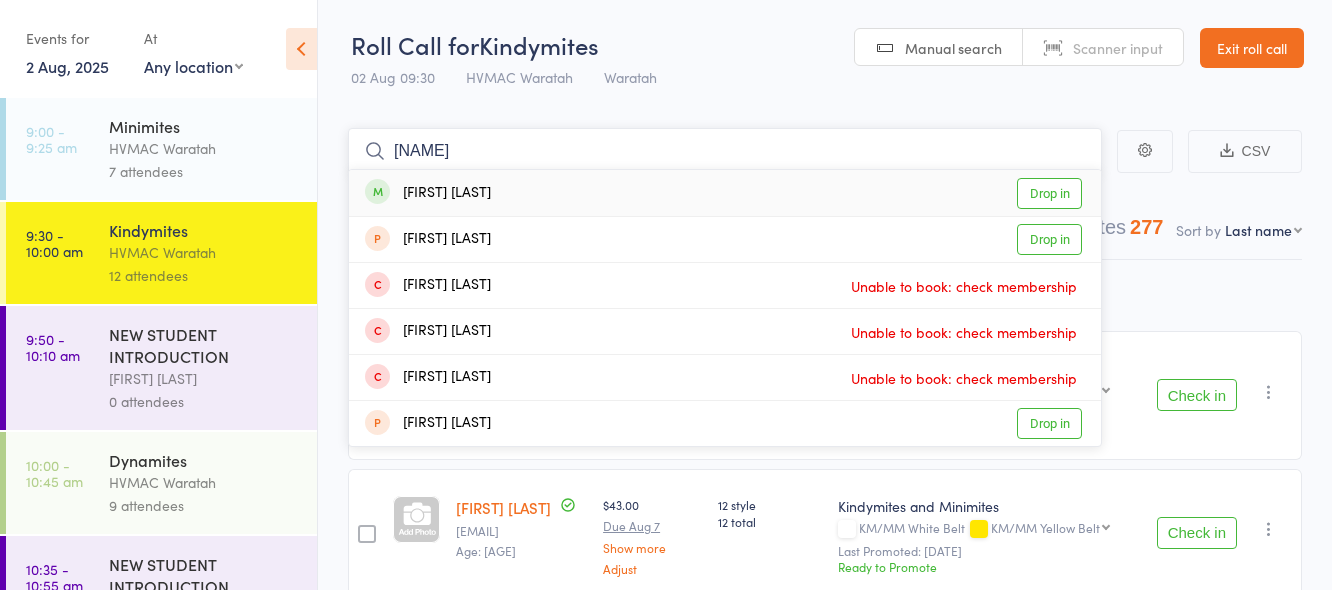 type on "aileen" 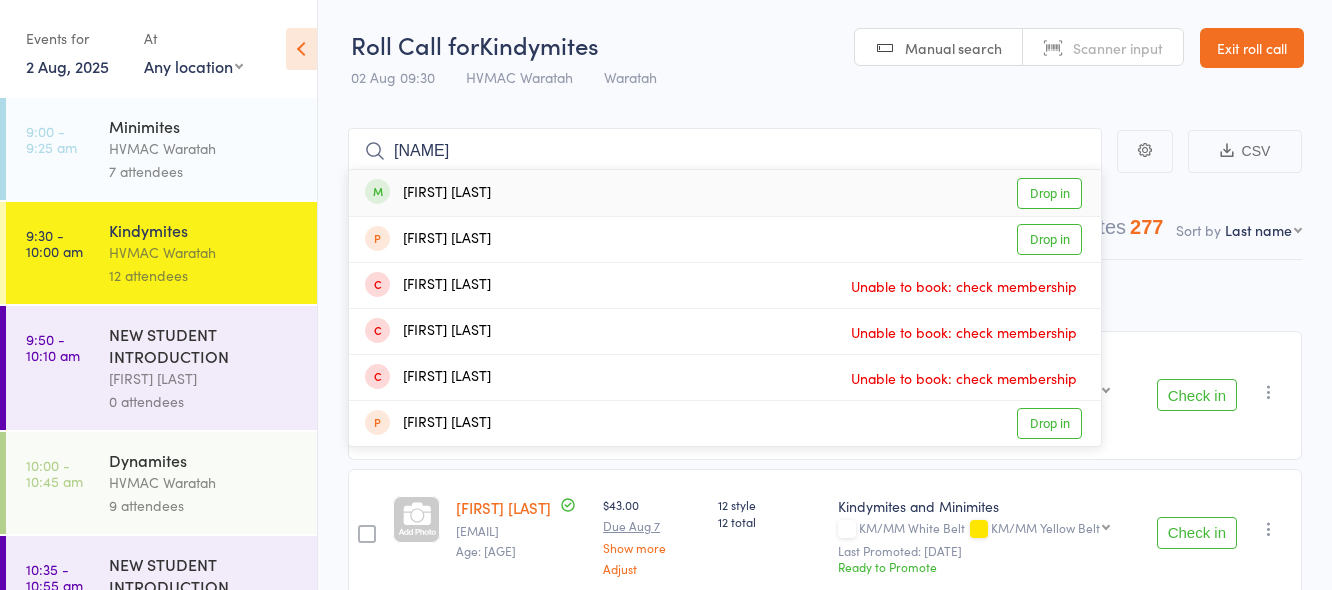 click on "Drop in" at bounding box center [1049, 193] 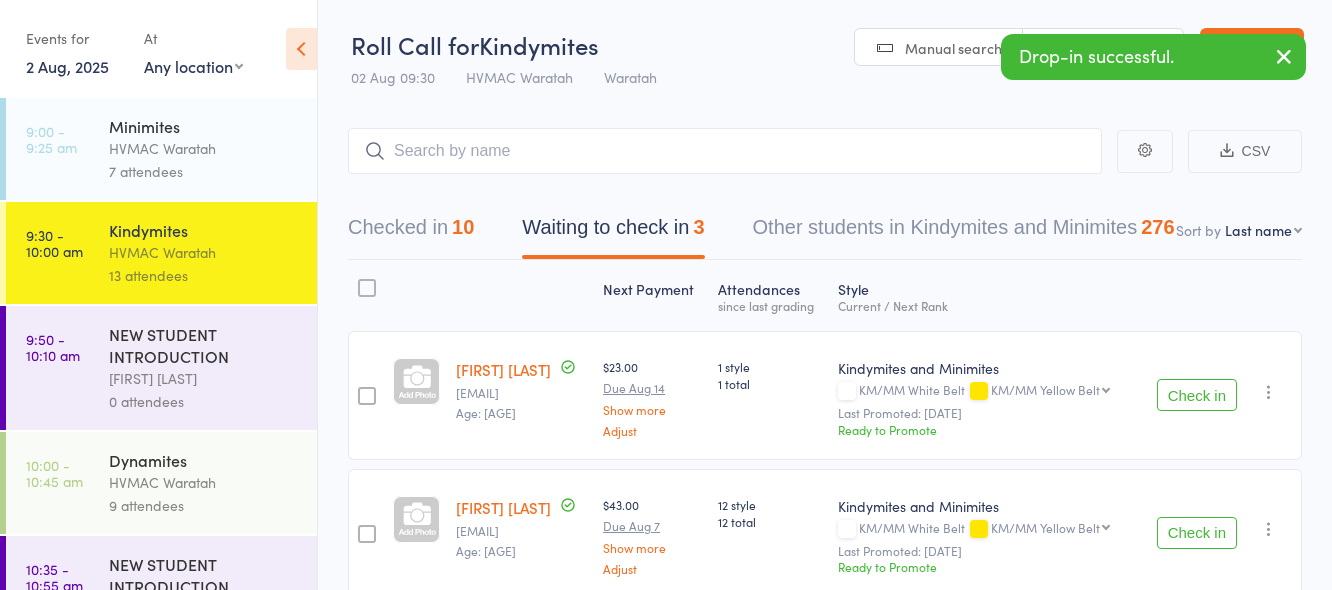click on "Check in" at bounding box center (1197, 395) 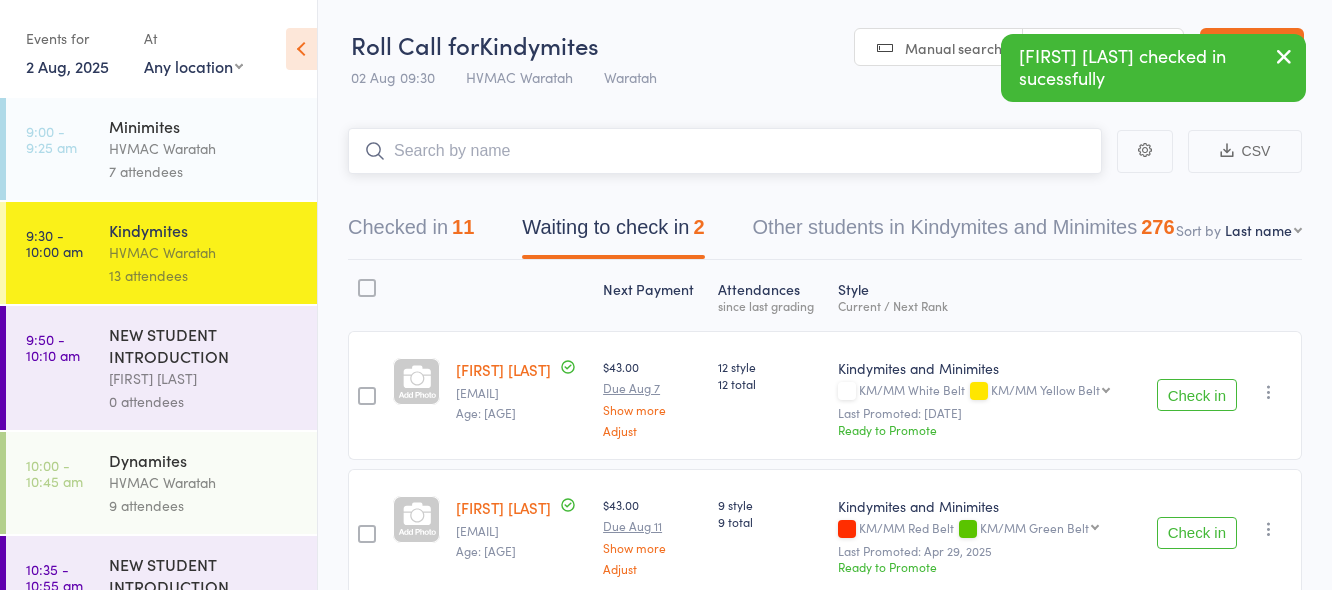 click at bounding box center (725, 151) 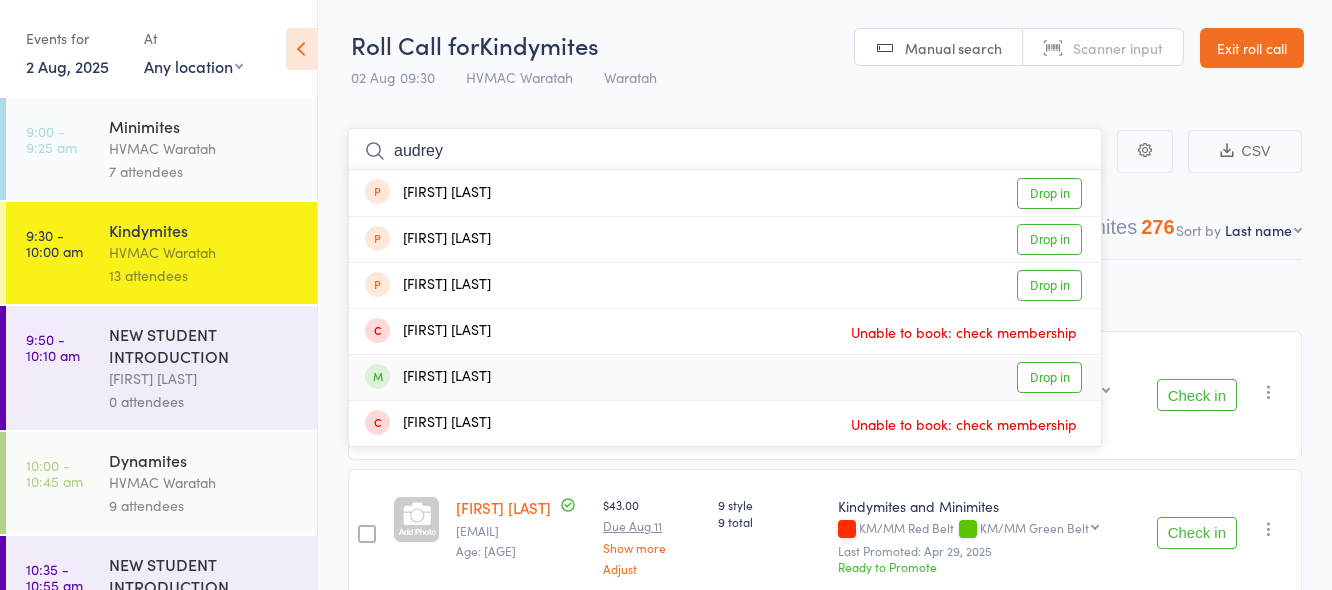 type on "audrey" 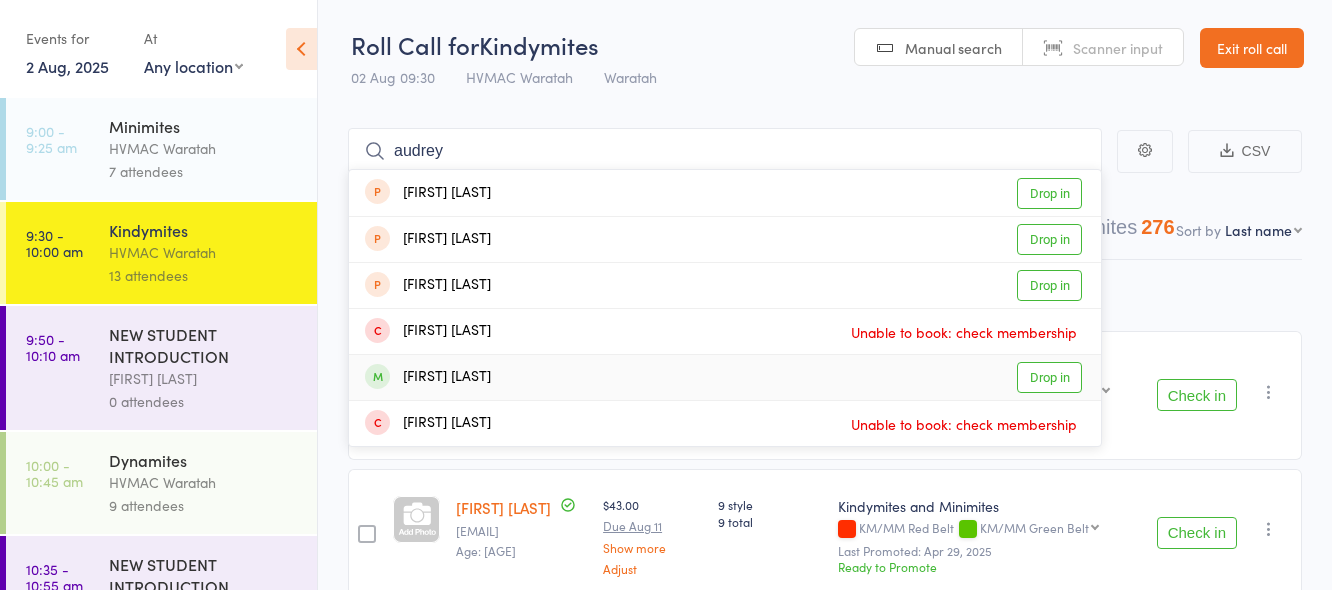 click on "Drop in" at bounding box center (1049, 377) 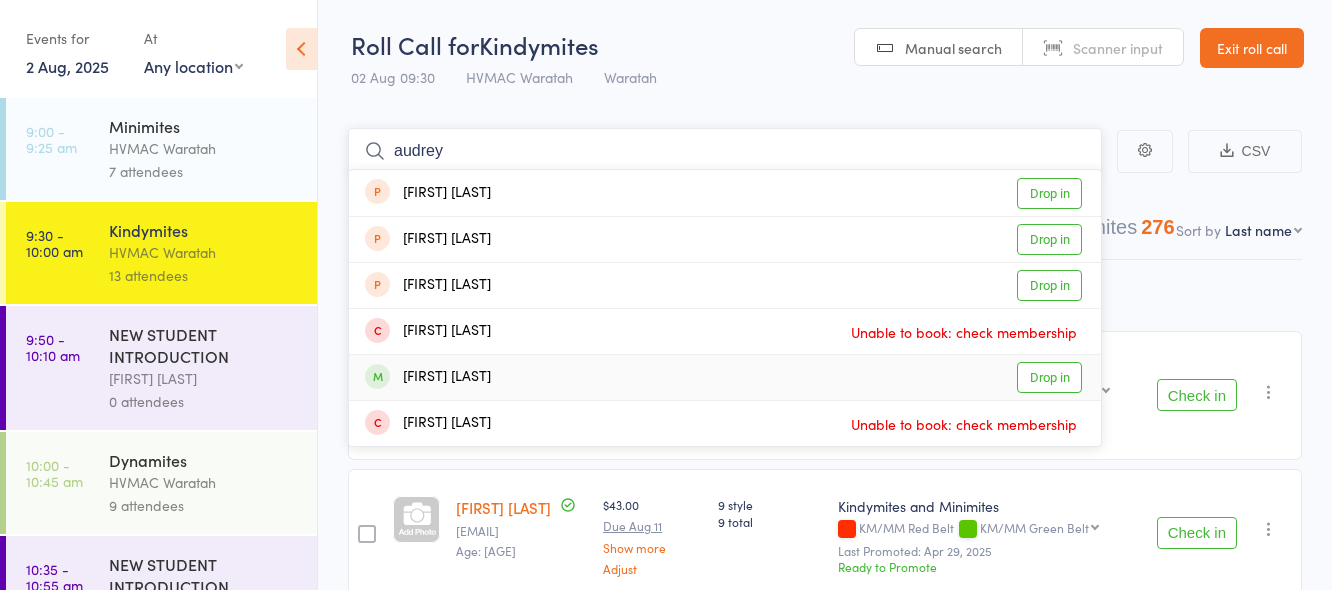 type 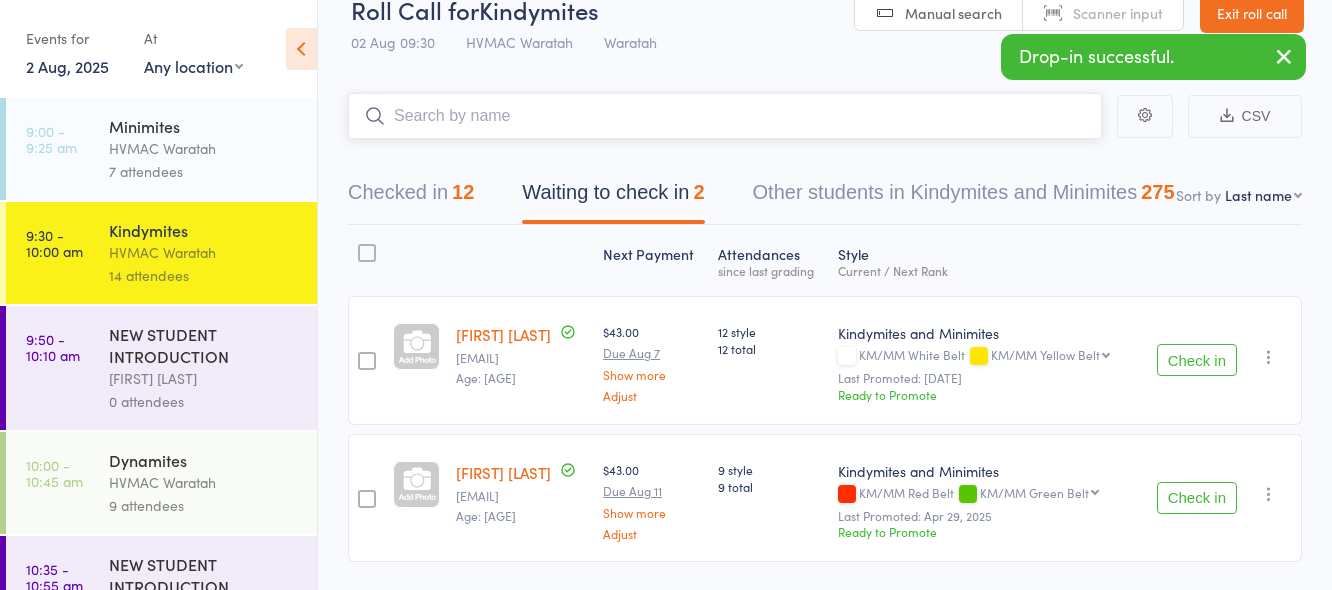 scroll, scrollTop: 96, scrollLeft: 0, axis: vertical 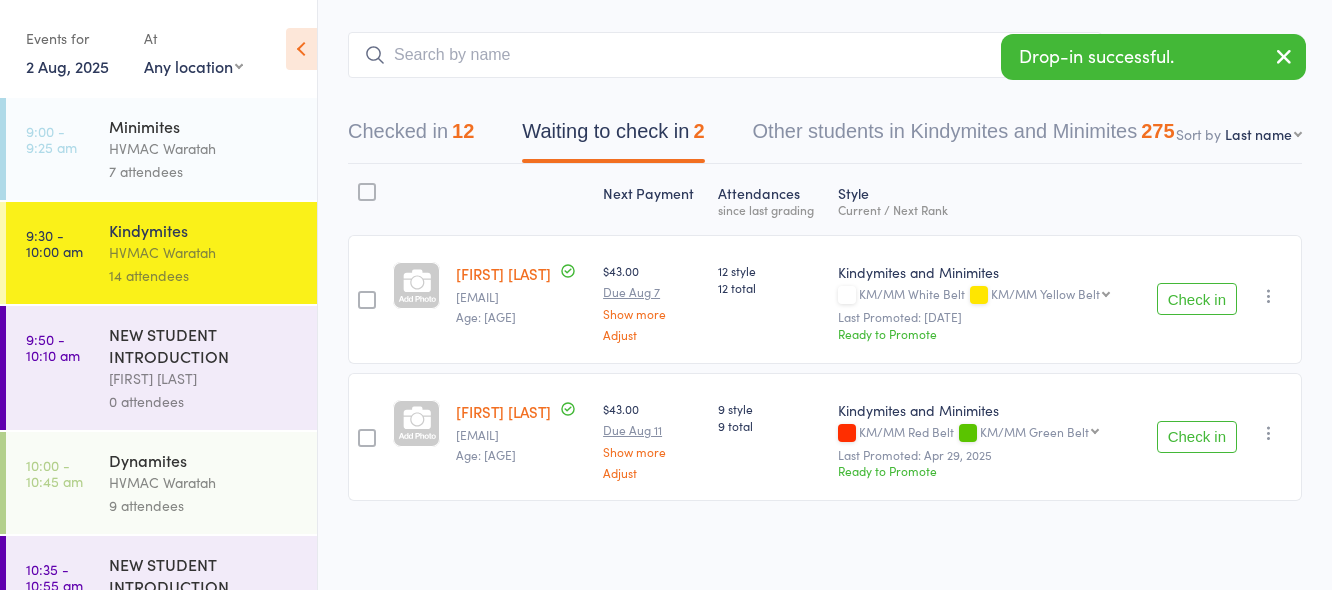 click at bounding box center (1269, 296) 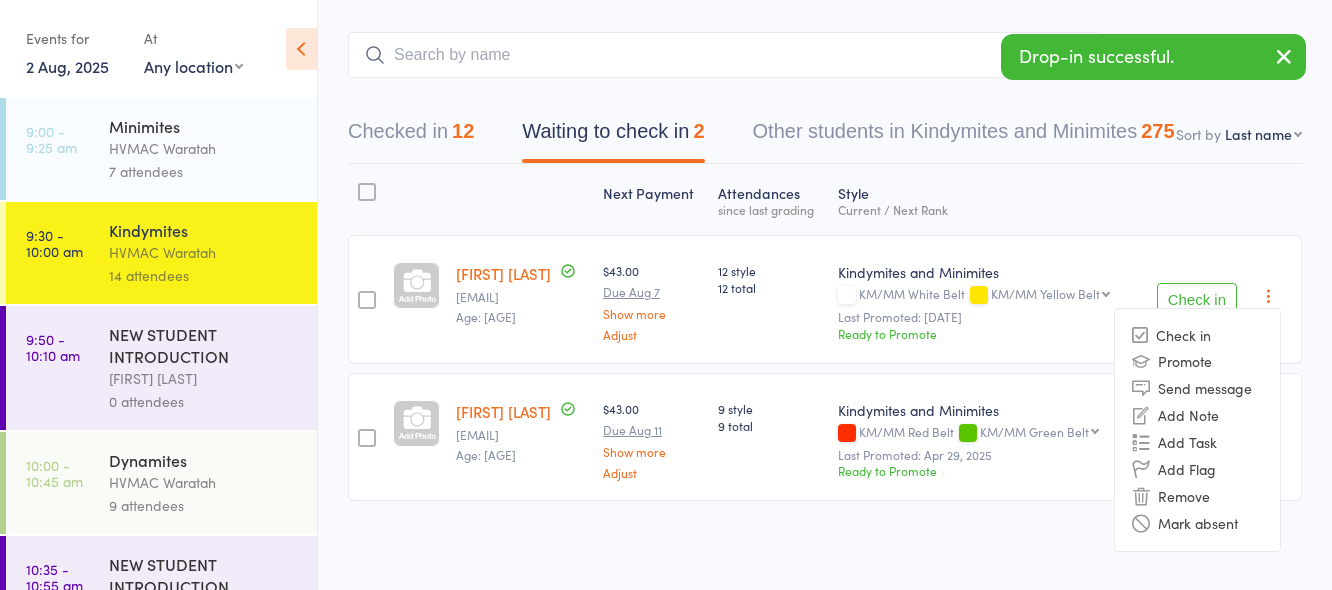 drag, startPoint x: 1172, startPoint y: 497, endPoint x: 760, endPoint y: 84, distance: 583.3635 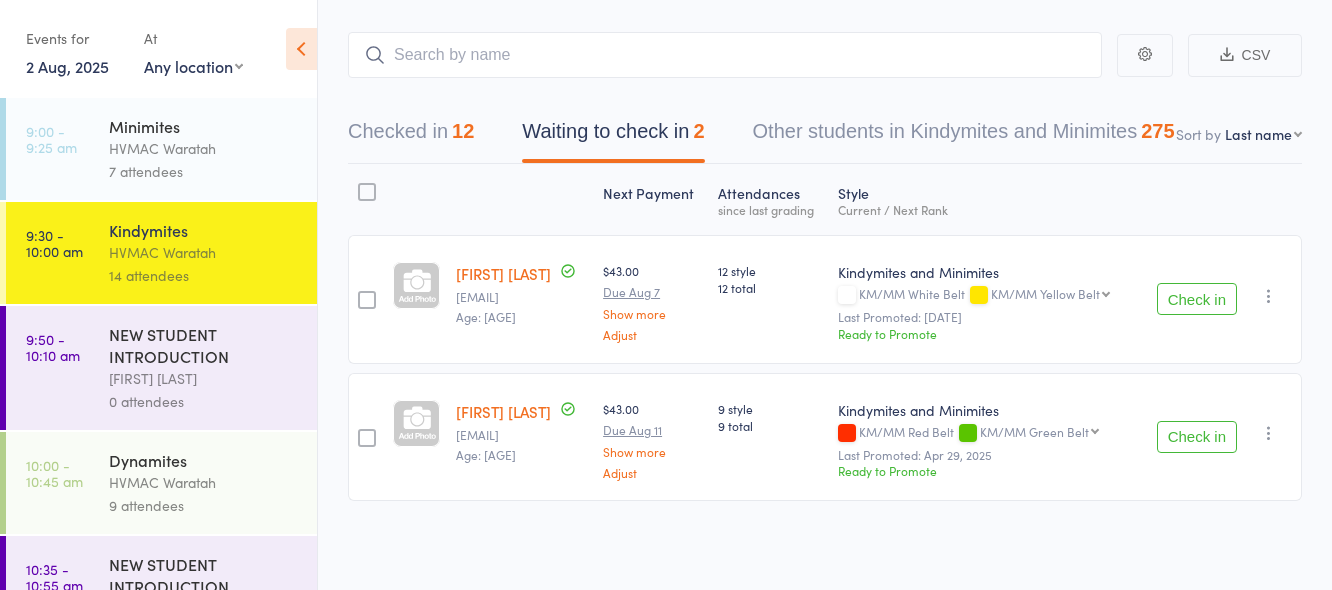 scroll, scrollTop: 1, scrollLeft: 0, axis: vertical 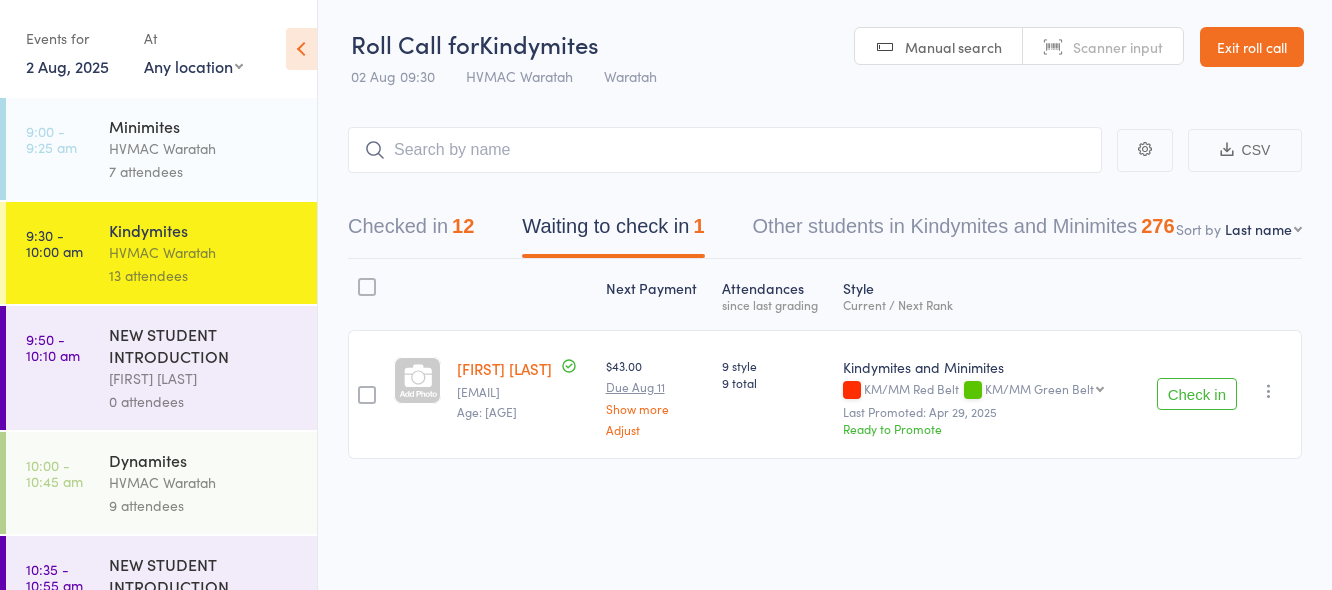 click at bounding box center [1269, 391] 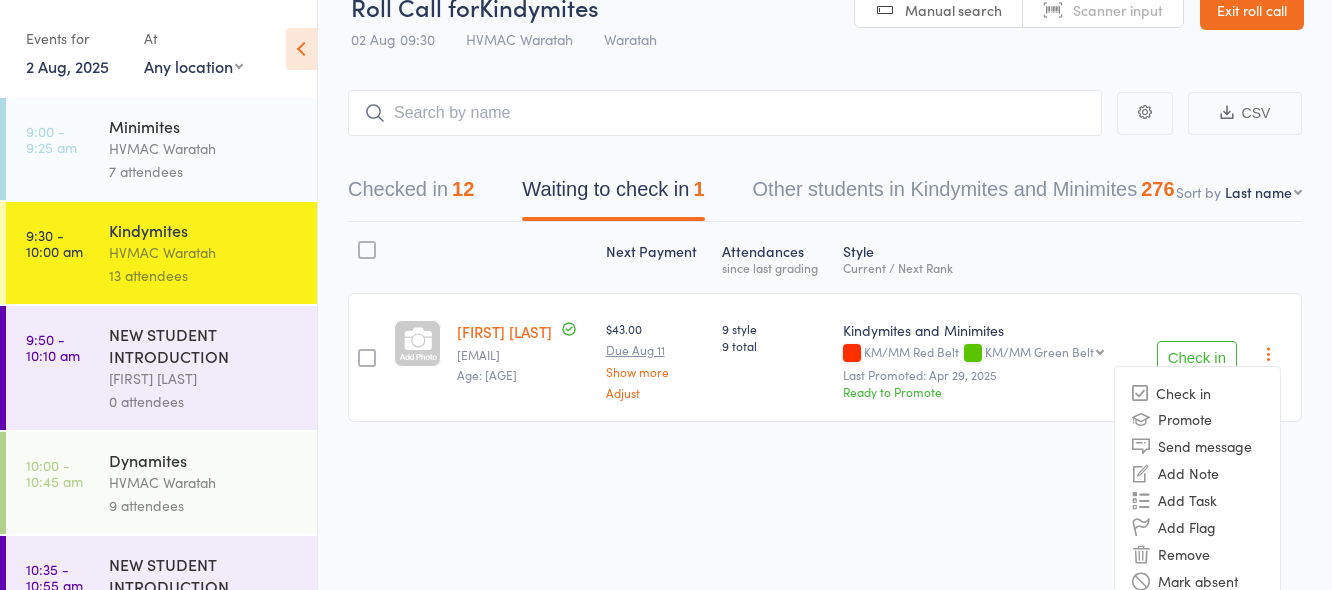 scroll, scrollTop: 58, scrollLeft: 0, axis: vertical 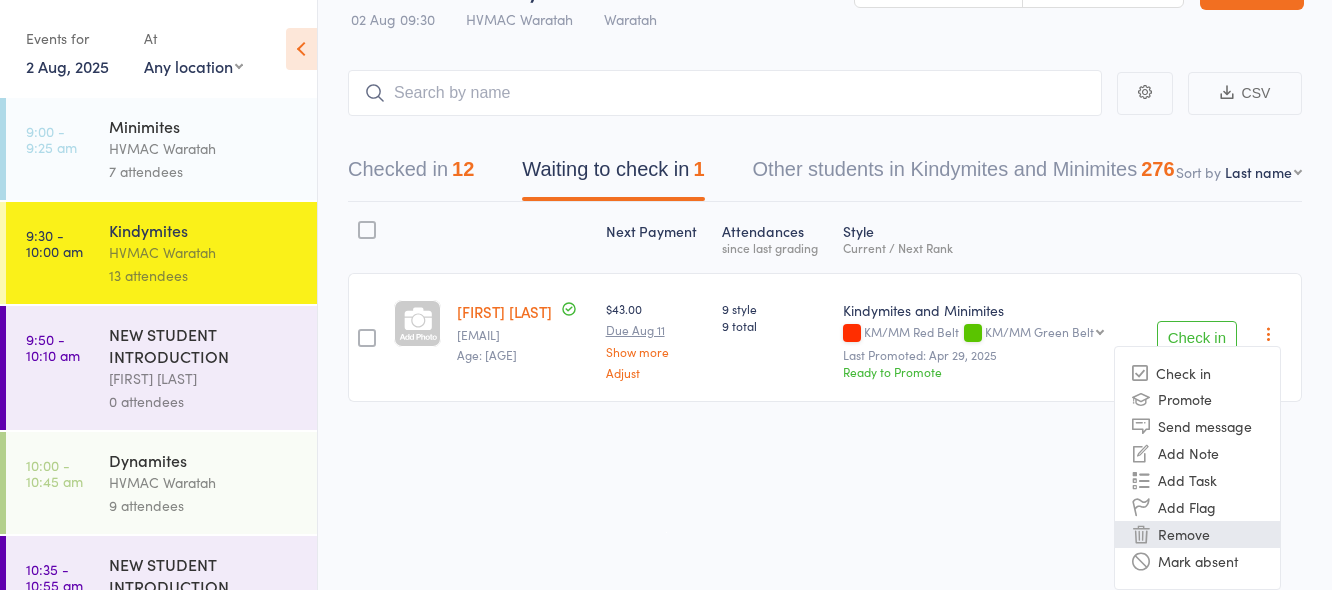 click on "Remove" at bounding box center (1197, 534) 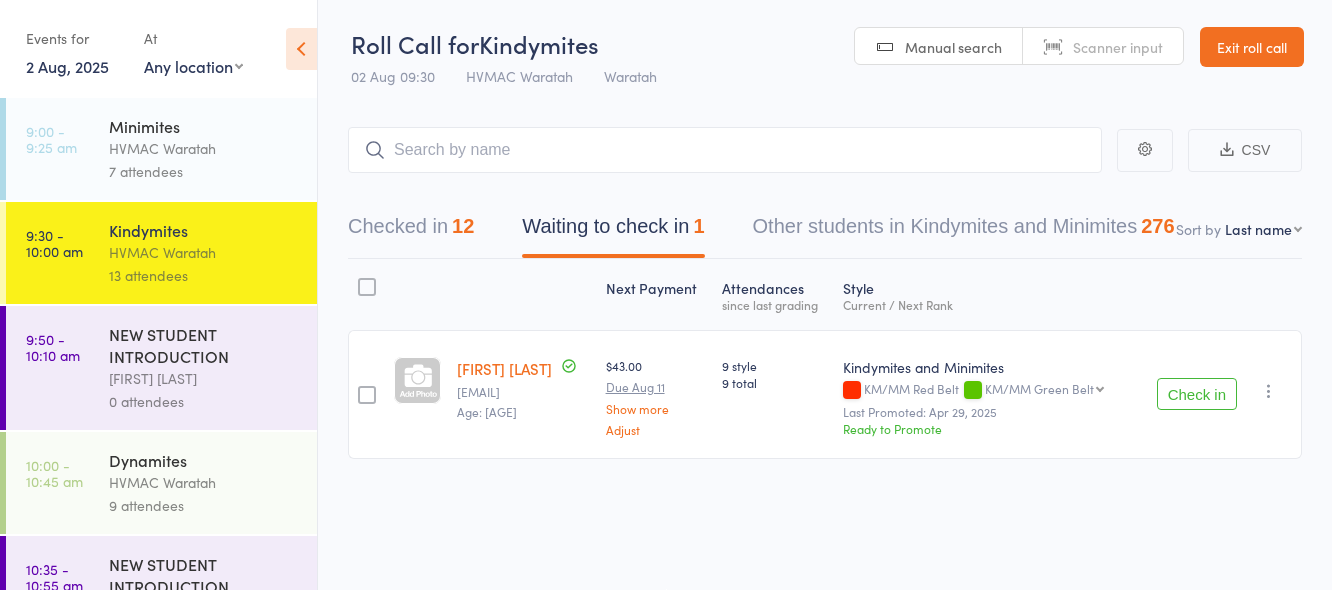 scroll, scrollTop: 1, scrollLeft: 0, axis: vertical 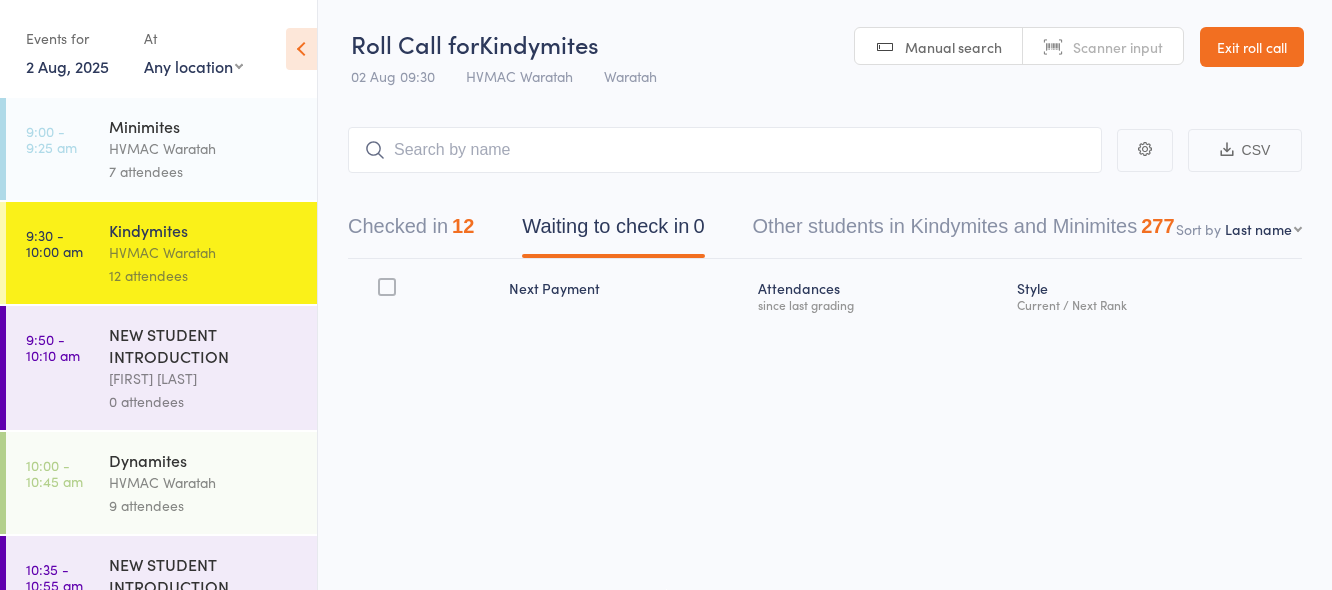 click on "7 attendees" at bounding box center [204, 171] 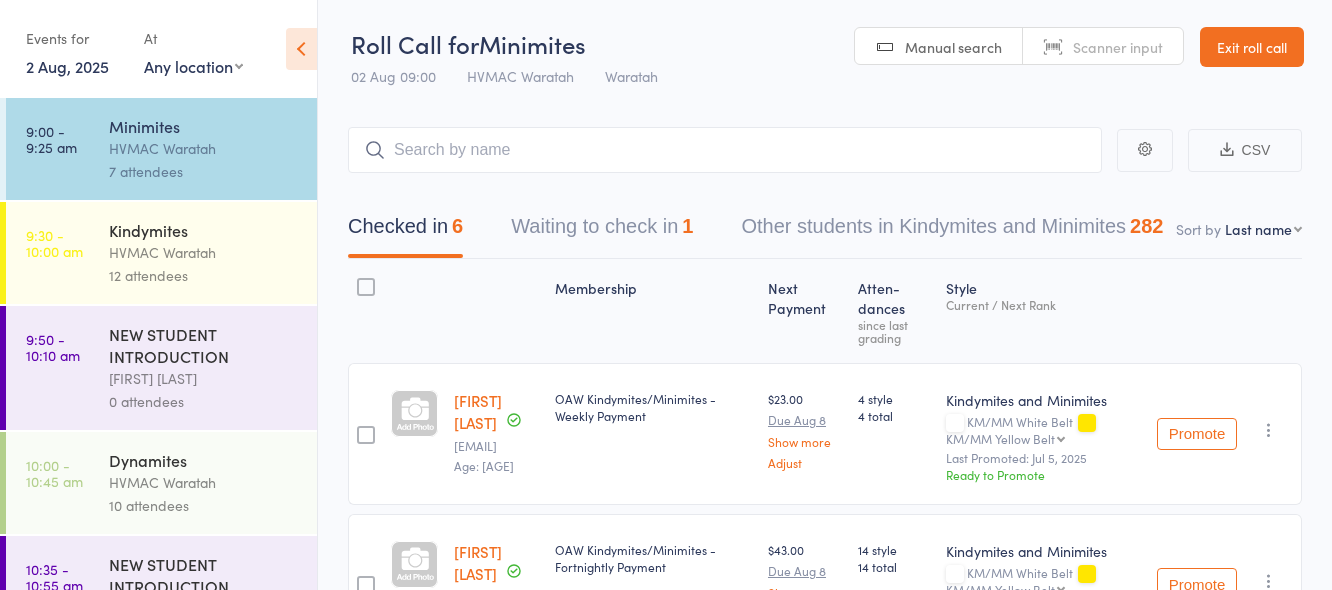 click on "Waiting to check in  1" at bounding box center (602, 231) 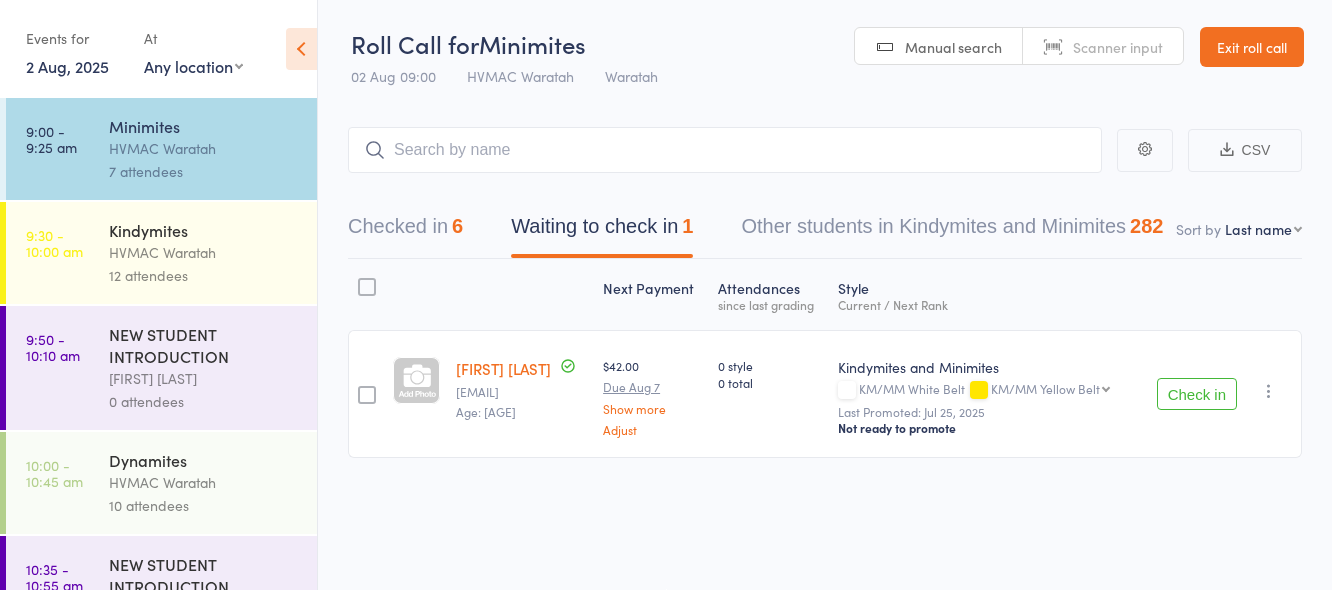 click at bounding box center [1269, 391] 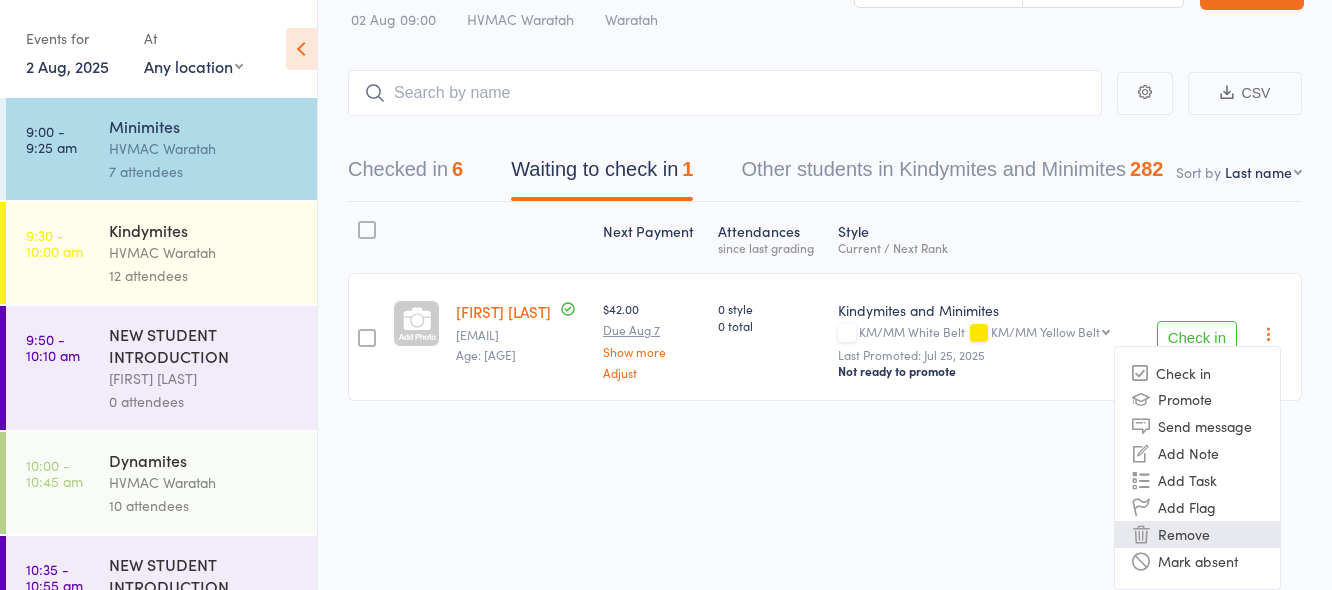 click on "Remove" at bounding box center (1197, 534) 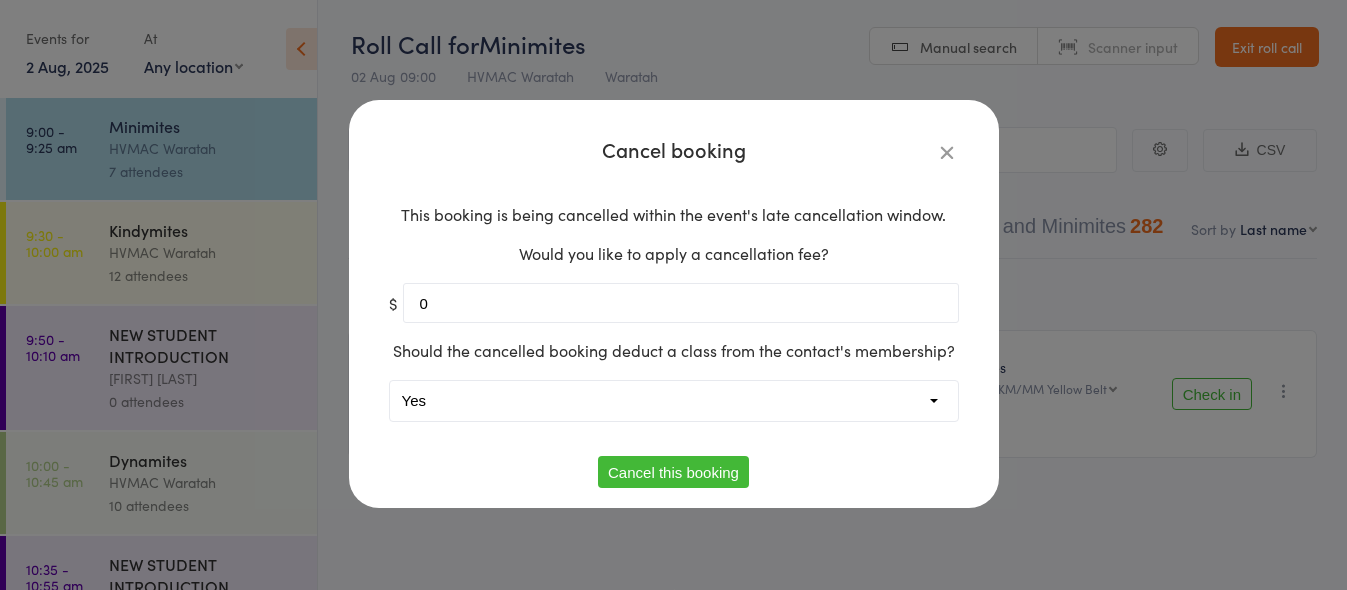 click on "Yes No" at bounding box center (674, 401) 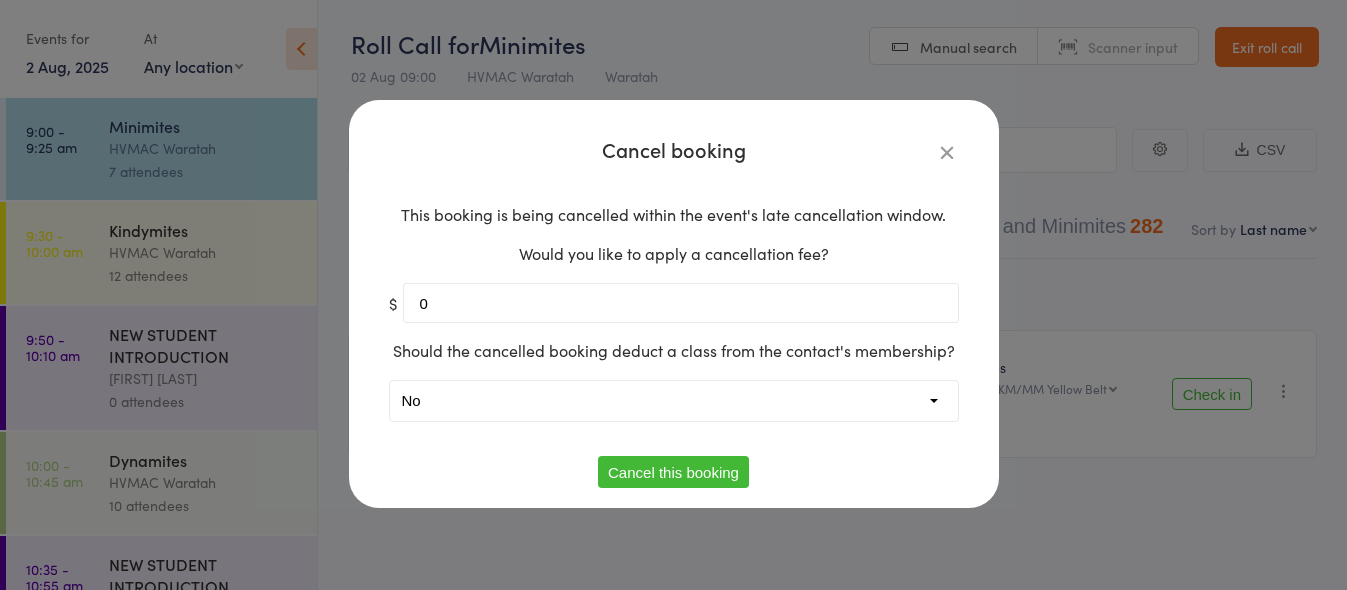 click on "Yes No" at bounding box center (674, 401) 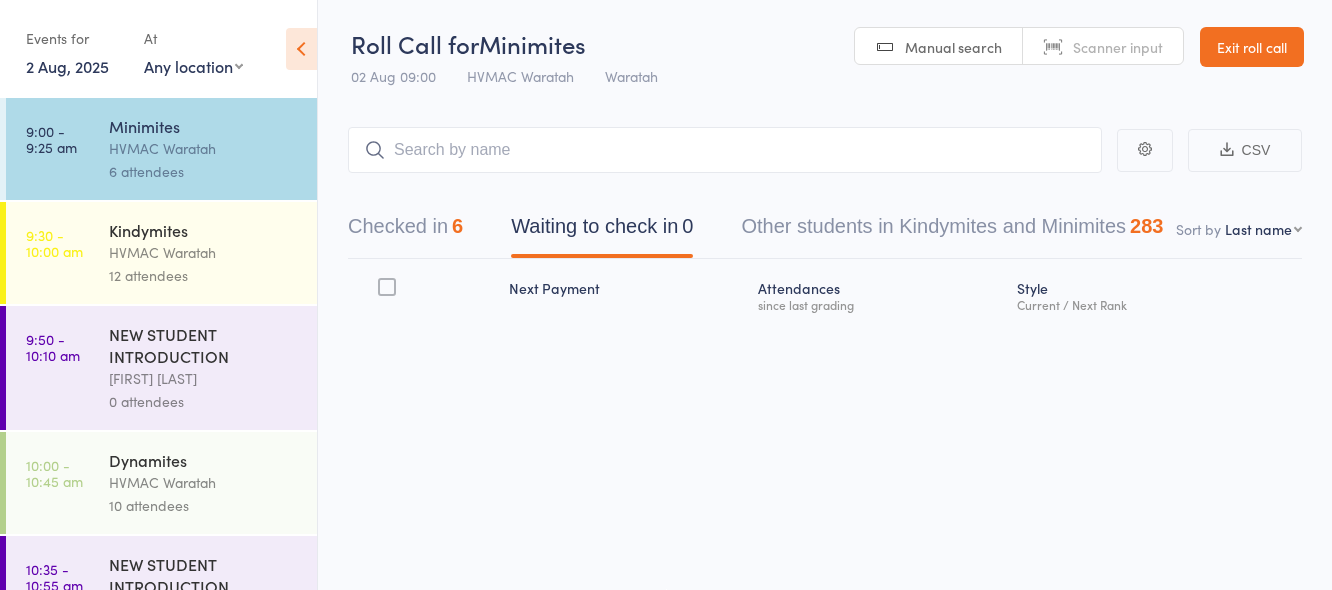 click on "Dynamites" at bounding box center (204, 460) 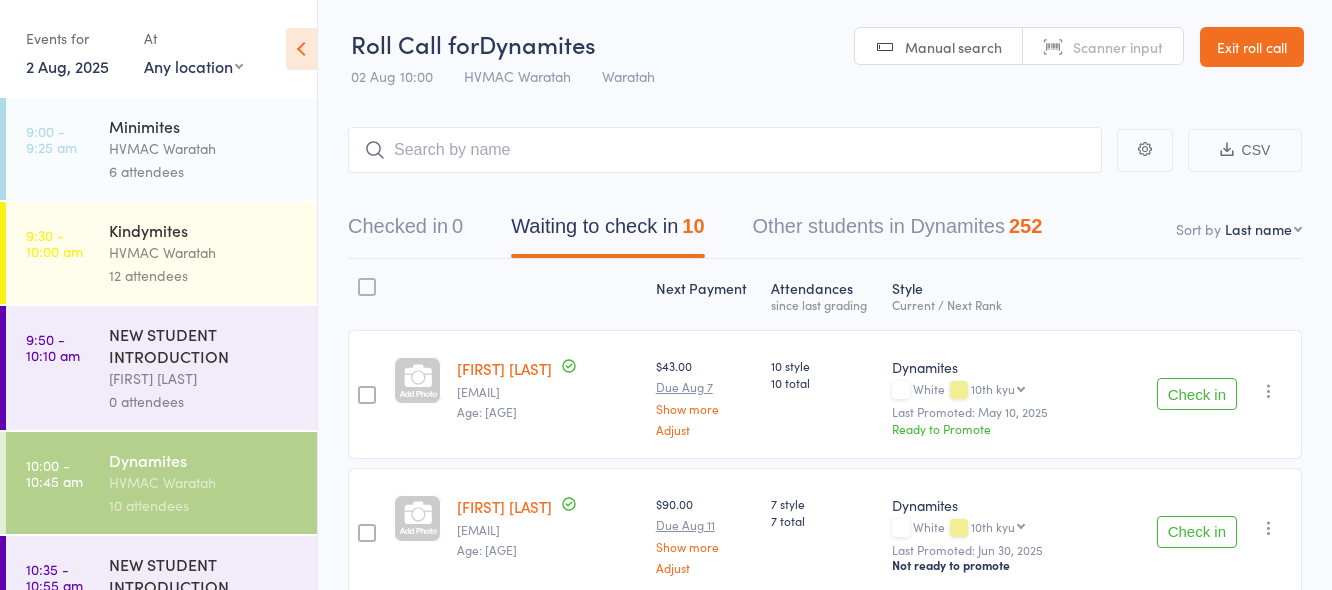 click on "Age: 7 years 11 months" at bounding box center [548, 550] 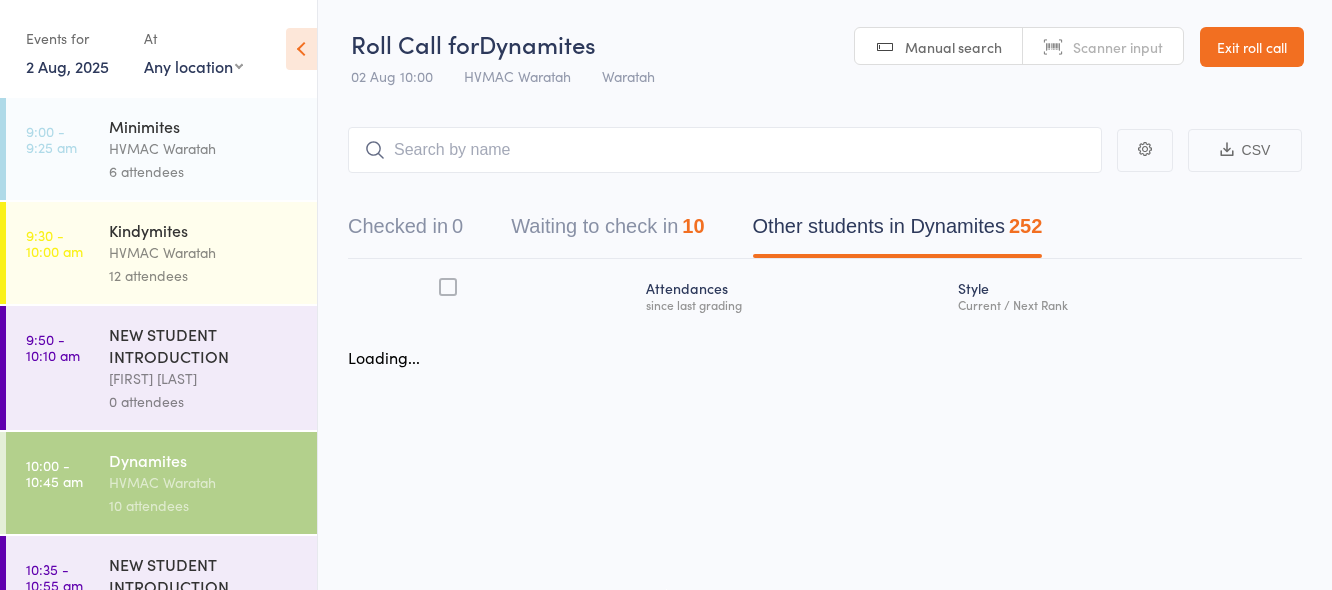 click on "252" at bounding box center (1025, 226) 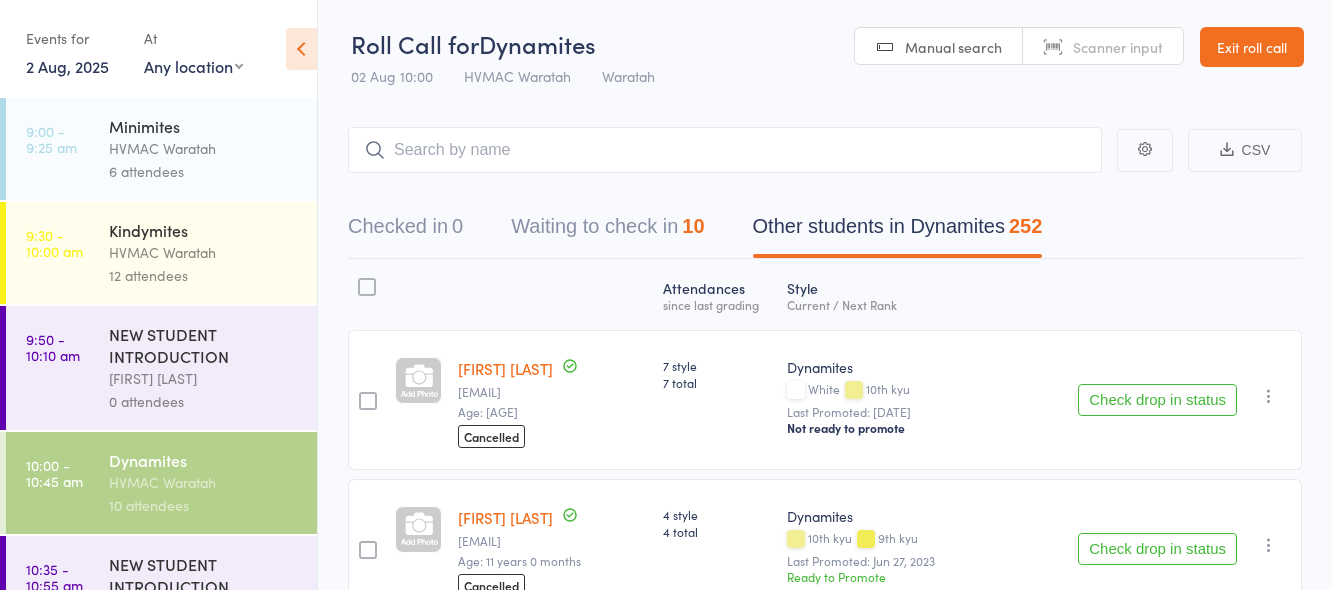 click on "Dynamites" at bounding box center (204, 460) 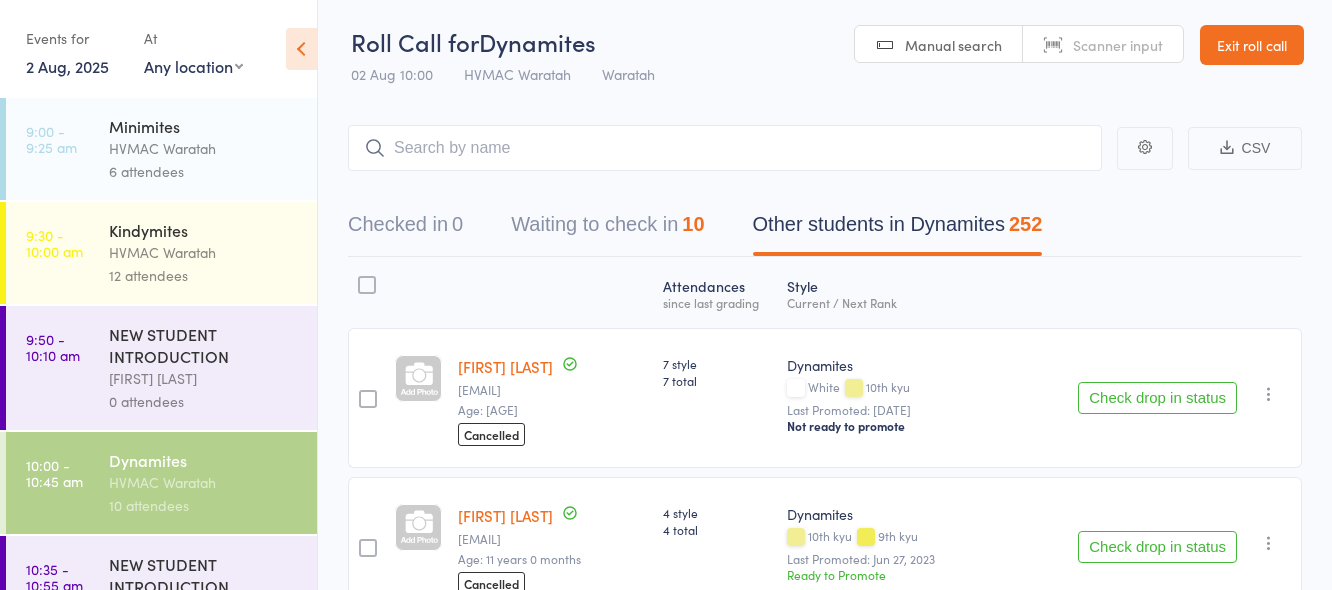 scroll, scrollTop: 0, scrollLeft: 0, axis: both 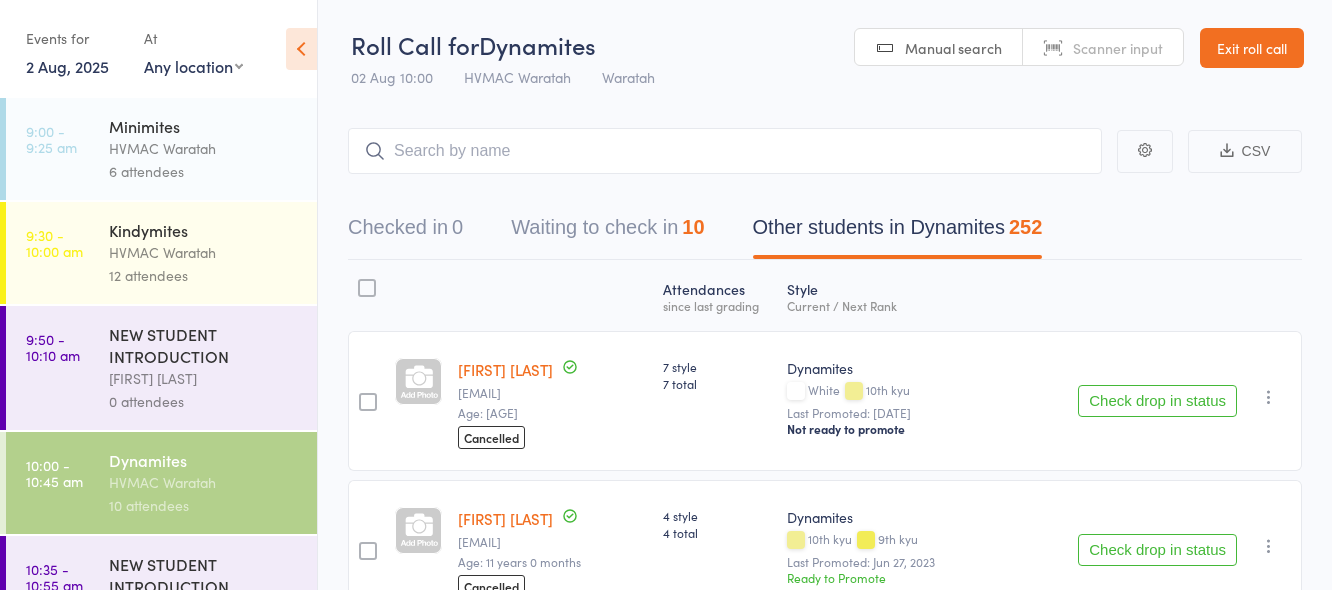 click on "Kindymites" at bounding box center [204, 230] 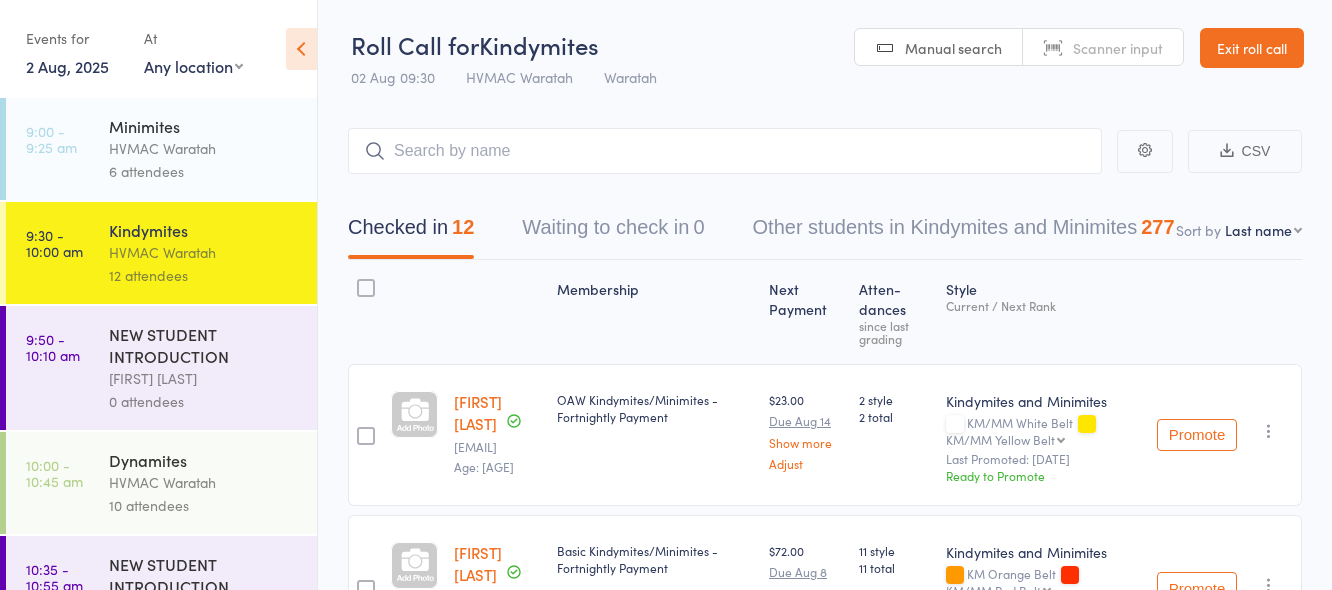 click on "Dynamites" at bounding box center [204, 460] 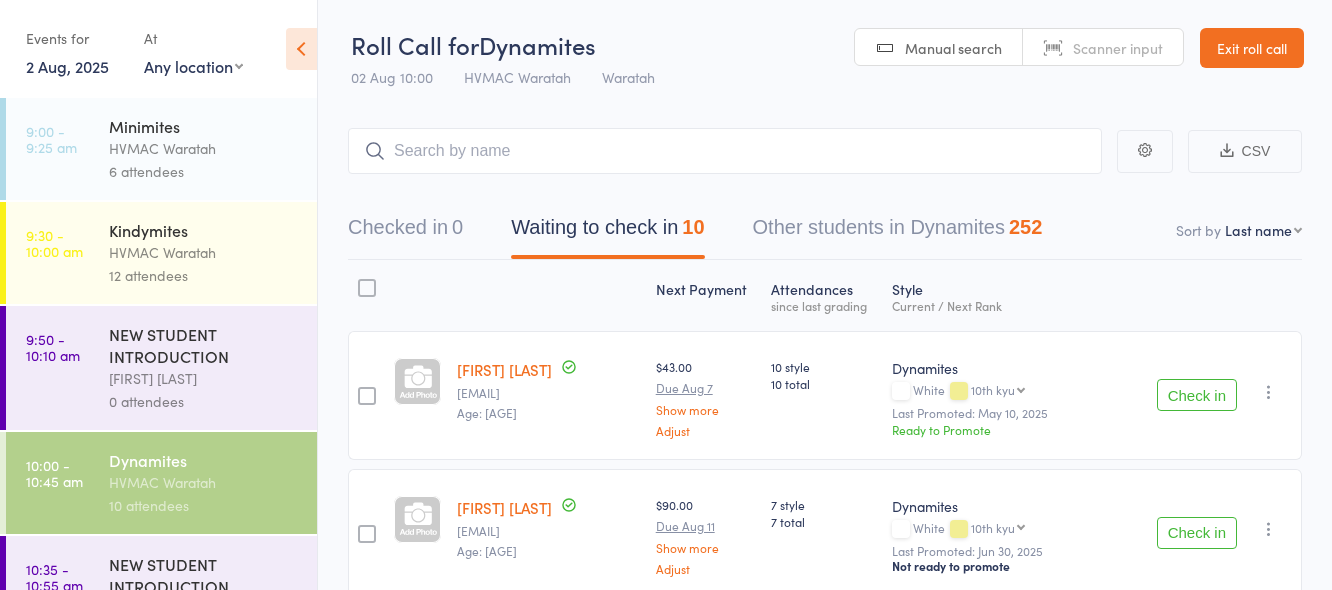 click on "Check in" at bounding box center [1197, 395] 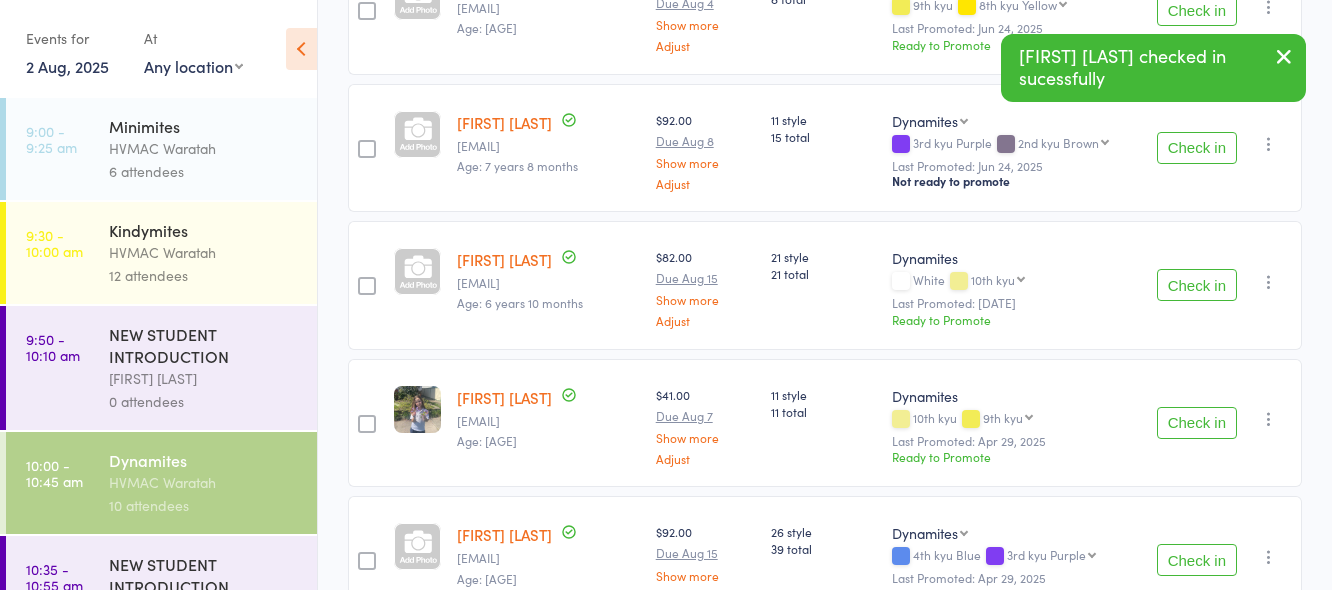 scroll, scrollTop: 0, scrollLeft: 0, axis: both 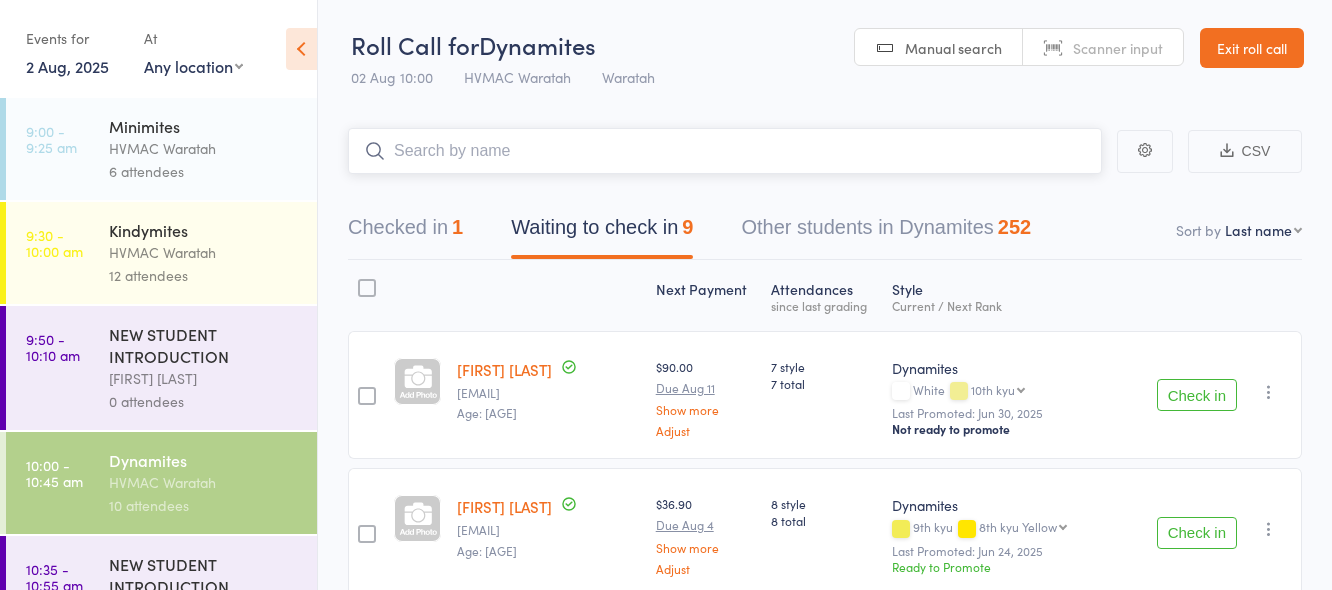 click at bounding box center (725, 151) 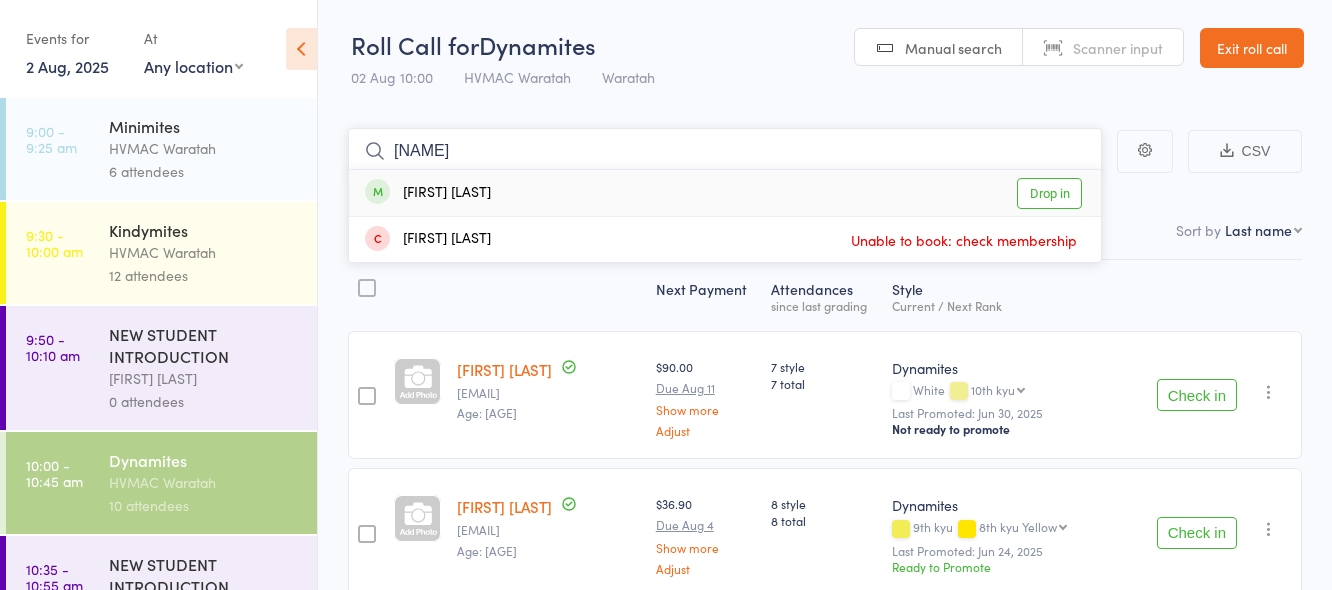 type on "inesh" 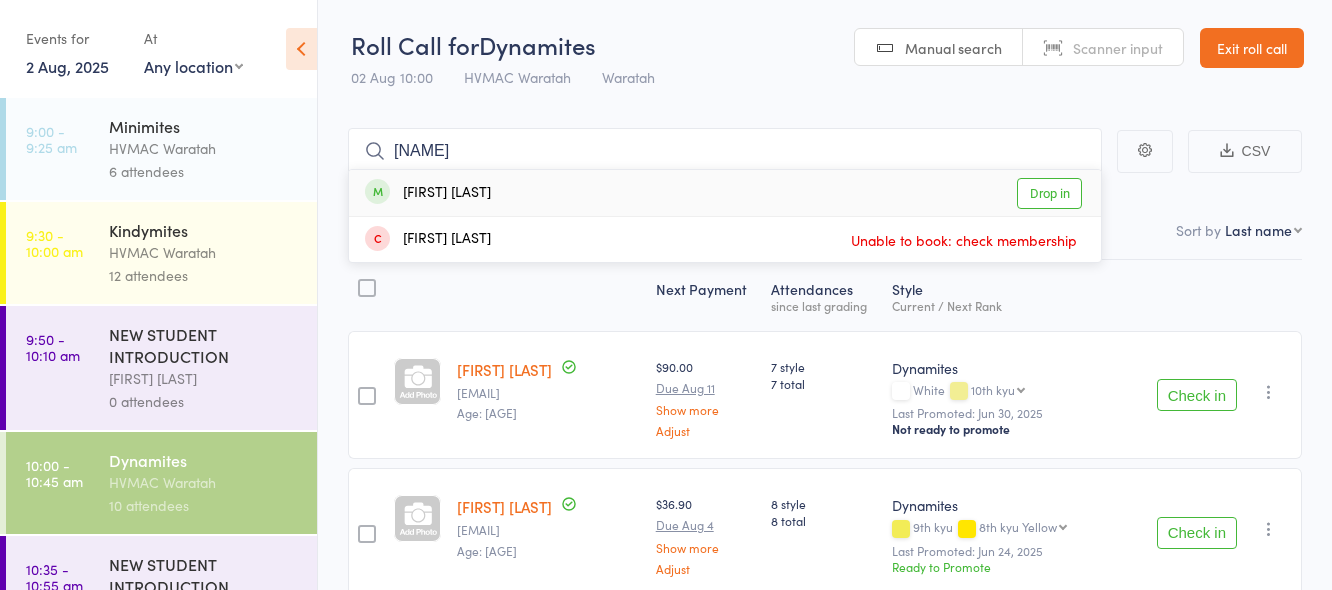 click on "Drop in" at bounding box center [1049, 193] 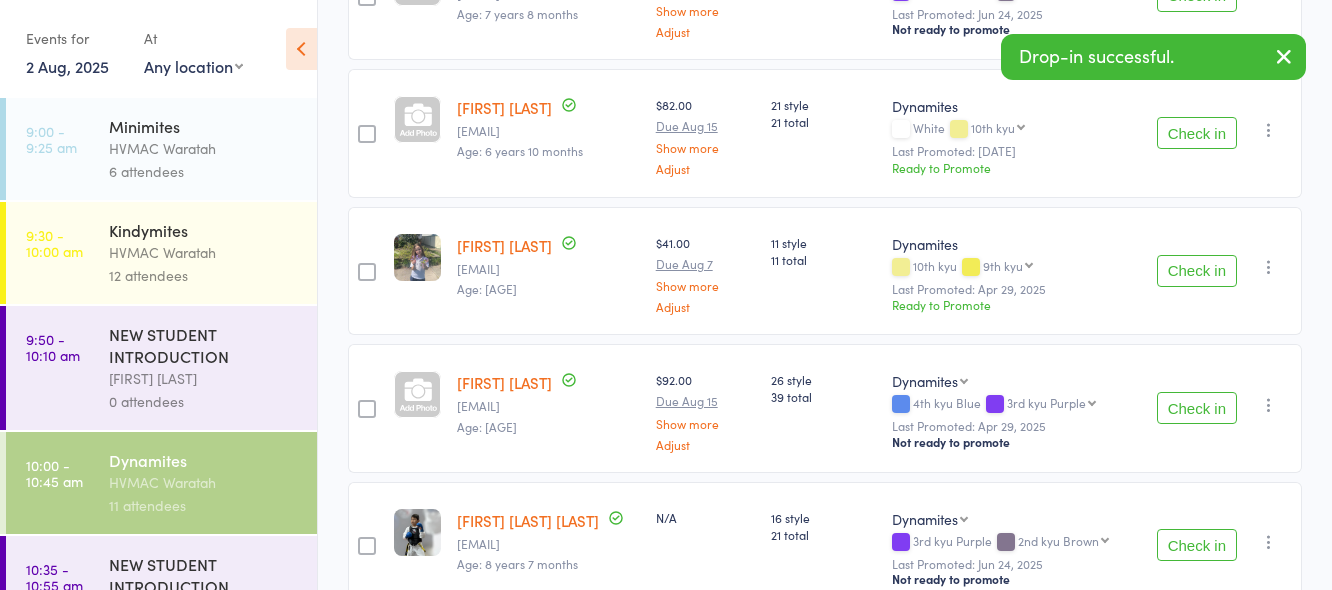 scroll, scrollTop: 0, scrollLeft: 0, axis: both 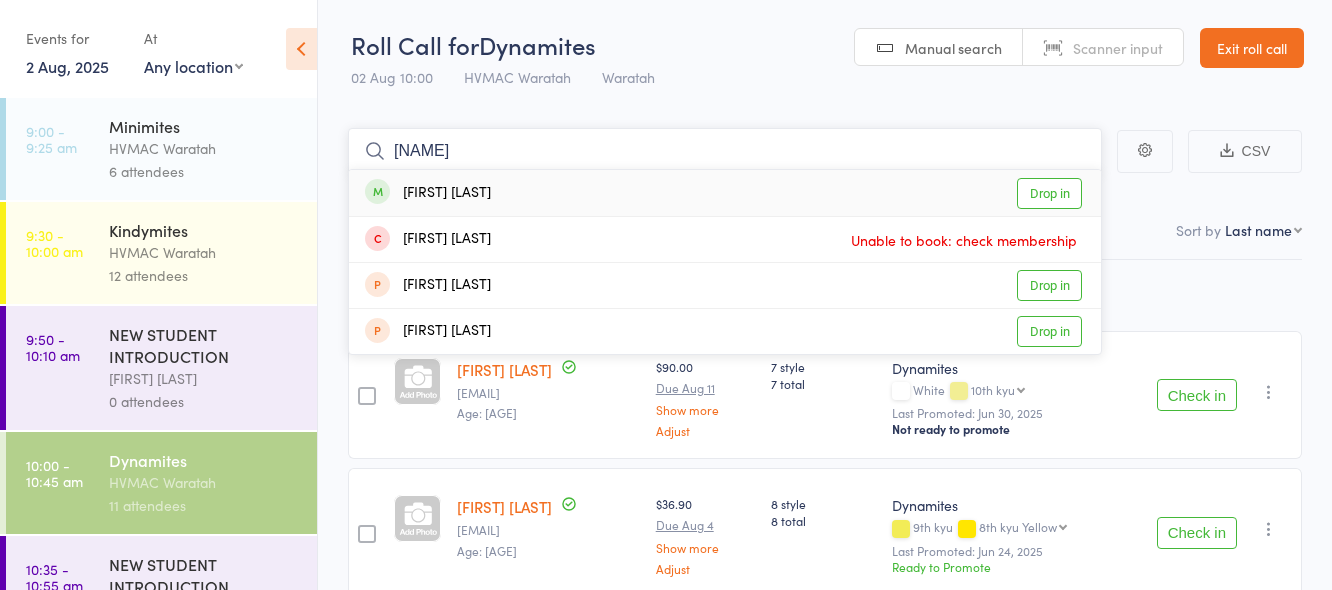 type on "monasha" 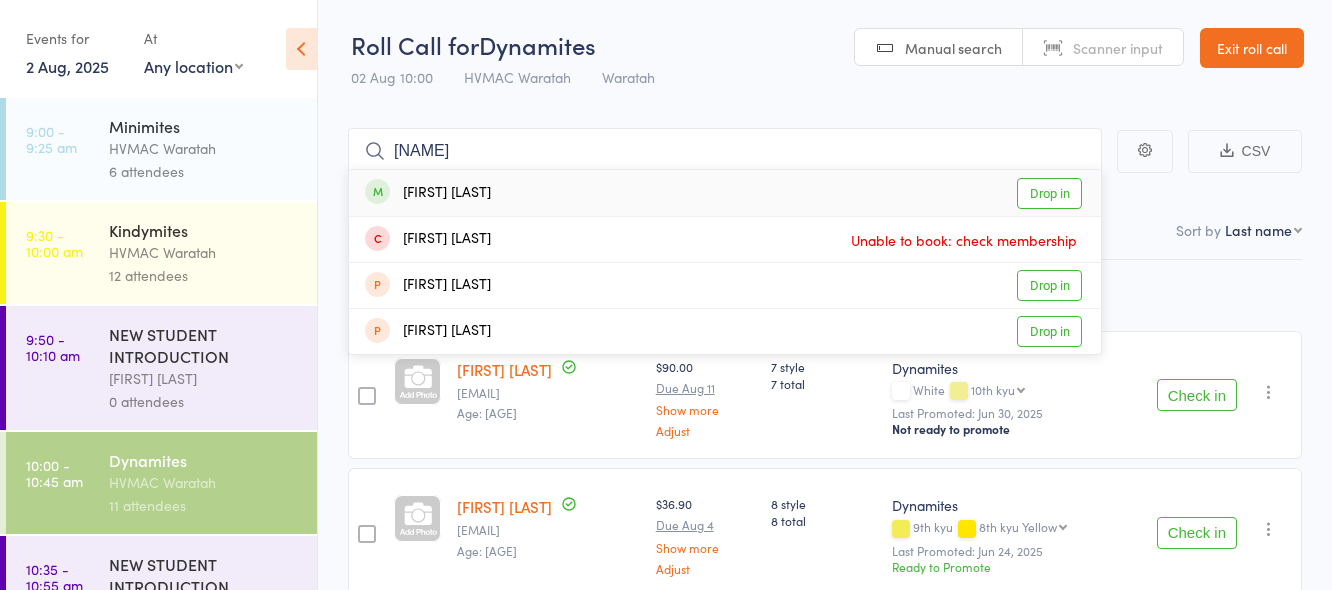 click on "Drop in" at bounding box center (1049, 193) 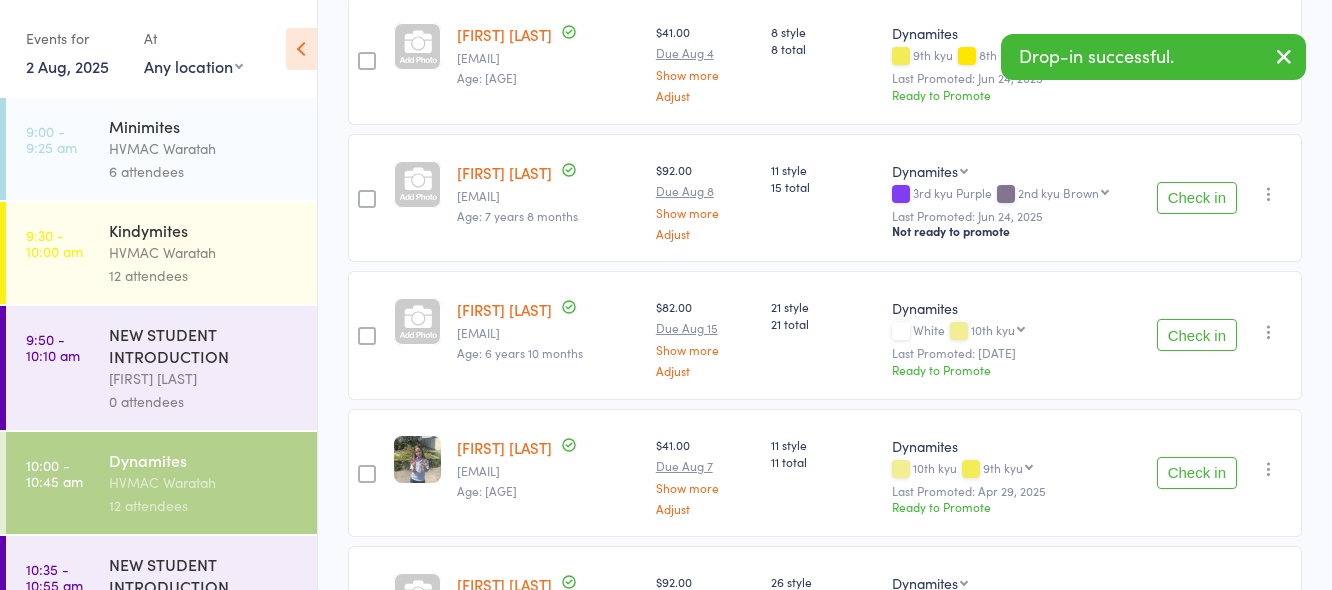 scroll, scrollTop: 700, scrollLeft: 0, axis: vertical 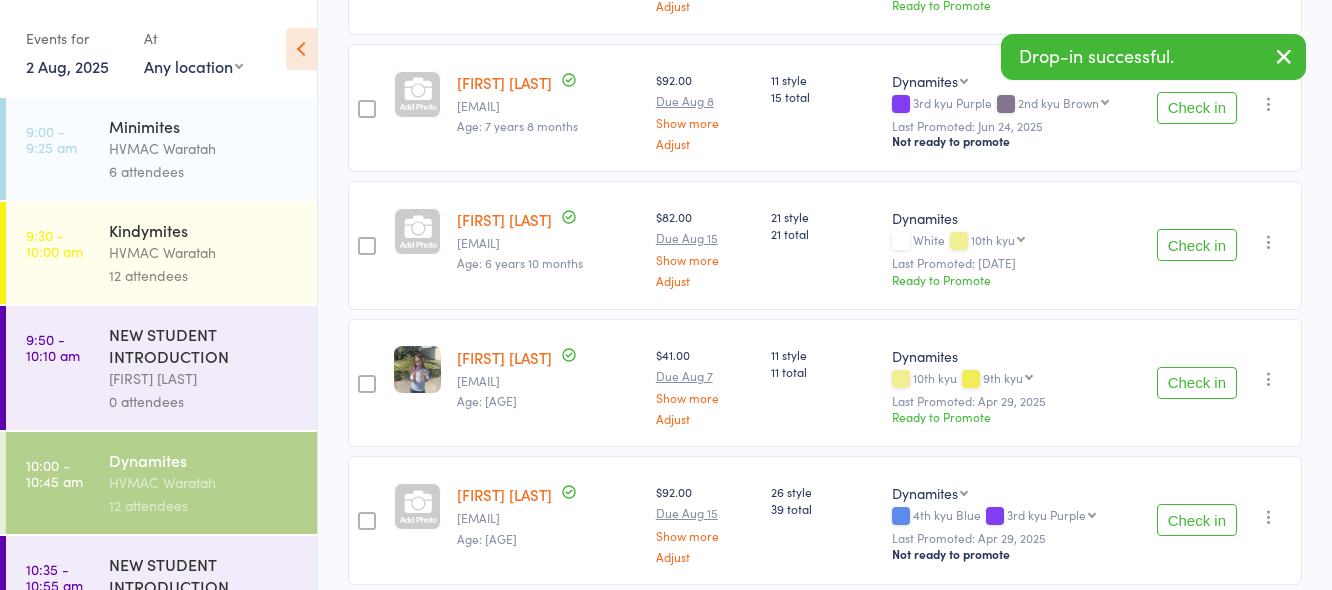 click on "Check in" at bounding box center (1197, 245) 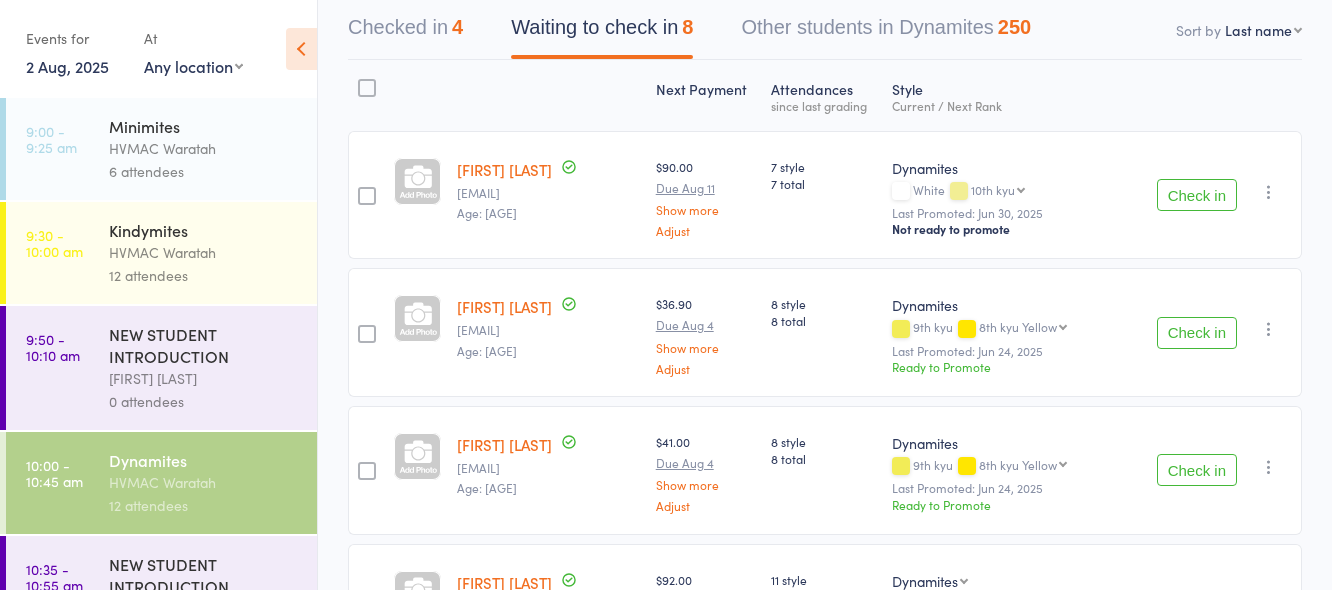 scroll, scrollTop: 100, scrollLeft: 0, axis: vertical 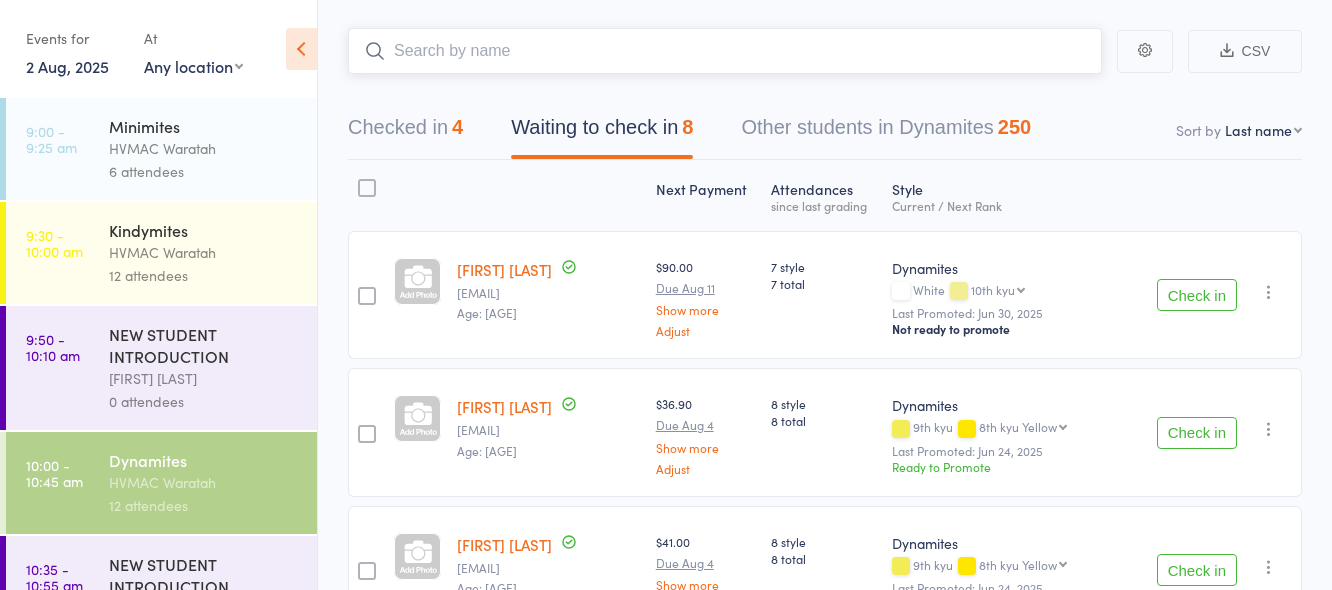 click at bounding box center (725, 51) 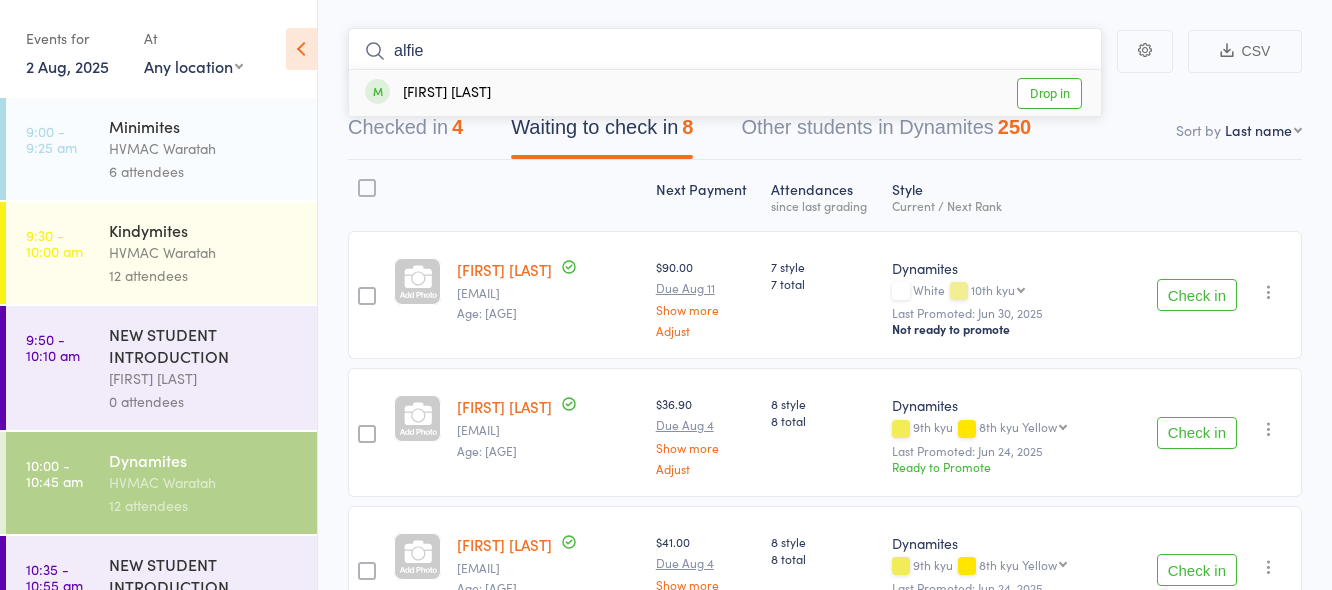 type on "alfie" 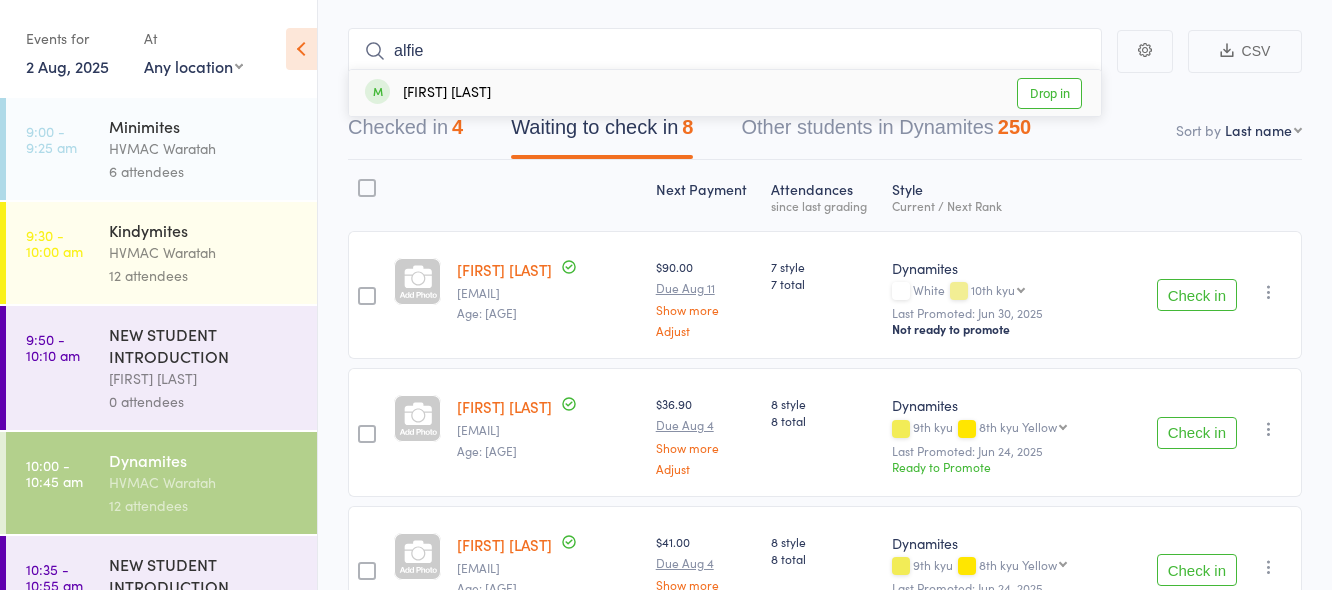 click on "Drop in" at bounding box center (1049, 93) 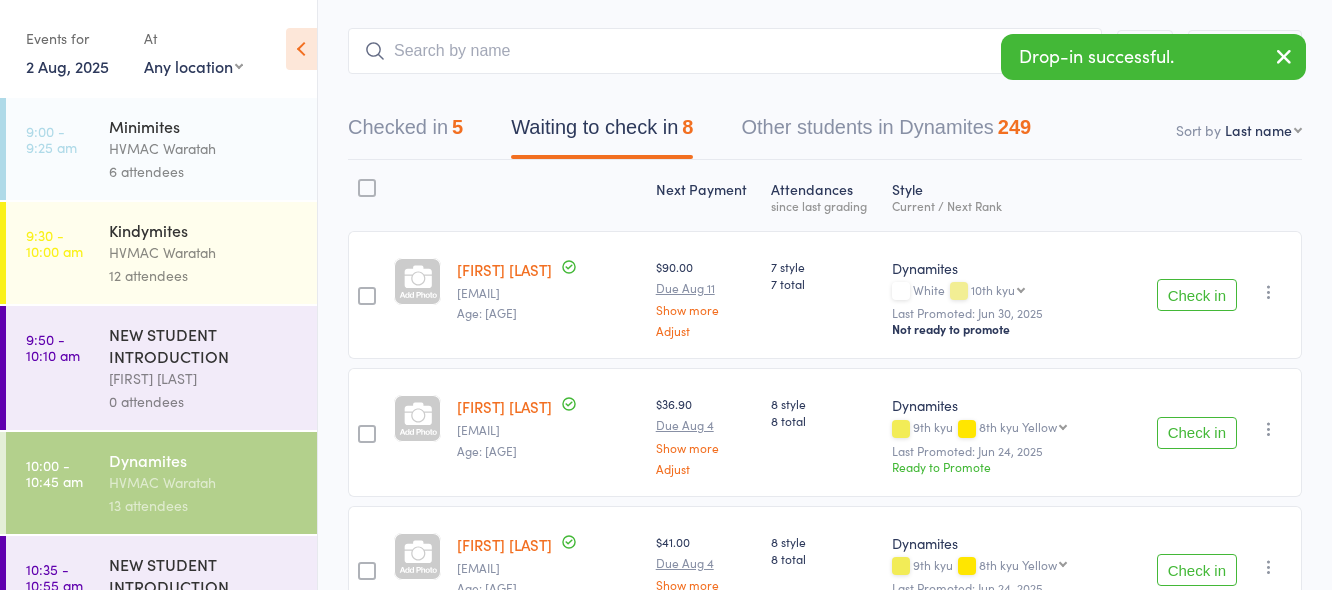 click on "Check in" at bounding box center [1197, 295] 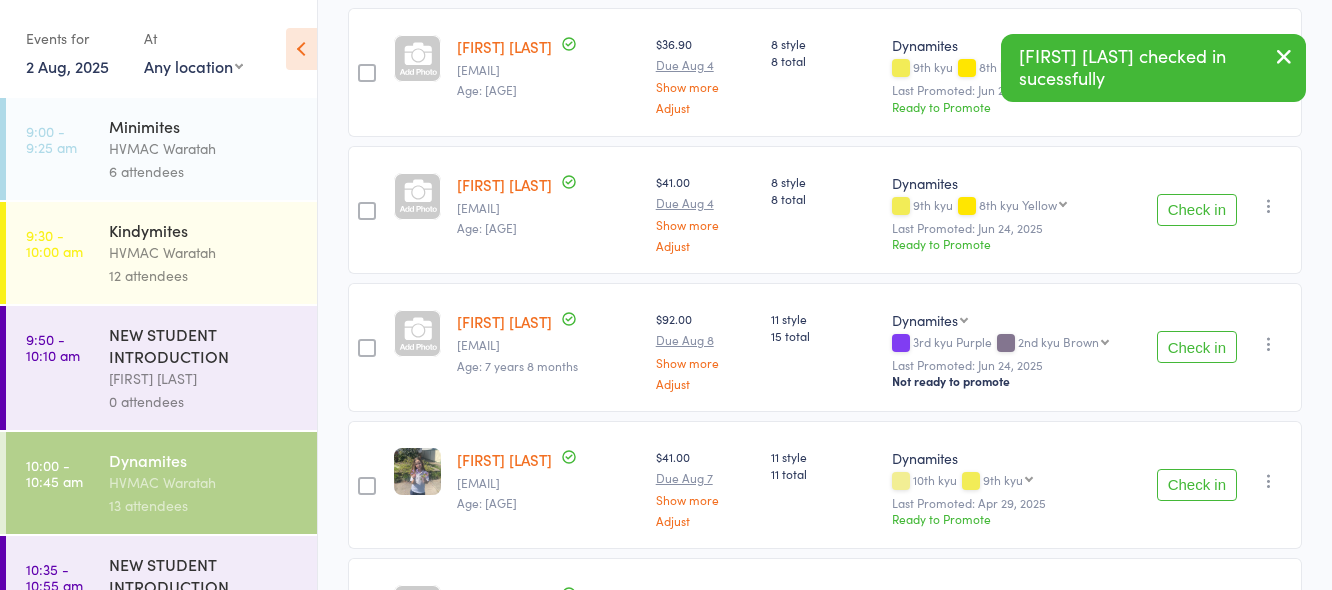scroll, scrollTop: 400, scrollLeft: 0, axis: vertical 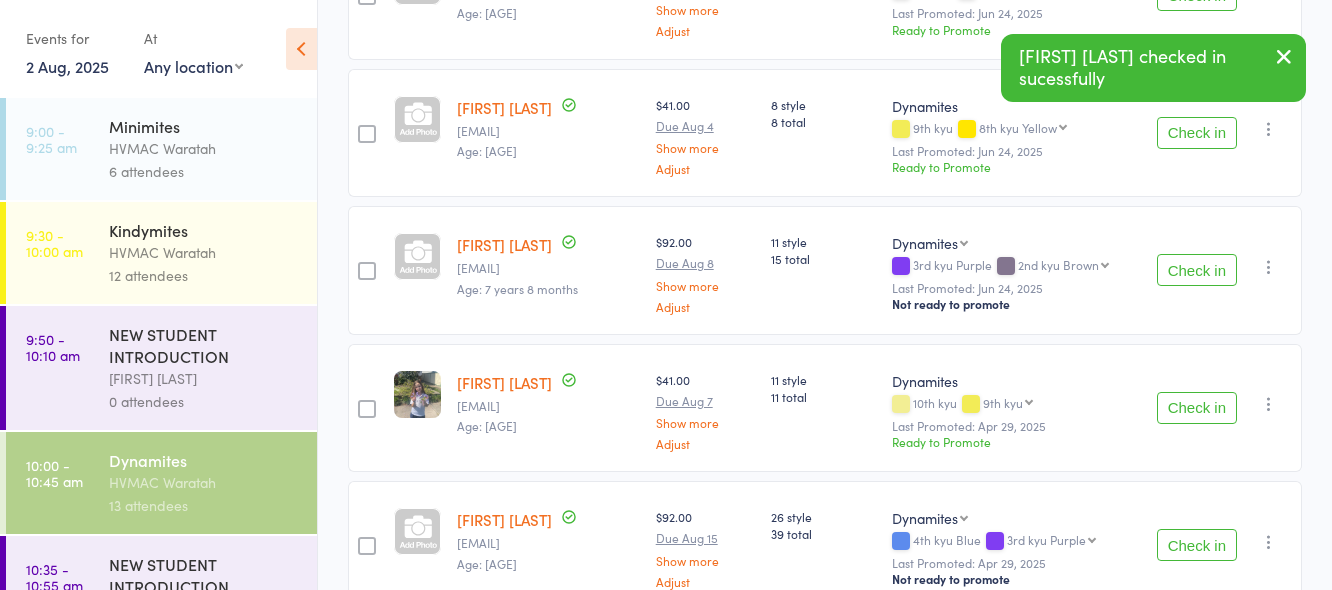 click on "Check in" at bounding box center [1197, 408] 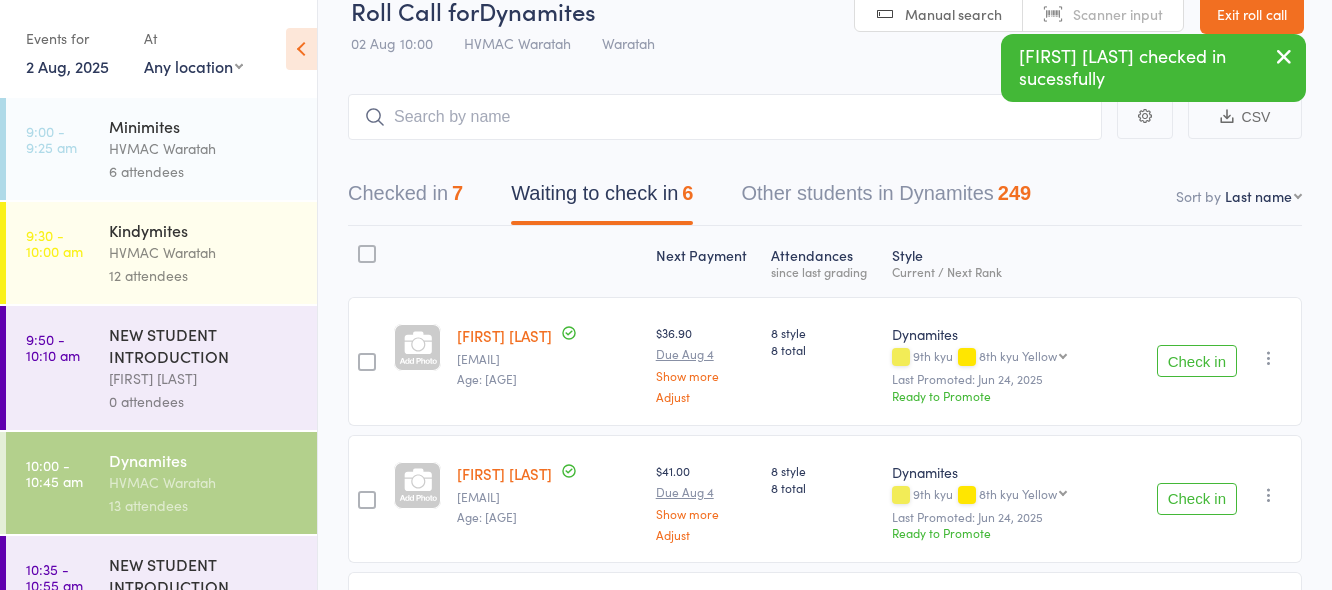 scroll, scrollTop: 0, scrollLeft: 0, axis: both 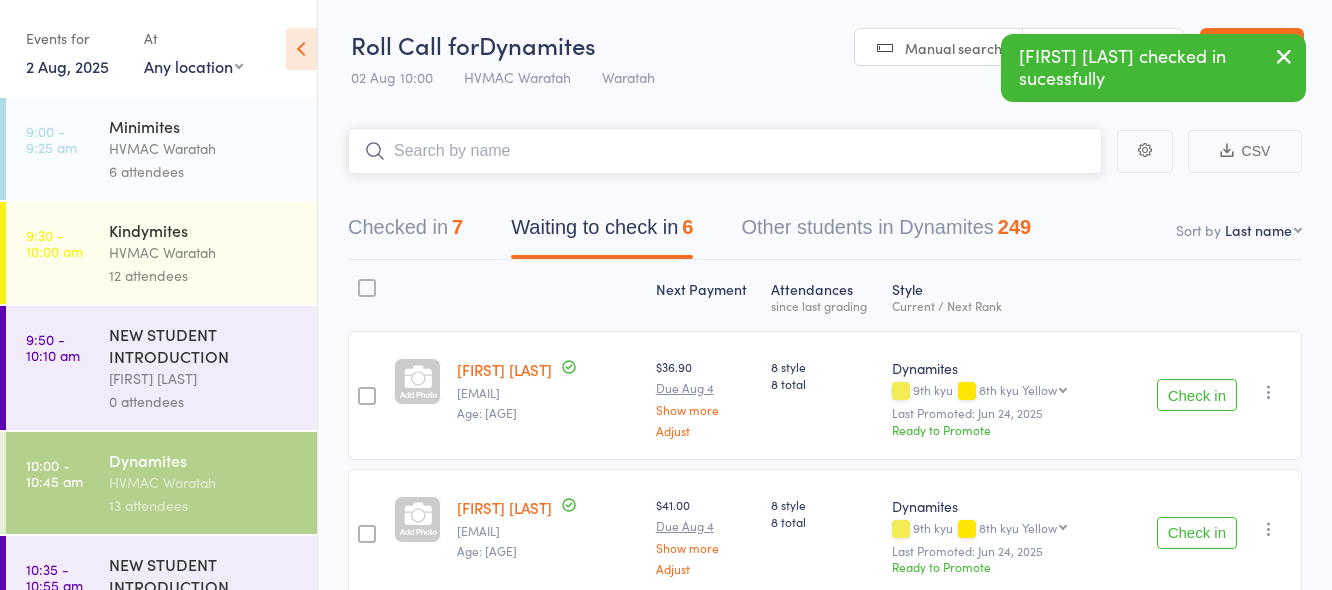 click at bounding box center [725, 151] 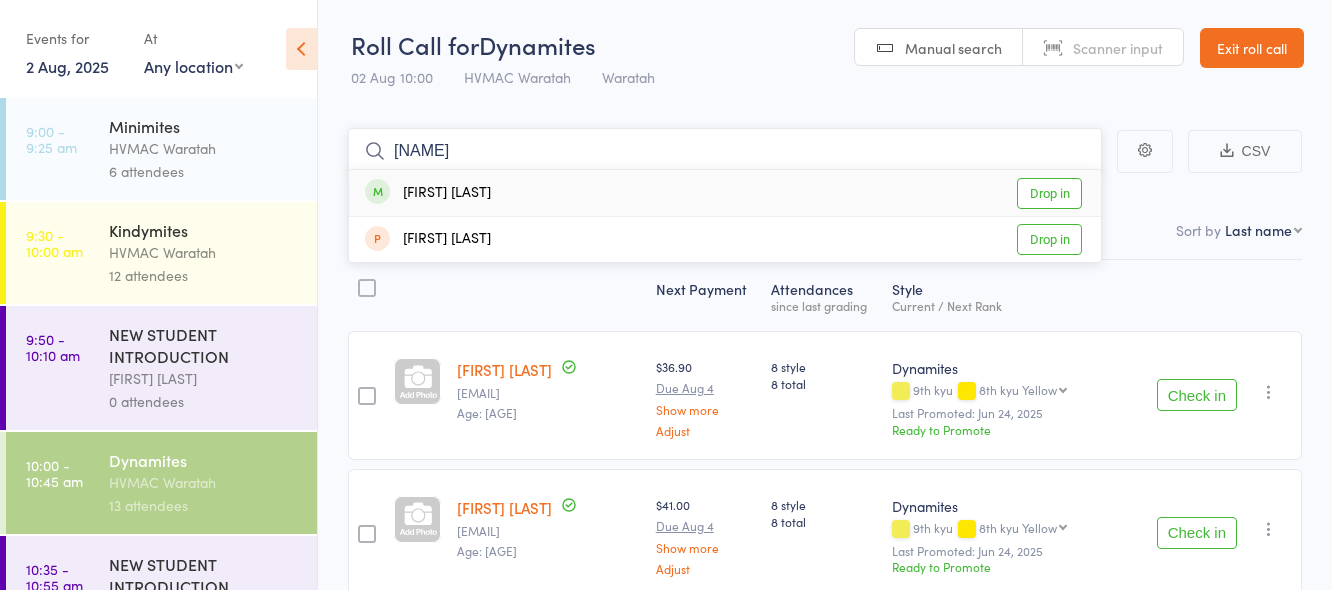 type on "aayra" 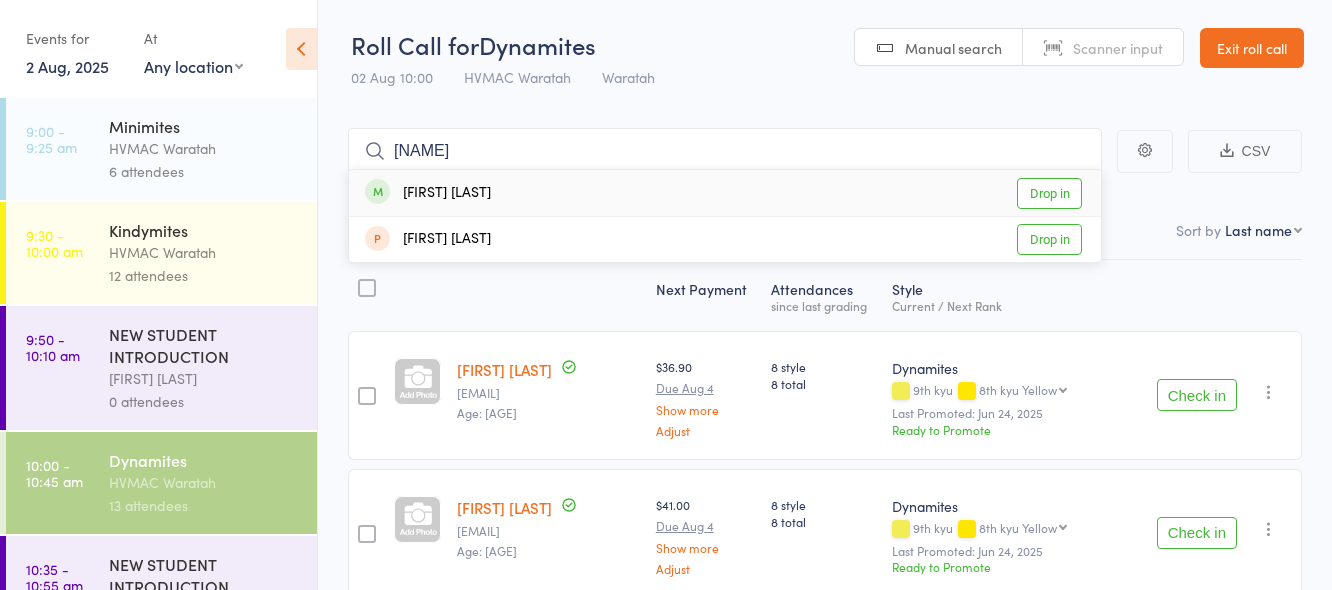click on "Drop in" at bounding box center [1049, 193] 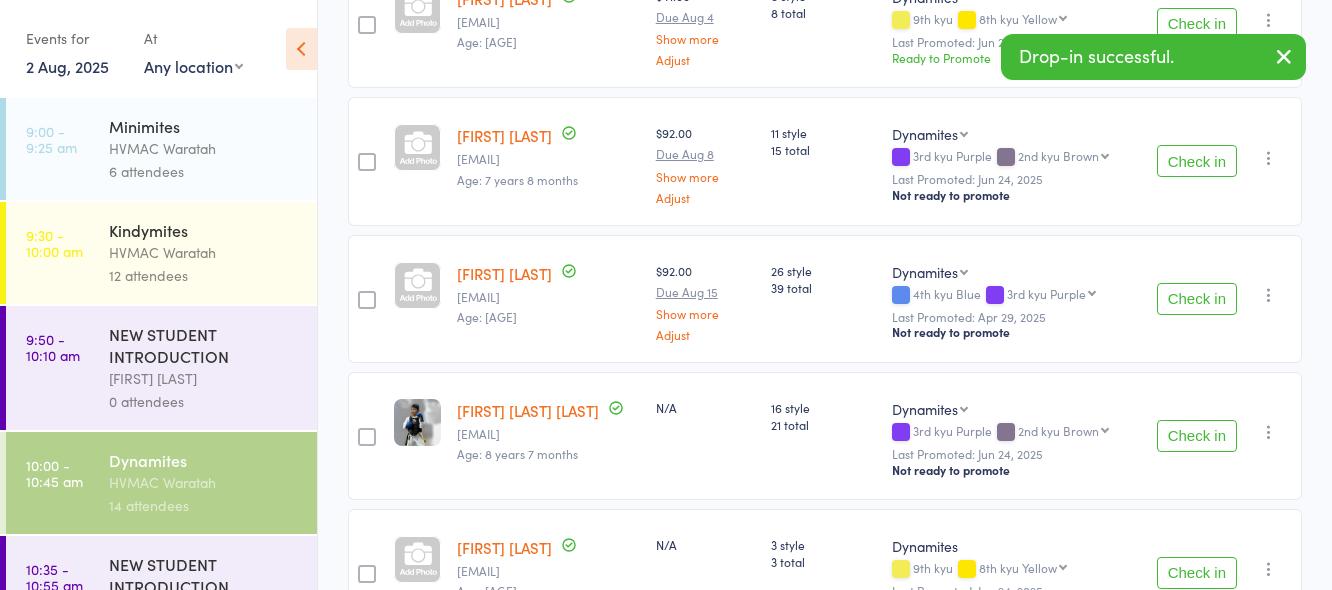 scroll, scrollTop: 686, scrollLeft: 0, axis: vertical 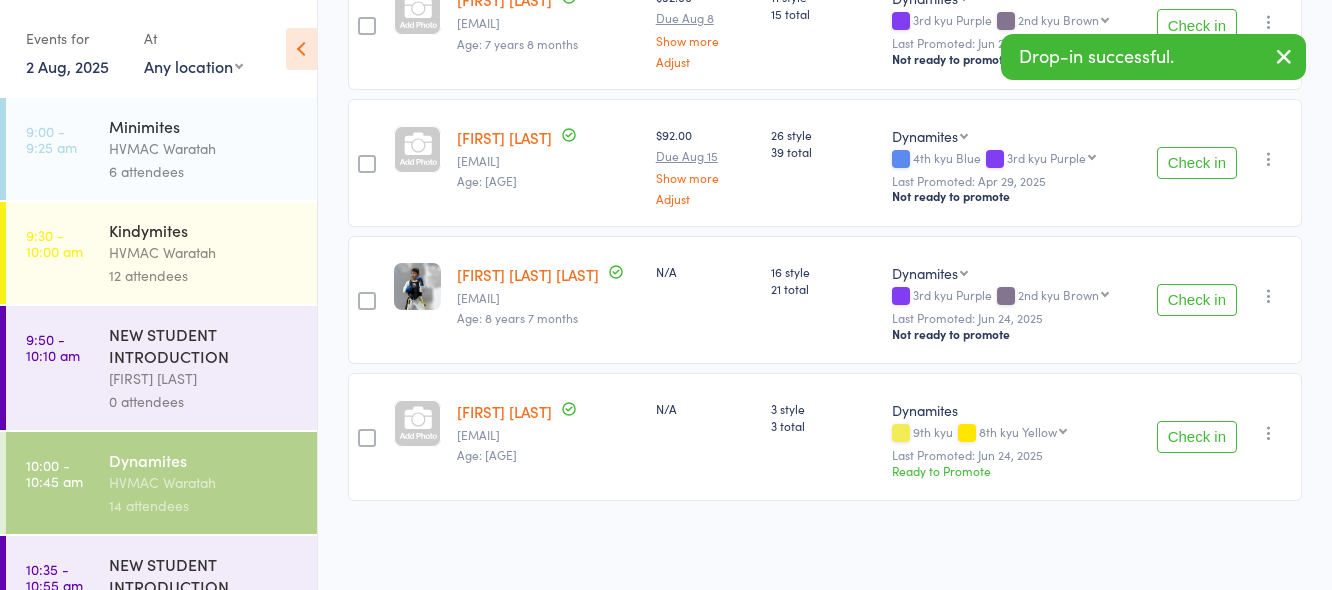 click on "Check in" at bounding box center [1197, 437] 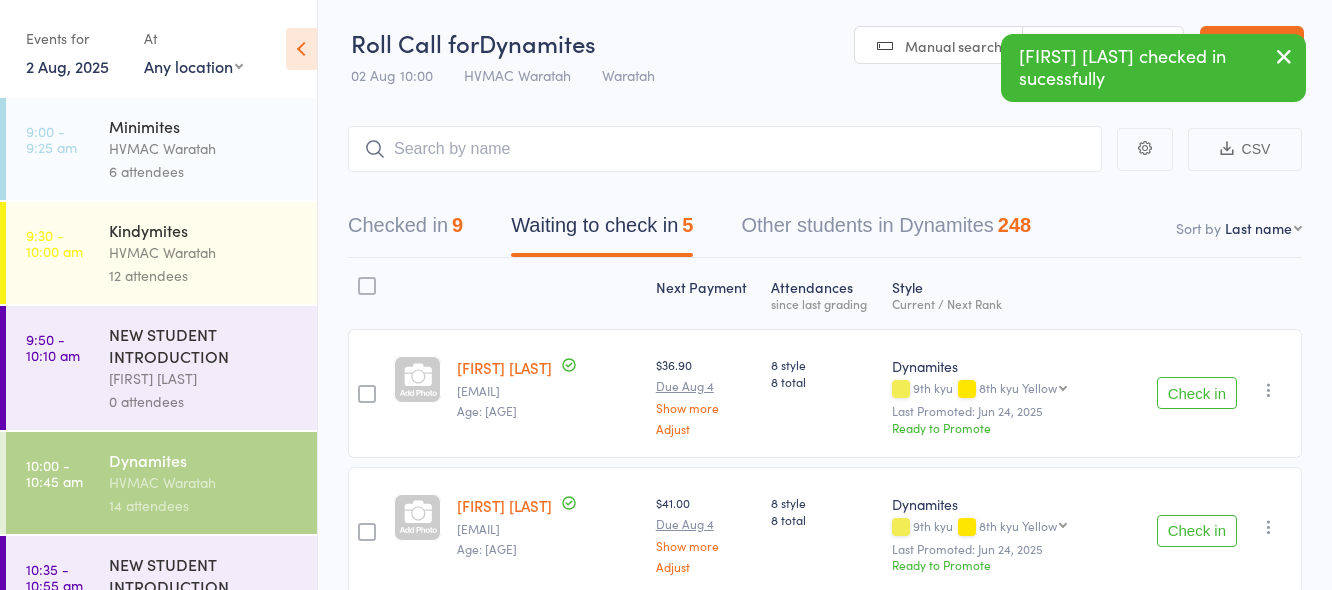 scroll, scrollTop: 0, scrollLeft: 0, axis: both 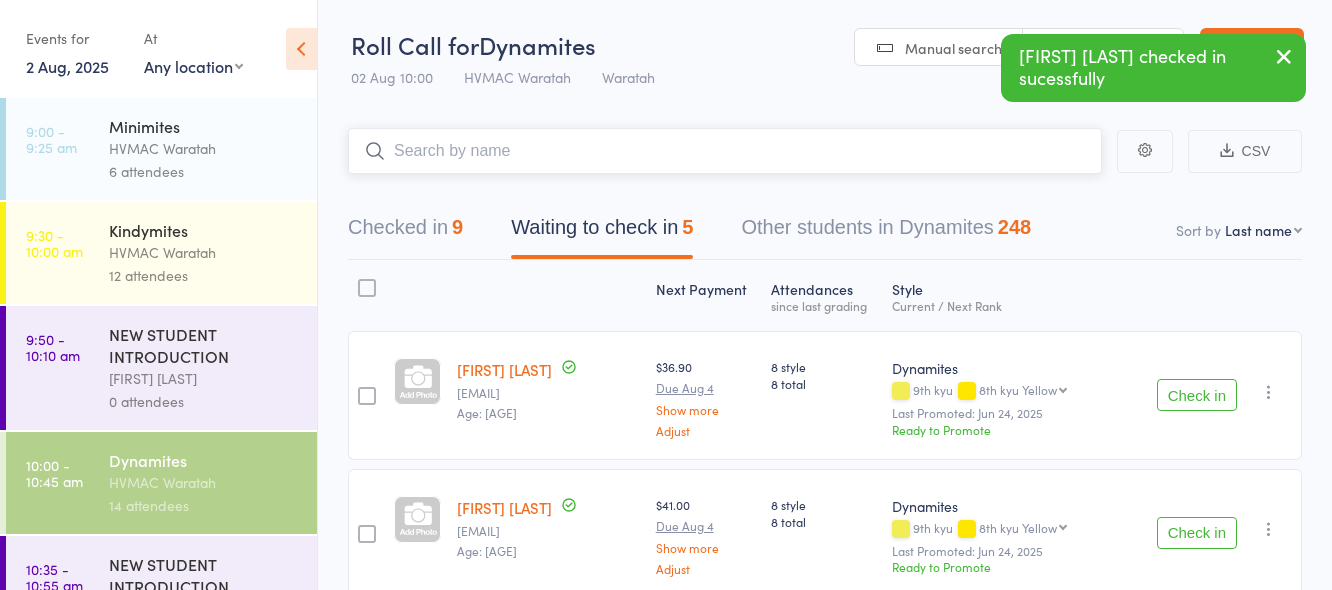 click at bounding box center [725, 151] 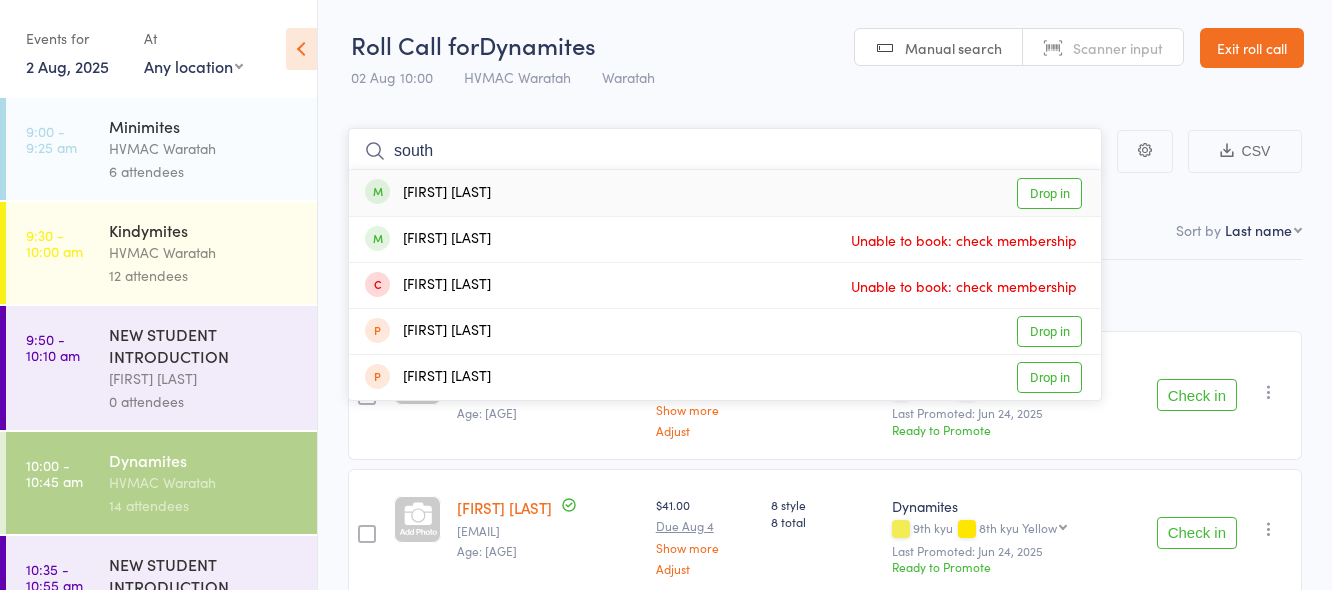 type on "south" 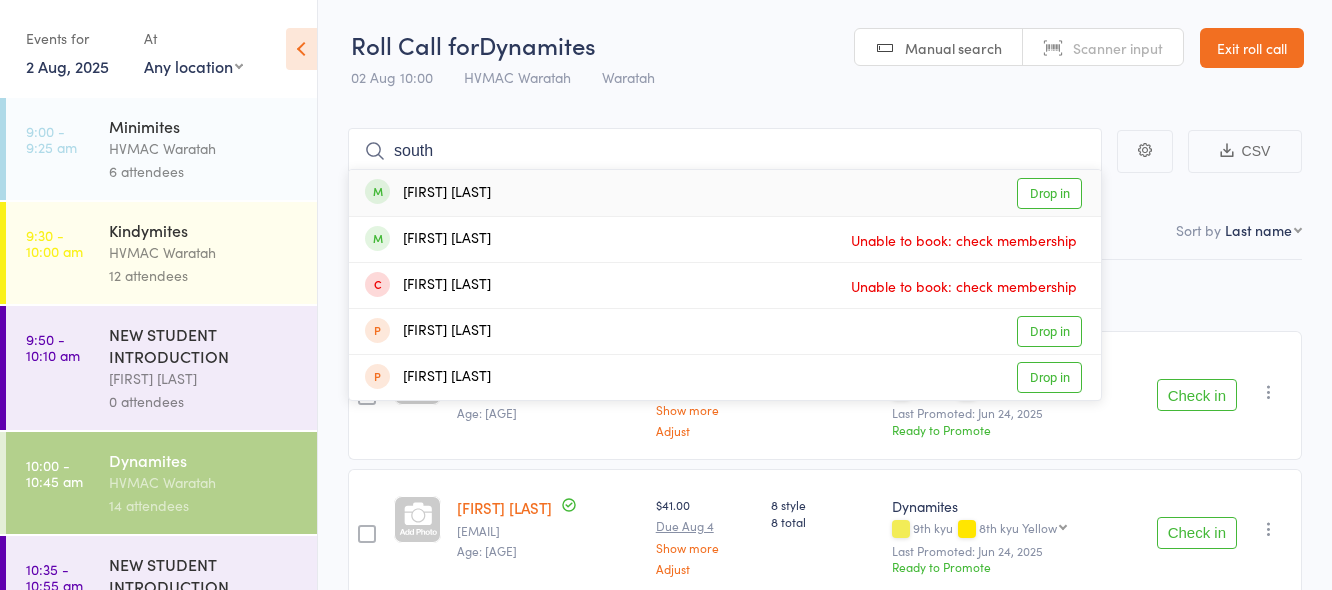 click on "Drop in" at bounding box center (1049, 193) 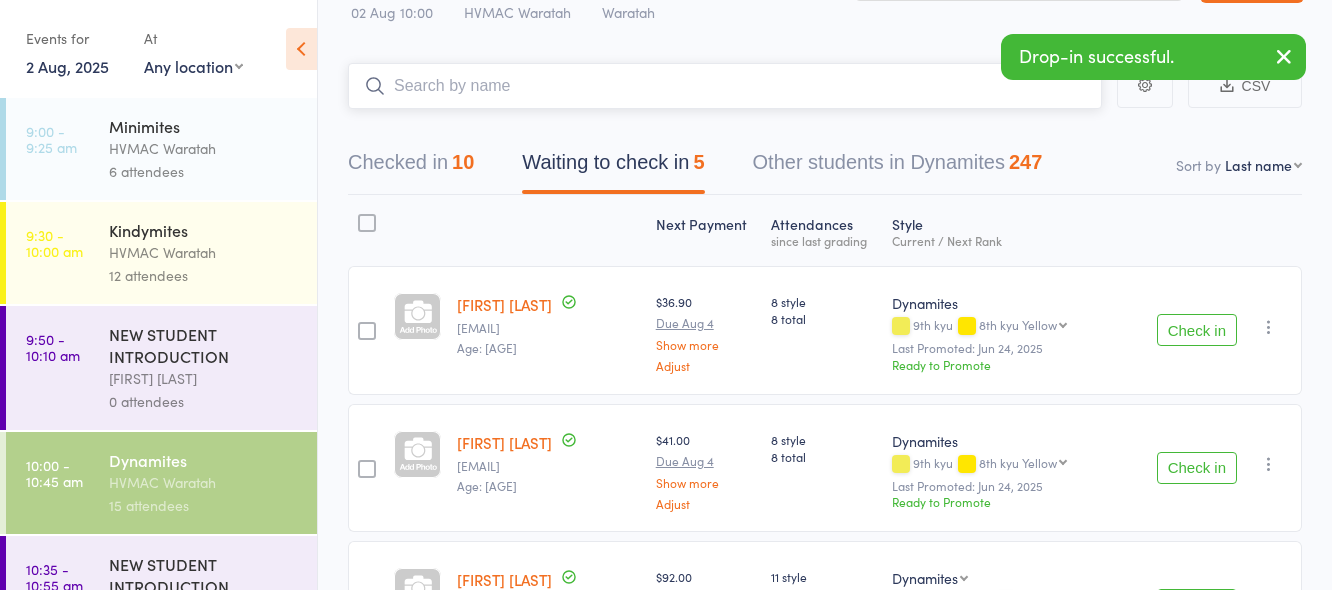 scroll, scrollTop: 100, scrollLeft: 0, axis: vertical 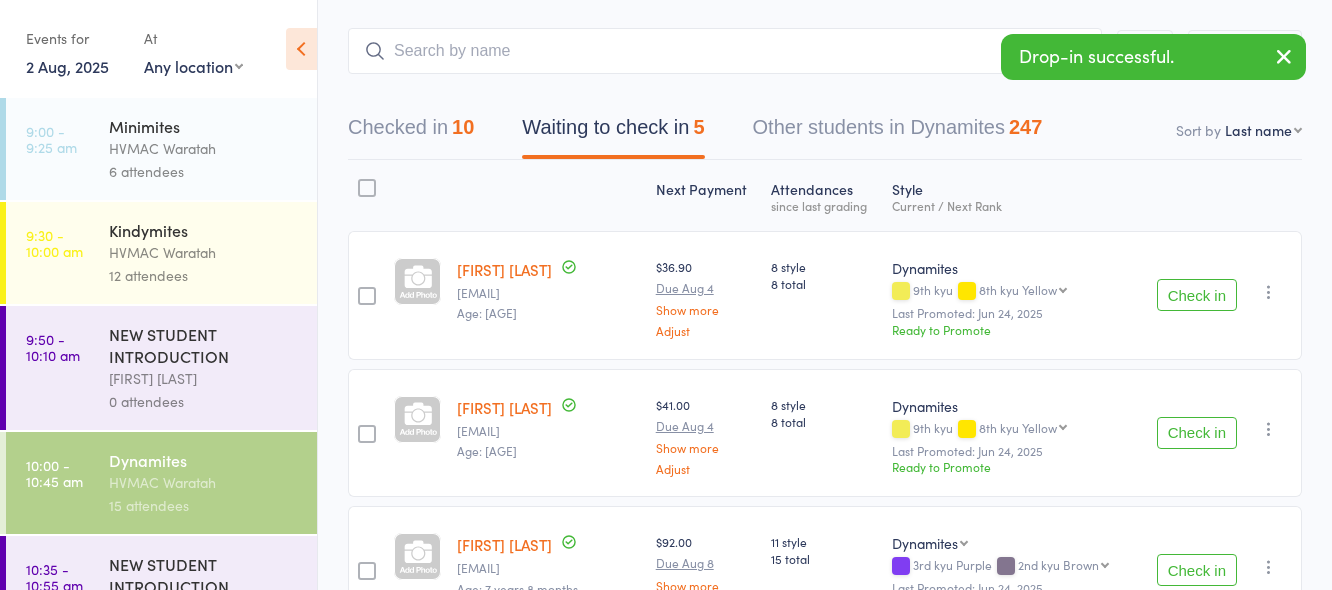 click on "Check in" at bounding box center [1197, 295] 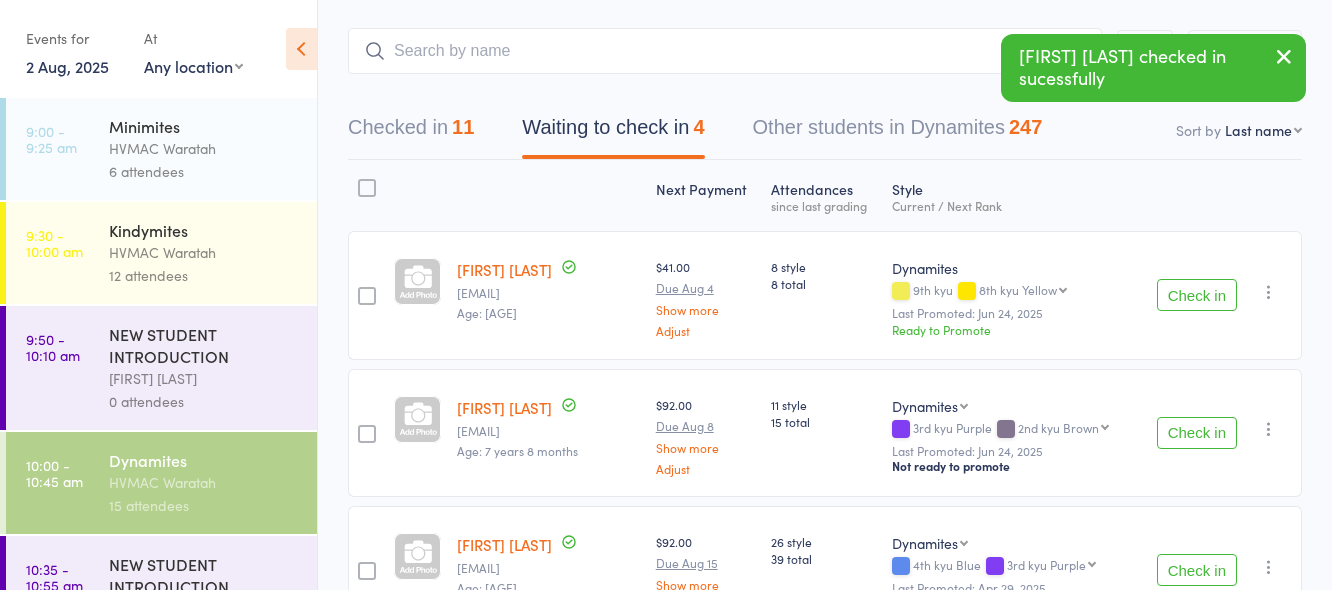click on "Check in" at bounding box center (1197, 295) 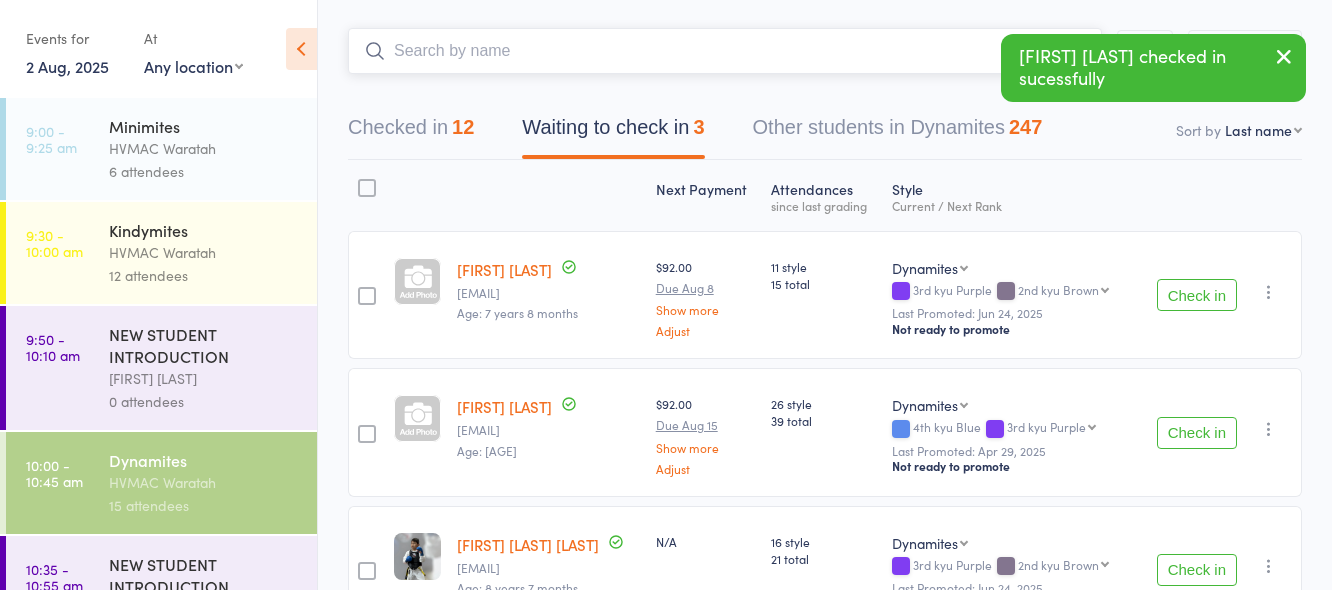 click at bounding box center [725, 51] 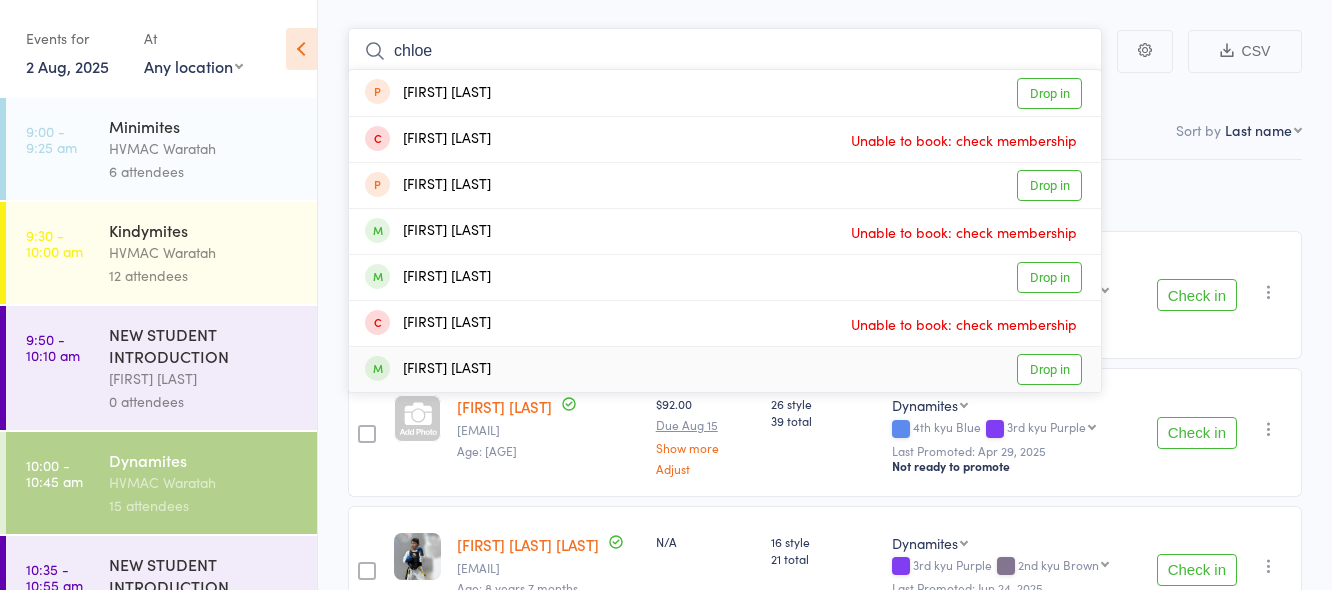type on "chloe" 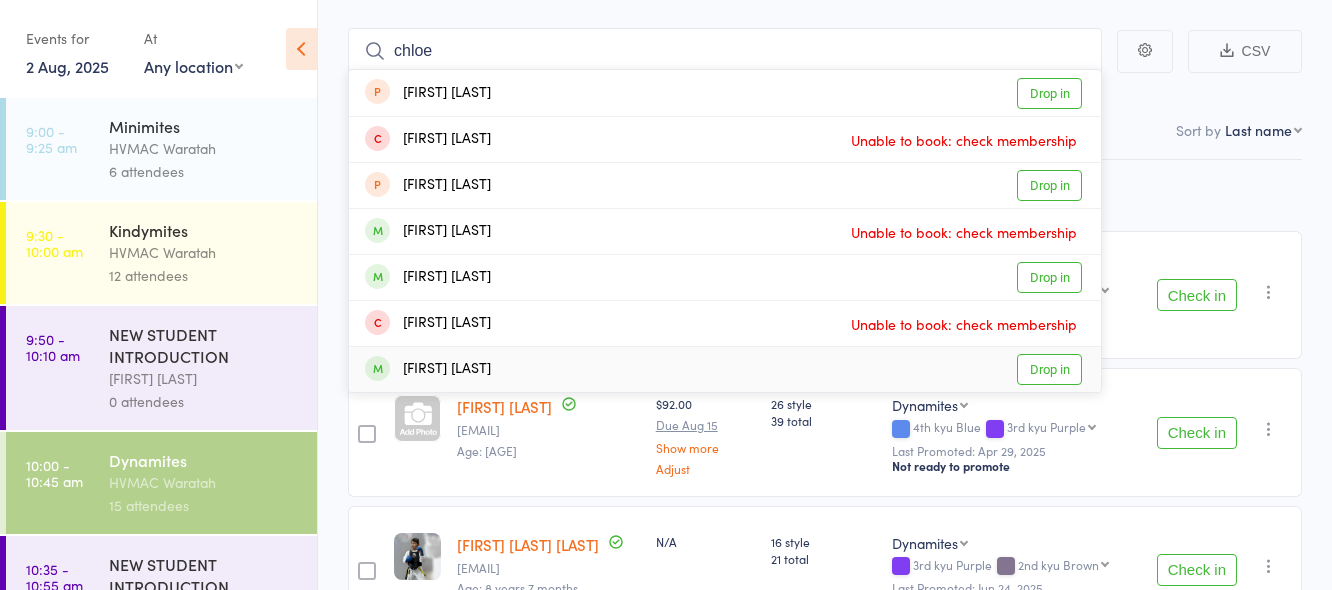 click on "Drop in" at bounding box center [1049, 369] 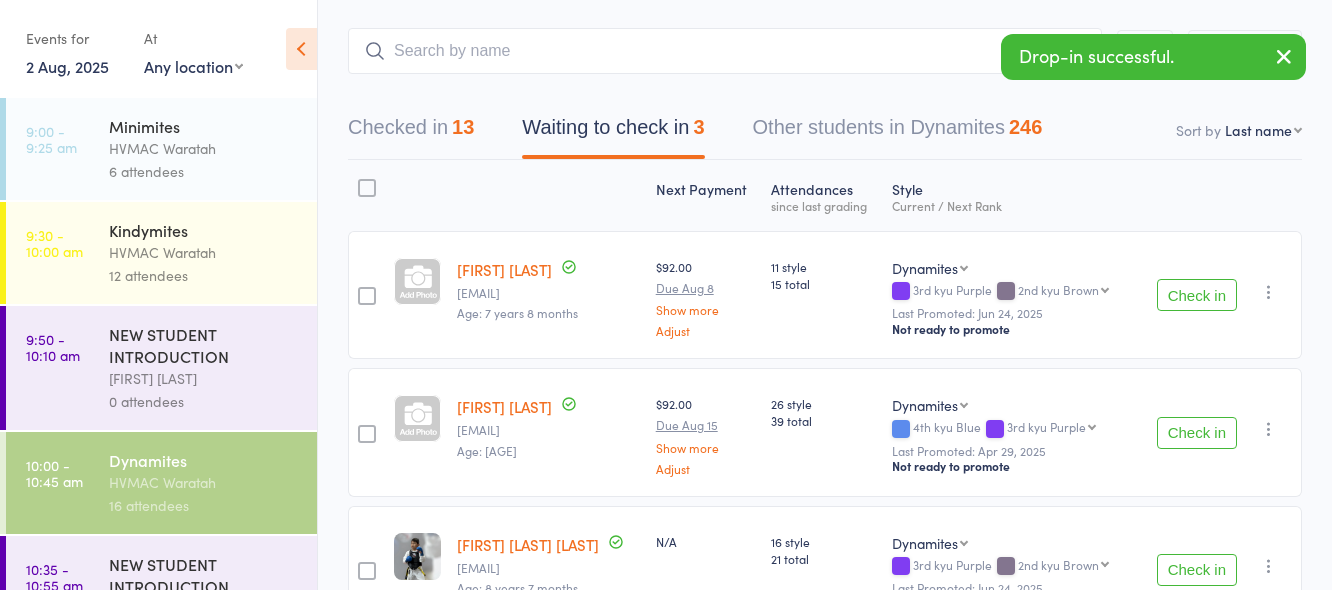 click on "Check in" at bounding box center (1197, 433) 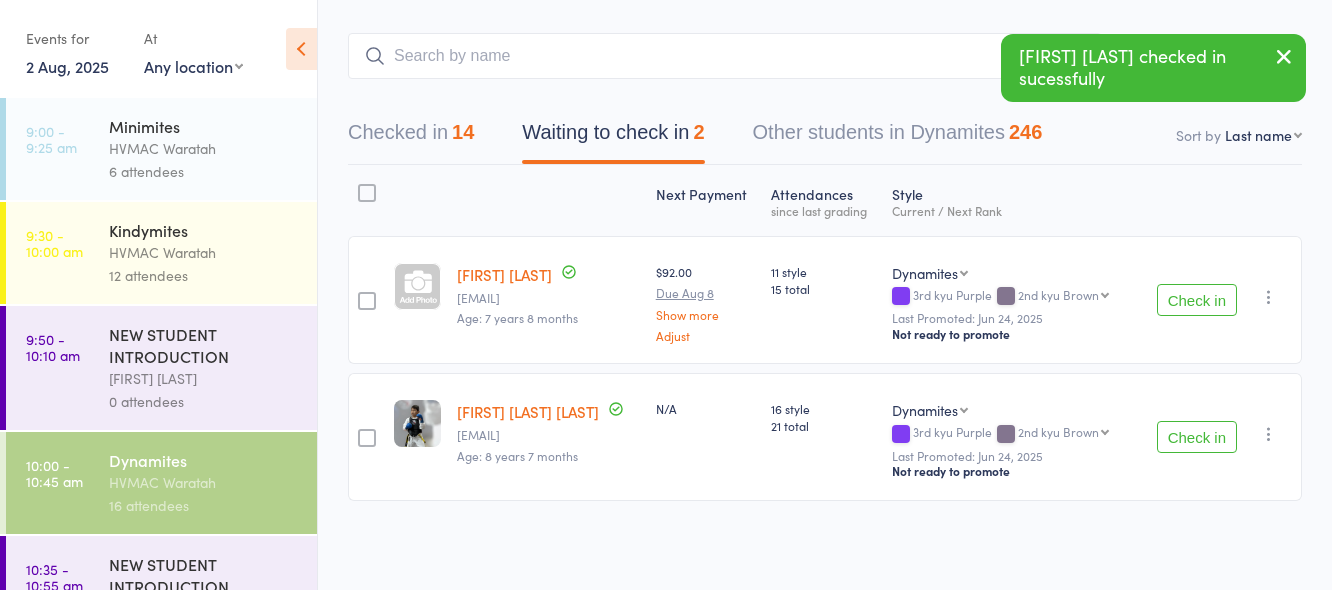 click on "Check in" at bounding box center [1197, 300] 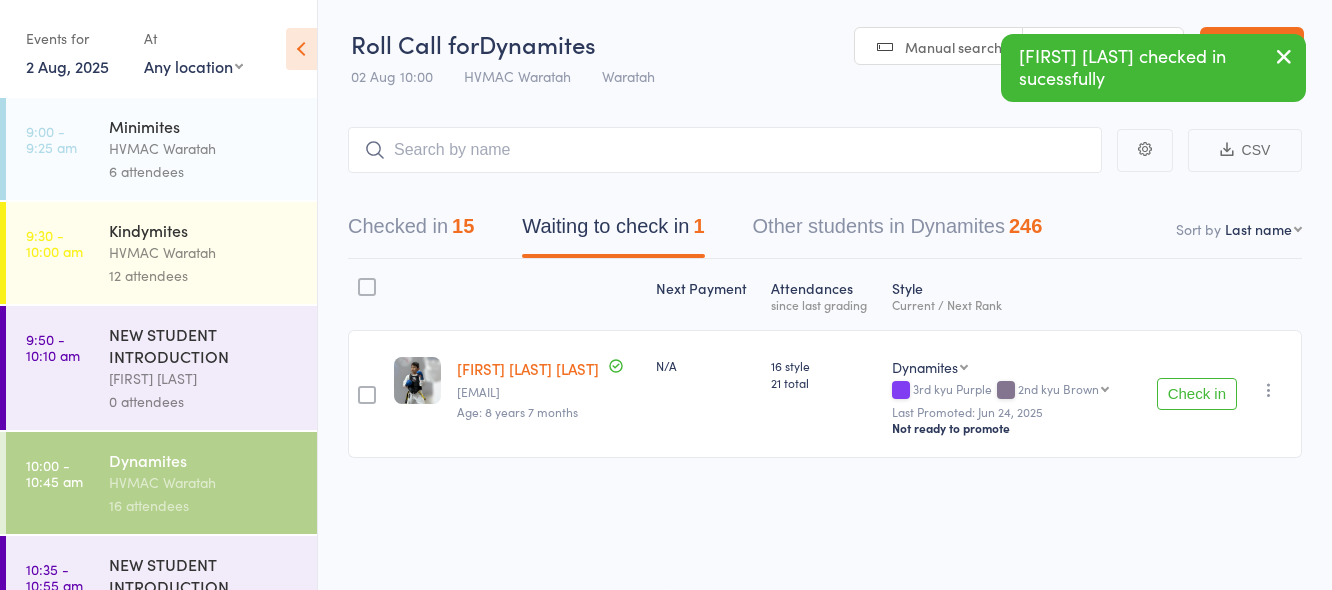 click on "Check in" at bounding box center [1197, 394] 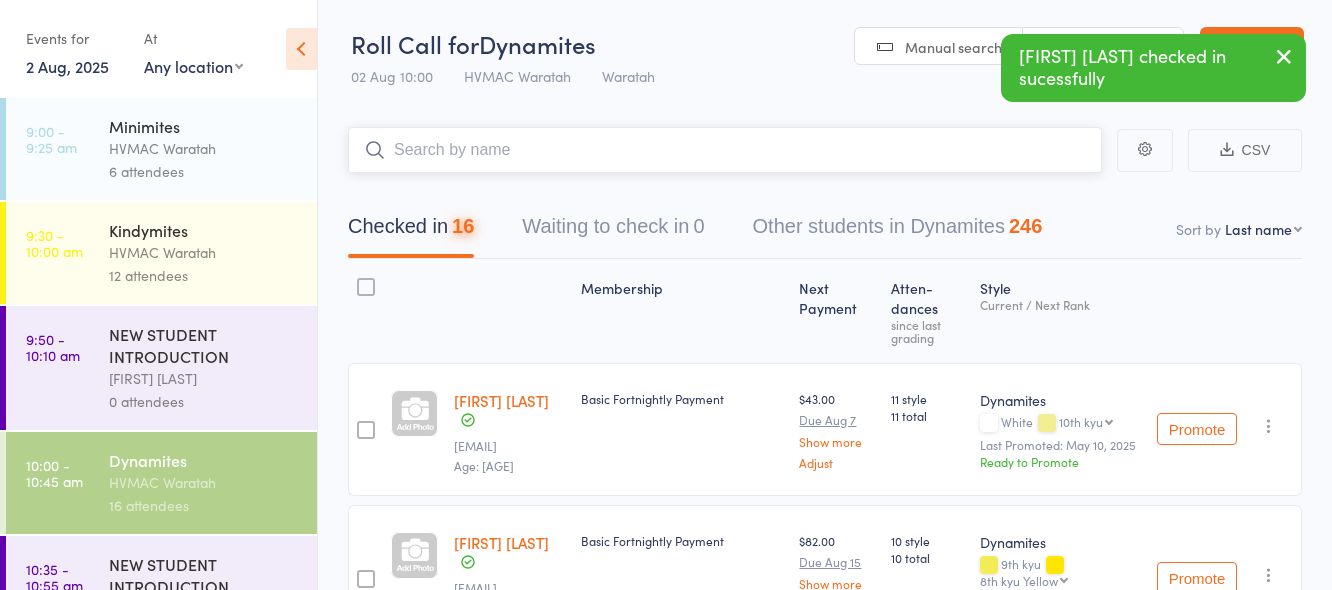 click at bounding box center [725, 150] 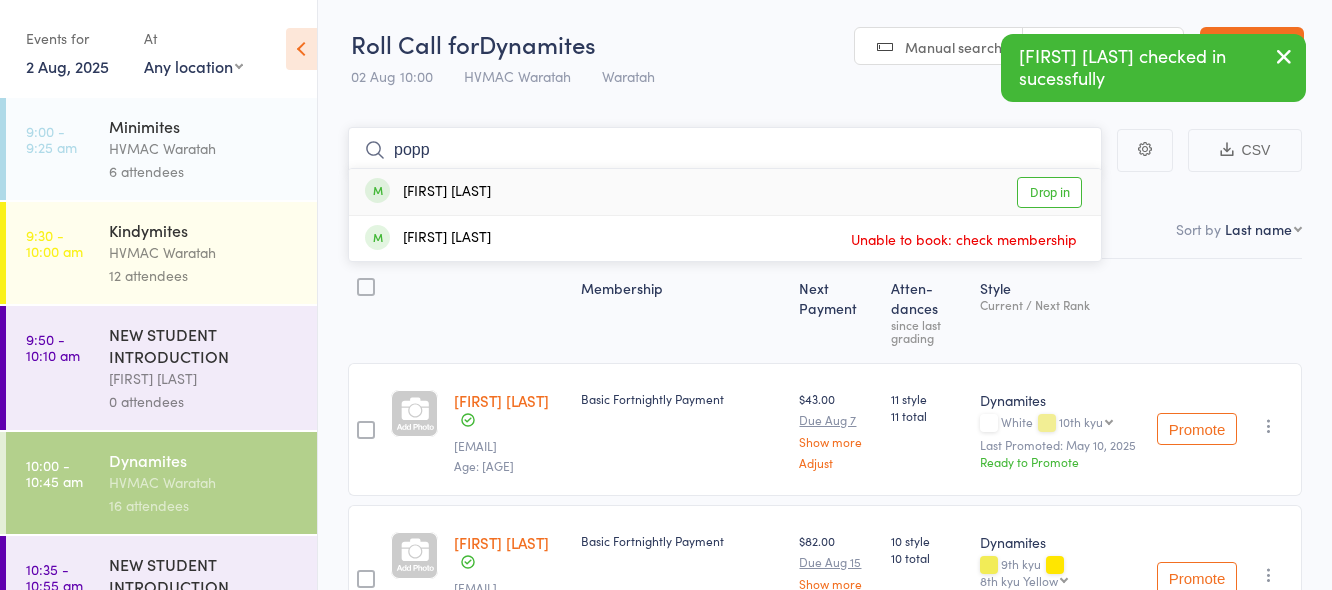 type on "popp" 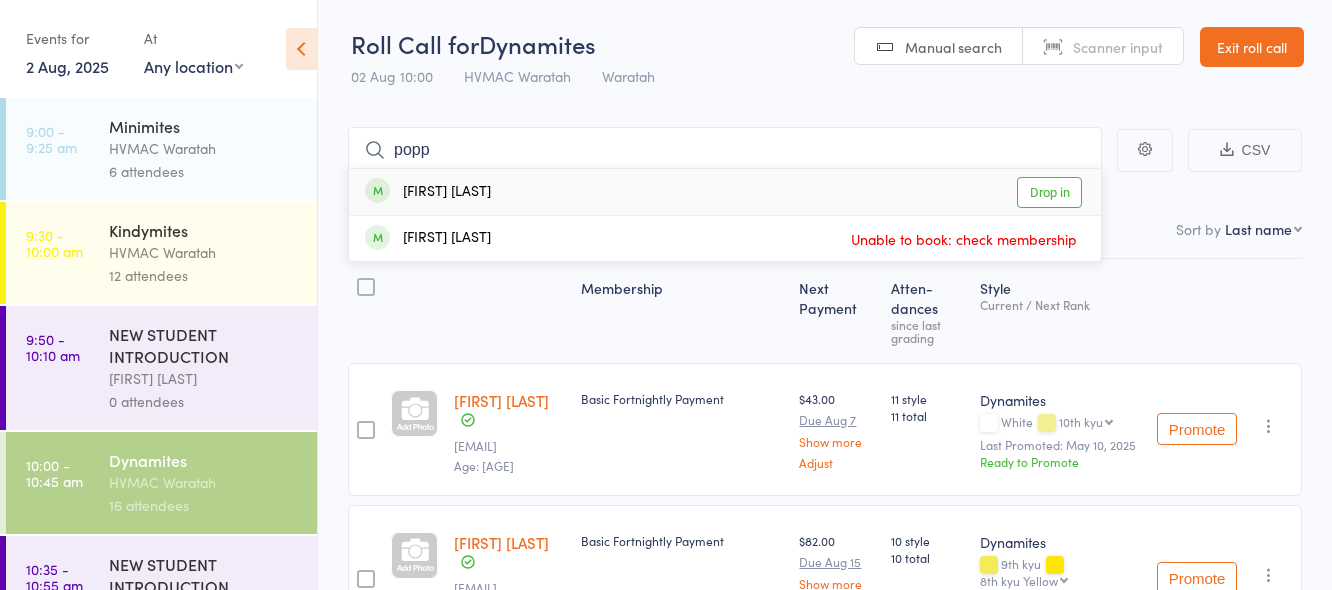 click on "Drop in" at bounding box center [1049, 192] 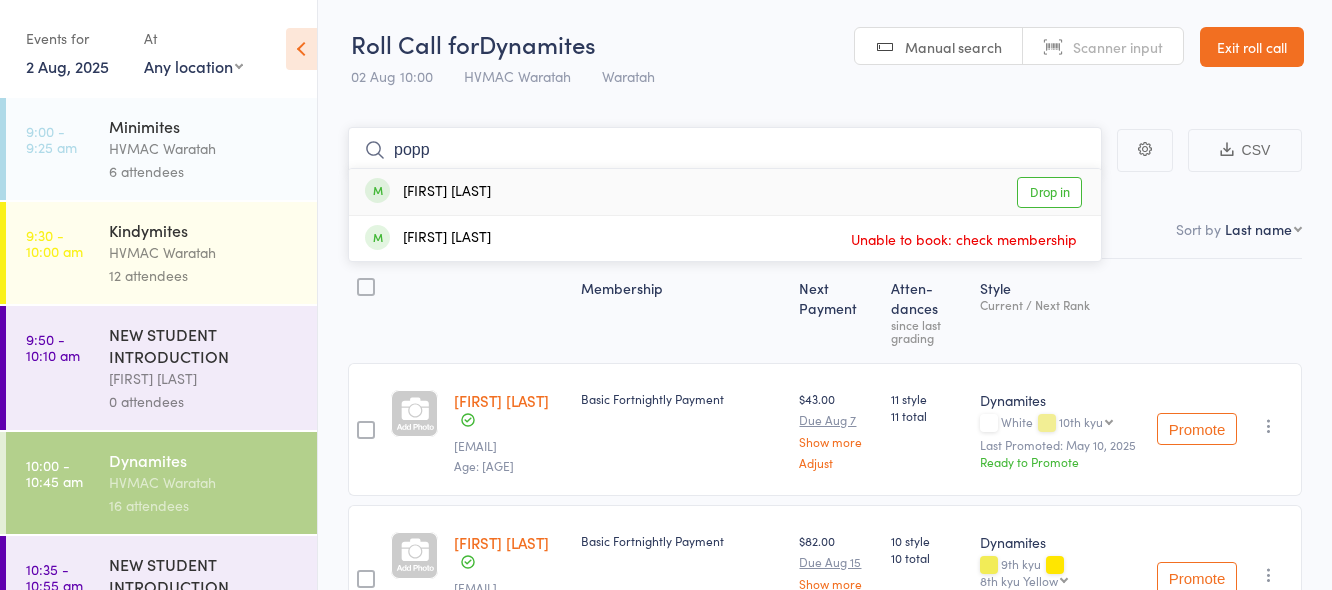 type 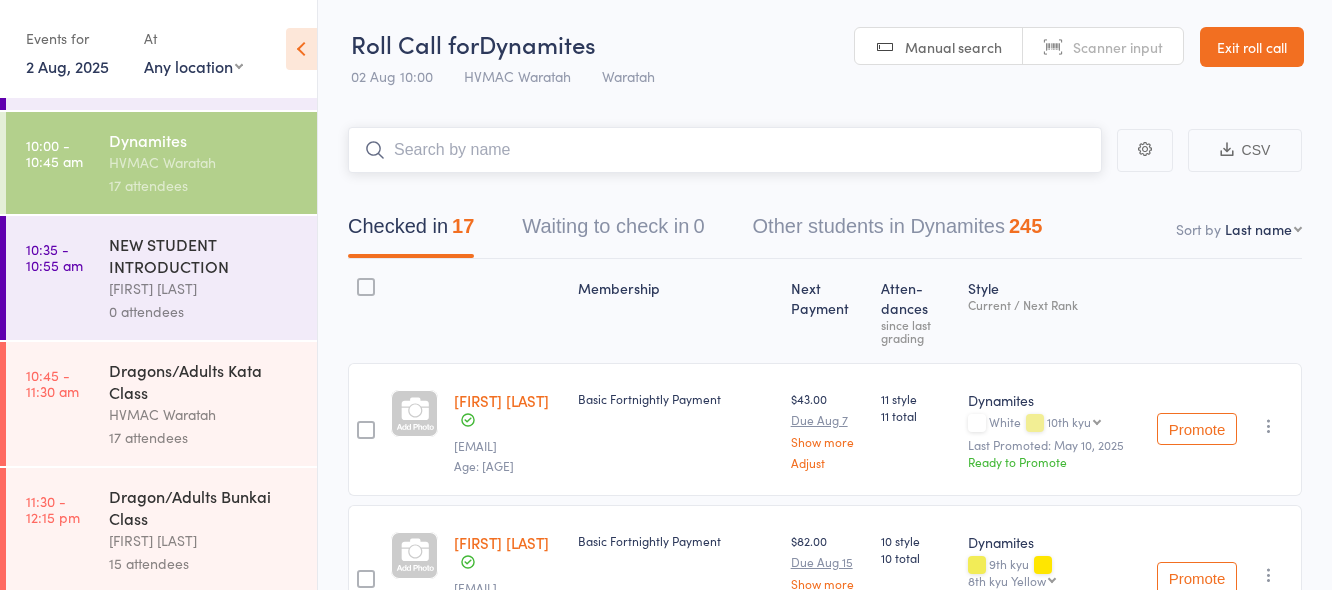 scroll, scrollTop: 324, scrollLeft: 0, axis: vertical 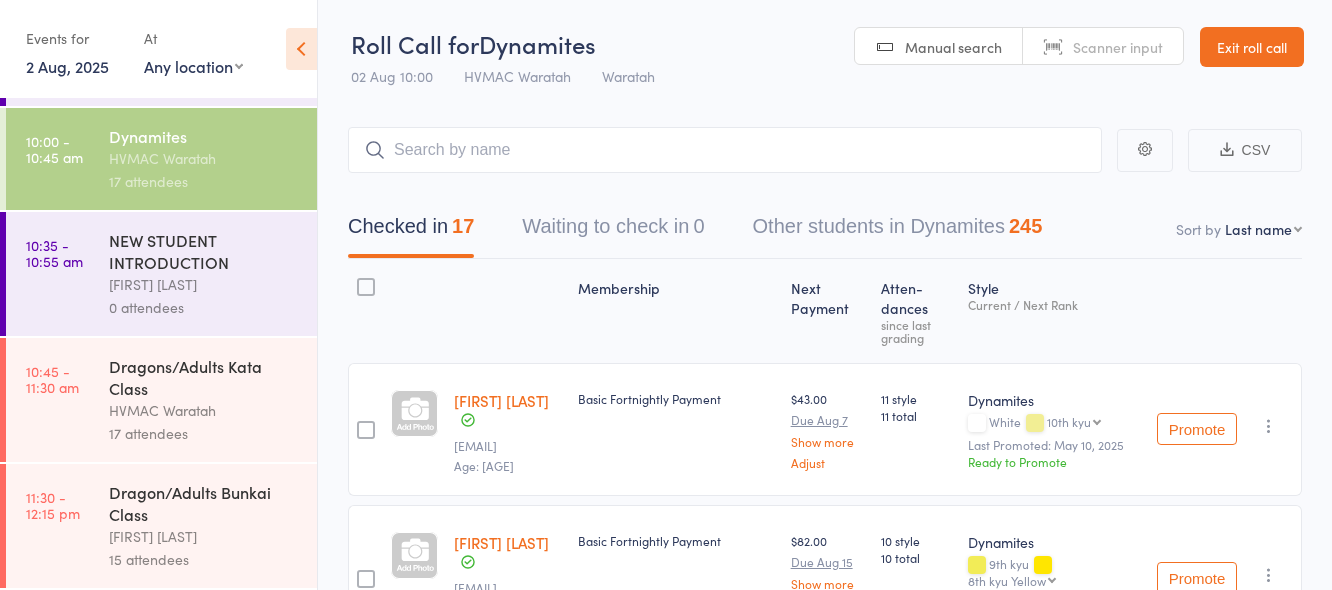 click on "Dragons/Adults Kata Class" at bounding box center [204, 377] 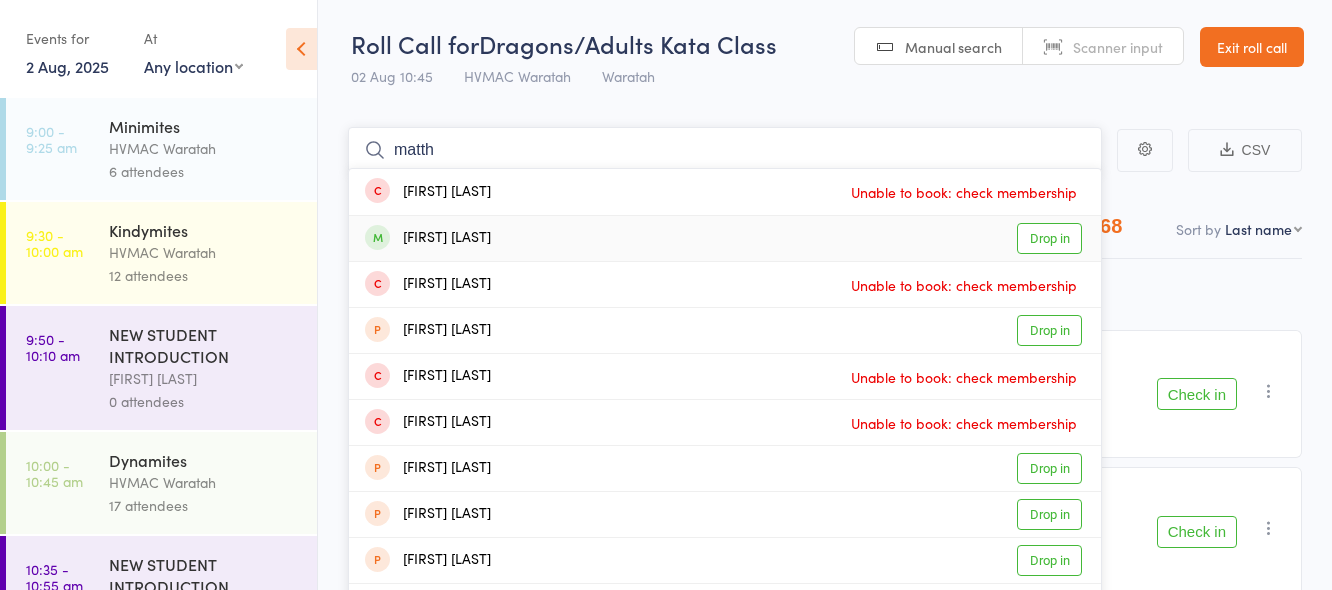 type on "matth" 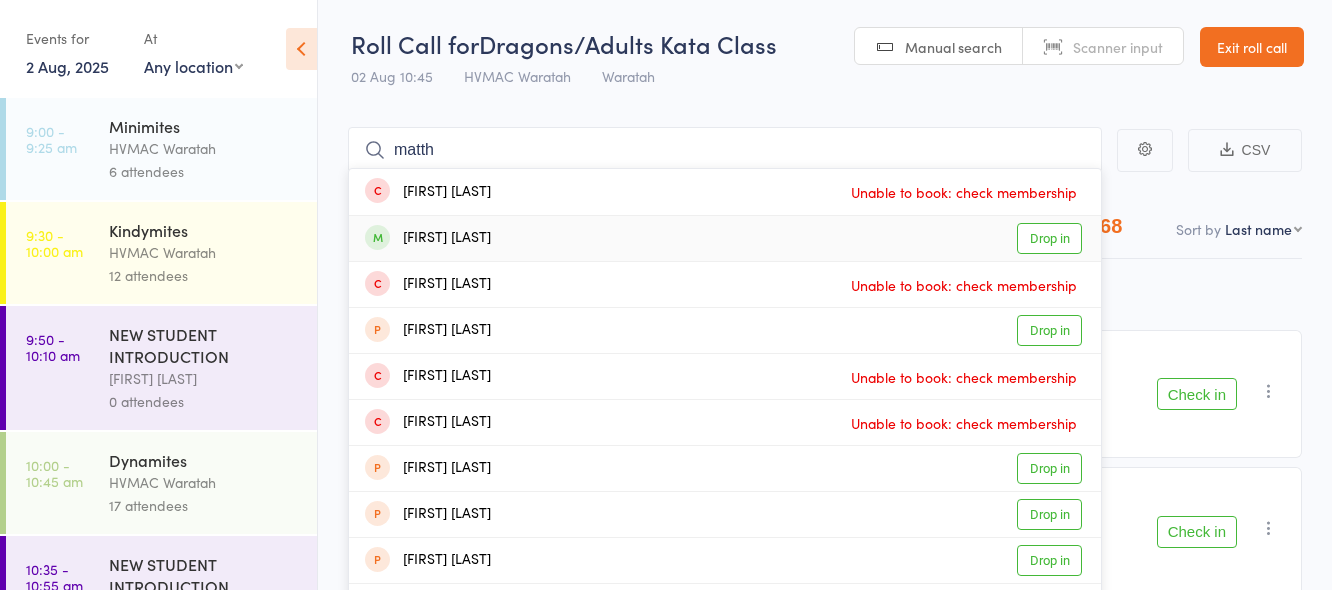 click on "Drop in" at bounding box center (1049, 238) 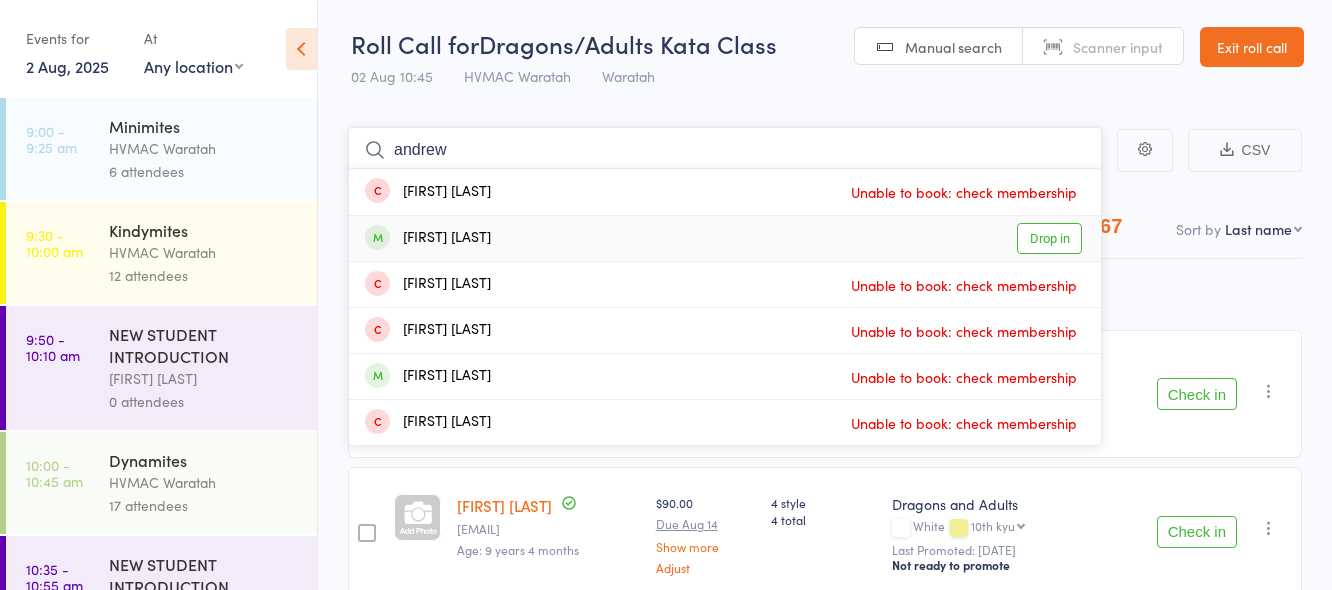 type on "andrew" 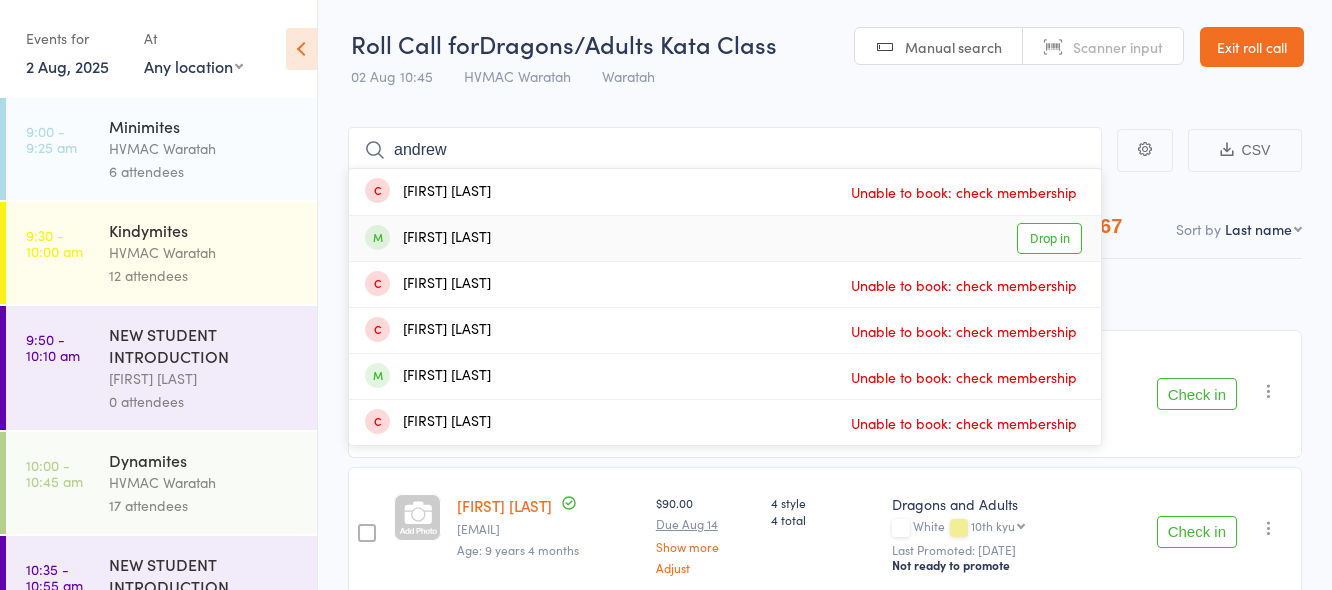 click on "Drop in" at bounding box center (1049, 238) 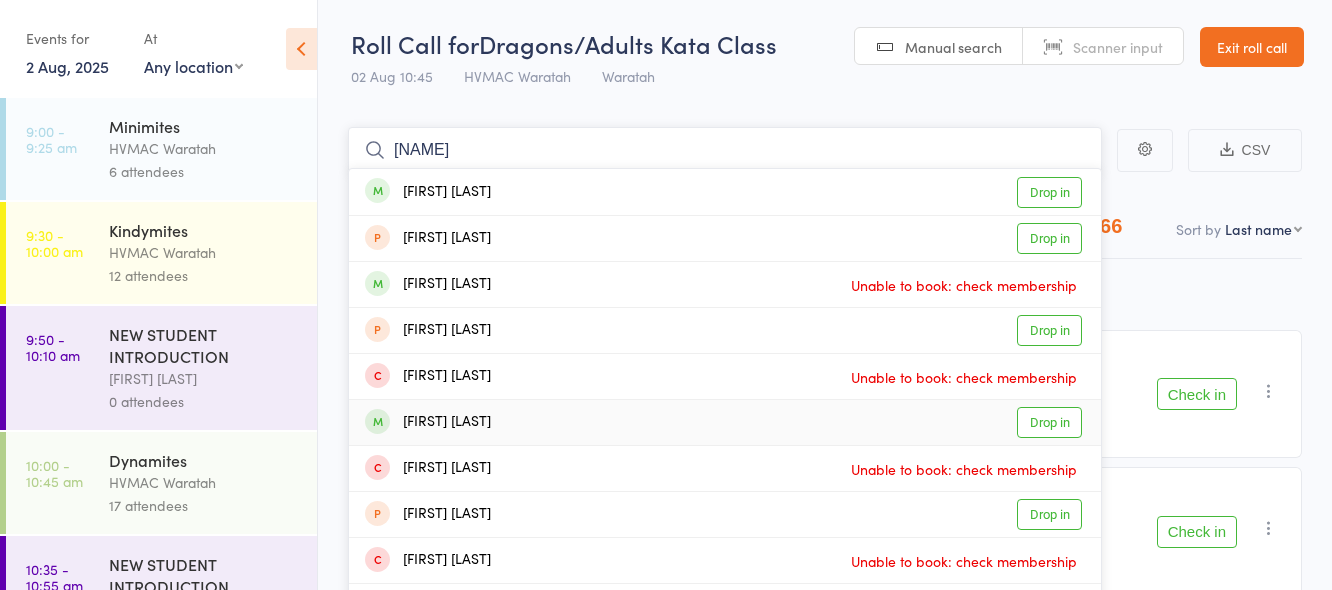 type on "oliver" 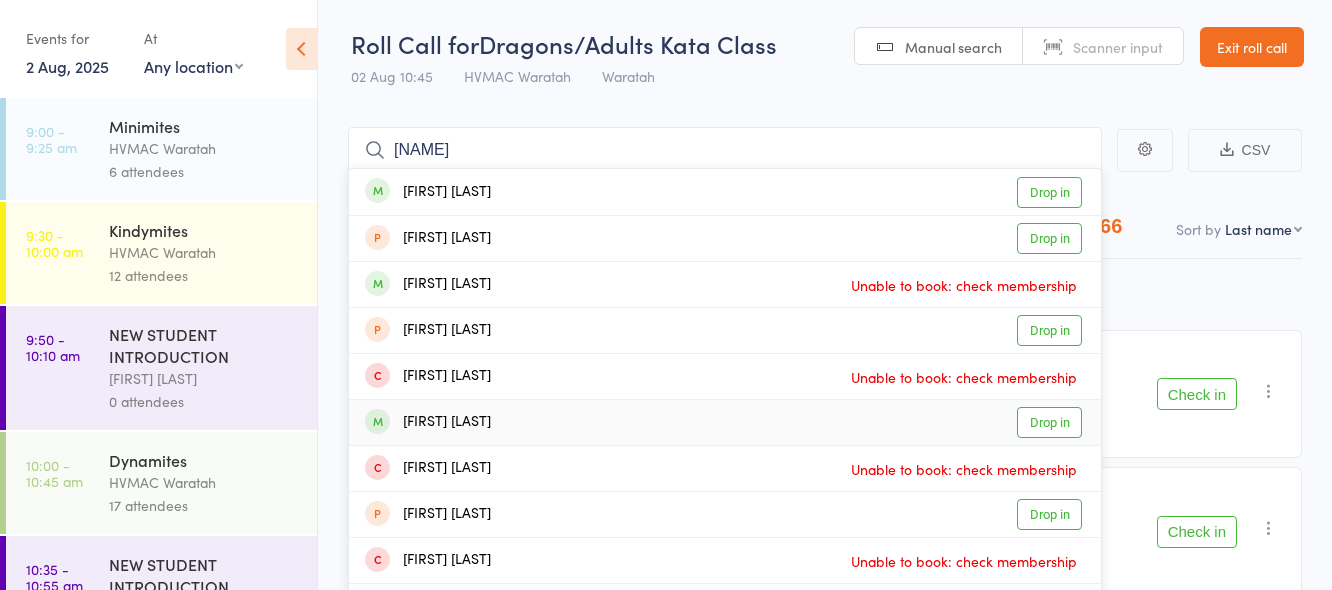 click on "Drop in" at bounding box center [1049, 422] 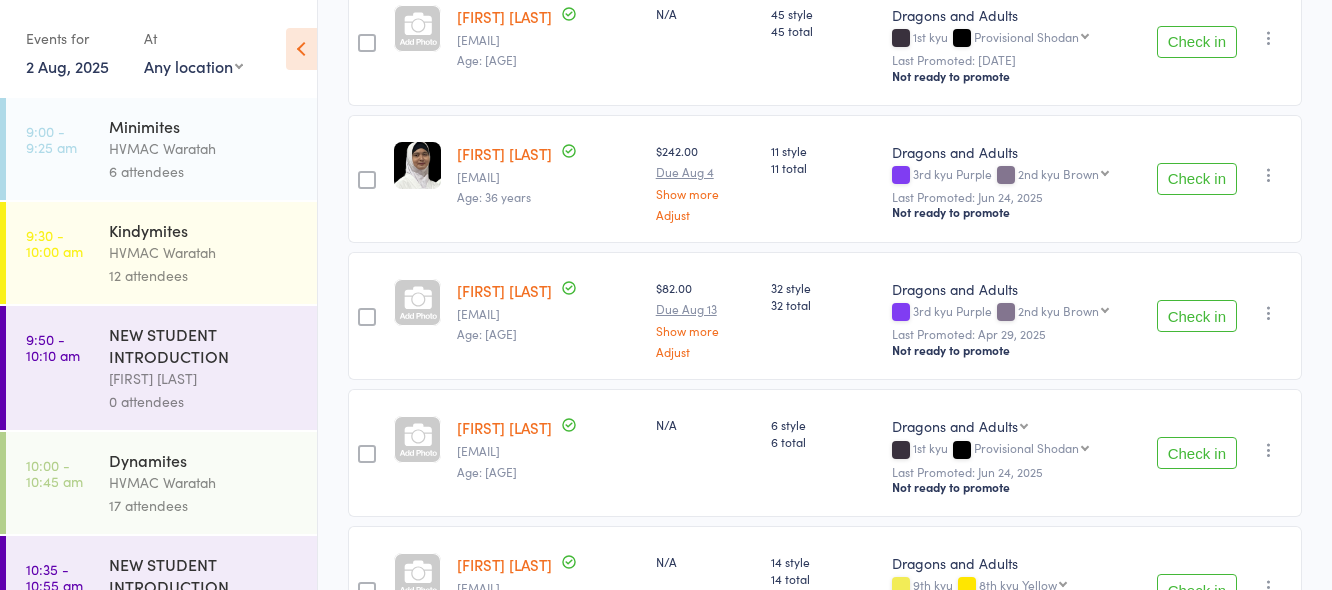 scroll, scrollTop: 0, scrollLeft: 0, axis: both 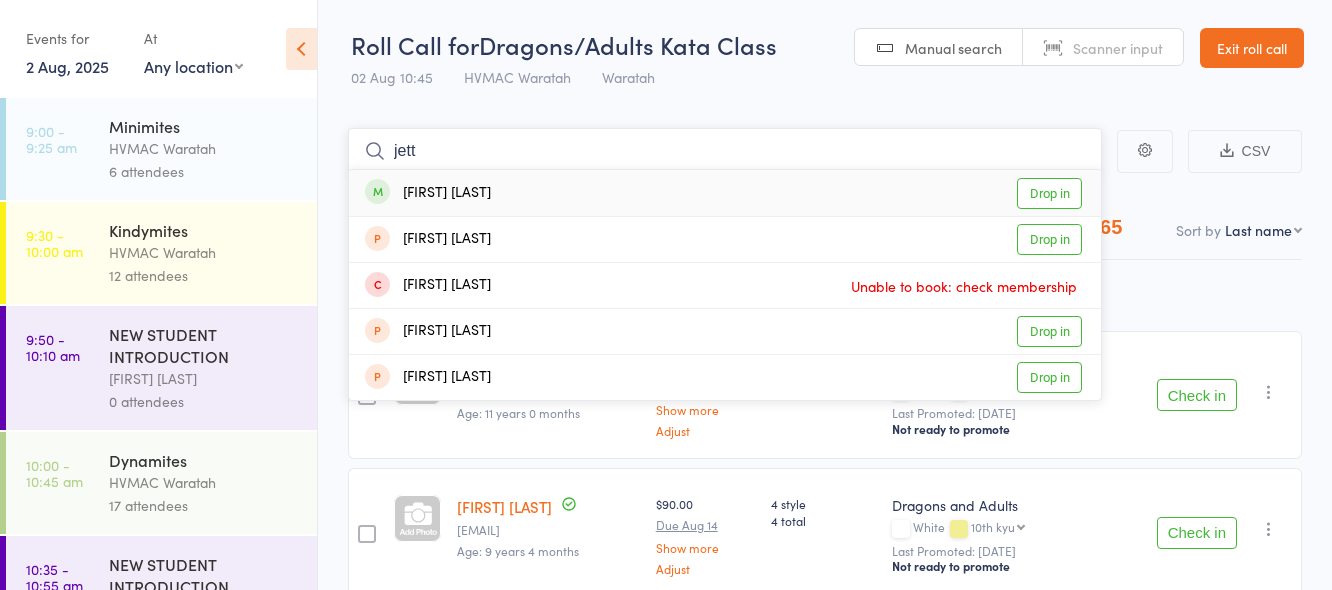 type on "jett" 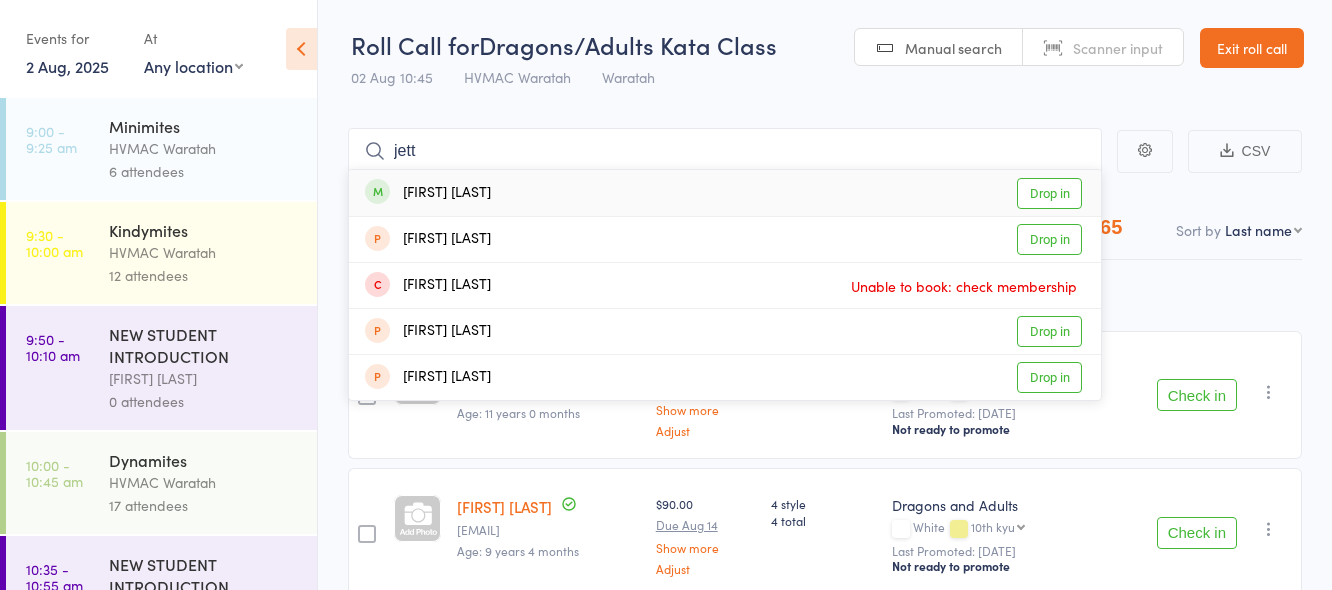 click on "Drop in" at bounding box center (1049, 193) 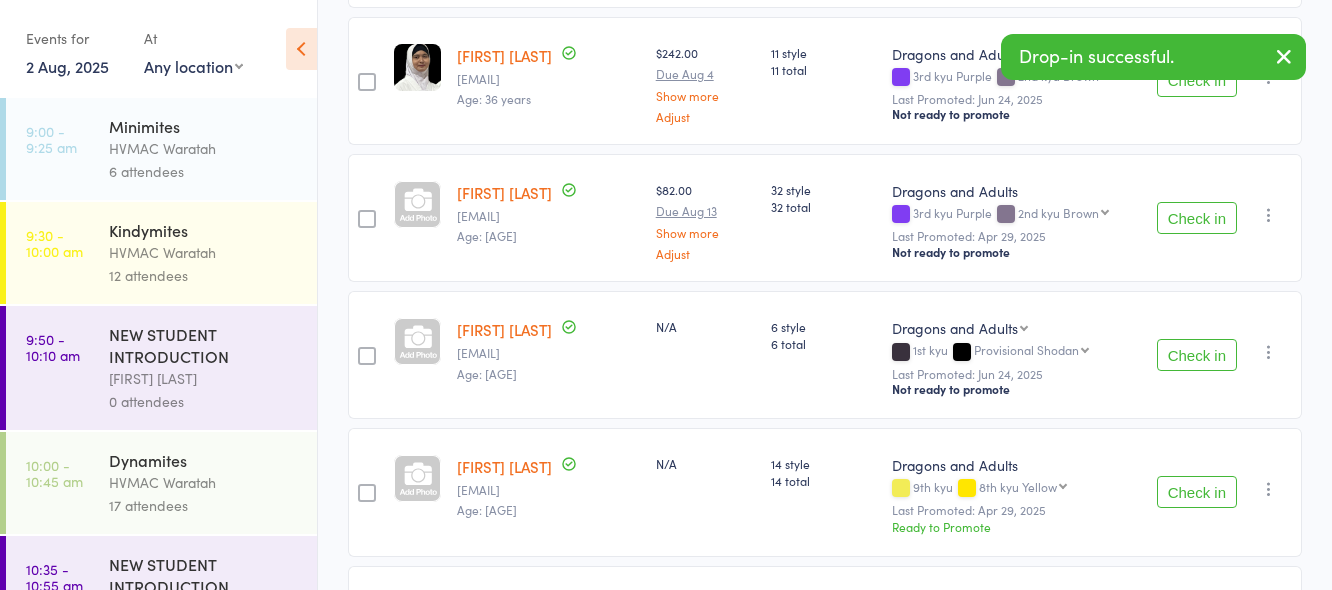 scroll, scrollTop: 1000, scrollLeft: 0, axis: vertical 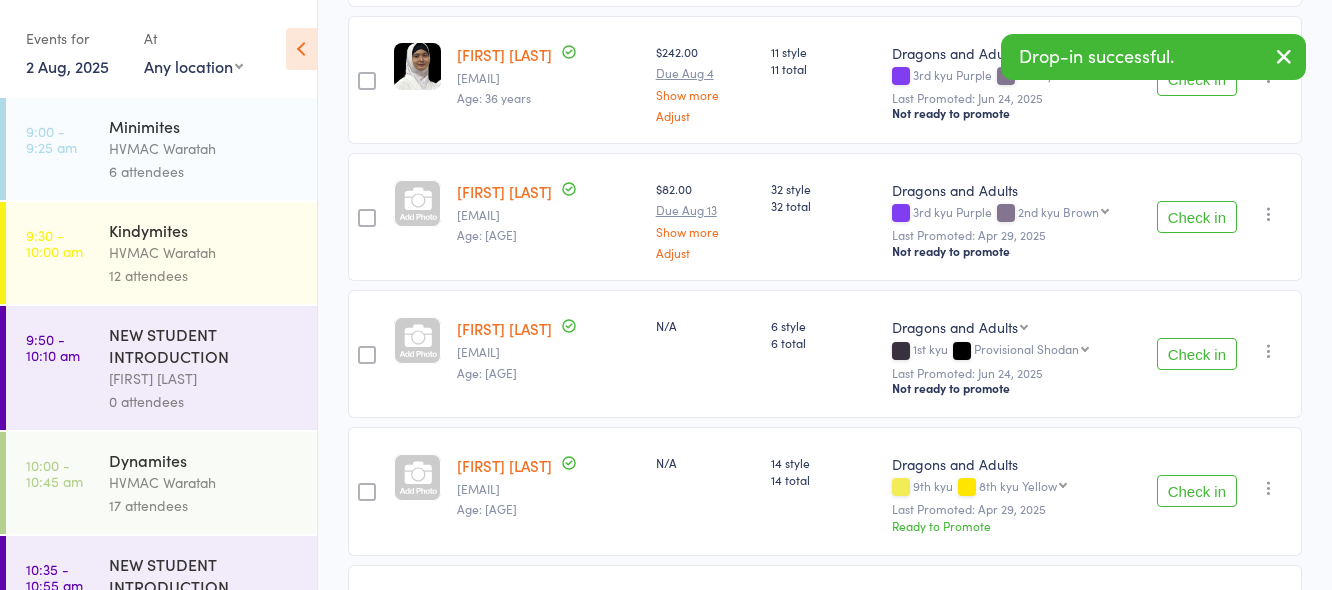 click on "Check in" at bounding box center [1197, 354] 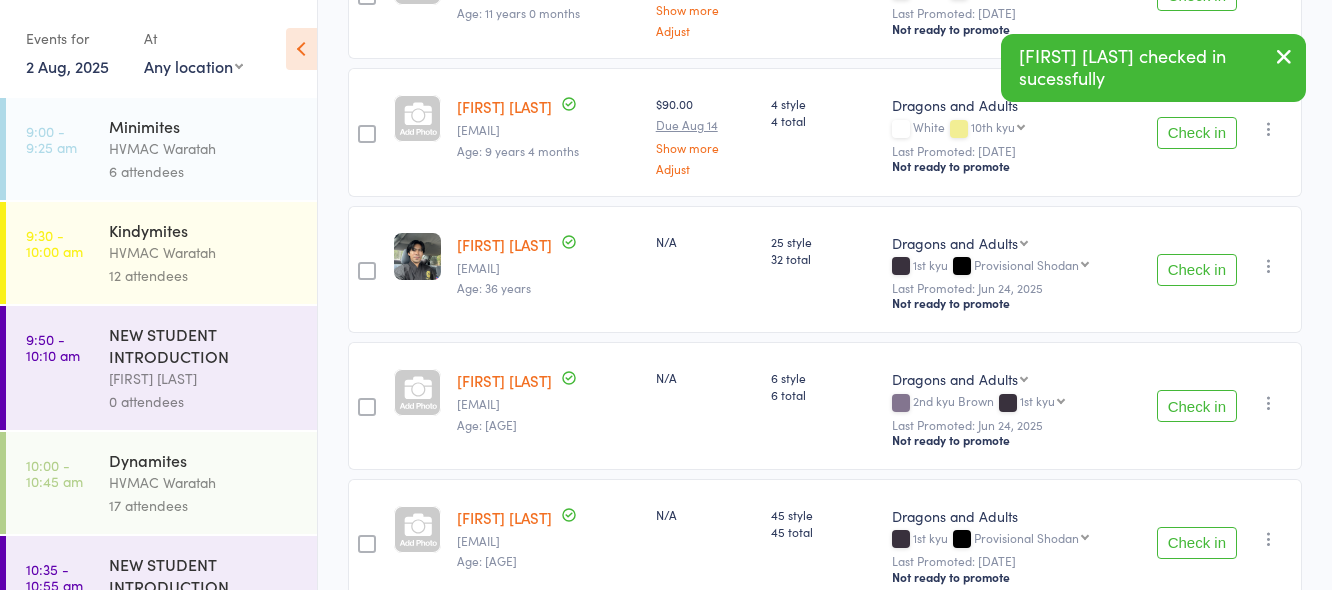scroll, scrollTop: 700, scrollLeft: 0, axis: vertical 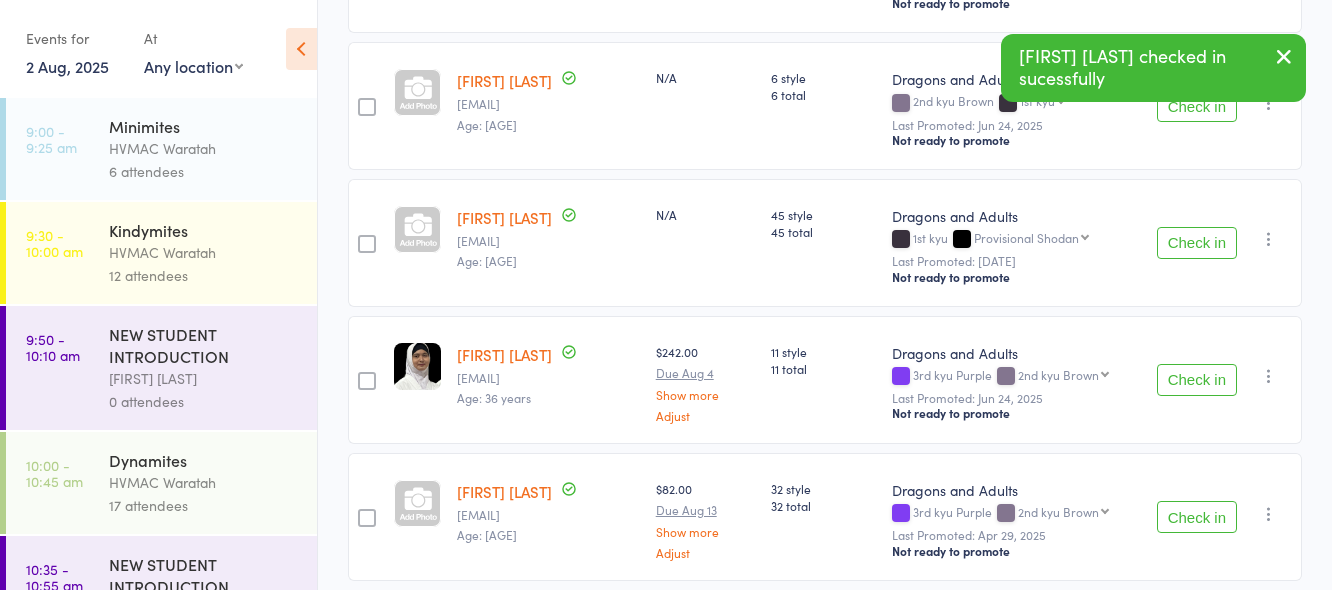 click on "Check in" at bounding box center (1197, 243) 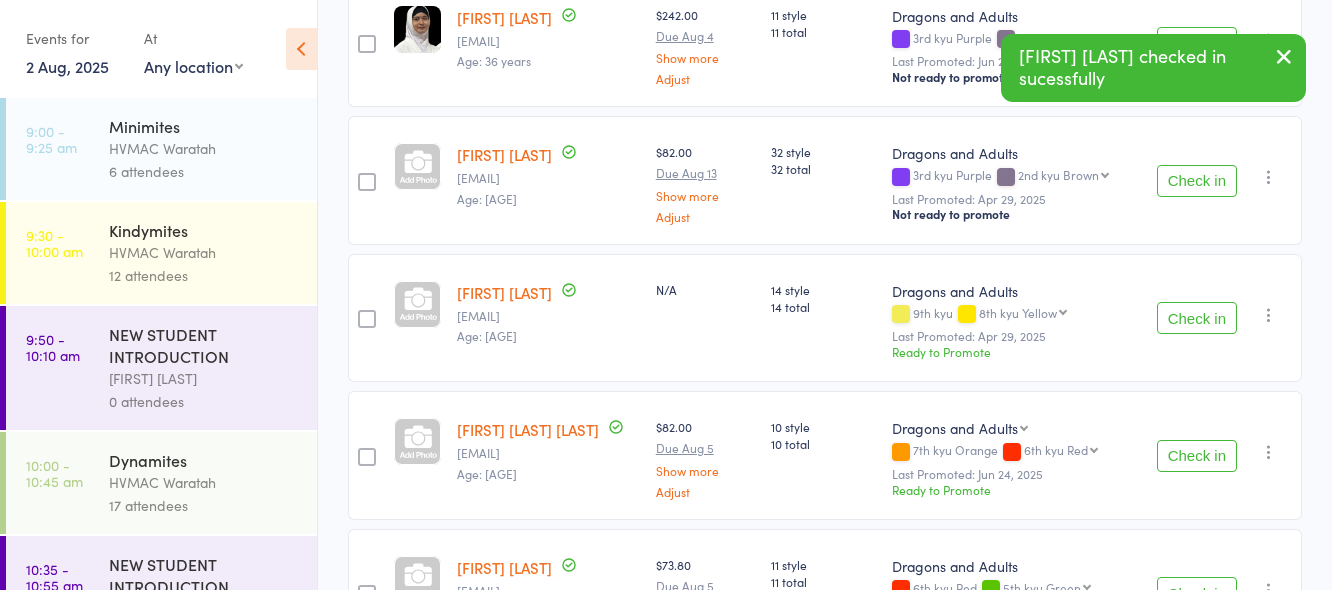 scroll, scrollTop: 0, scrollLeft: 0, axis: both 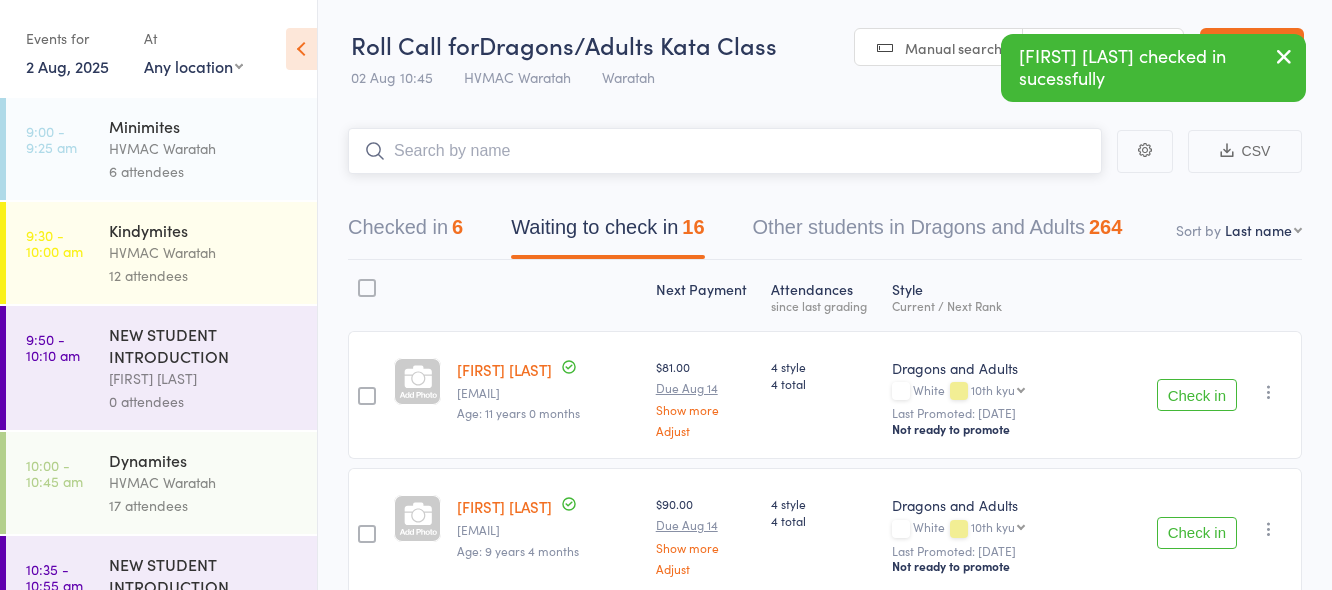 click at bounding box center (725, 151) 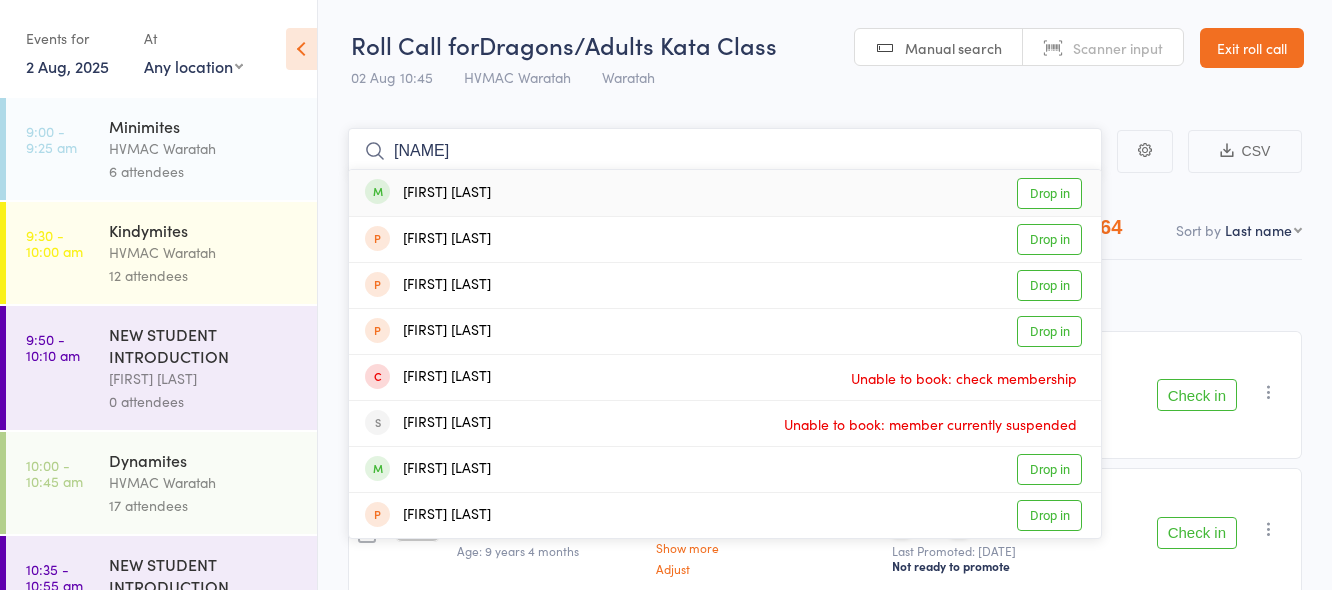 type on "bailey" 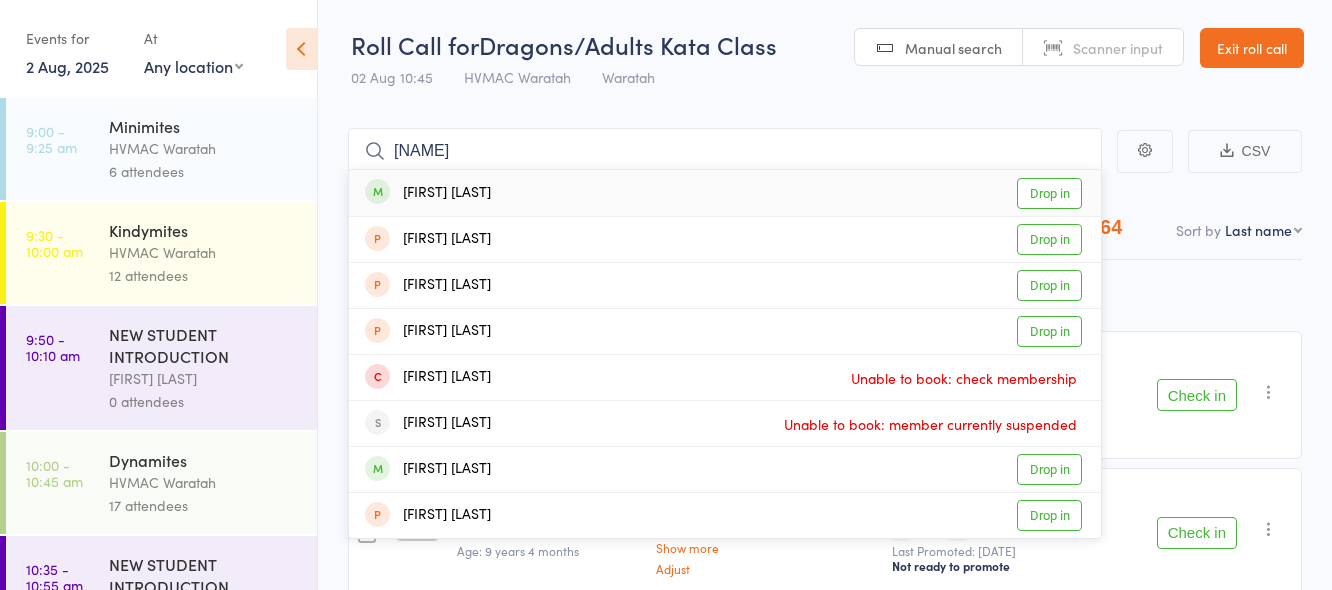click on "Drop in" at bounding box center (1049, 193) 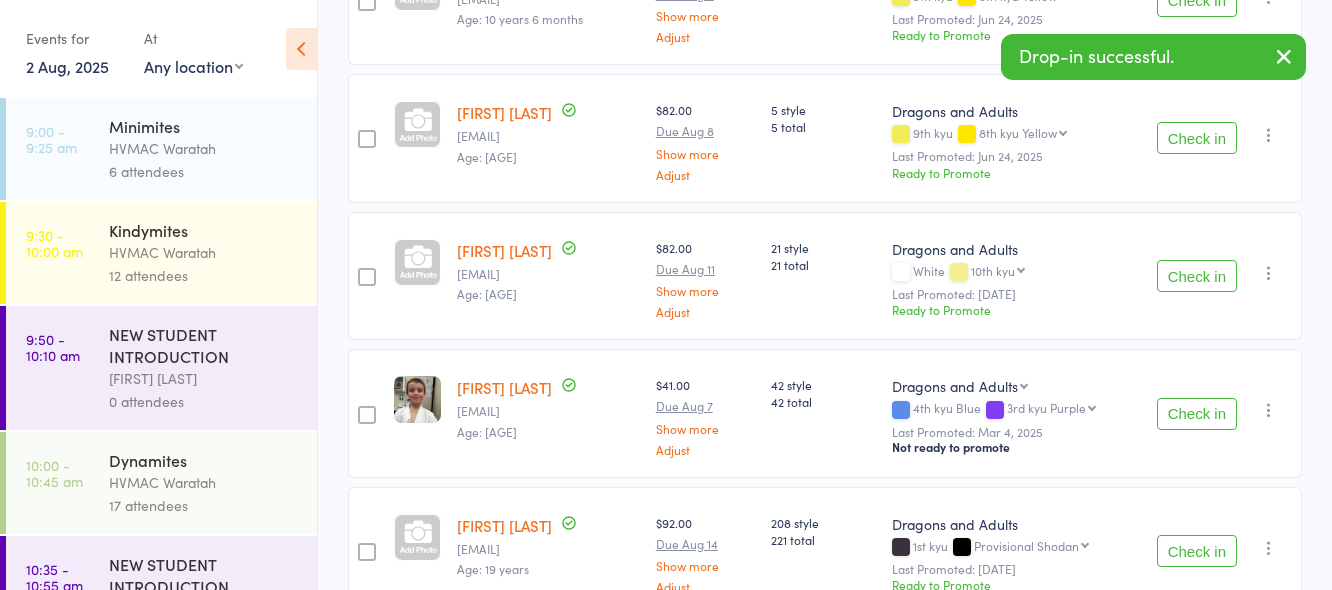 scroll, scrollTop: 1800, scrollLeft: 0, axis: vertical 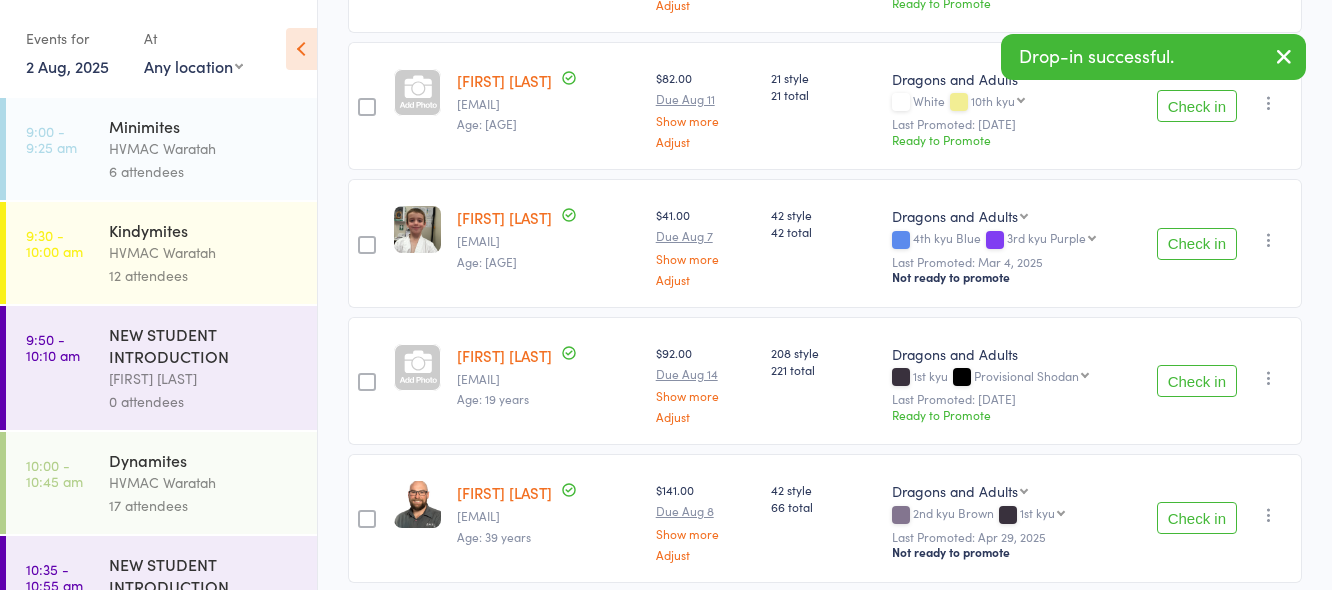 click on "Check in" at bounding box center (1197, 381) 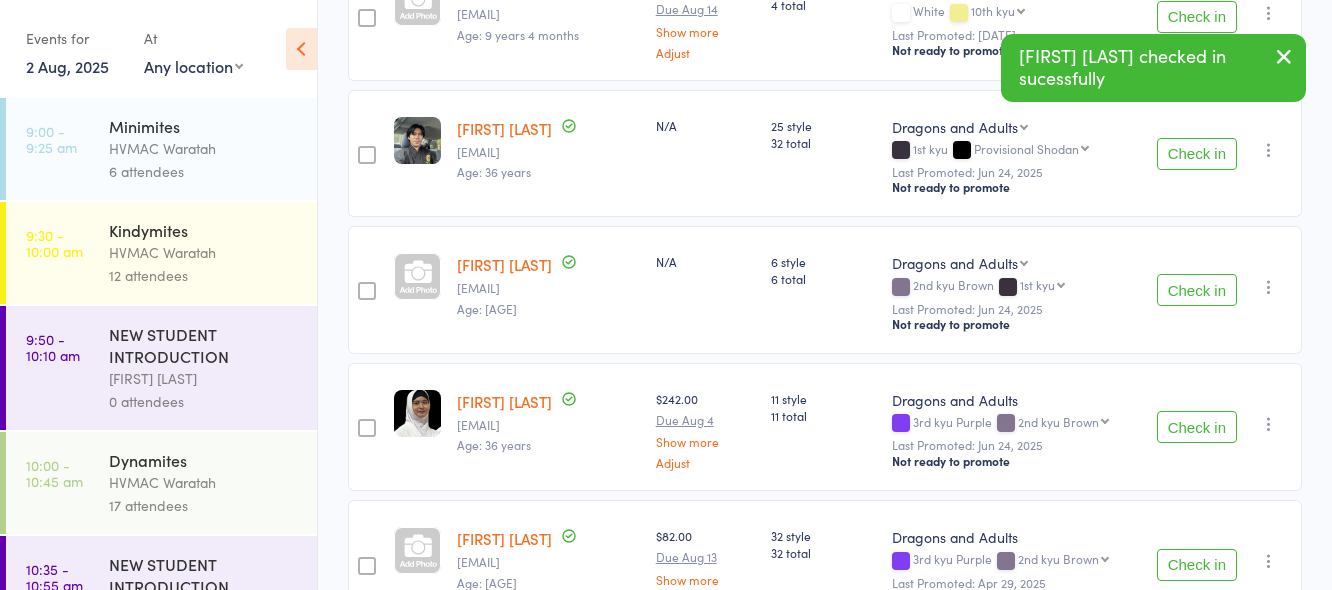 scroll, scrollTop: 400, scrollLeft: 0, axis: vertical 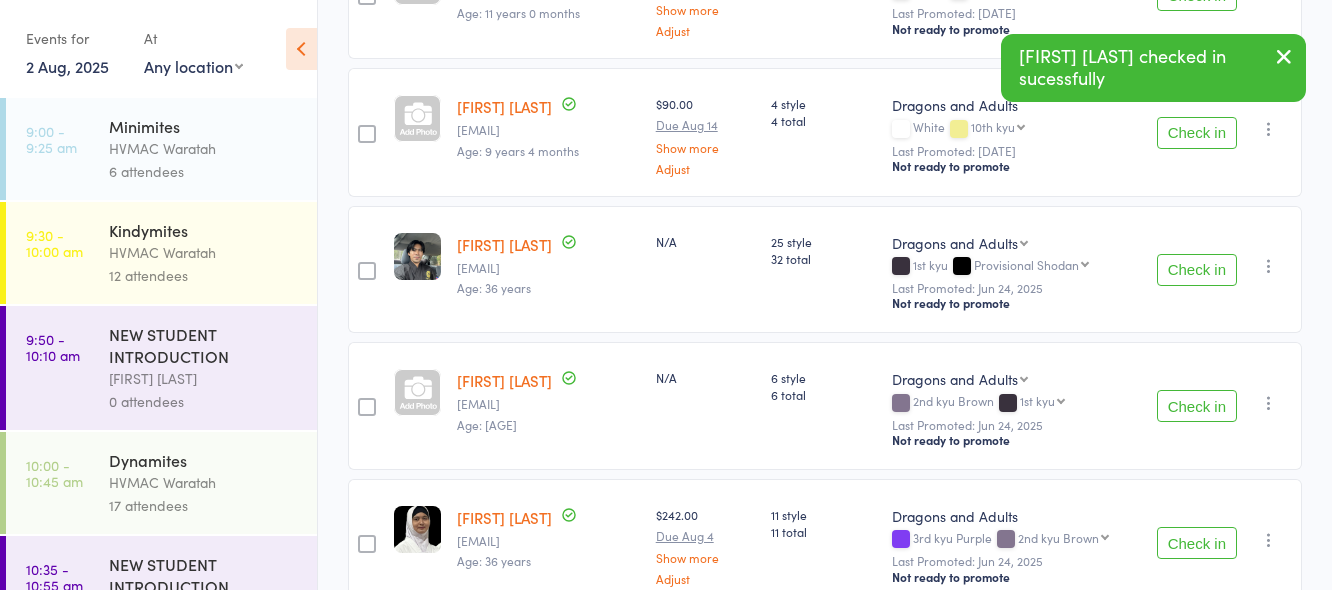 click on "Check in" at bounding box center [1197, 406] 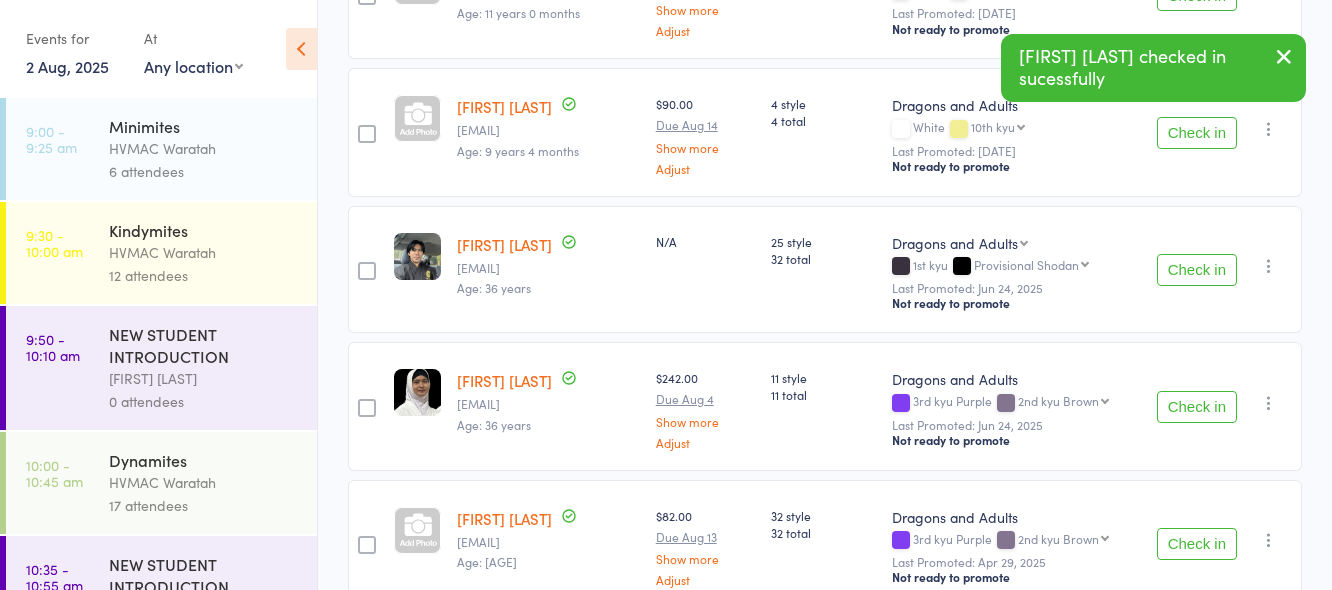 click on "Check in" at bounding box center [1197, 270] 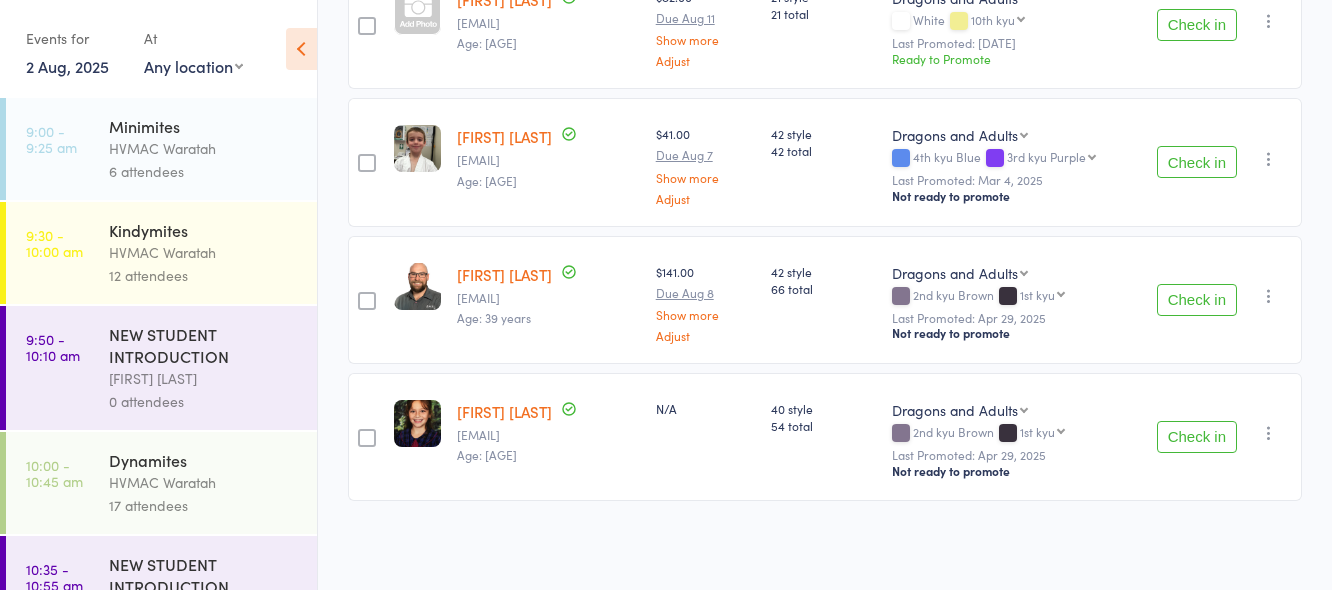 scroll, scrollTop: 1649, scrollLeft: 0, axis: vertical 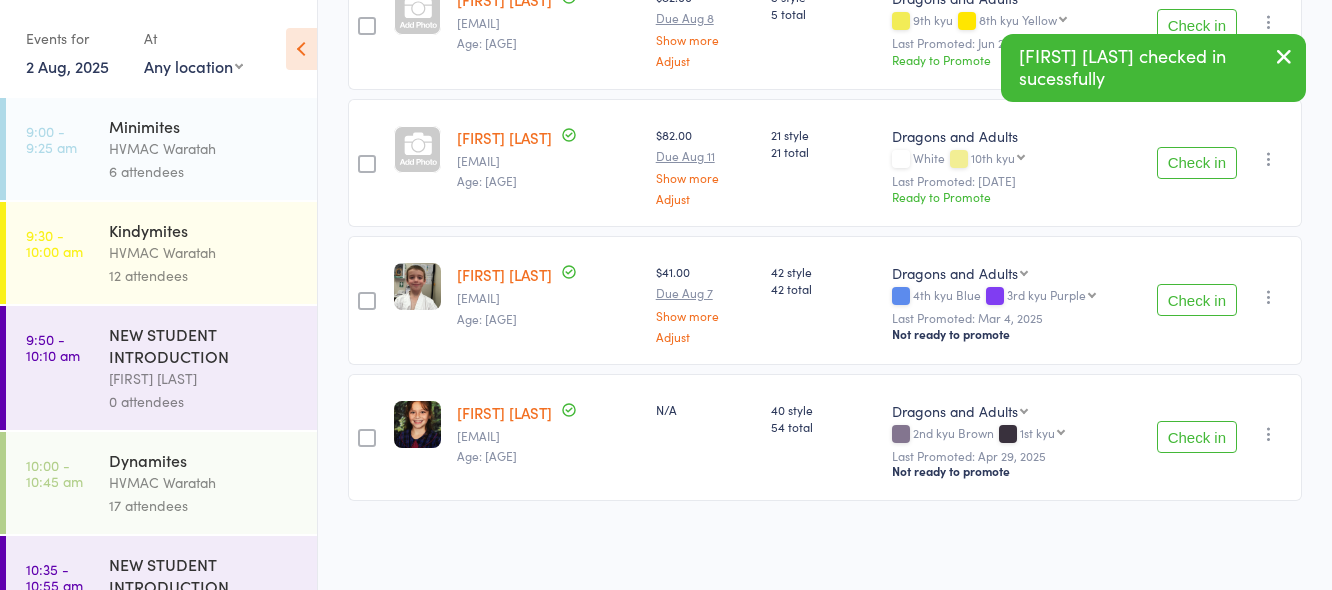 click on "Check in" at bounding box center [1197, 437] 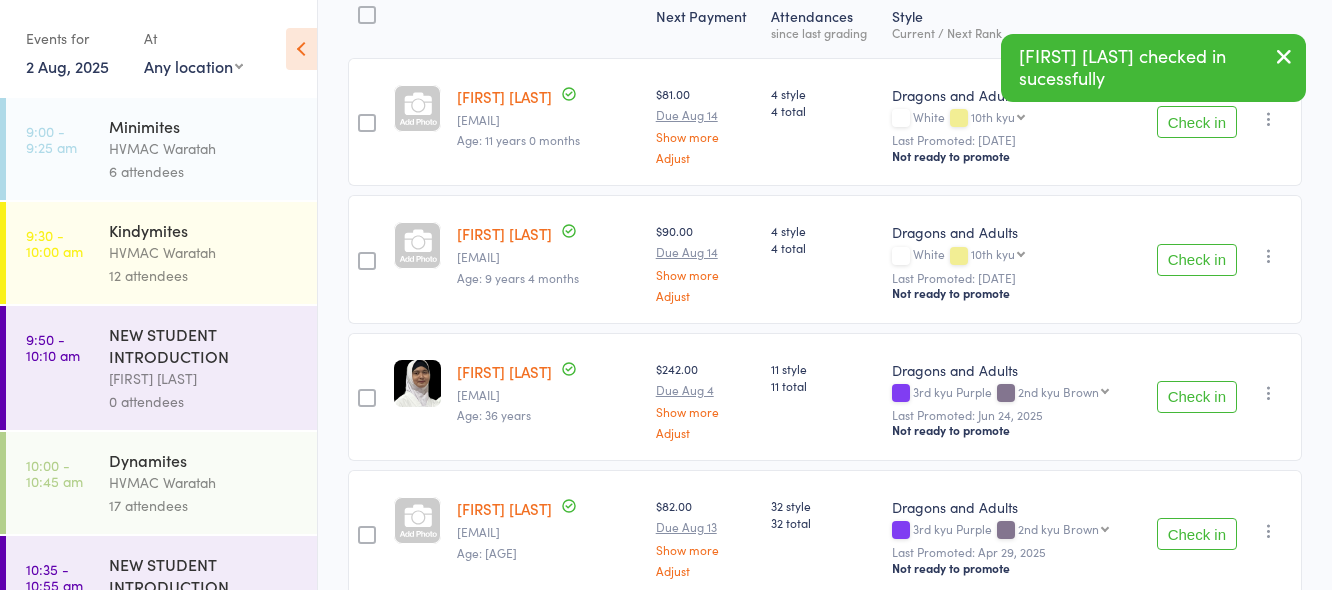 scroll, scrollTop: 274, scrollLeft: 0, axis: vertical 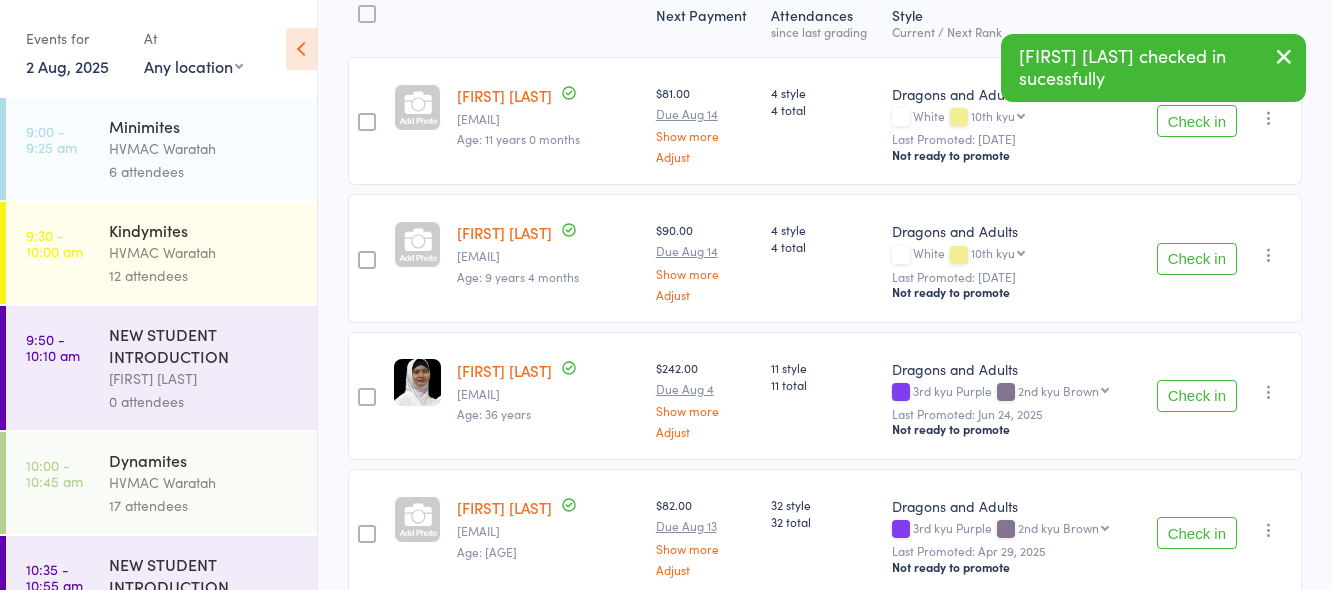 click on "Check in" at bounding box center [1197, 396] 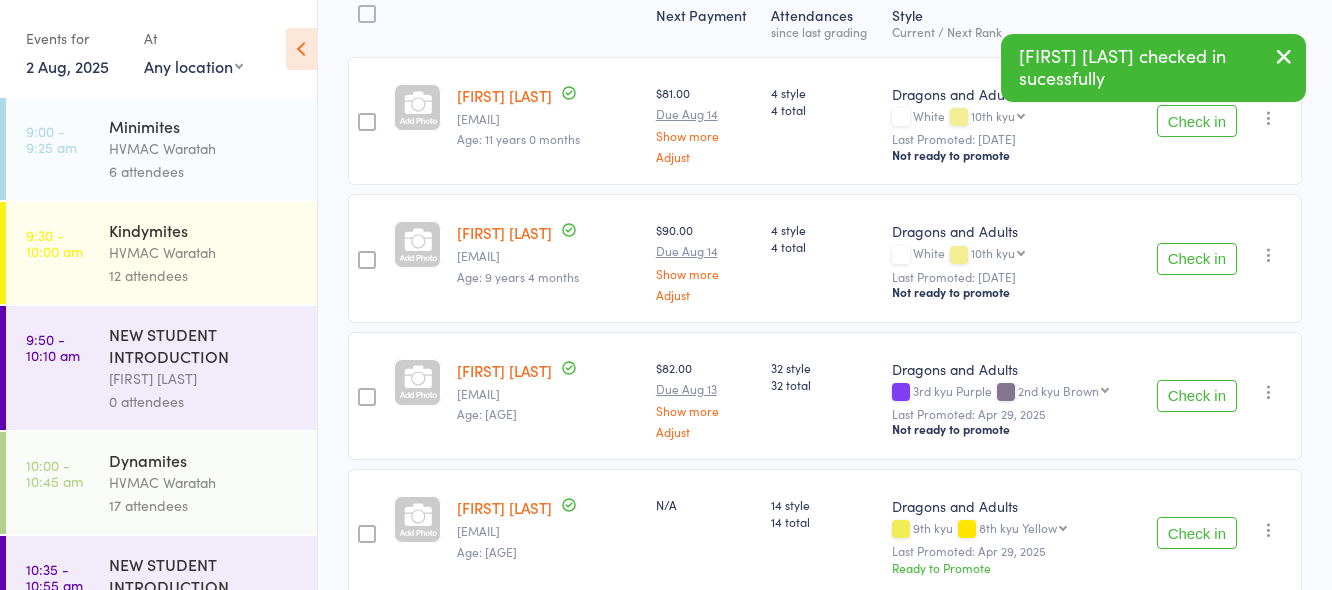 click on "Check in Check in Promote Send message Add Note Add Task Add Flag Remove Mark absent" at bounding box center (1219, 396) 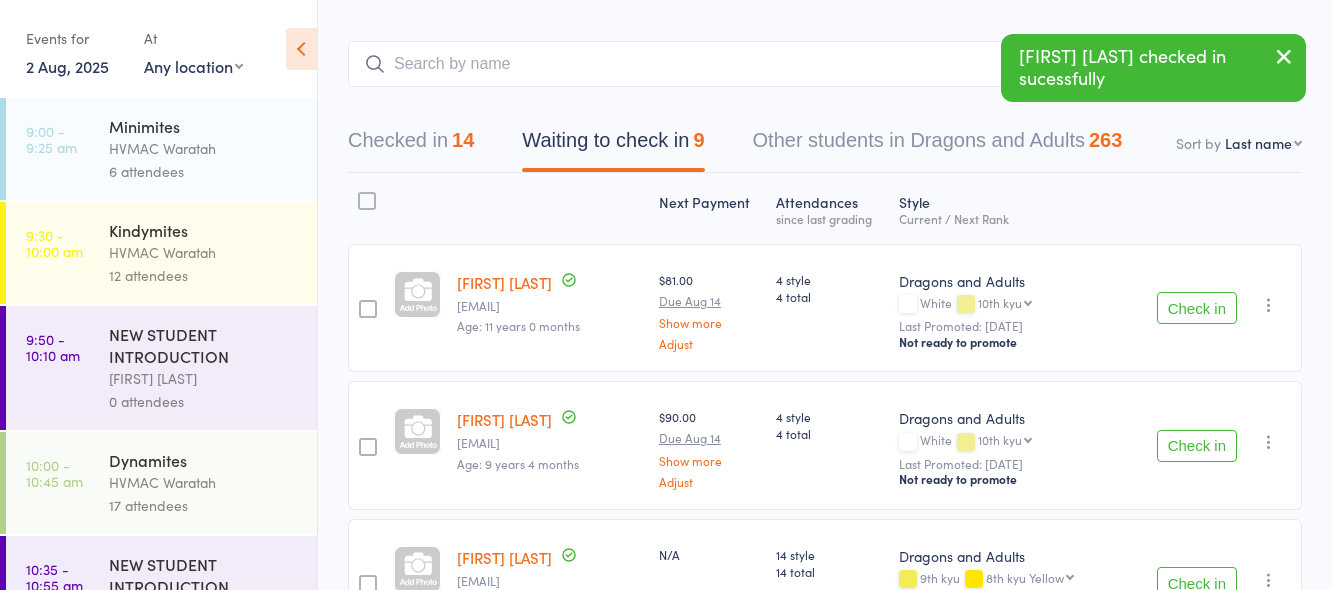 scroll, scrollTop: 0, scrollLeft: 0, axis: both 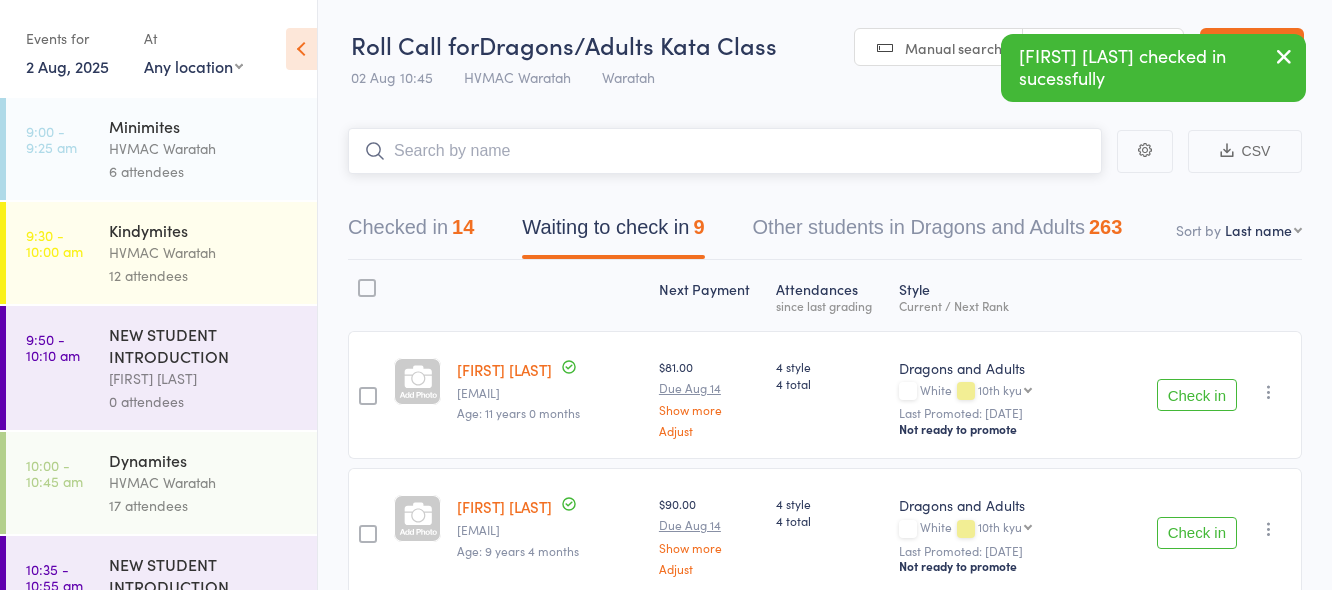 click at bounding box center (725, 151) 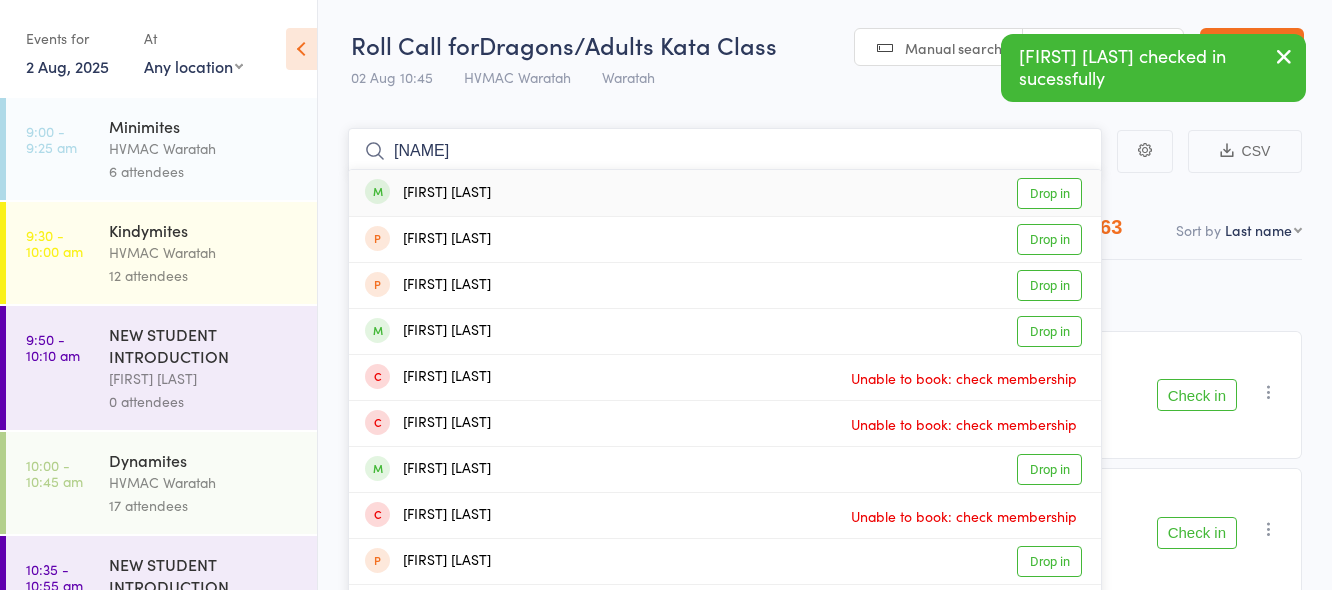 type on "dana" 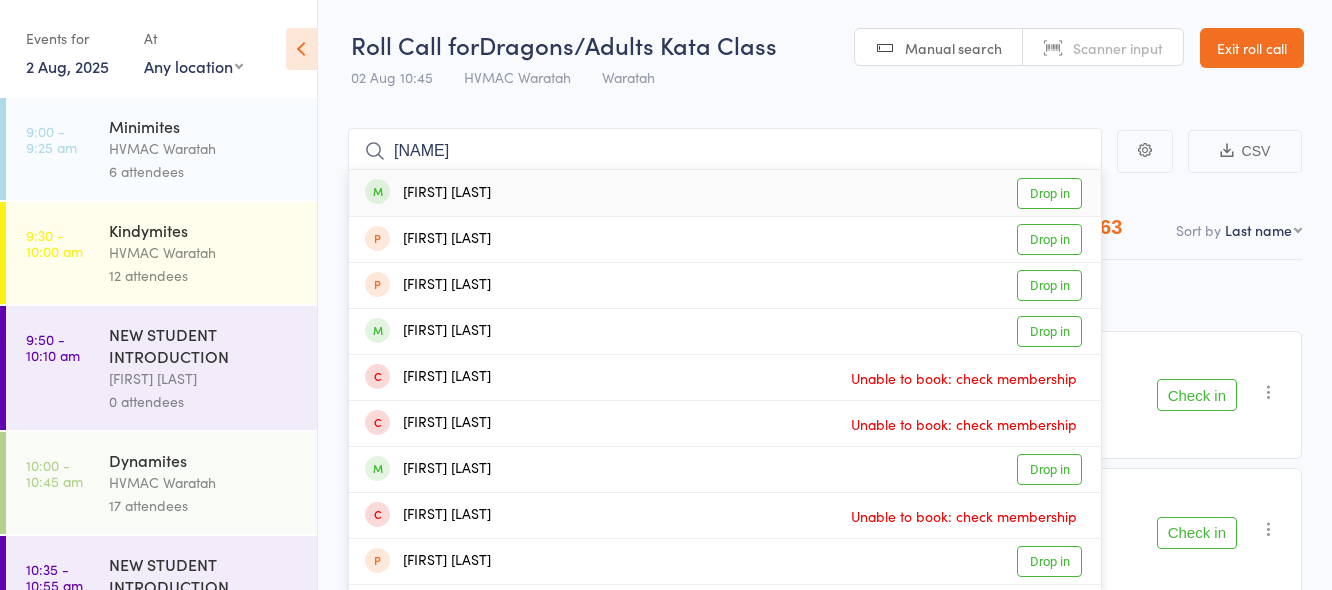 click on "Drop in" at bounding box center [1049, 193] 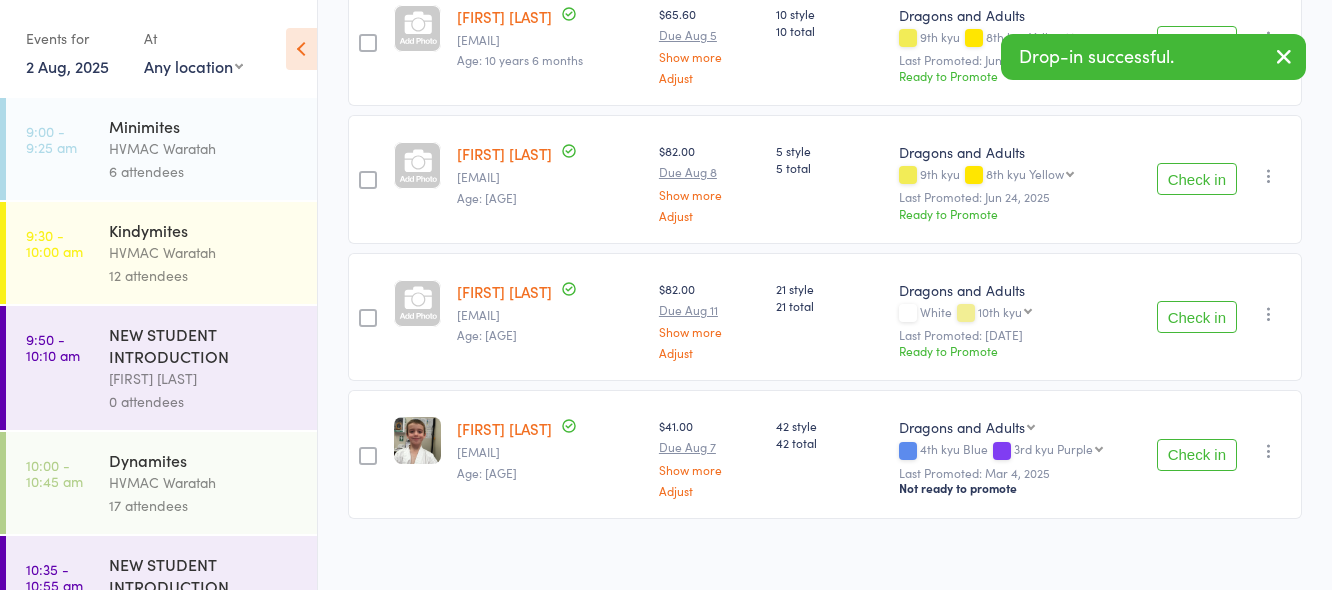 scroll, scrollTop: 1059, scrollLeft: 0, axis: vertical 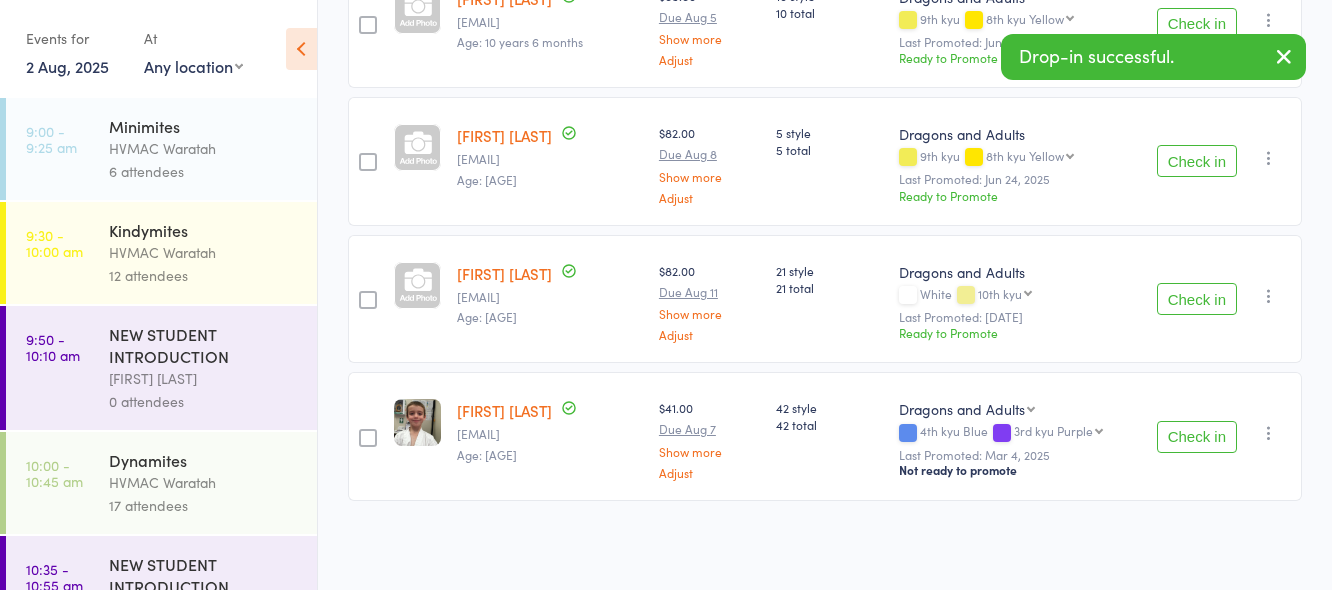 click on "Check in" at bounding box center (1197, 437) 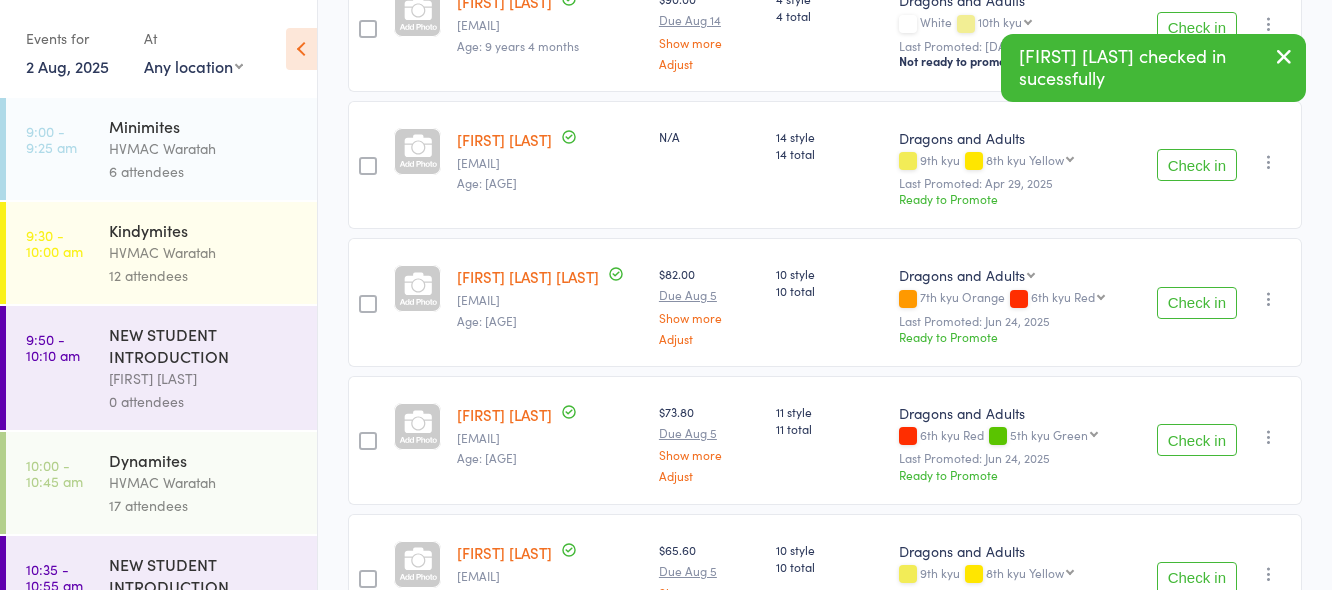 scroll, scrollTop: 22, scrollLeft: 0, axis: vertical 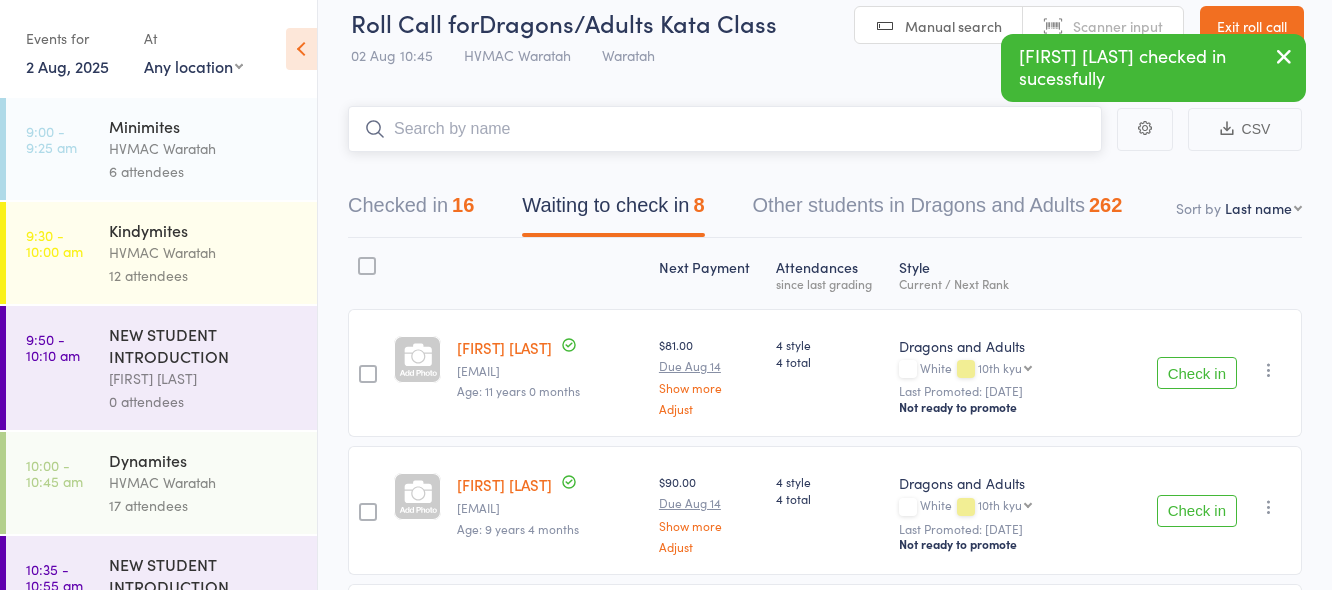 click at bounding box center (725, 129) 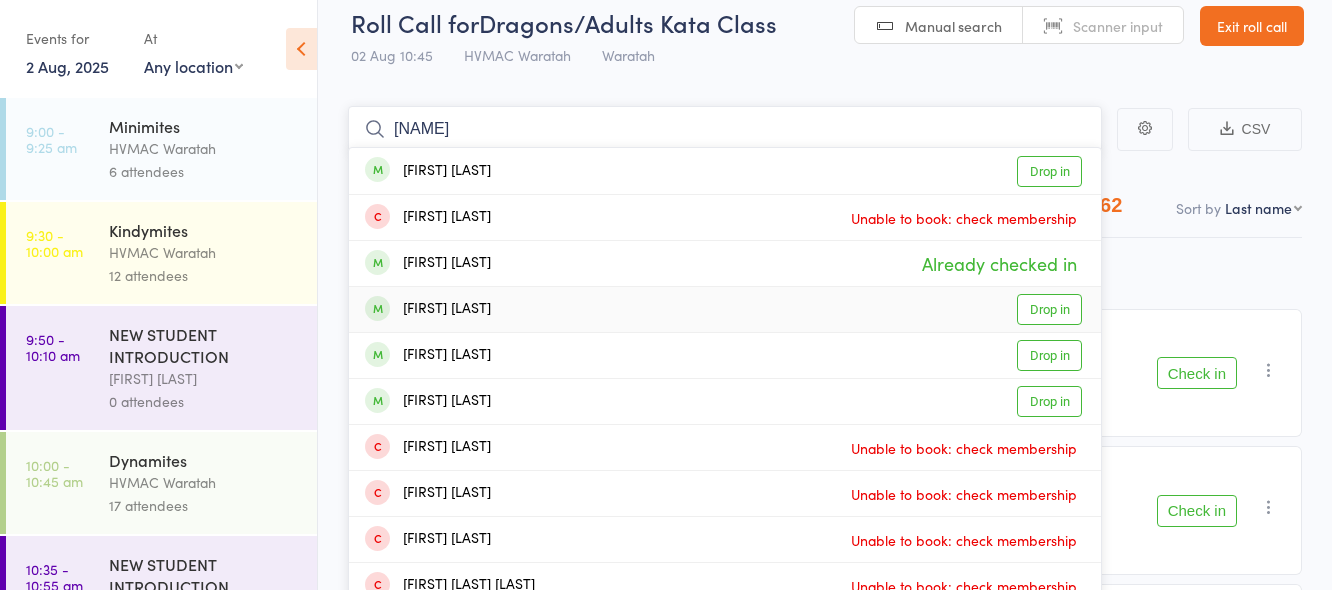 type on "bosworth" 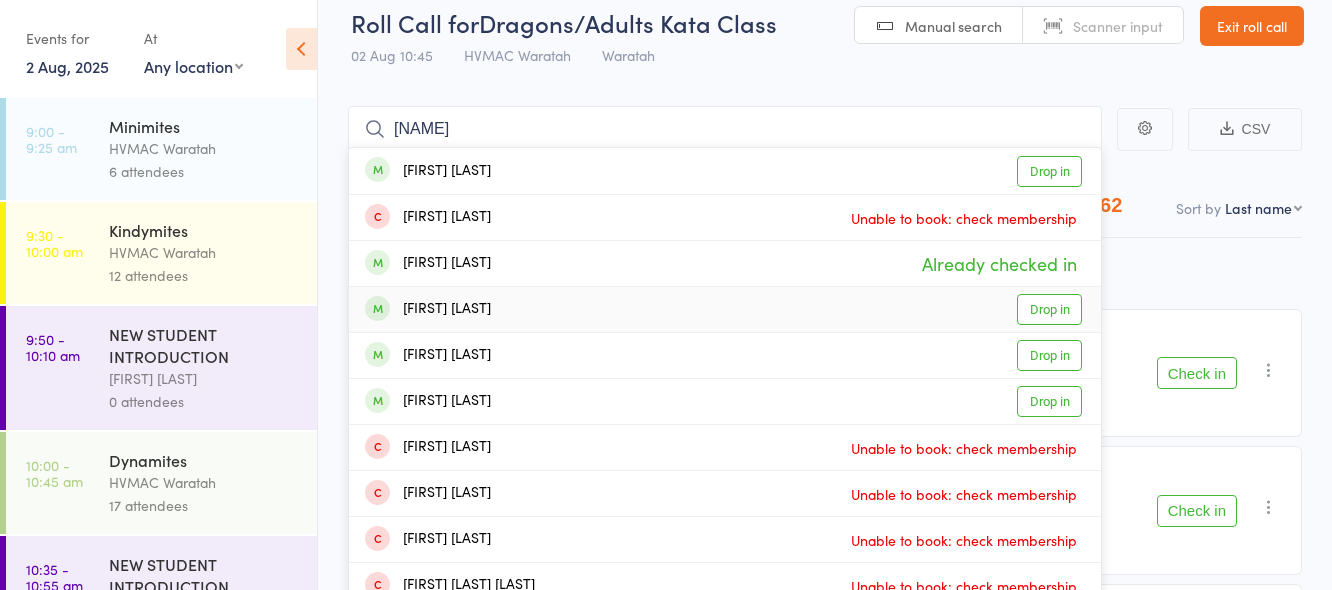 click on "Drop in" at bounding box center [1049, 309] 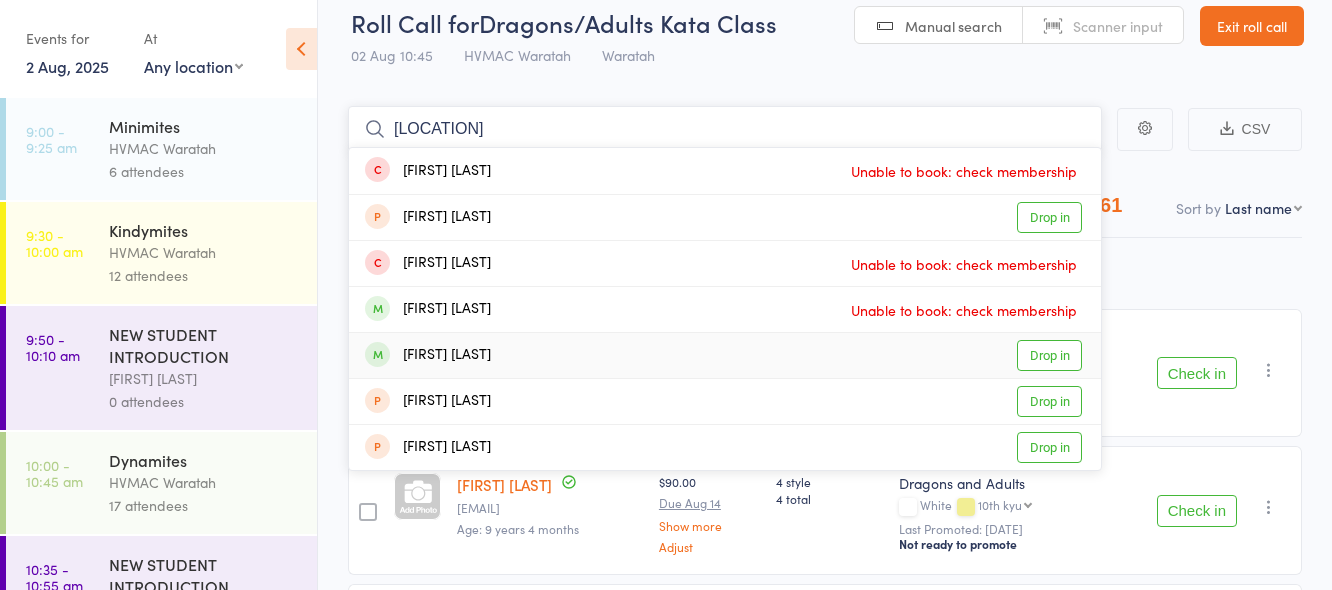 type on "island" 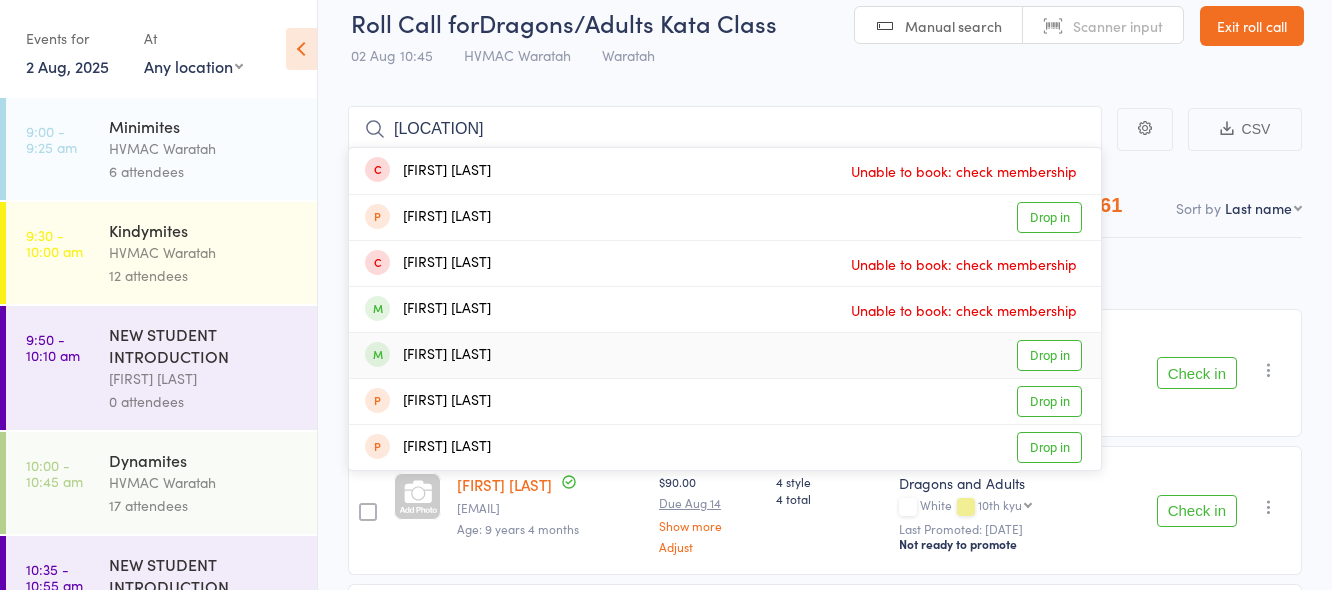 click on "Drop in" at bounding box center [1049, 355] 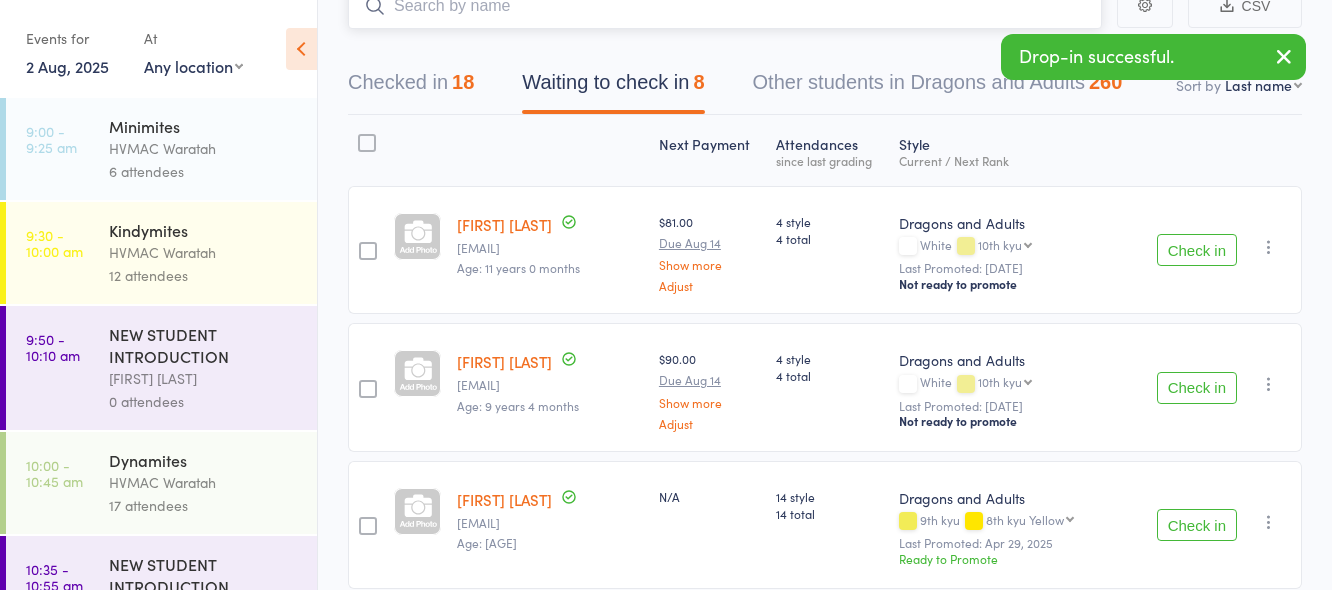 scroll, scrollTop: 0, scrollLeft: 0, axis: both 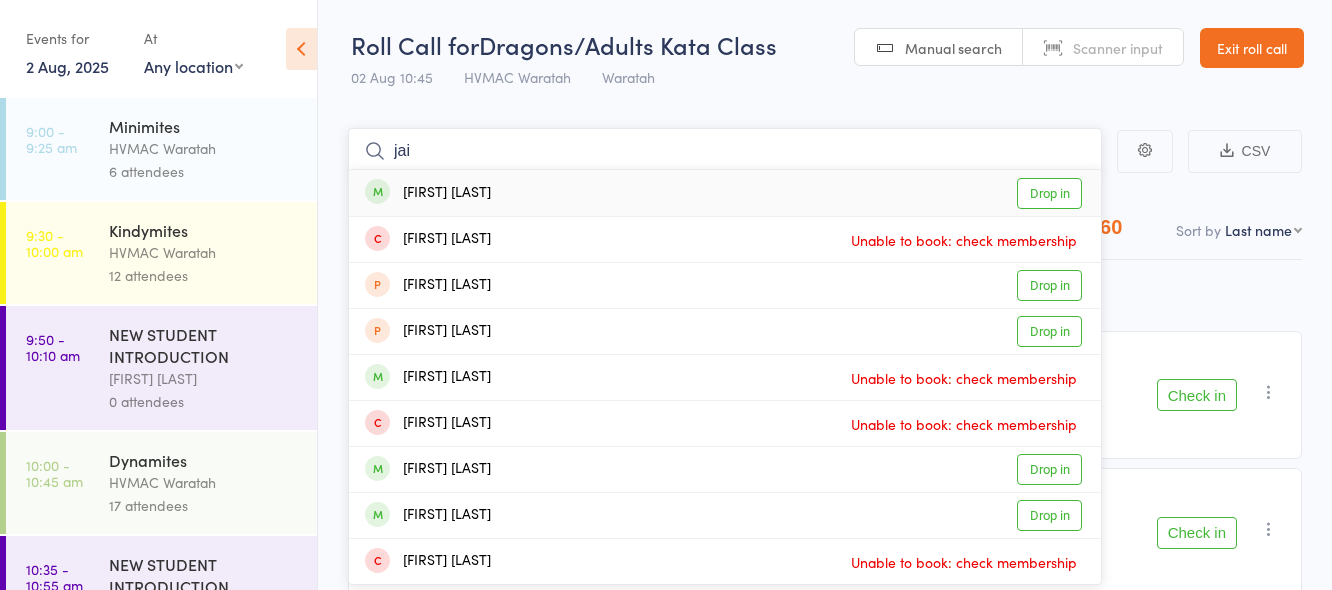 type on "jai" 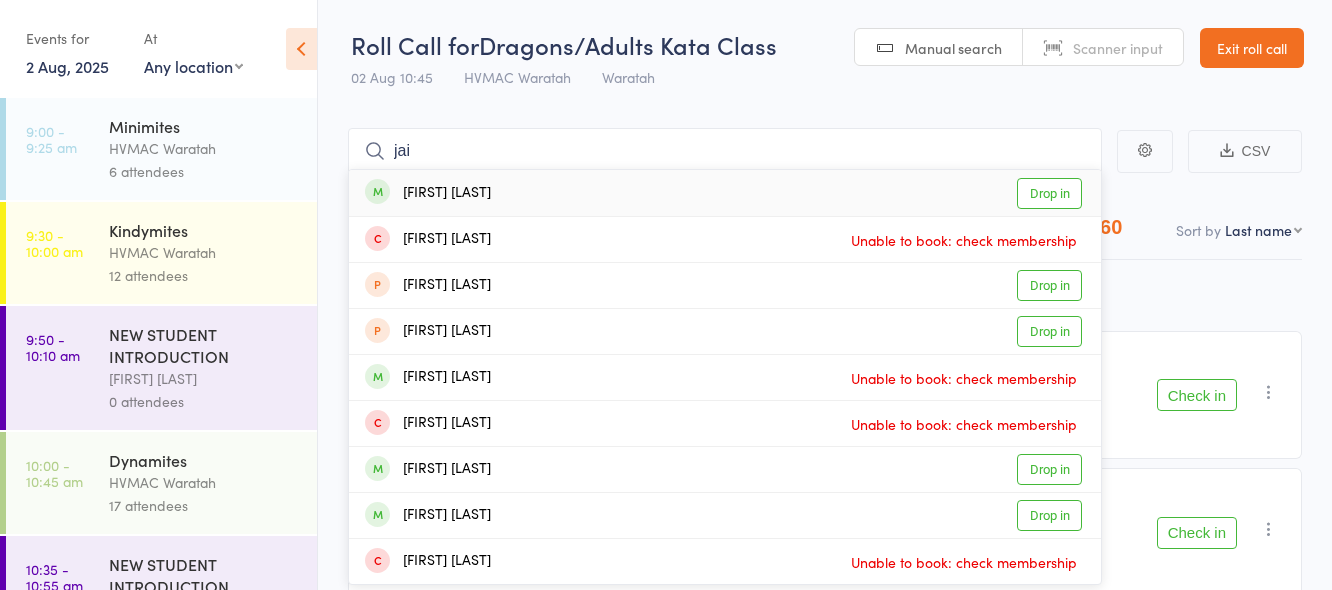 click on "Drop in" at bounding box center [1049, 193] 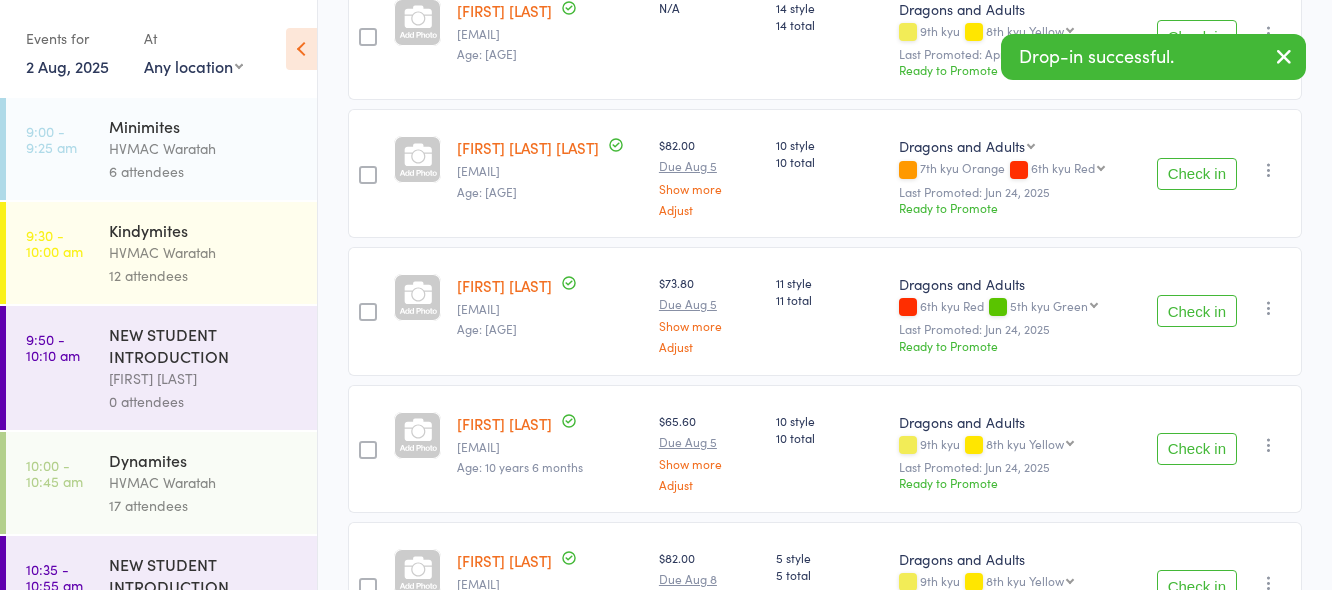 scroll, scrollTop: 622, scrollLeft: 0, axis: vertical 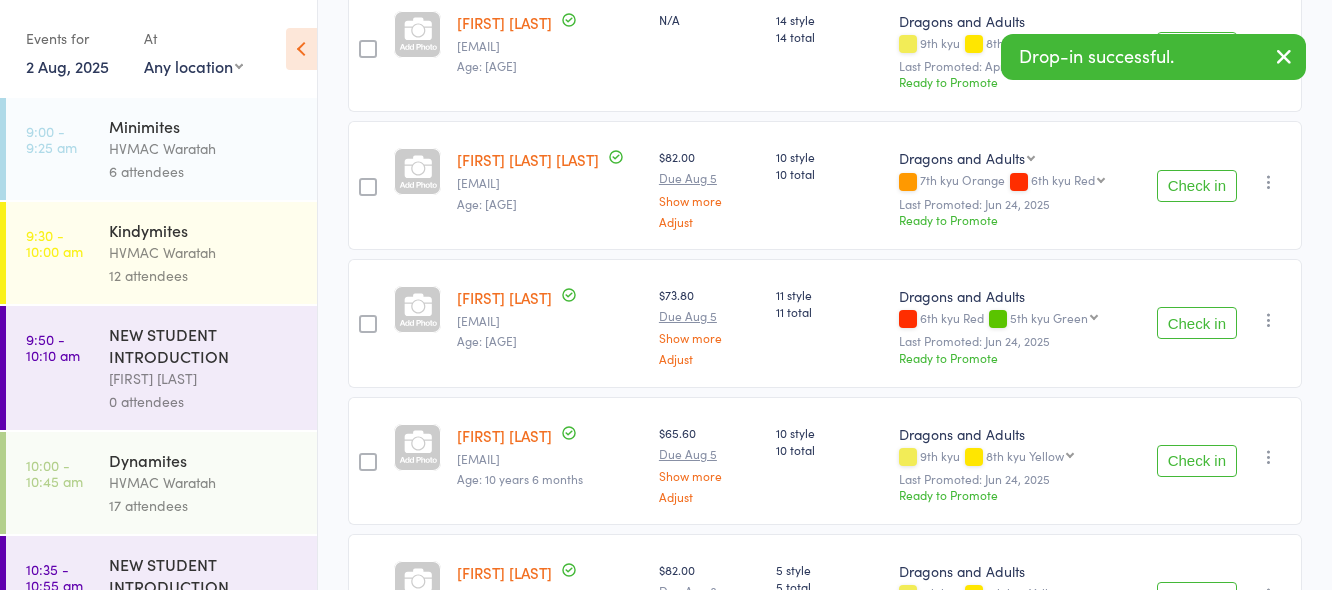click on "Check in" at bounding box center [1197, 323] 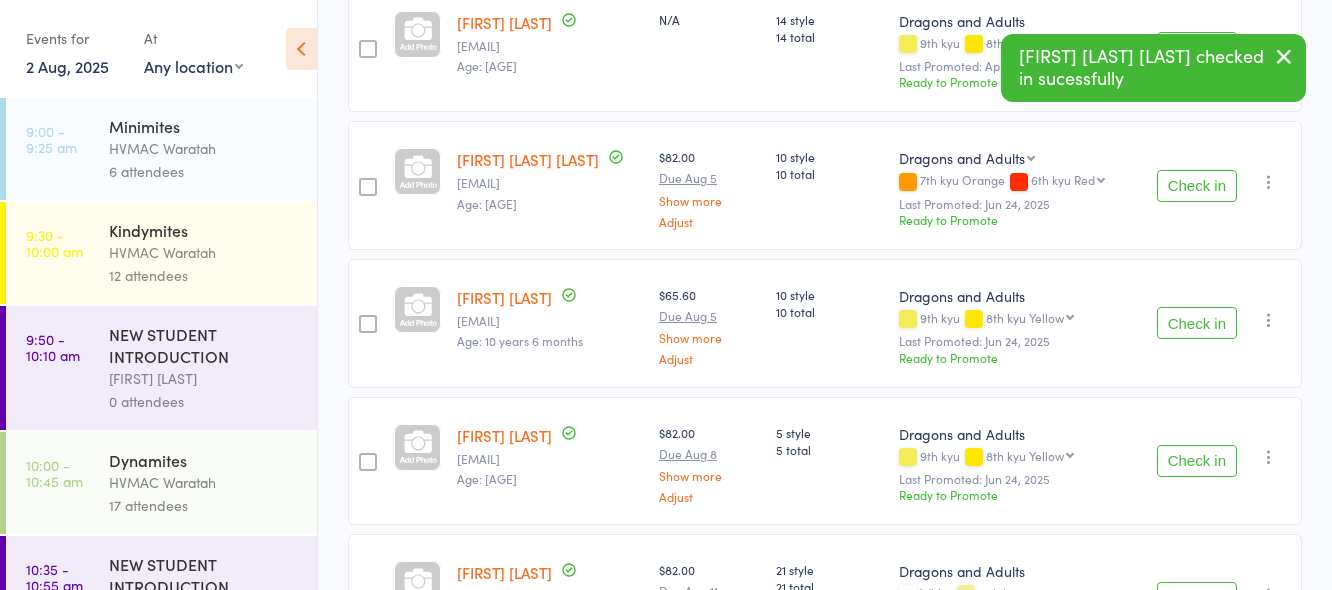 click on "Check in" at bounding box center (1197, 186) 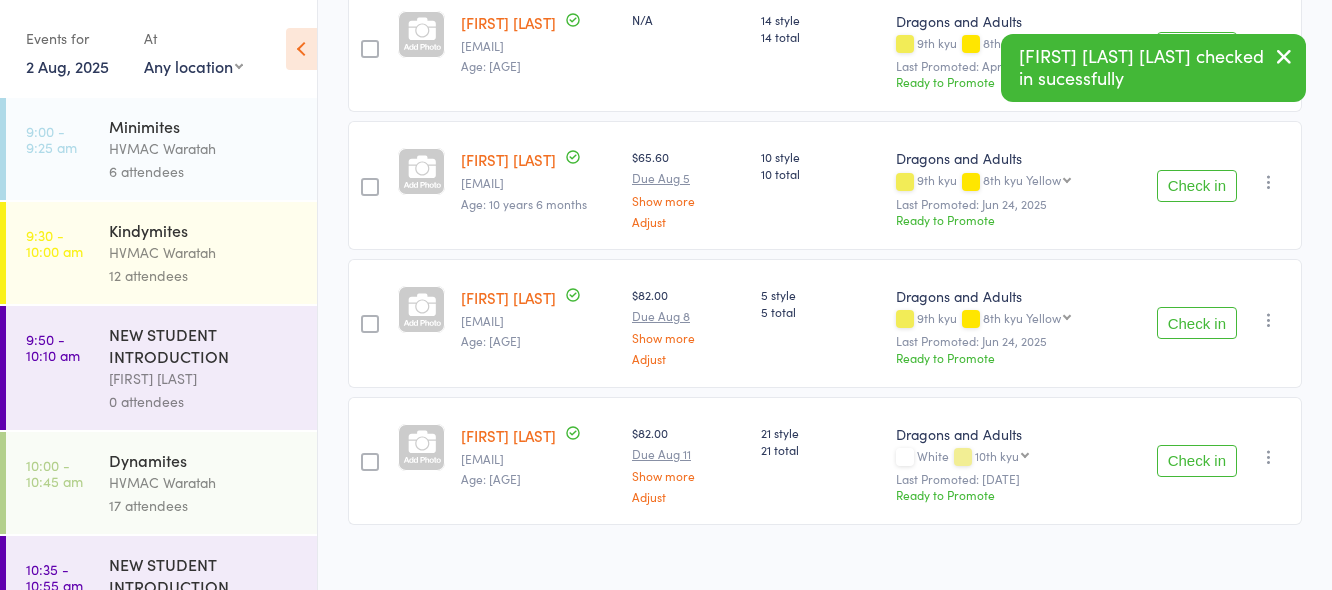 click on "Check in" at bounding box center [1197, 323] 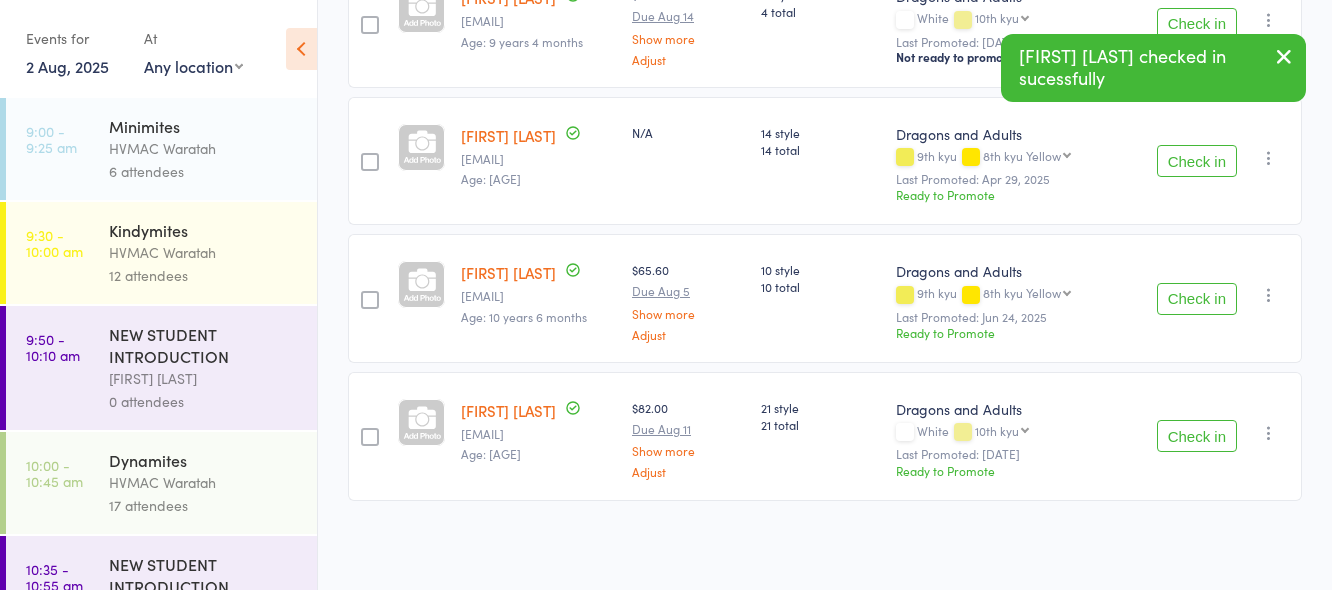 click on "Check in" at bounding box center [1197, 299] 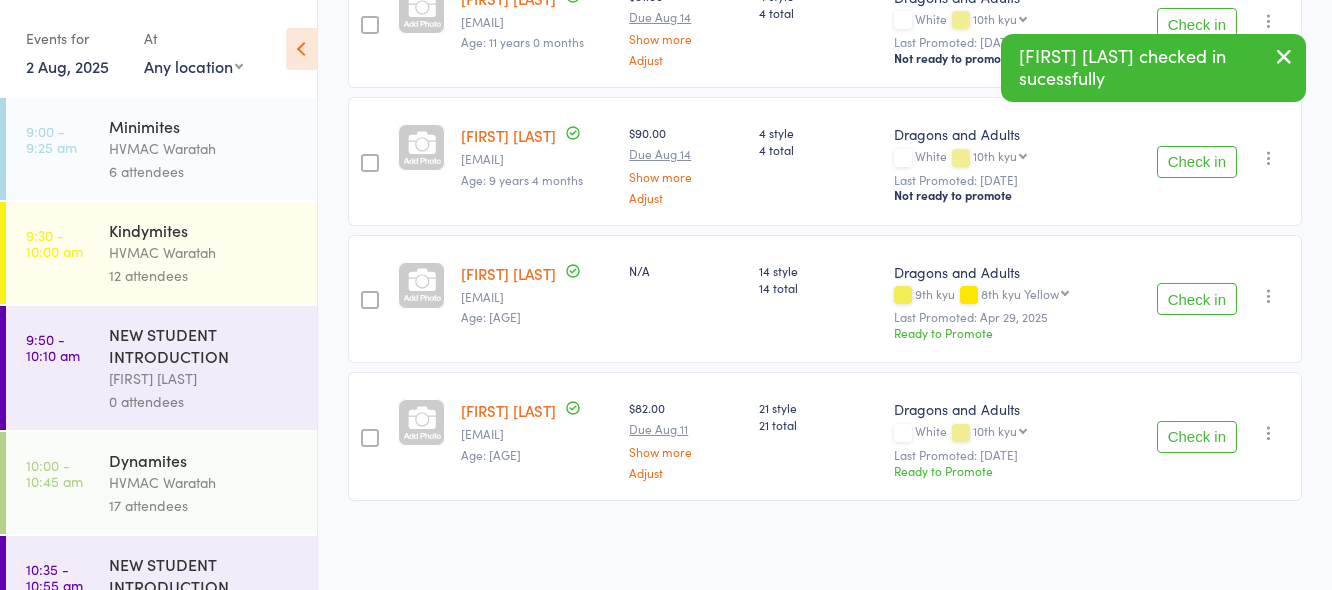 click on "Check in" at bounding box center [1197, 299] 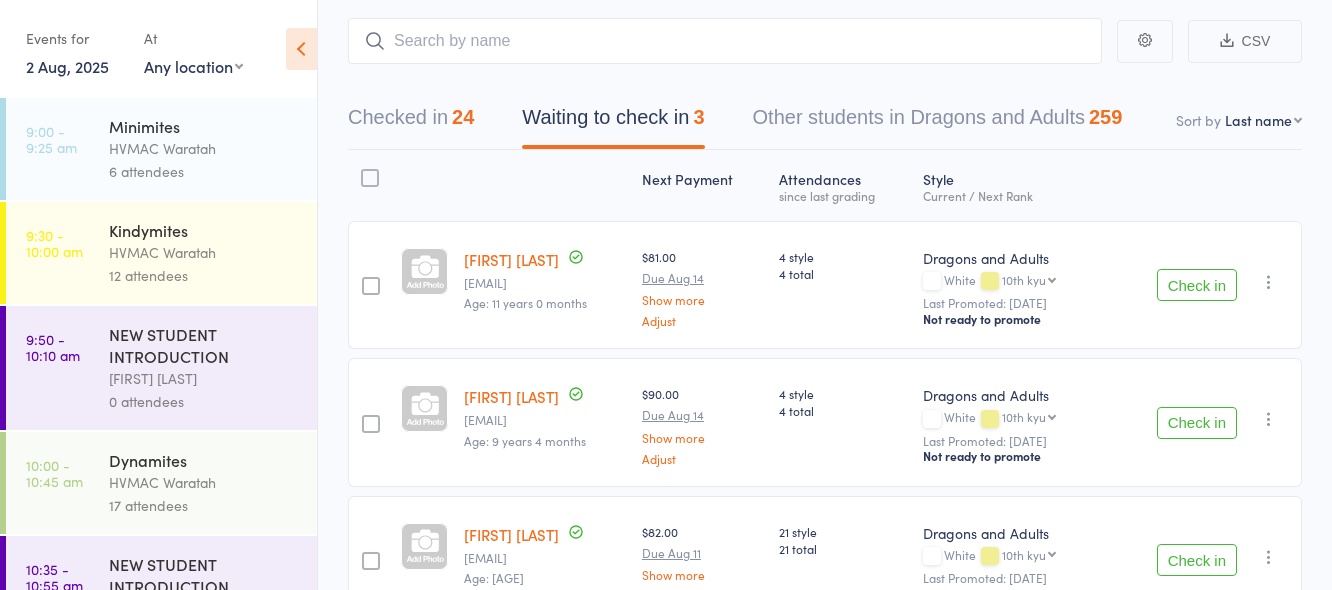 scroll, scrollTop: 0, scrollLeft: 0, axis: both 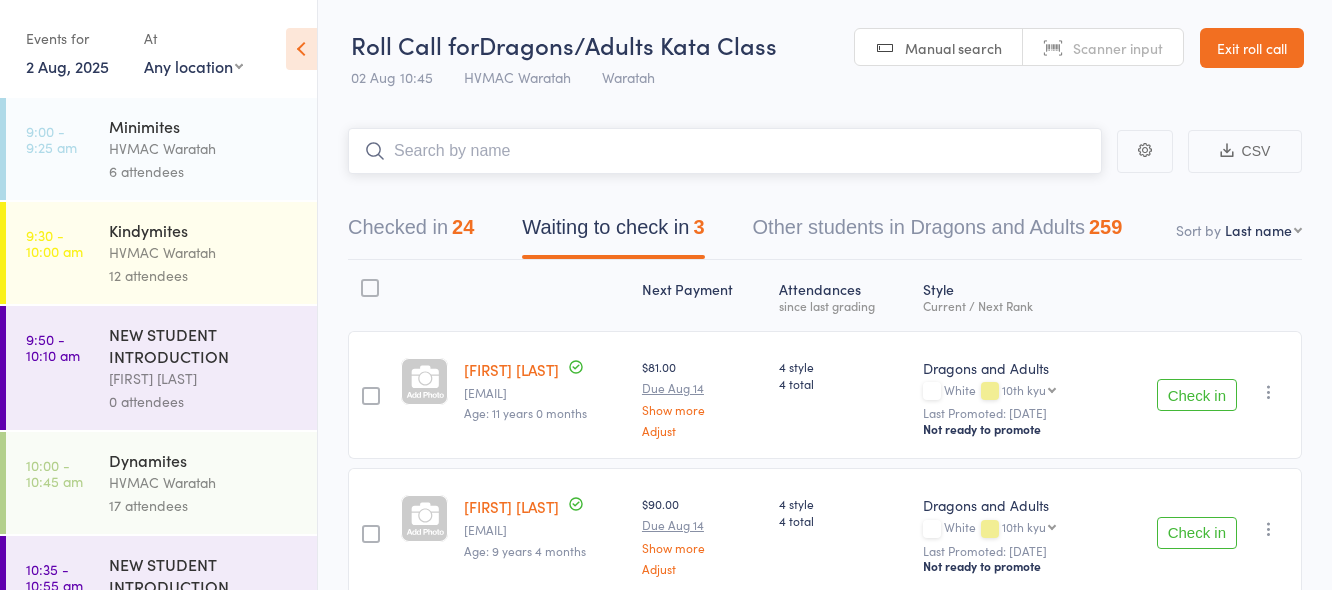 click at bounding box center [725, 151] 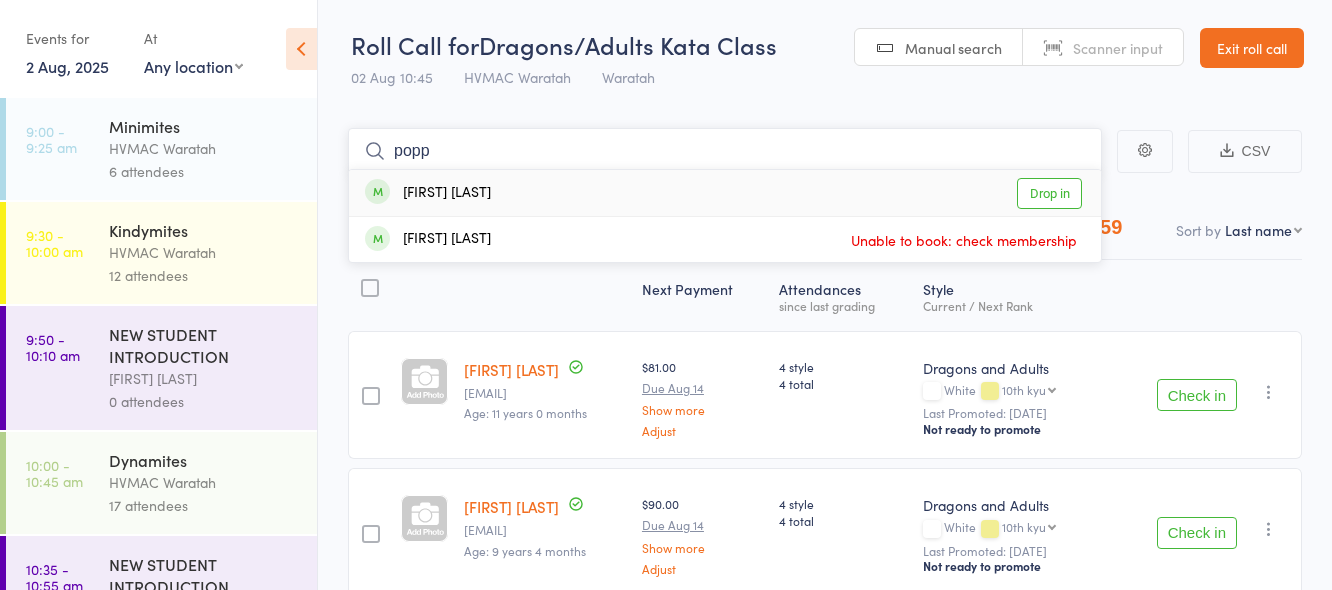 type on "popp" 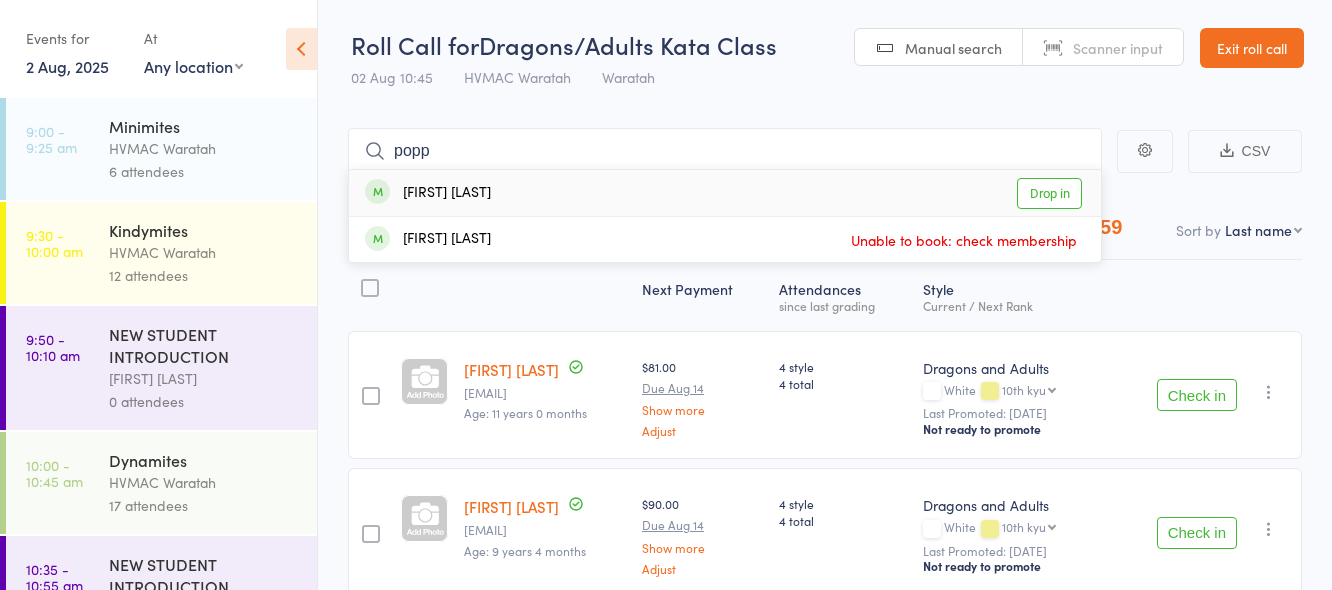 click on "Drop in" at bounding box center (1049, 193) 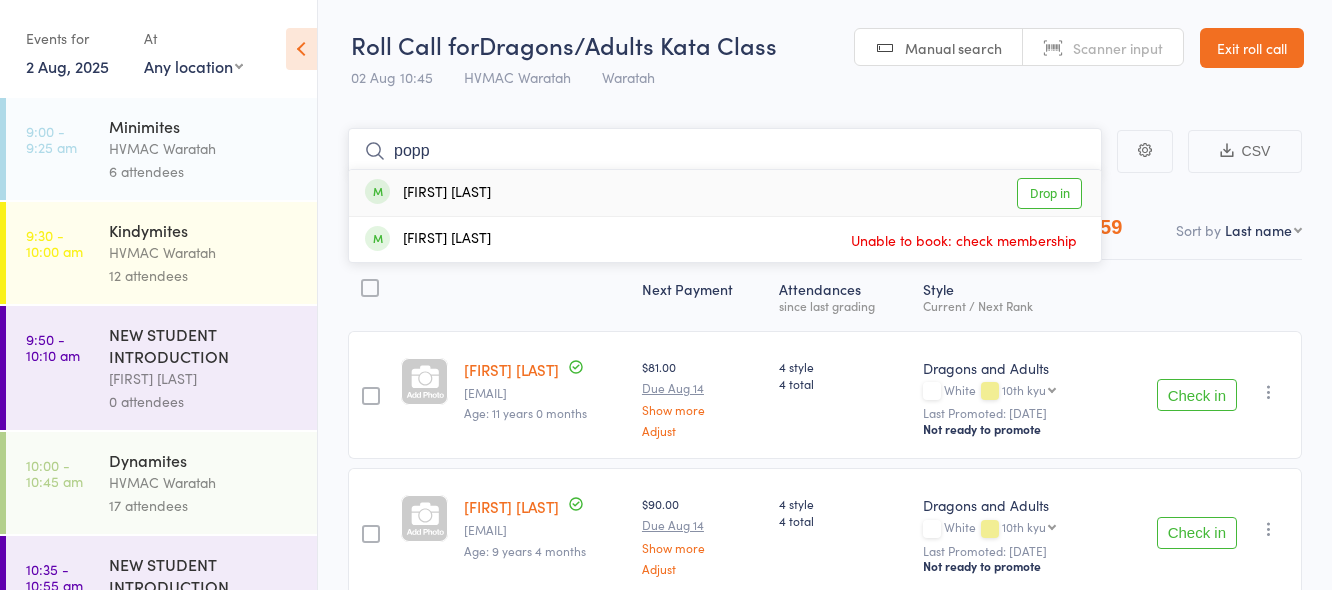 type 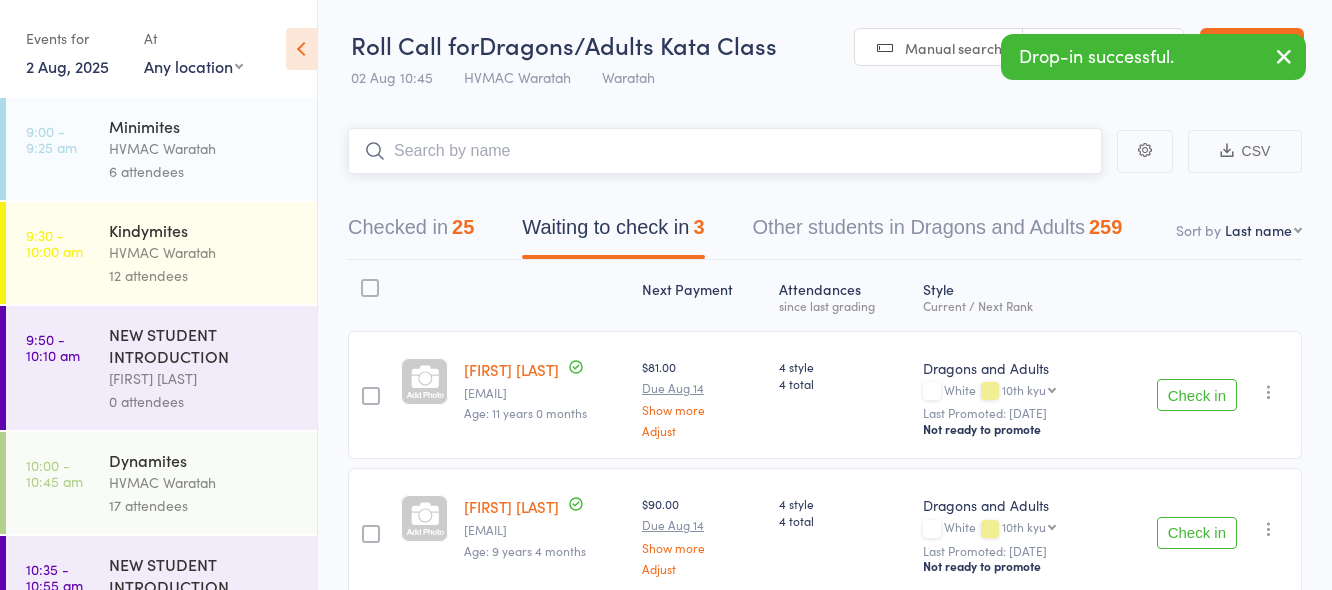 scroll, scrollTop: 200, scrollLeft: 0, axis: vertical 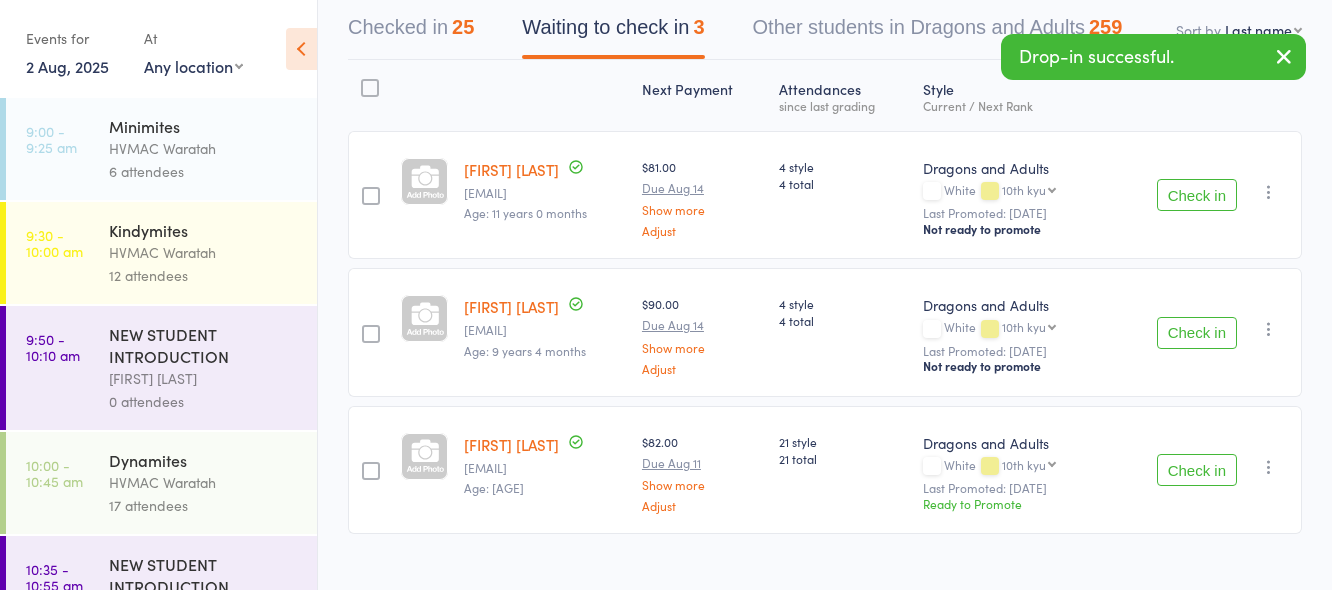 click on "Check in" at bounding box center (1197, 195) 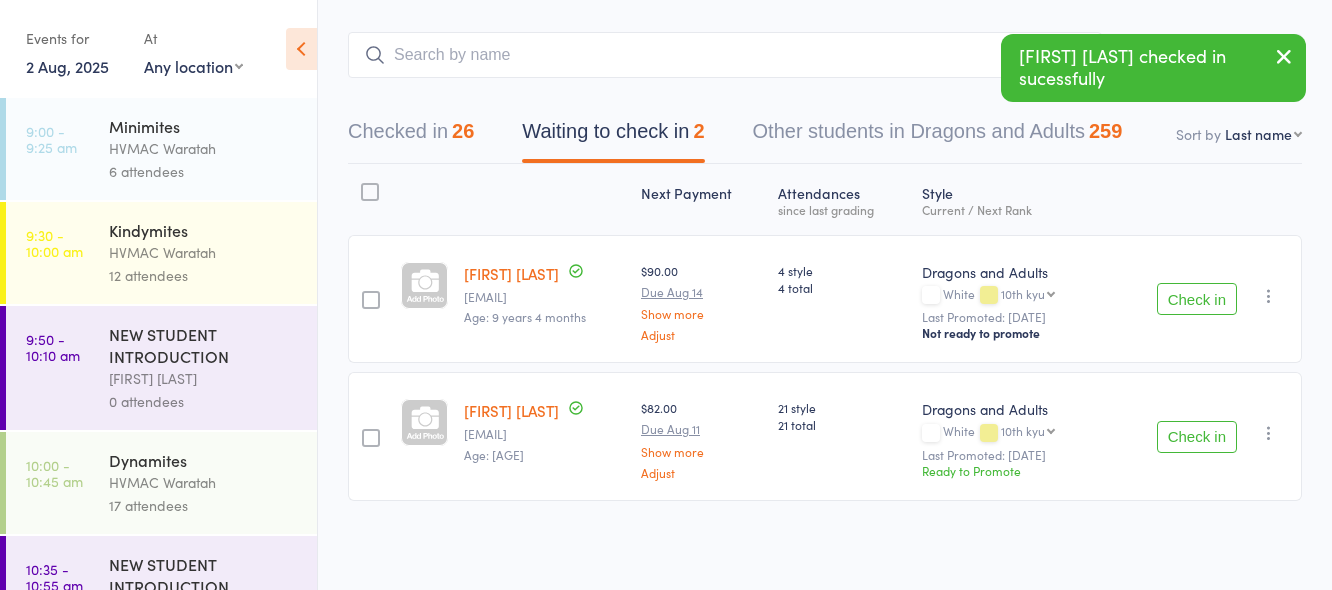 click on "Check in" at bounding box center [1197, 299] 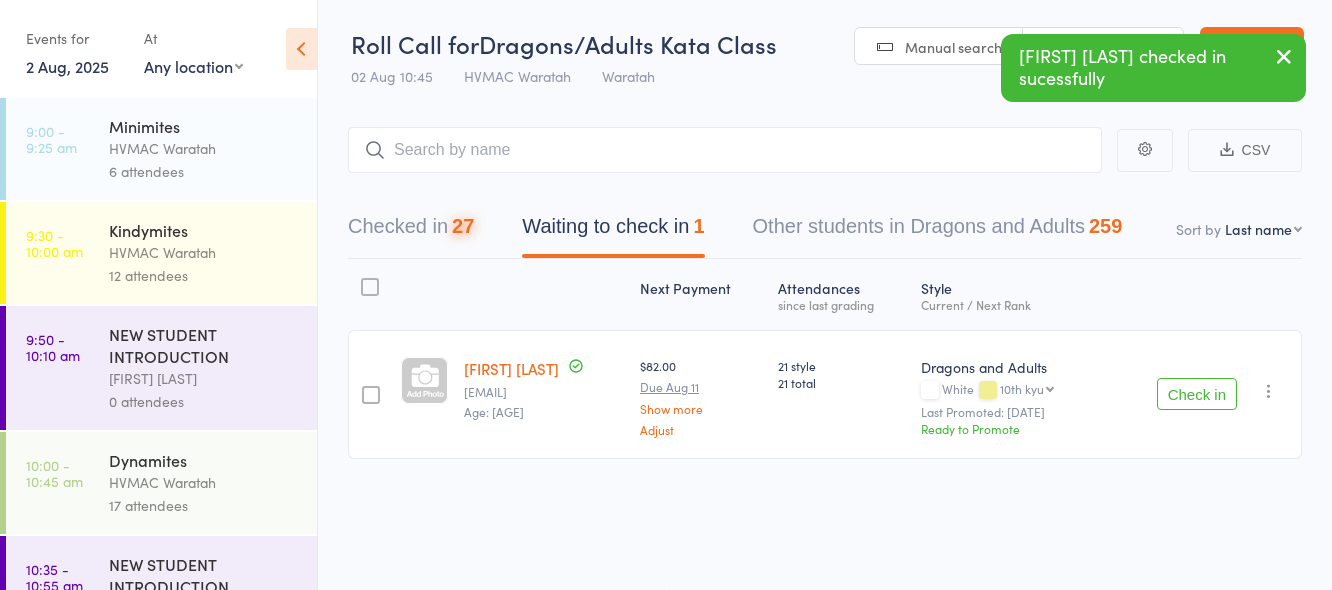 scroll, scrollTop: 1, scrollLeft: 0, axis: vertical 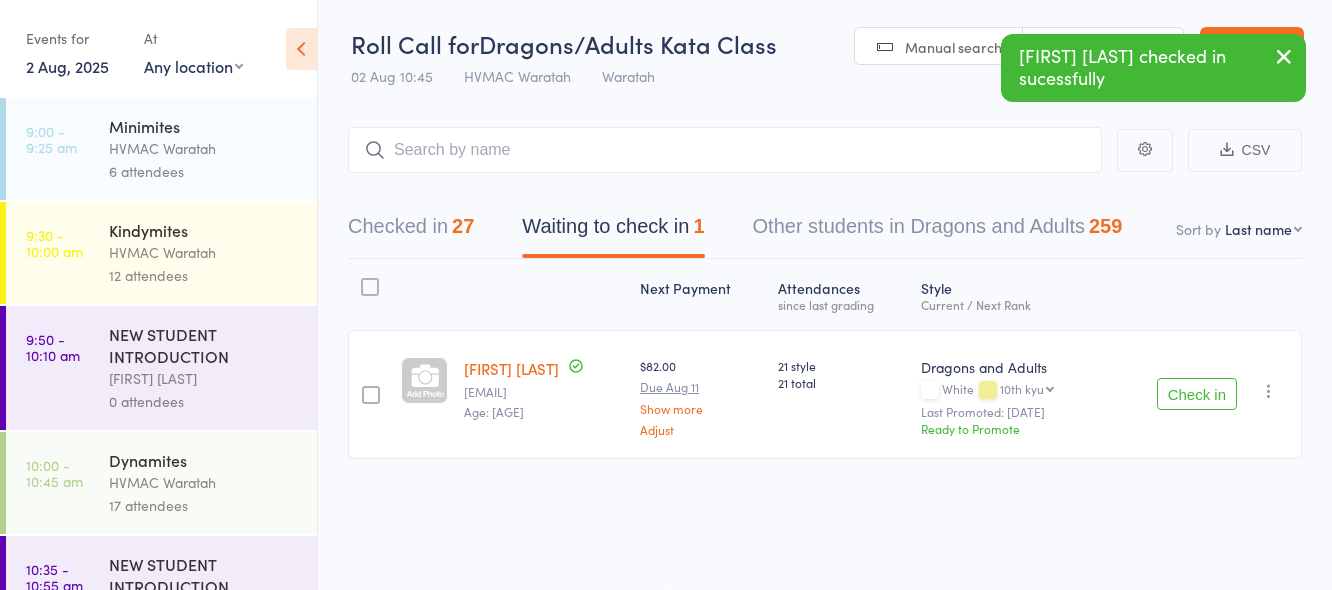 click at bounding box center (1269, 391) 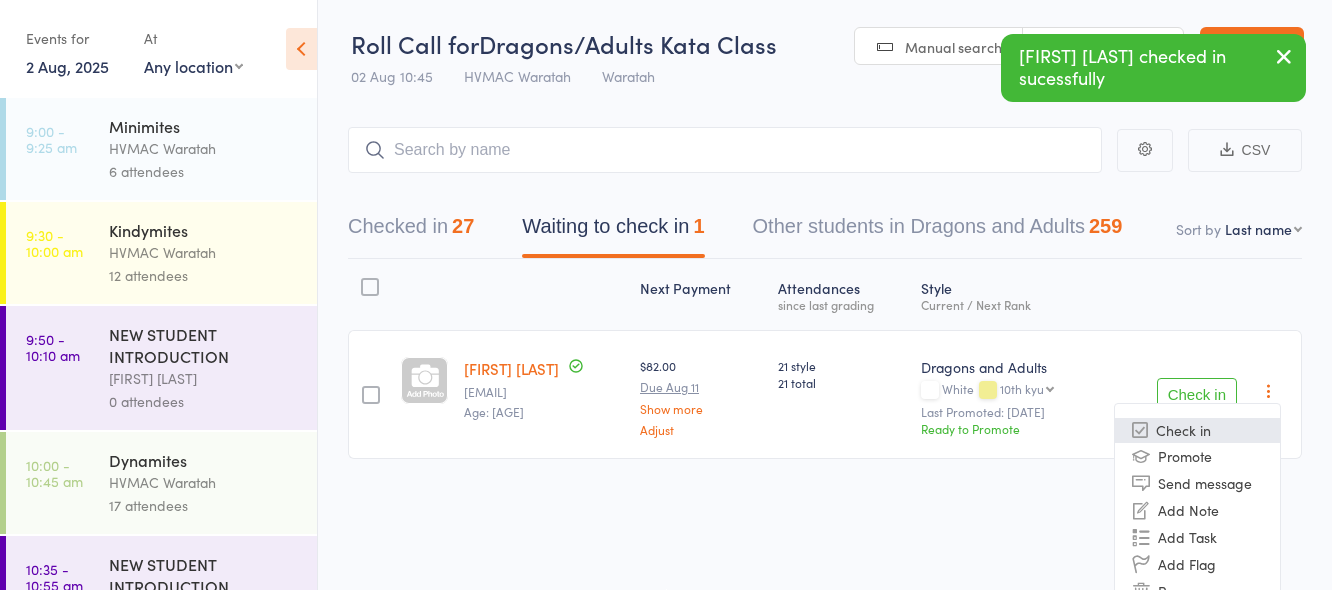 scroll, scrollTop: 58, scrollLeft: 0, axis: vertical 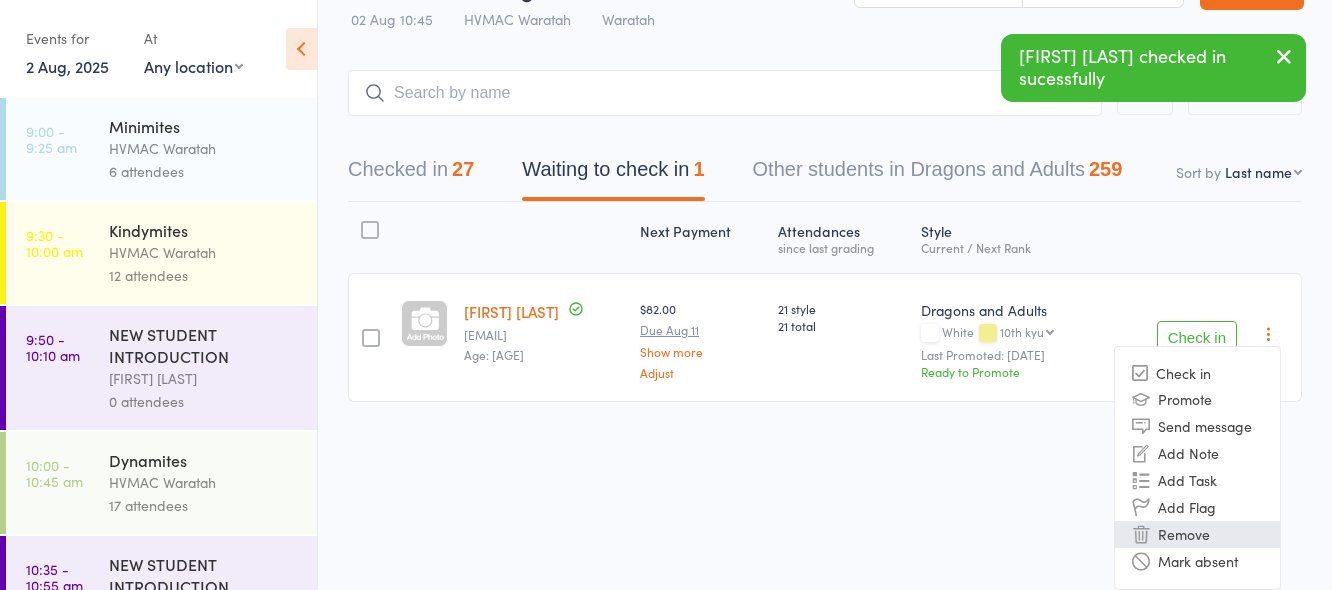 click on "Remove" at bounding box center (1197, 534) 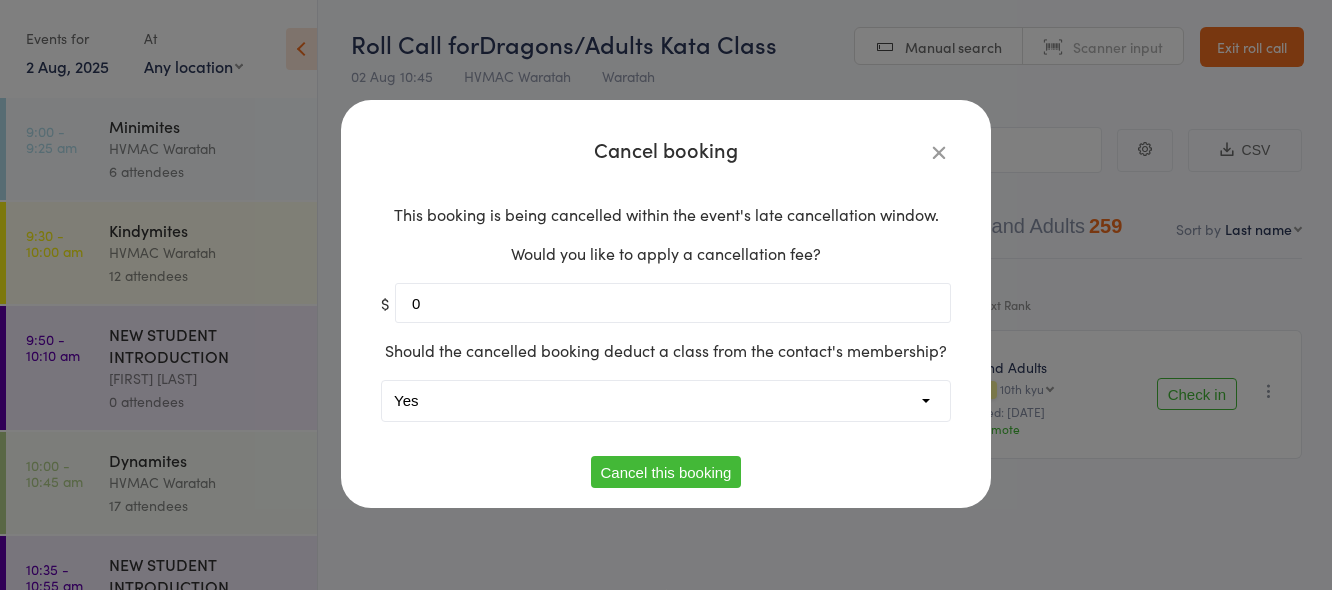 scroll, scrollTop: 1, scrollLeft: 0, axis: vertical 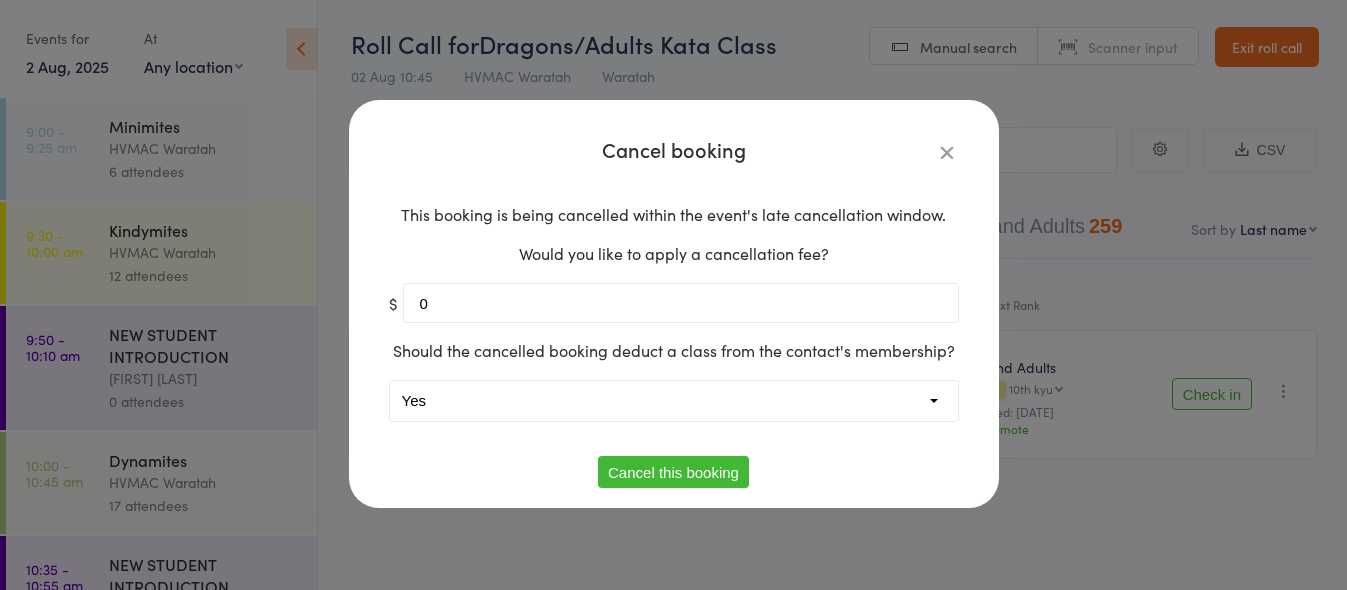 click on "Yes No" at bounding box center (674, 401) 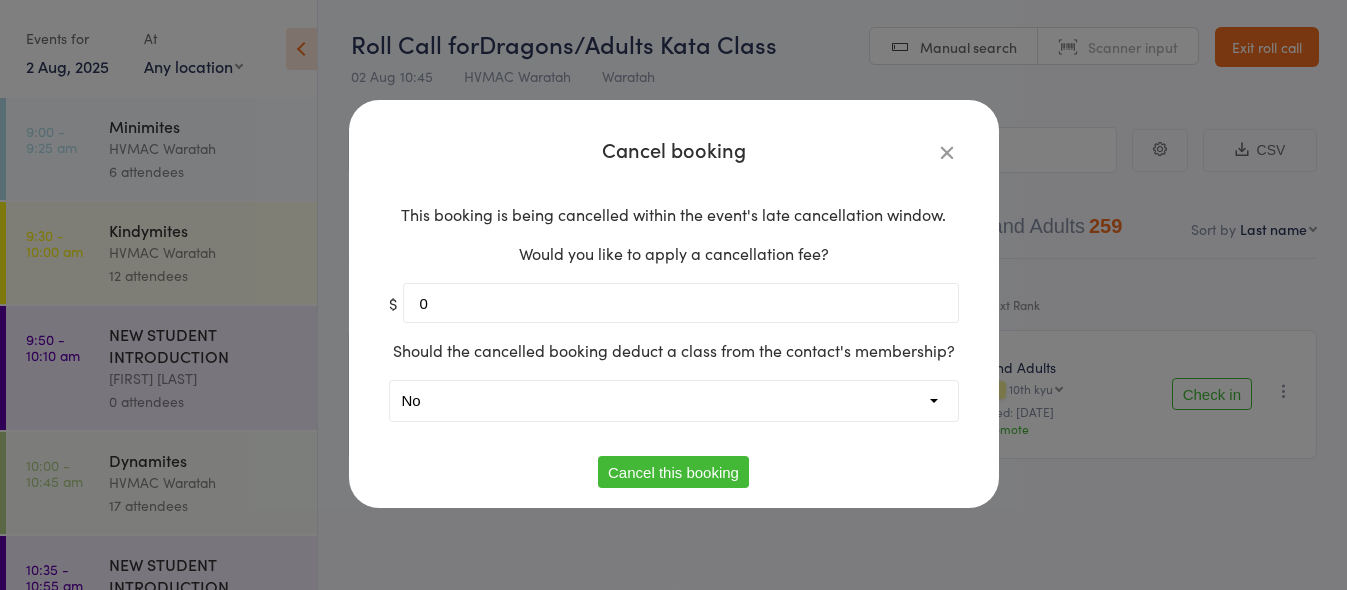 click on "Yes No" at bounding box center (674, 401) 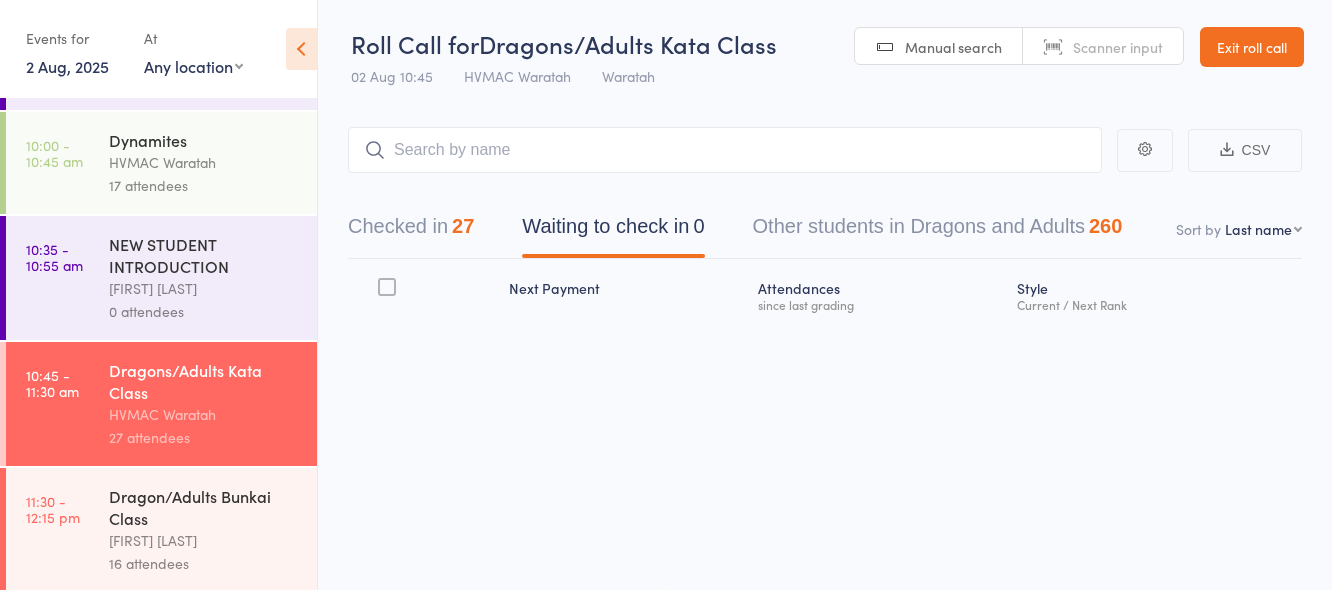 scroll, scrollTop: 324, scrollLeft: 0, axis: vertical 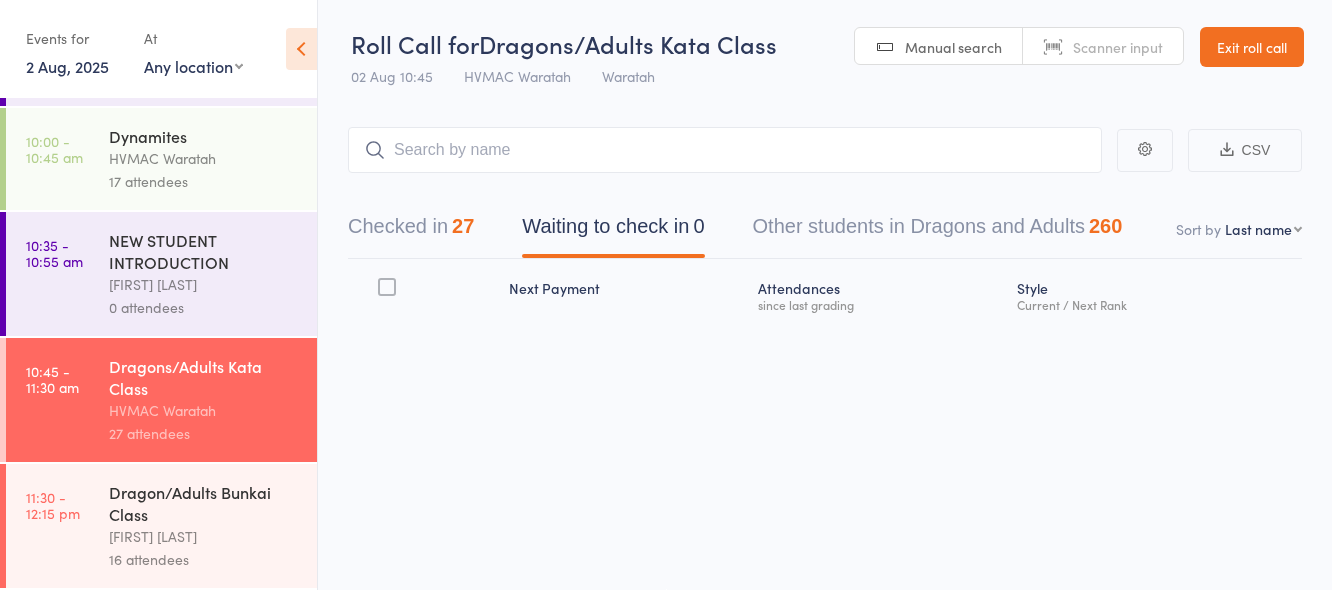 click on "Dragon/Adults Bunkai Class" at bounding box center (204, 503) 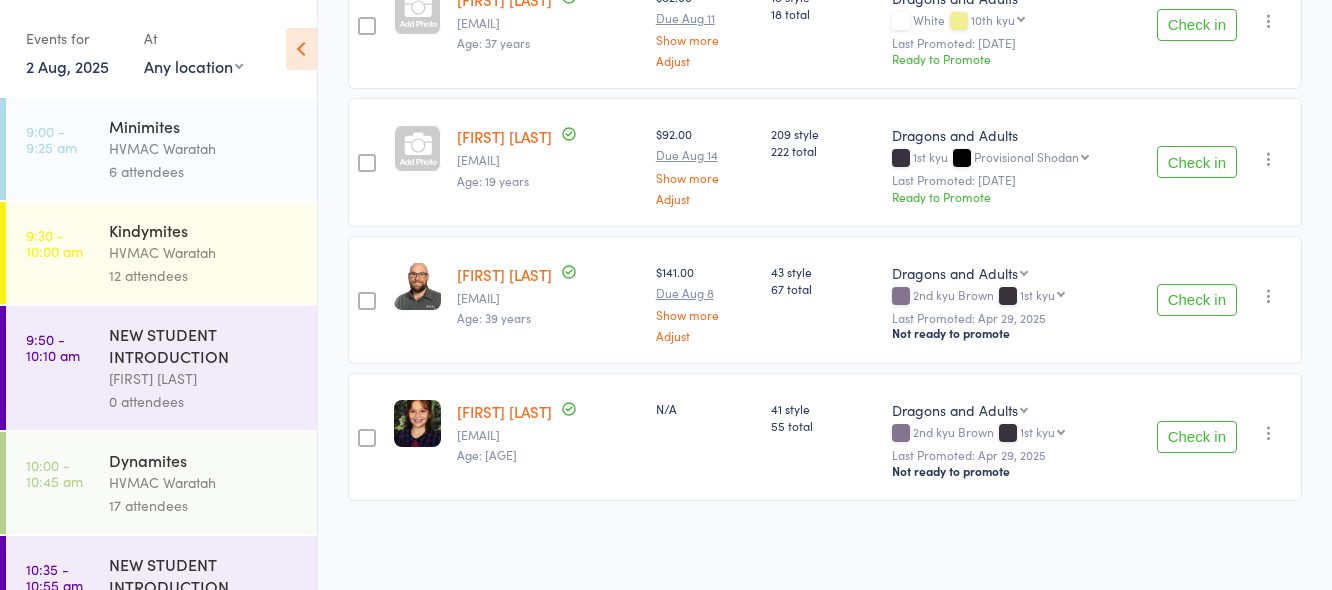 scroll, scrollTop: 2062, scrollLeft: 0, axis: vertical 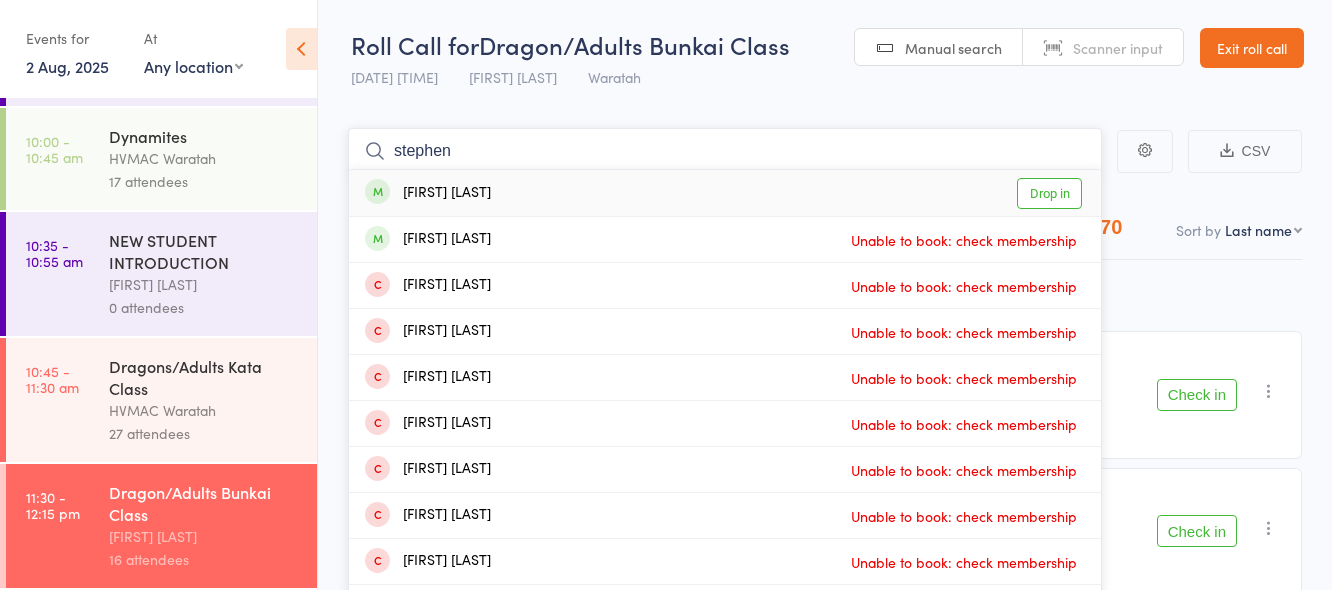 type on "stephen" 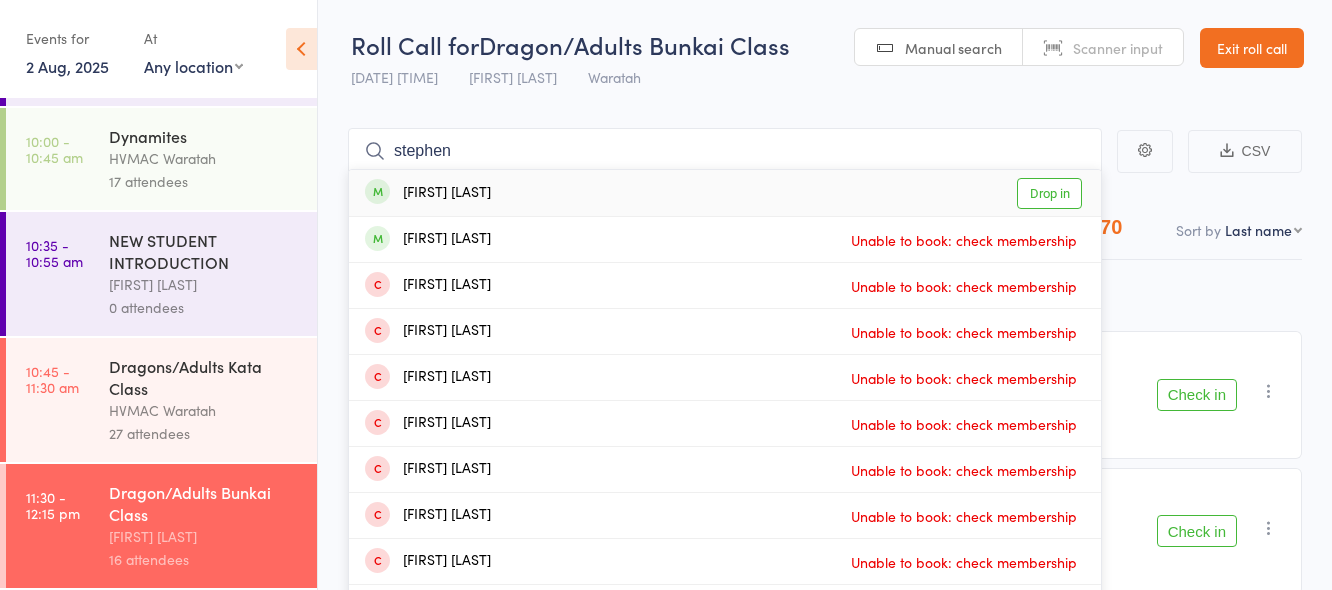 click on "Drop in" at bounding box center (1049, 193) 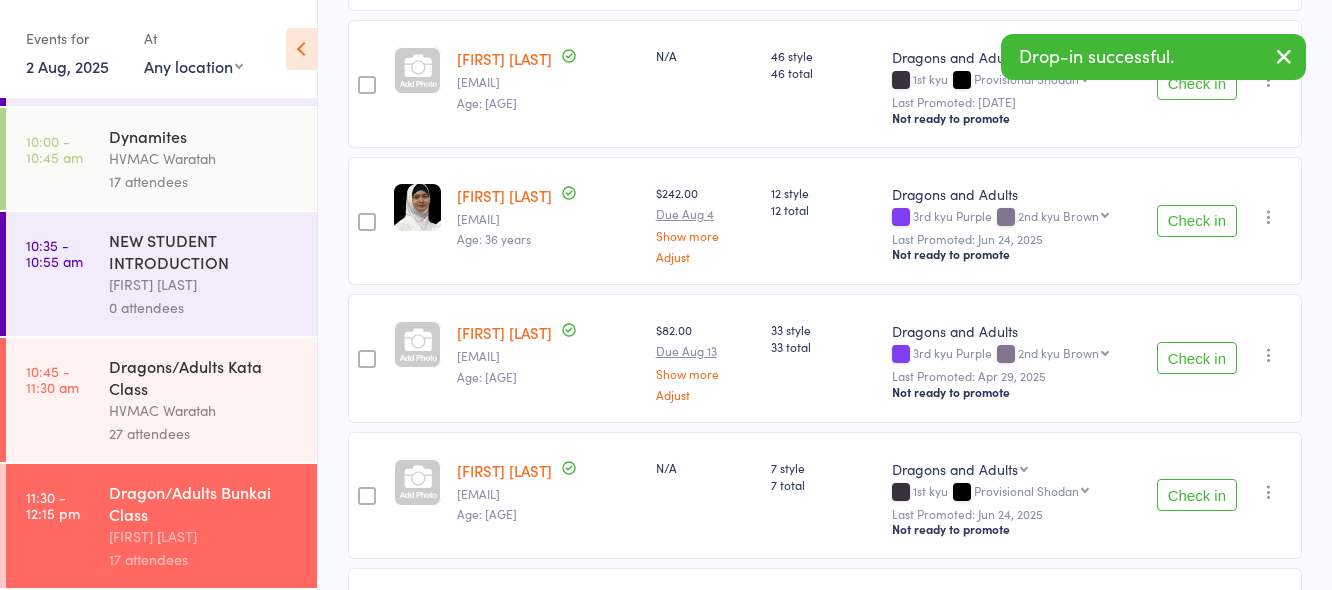 scroll, scrollTop: 0, scrollLeft: 0, axis: both 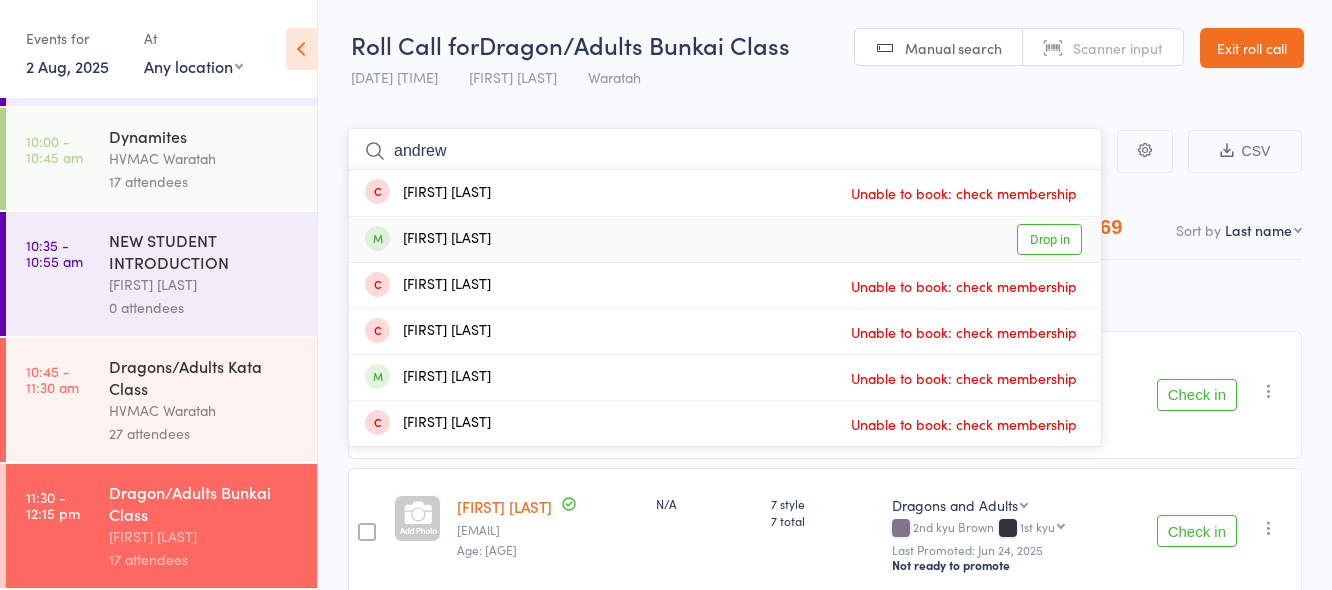 type on "andrew" 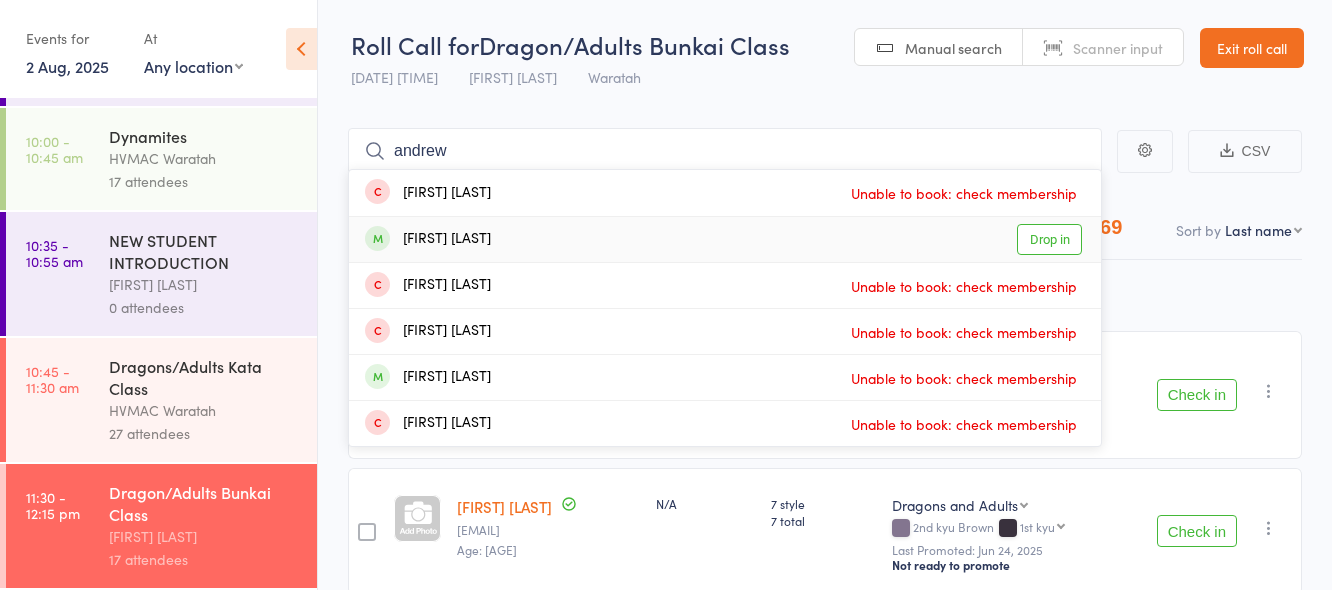 click on "Drop in" at bounding box center (1049, 239) 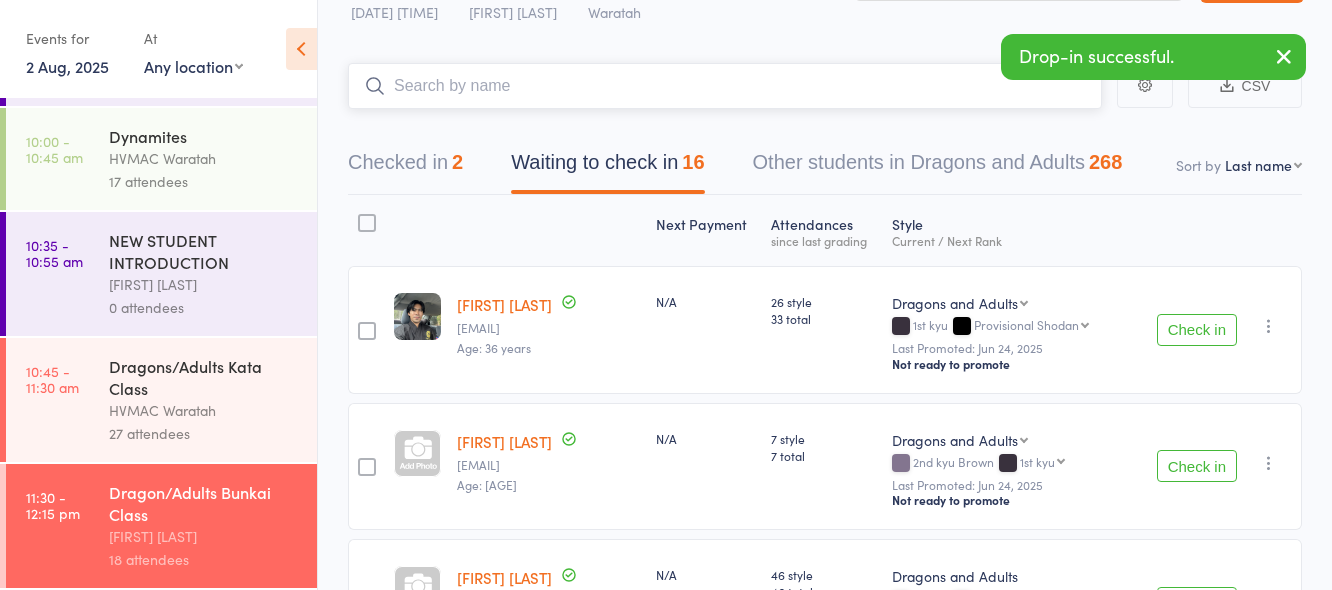 scroll, scrollTop: 100, scrollLeft: 0, axis: vertical 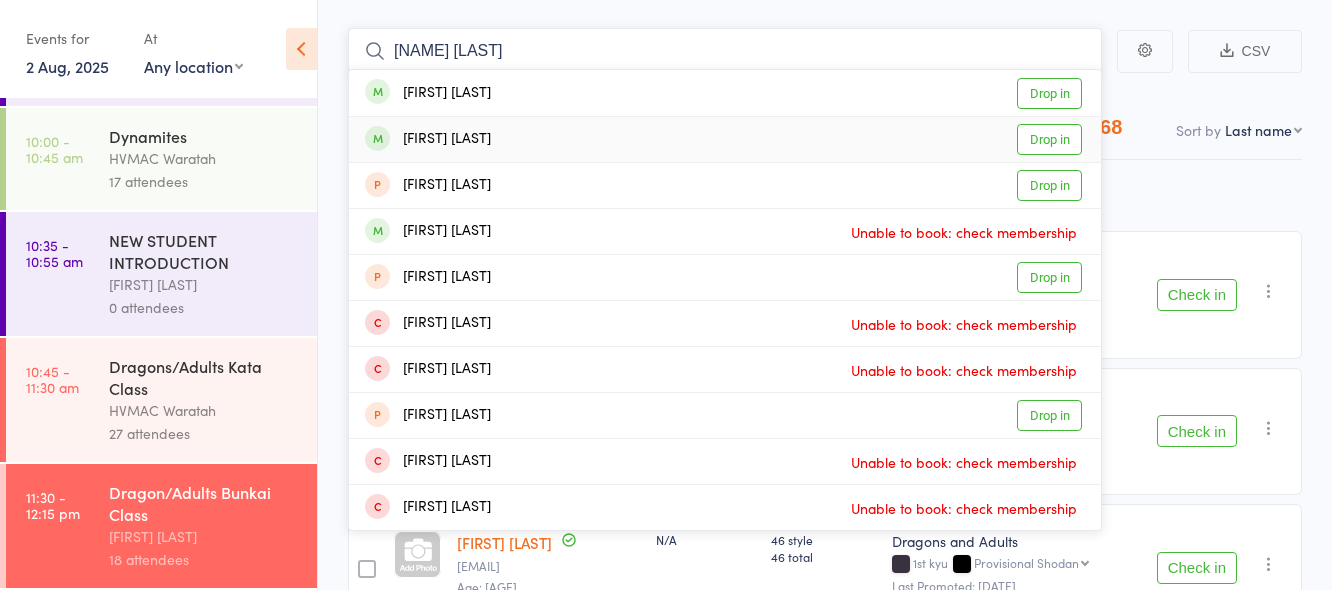 type on "oliver b" 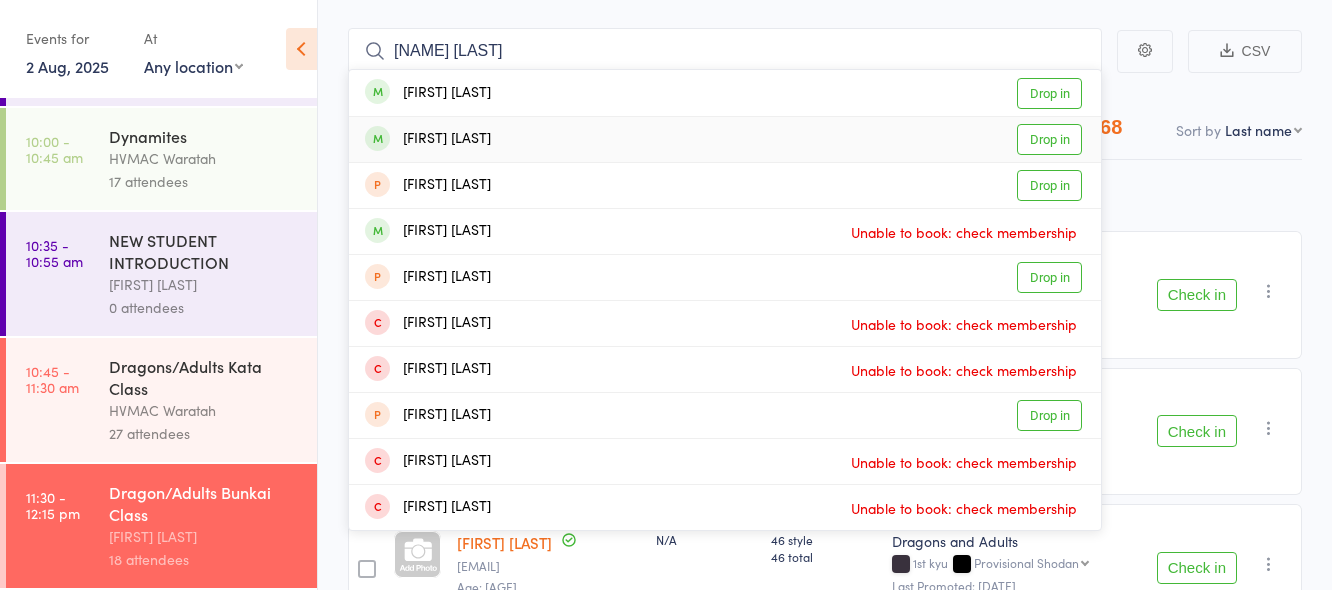 click on "Drop in" at bounding box center [1049, 139] 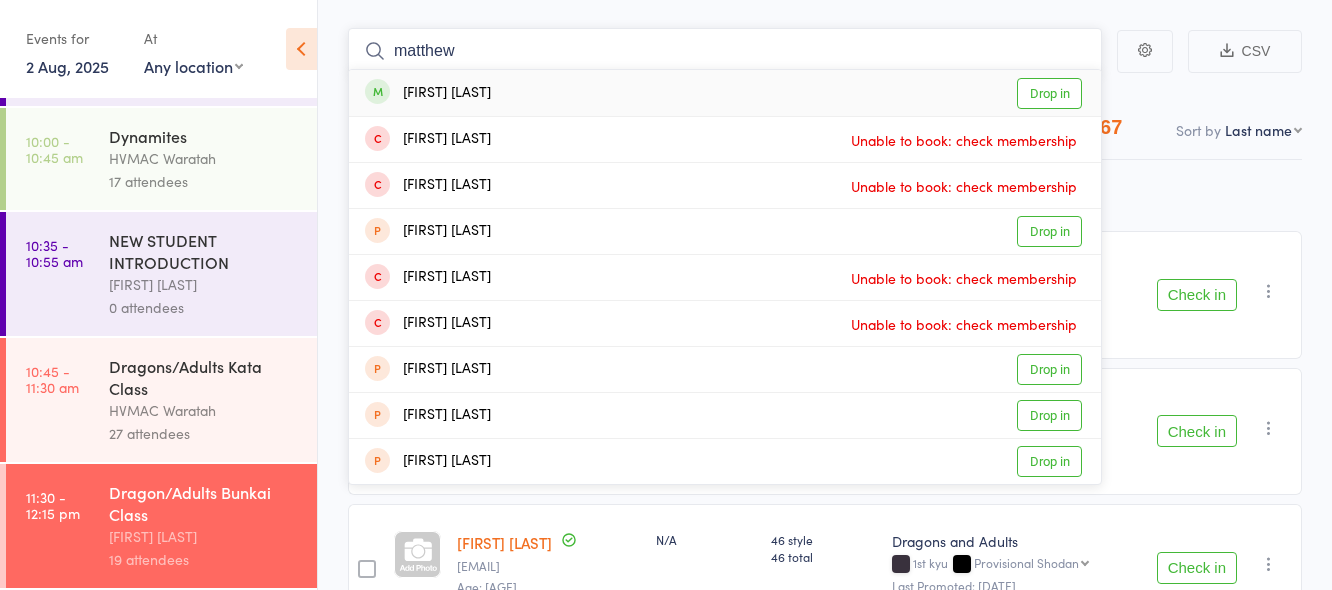 type on "matthew" 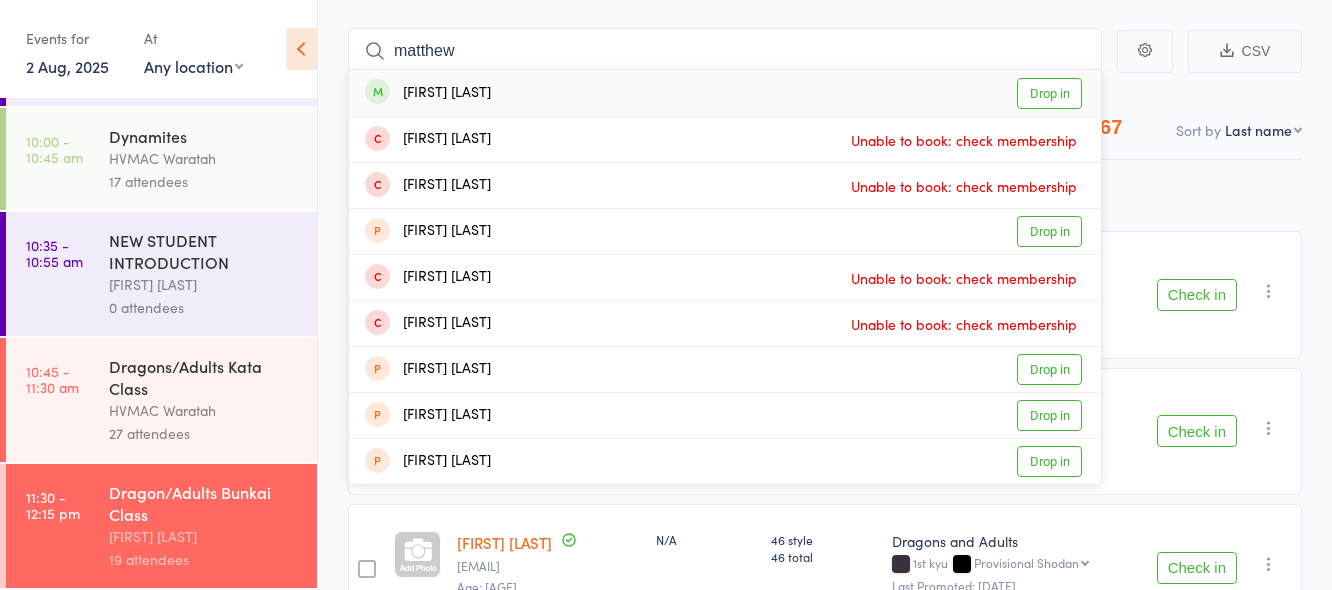 click on "Drop in" at bounding box center [1049, 93] 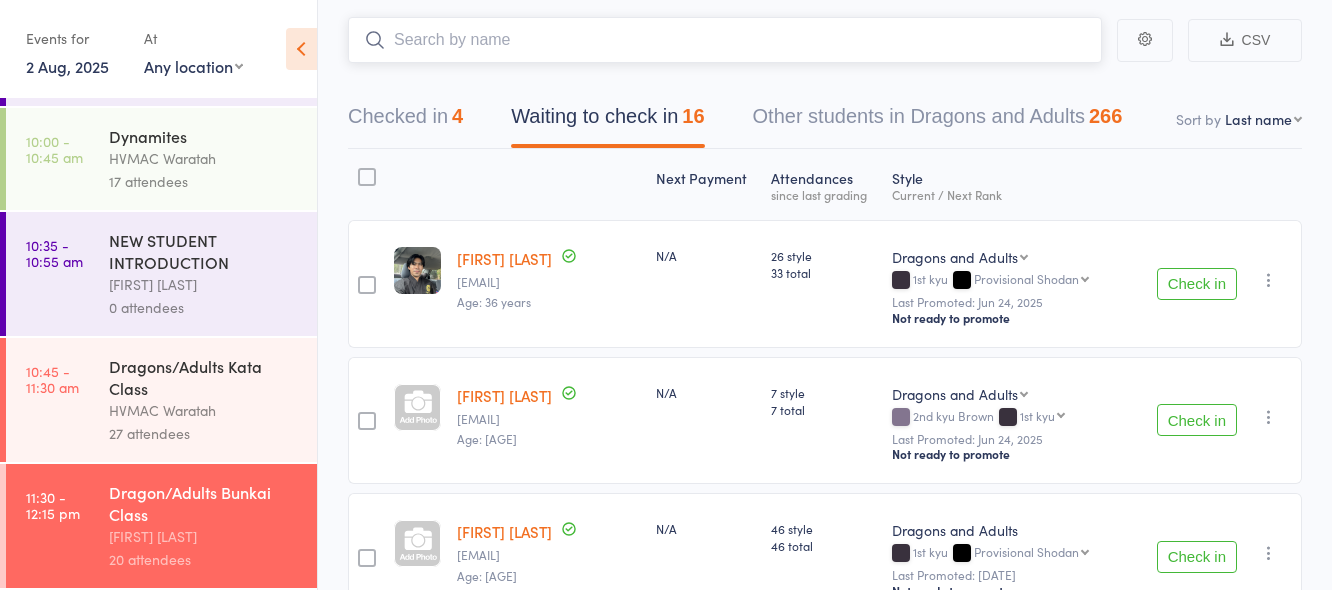 scroll, scrollTop: 0, scrollLeft: 0, axis: both 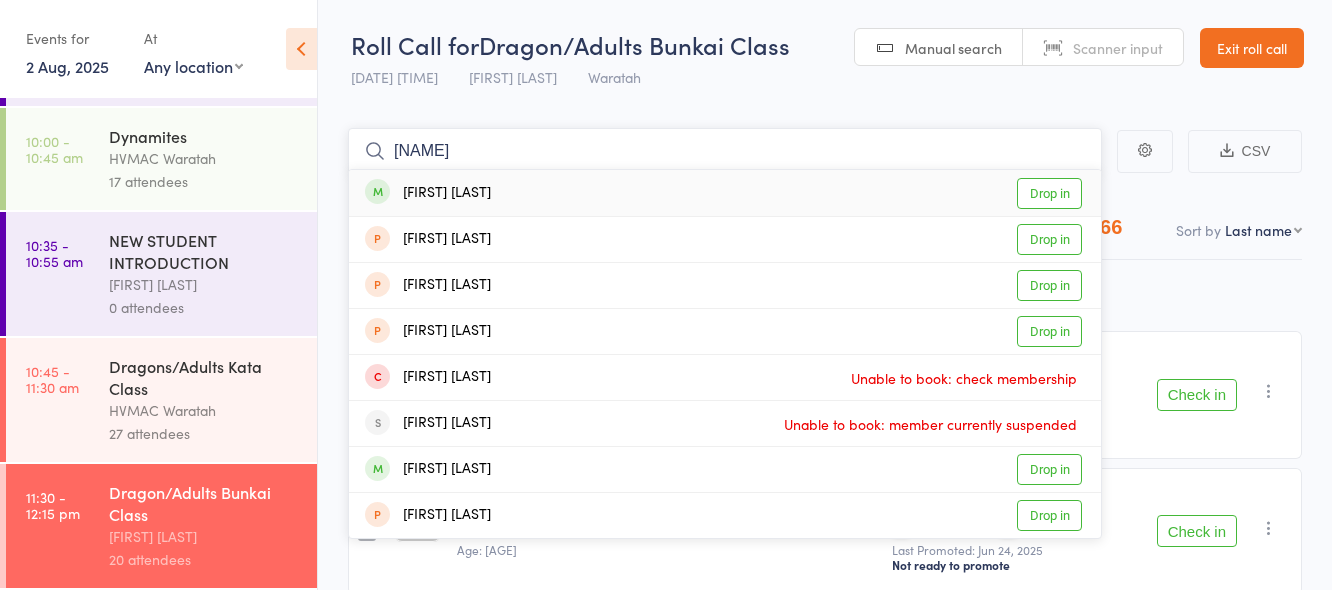 type on "bailey" 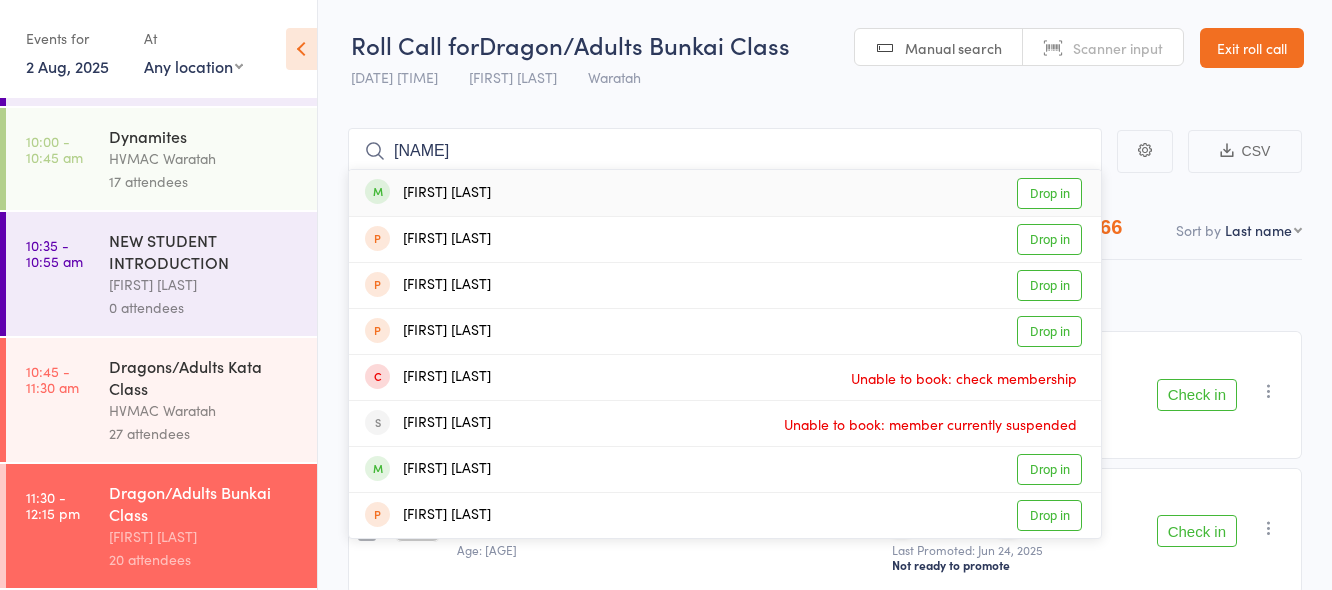 click on "Drop in" at bounding box center [1049, 193] 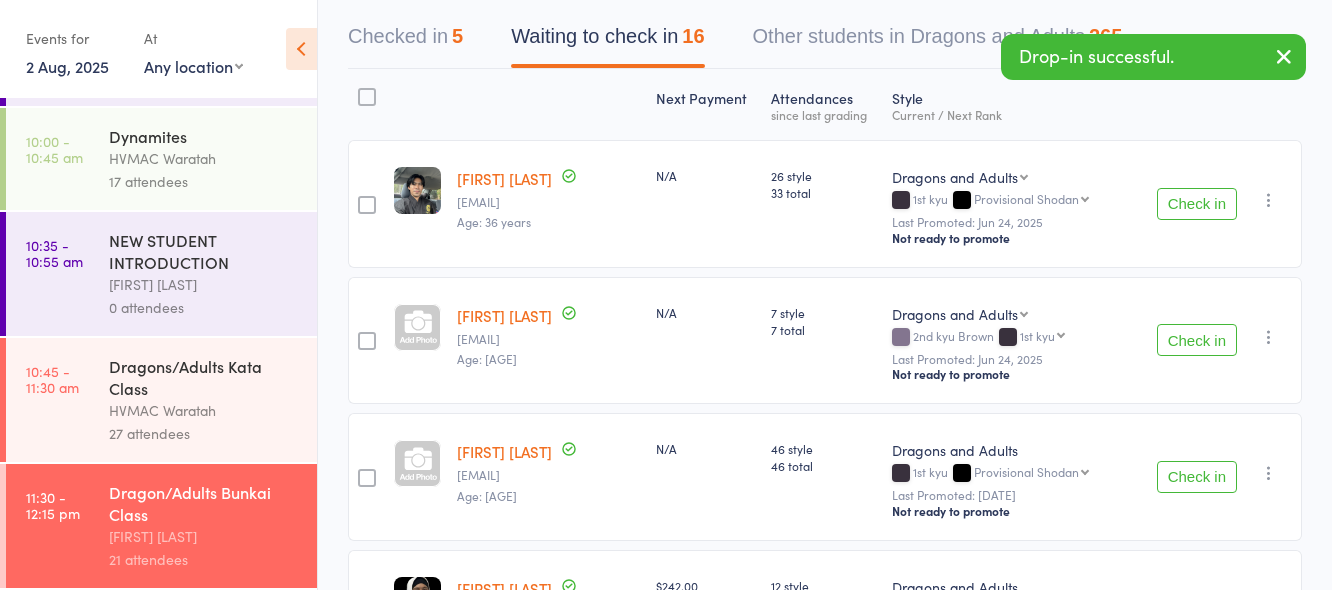 scroll, scrollTop: 200, scrollLeft: 0, axis: vertical 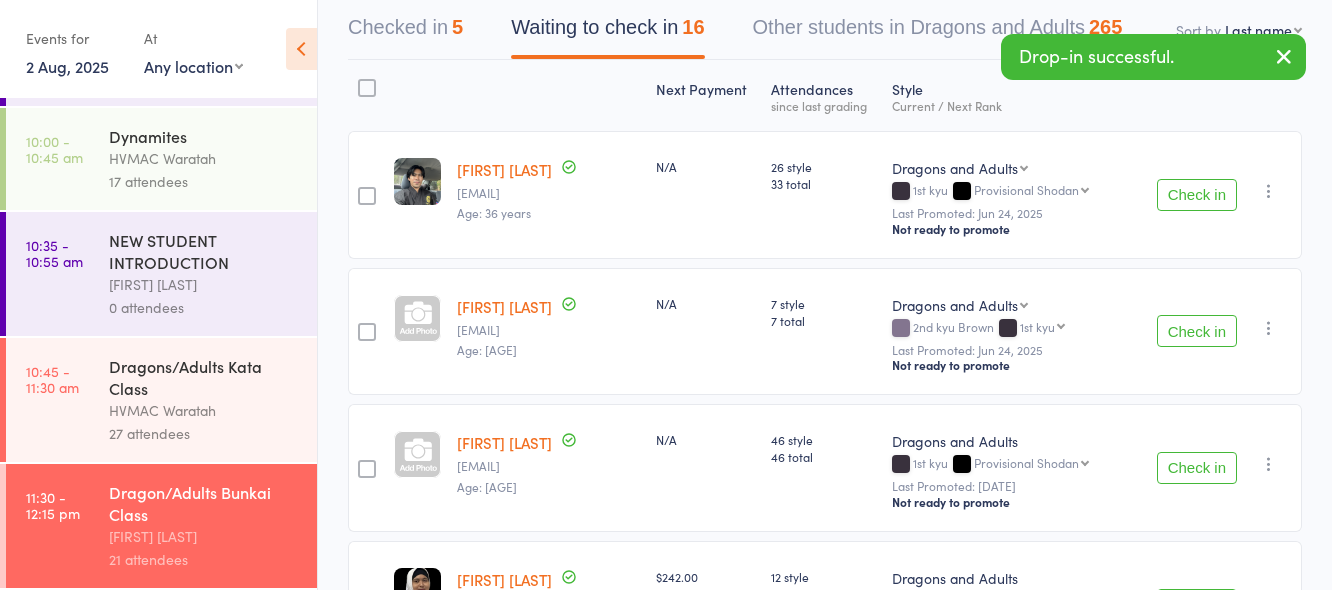 click on "Check in" at bounding box center [1197, 468] 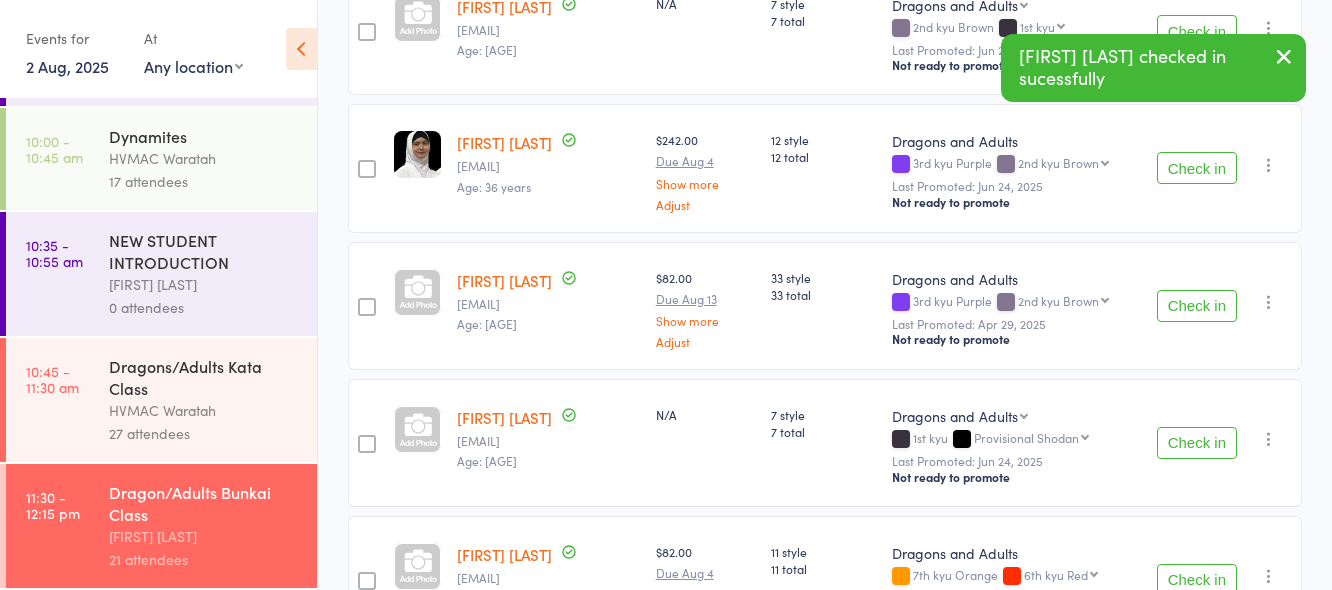 scroll, scrollTop: 600, scrollLeft: 0, axis: vertical 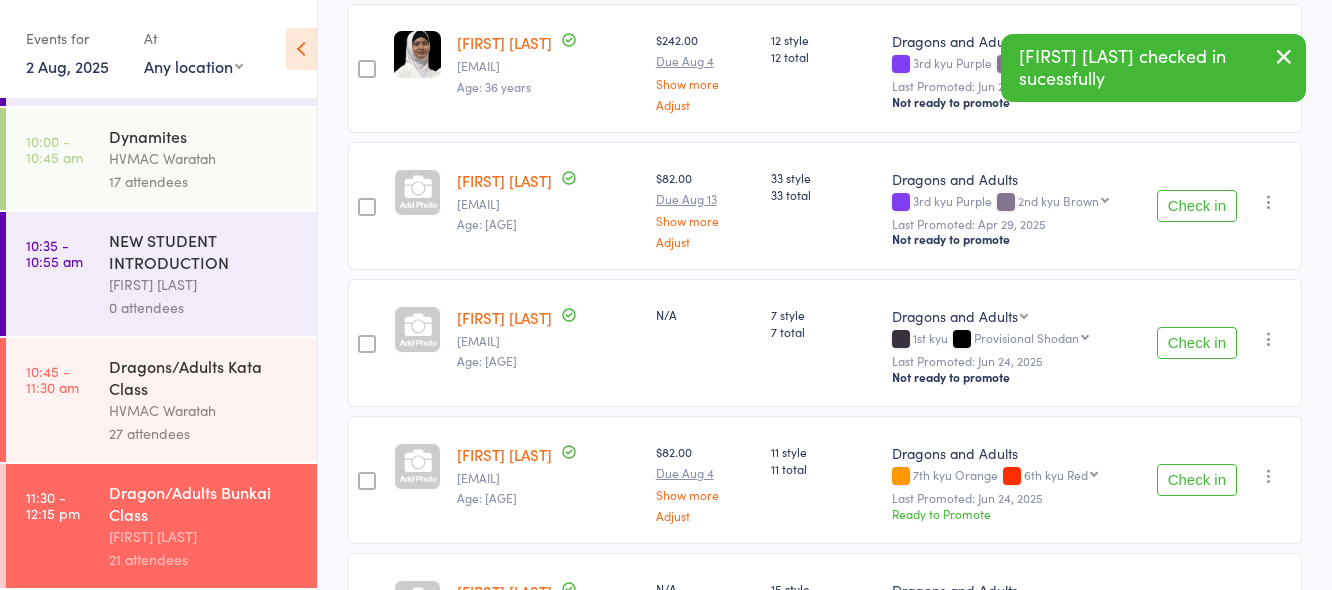 click on "Check in" at bounding box center (1197, 343) 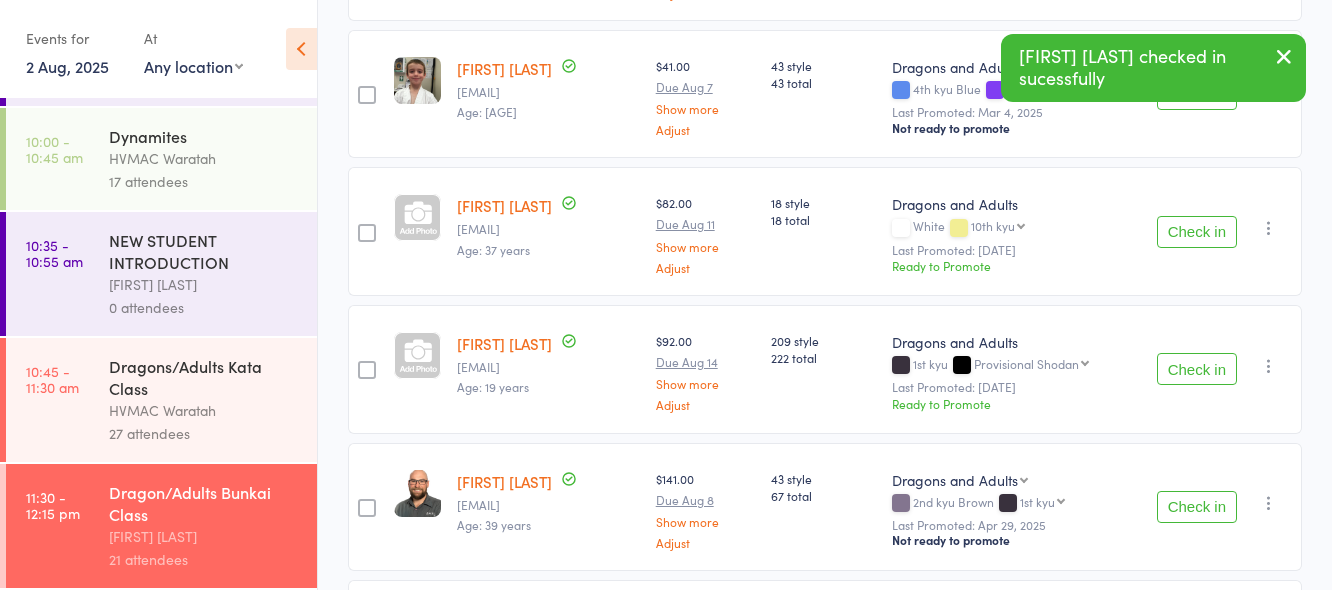 scroll, scrollTop: 1600, scrollLeft: 0, axis: vertical 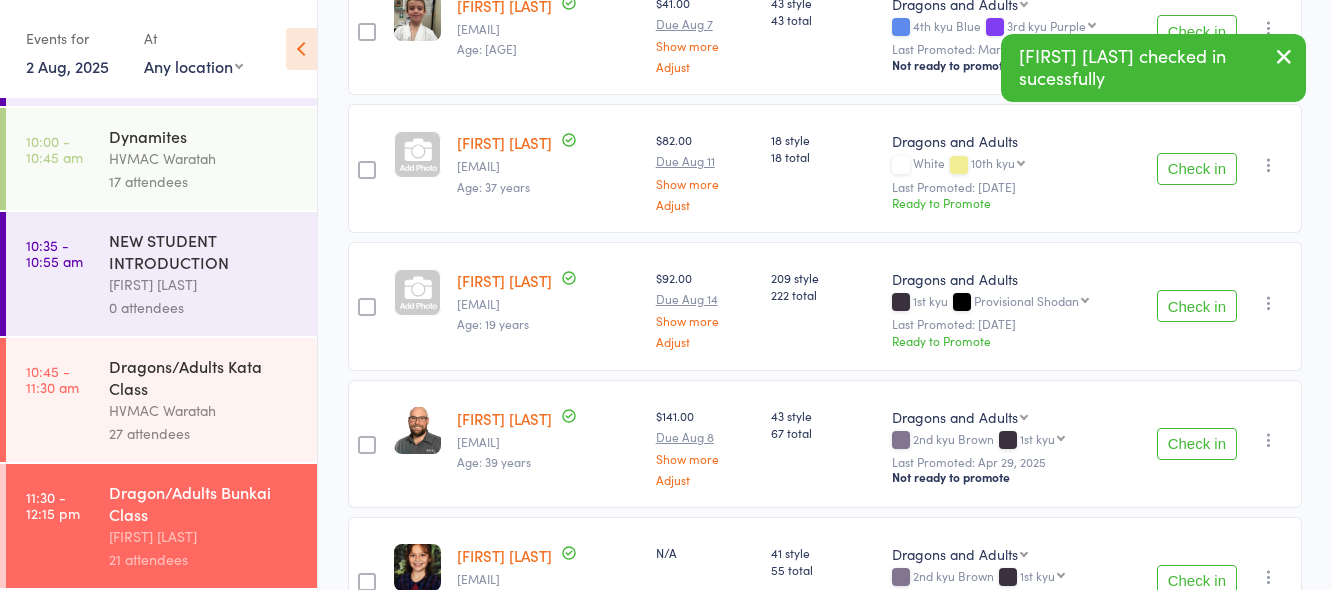click on "Check in" at bounding box center (1197, 306) 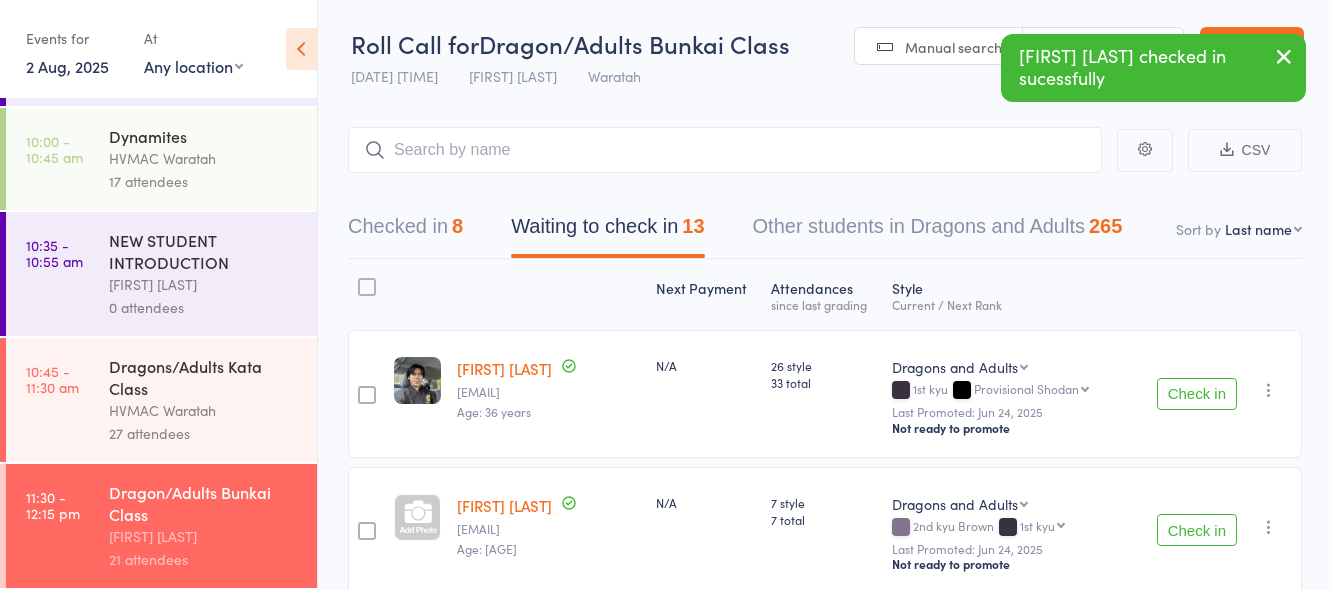 scroll, scrollTop: 0, scrollLeft: 0, axis: both 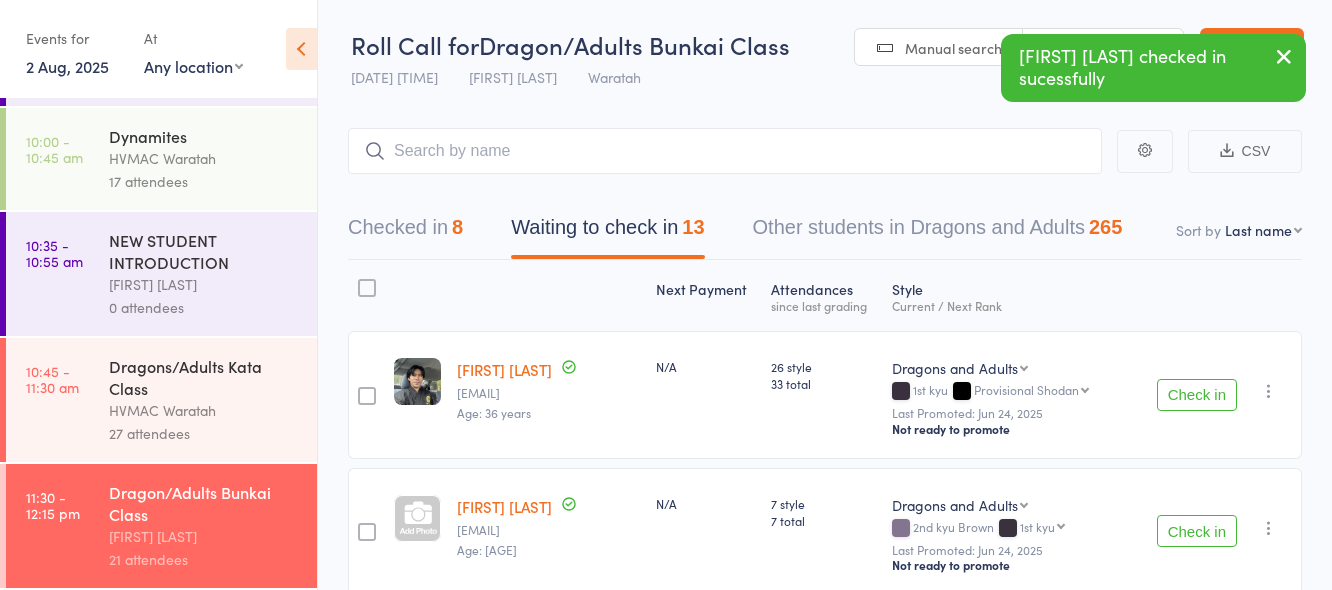 click on "Check in" at bounding box center [1197, 395] 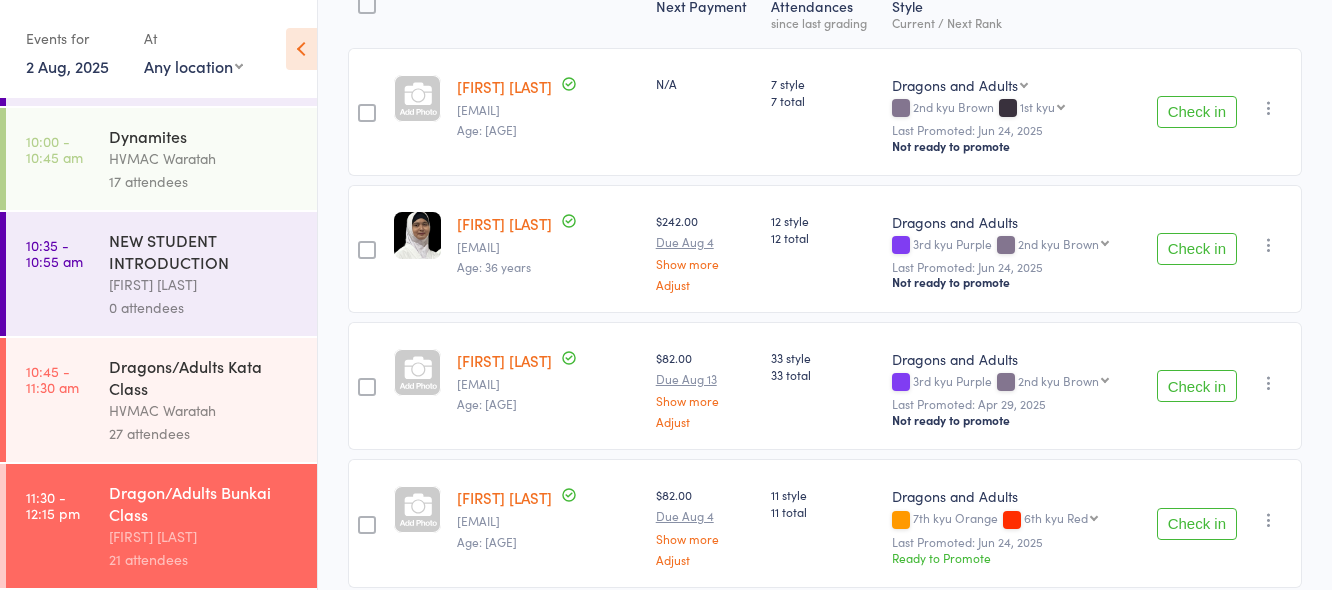 scroll, scrollTop: 0, scrollLeft: 0, axis: both 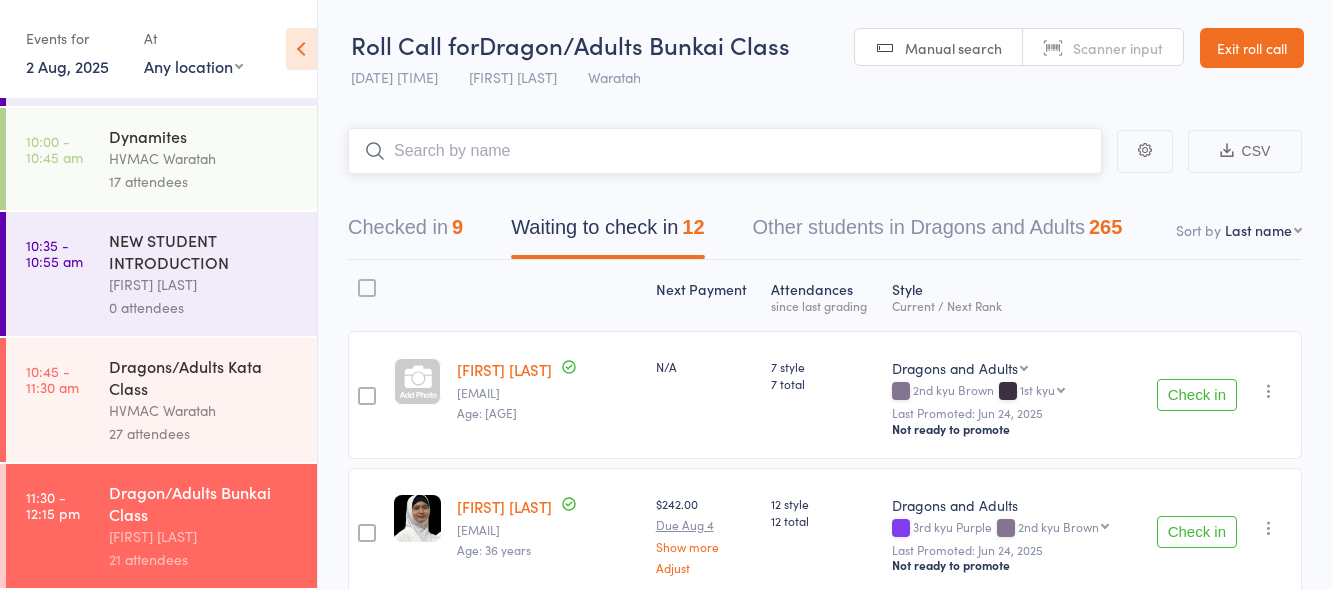 click at bounding box center (725, 151) 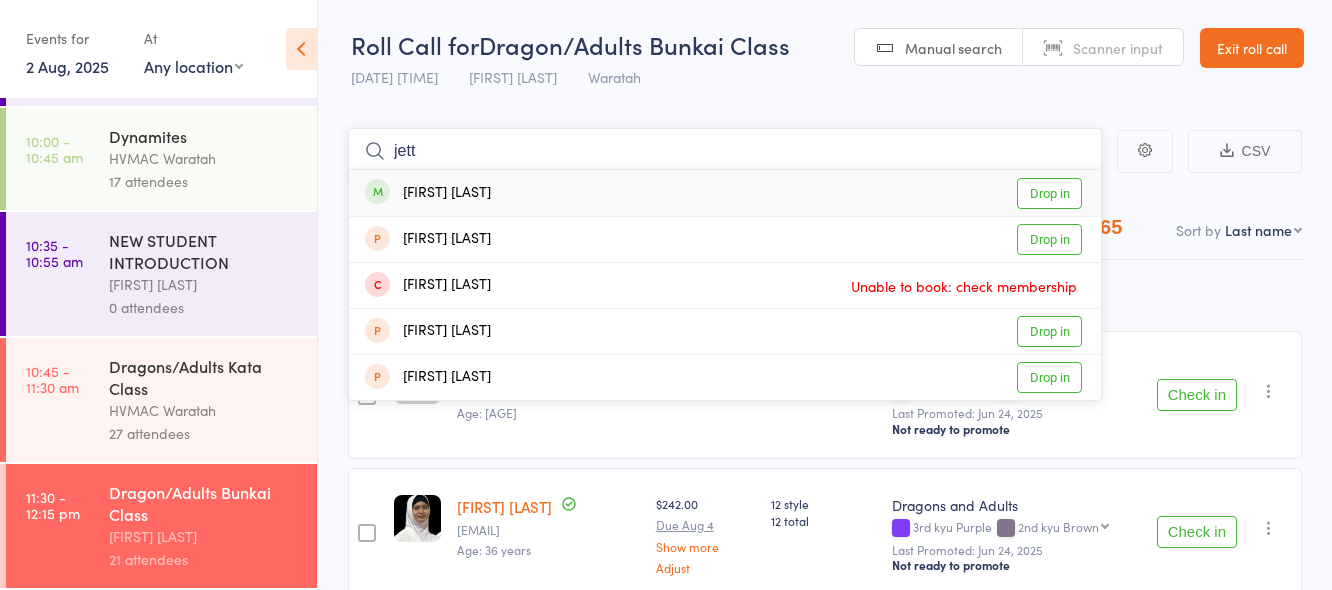 type on "jett" 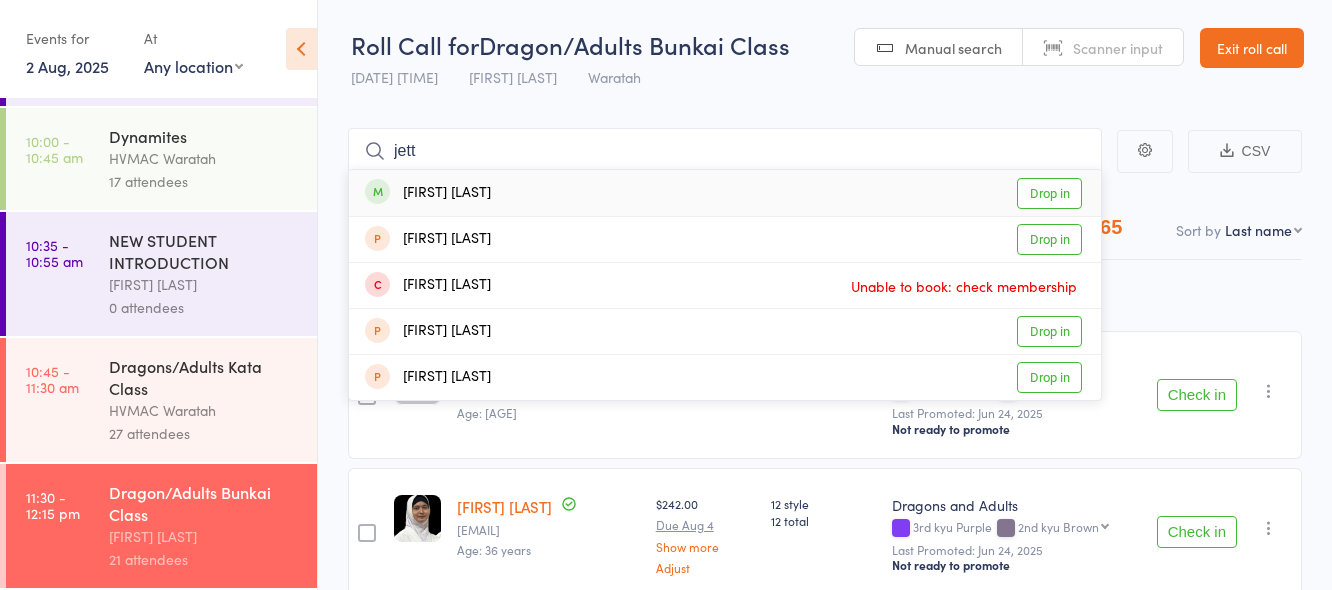 click on "Drop in" at bounding box center [1049, 193] 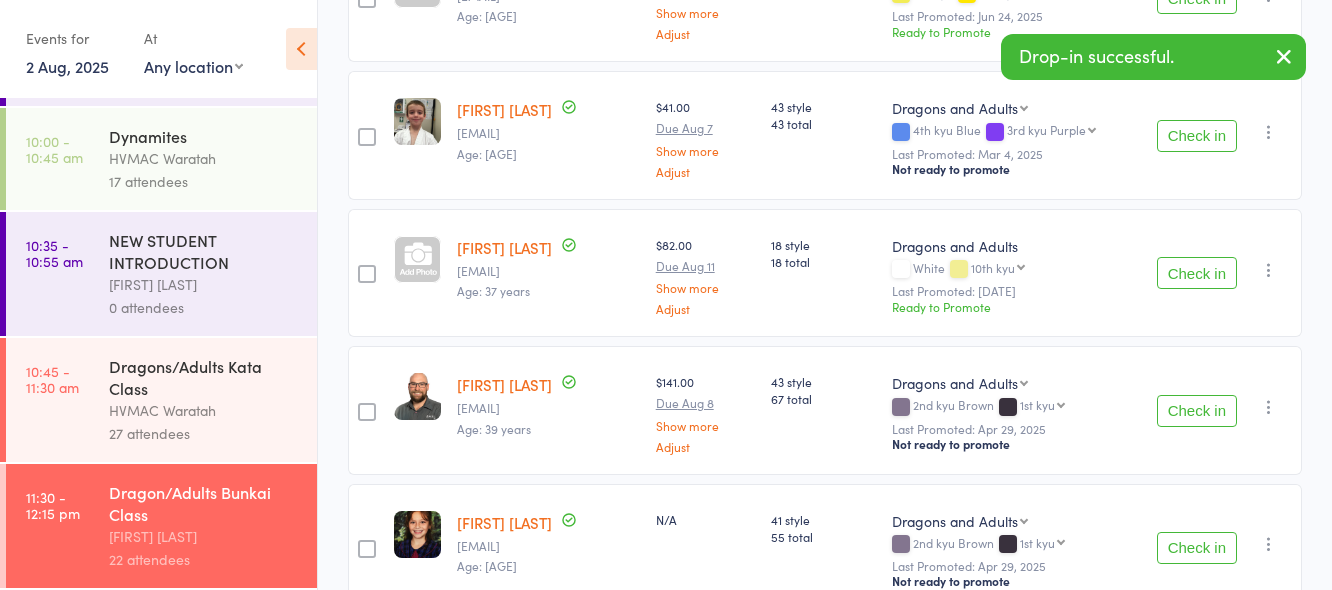 scroll, scrollTop: 1400, scrollLeft: 0, axis: vertical 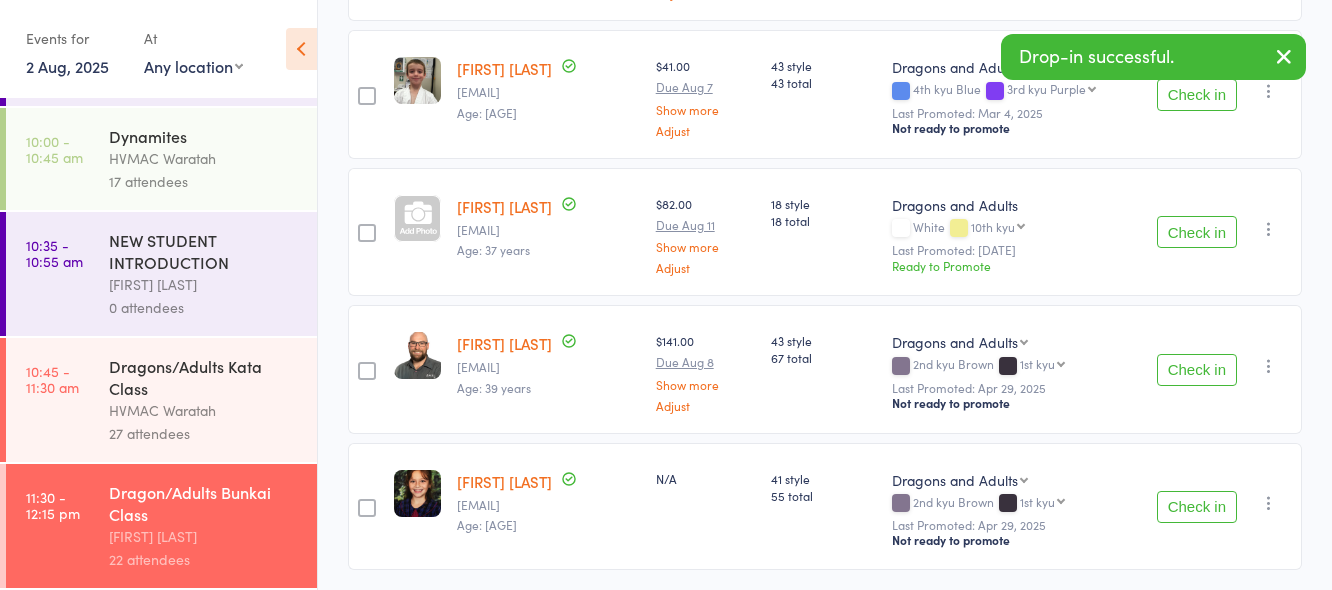 click on "Check in" at bounding box center (1197, 370) 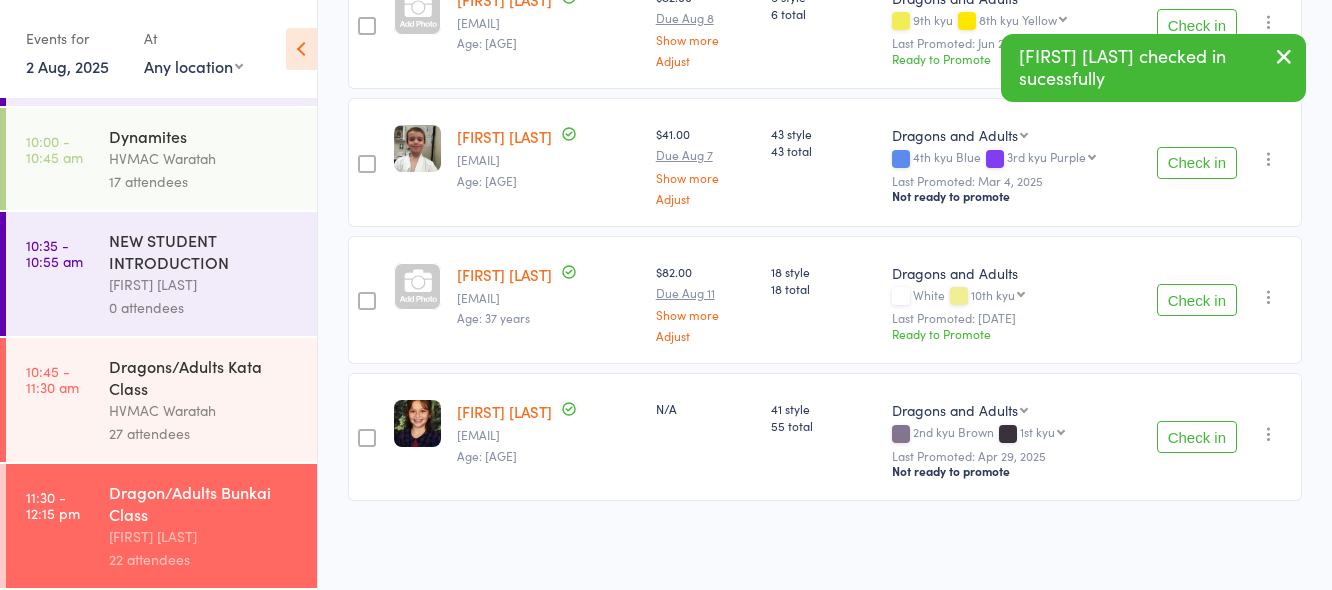 click on "Check in" at bounding box center [1197, 437] 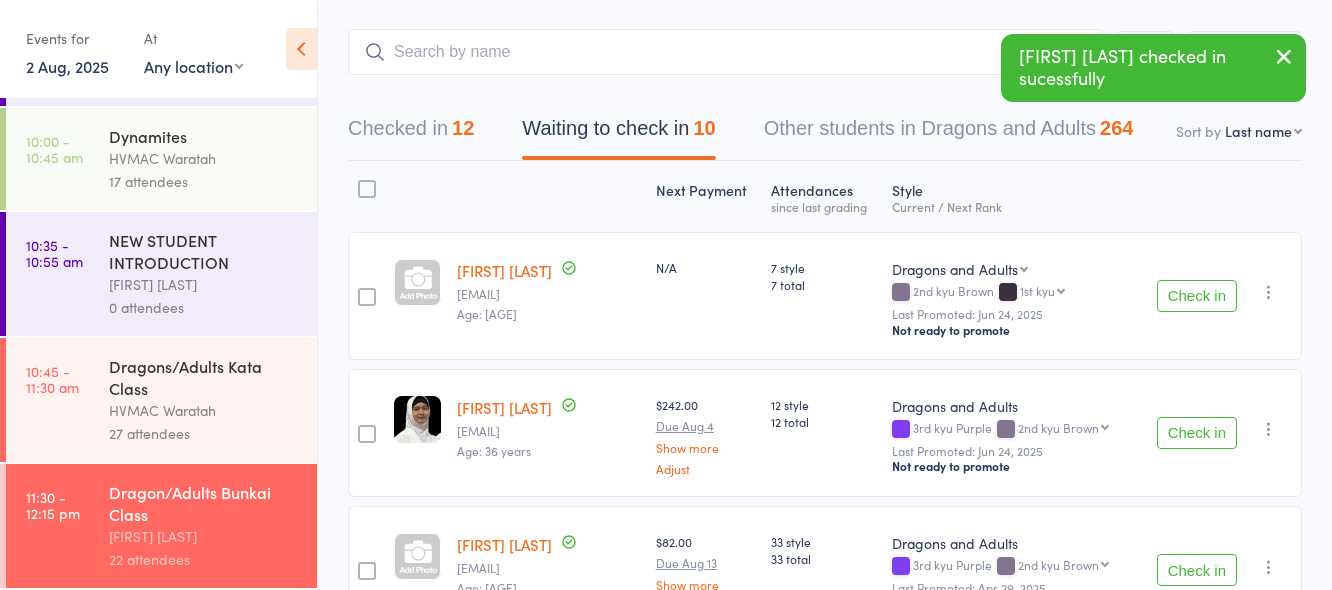 scroll, scrollTop: 36, scrollLeft: 0, axis: vertical 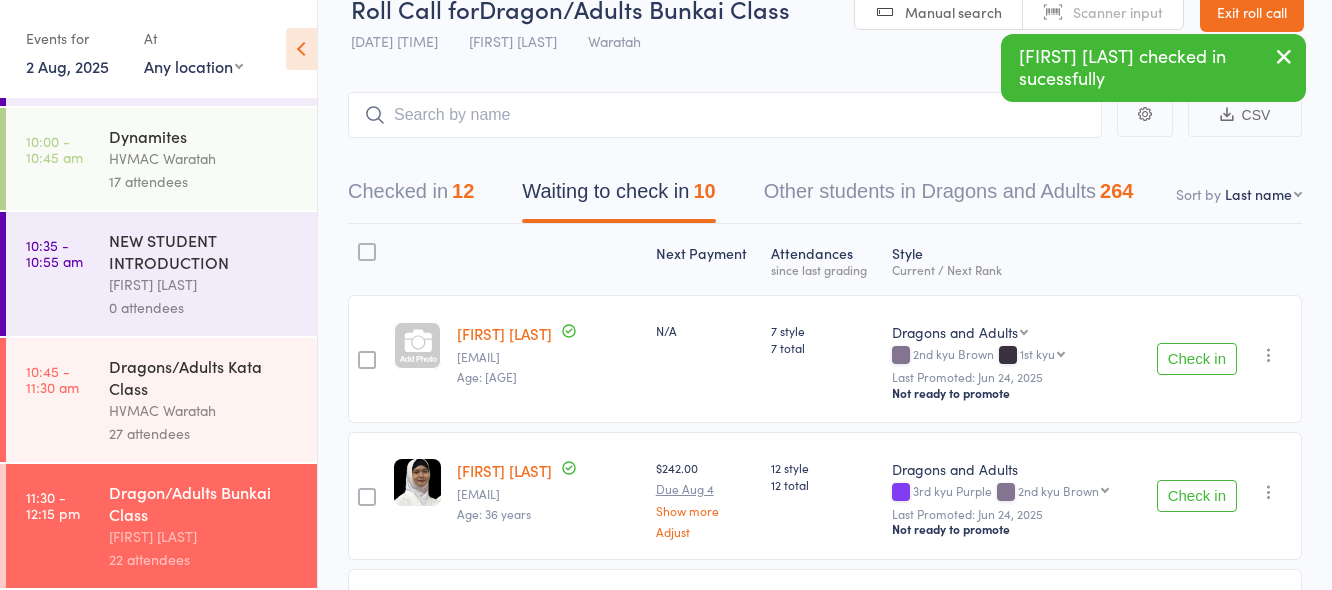 click on "Check in" at bounding box center (1197, 359) 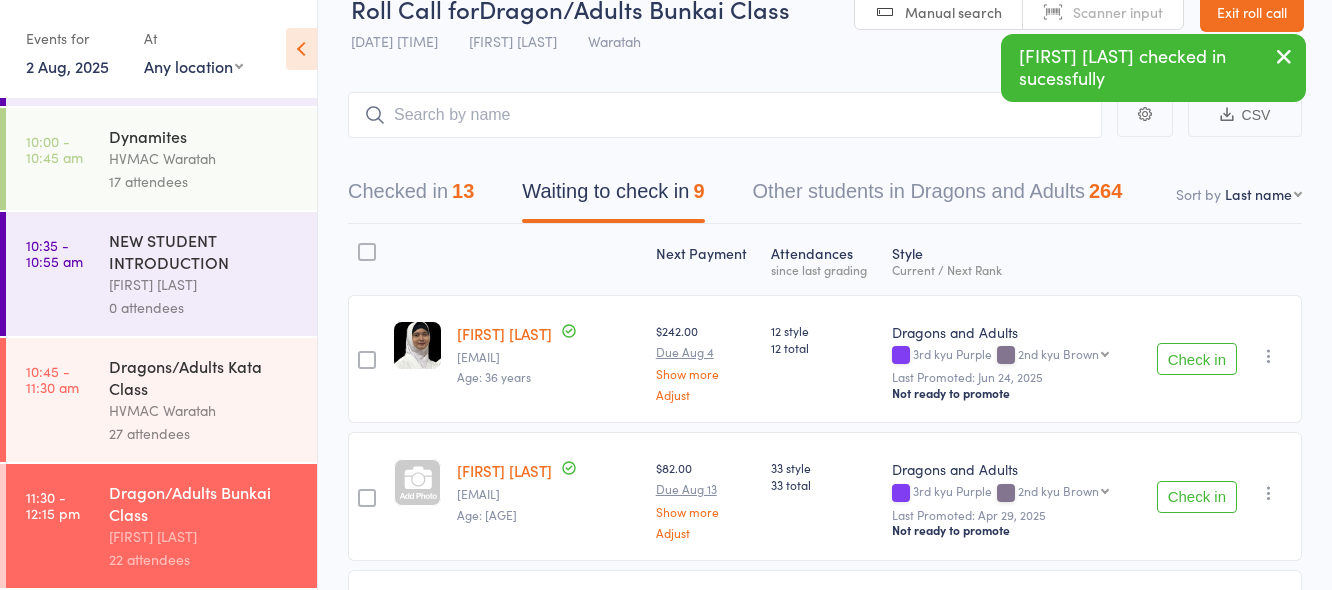 click on "Check in" at bounding box center [1197, 497] 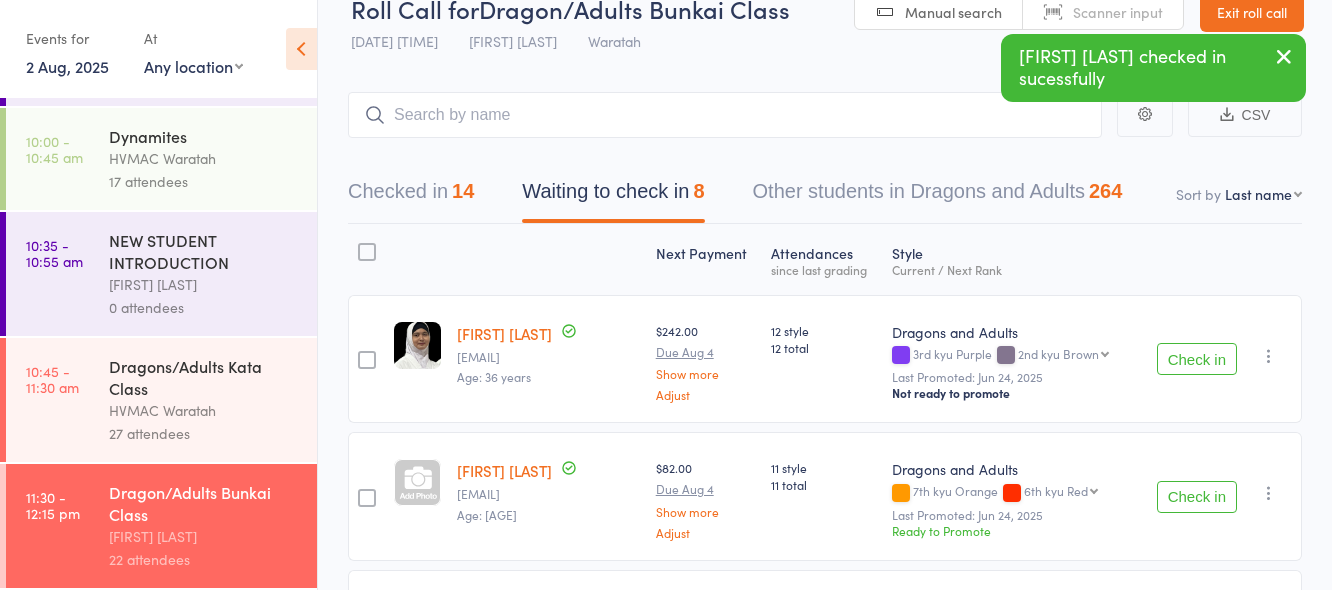 click on "Check in" at bounding box center (1197, 359) 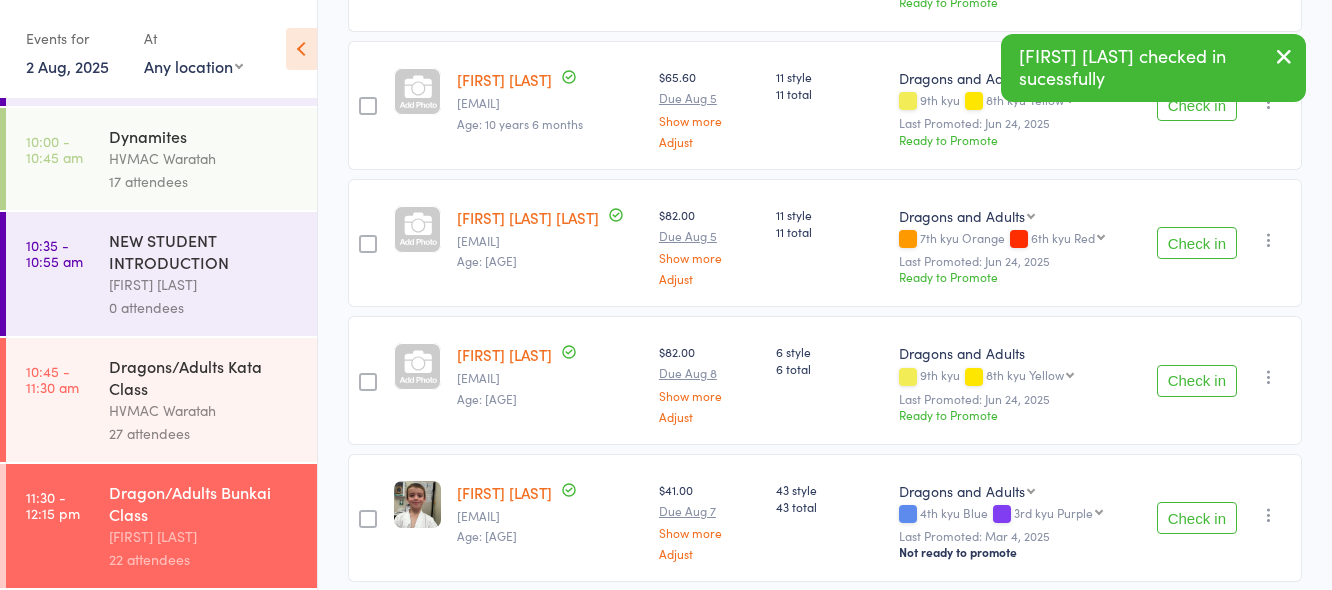 scroll, scrollTop: 636, scrollLeft: 0, axis: vertical 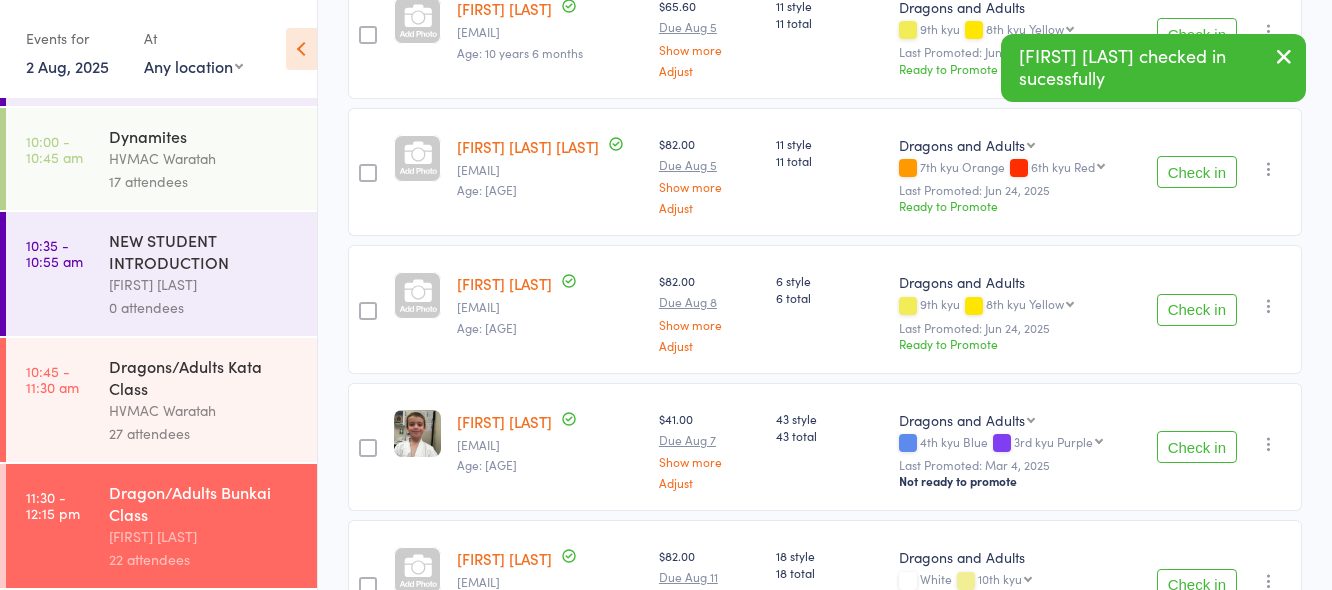 click on "Check in" at bounding box center (1197, 447) 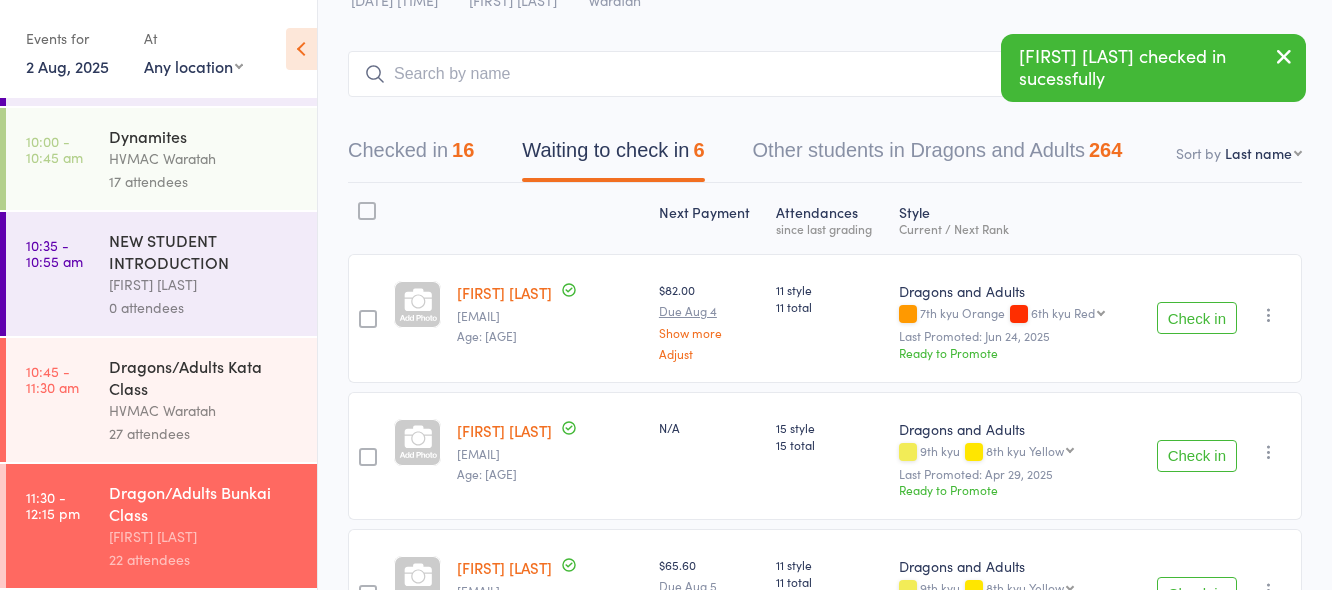 scroll, scrollTop: 0, scrollLeft: 0, axis: both 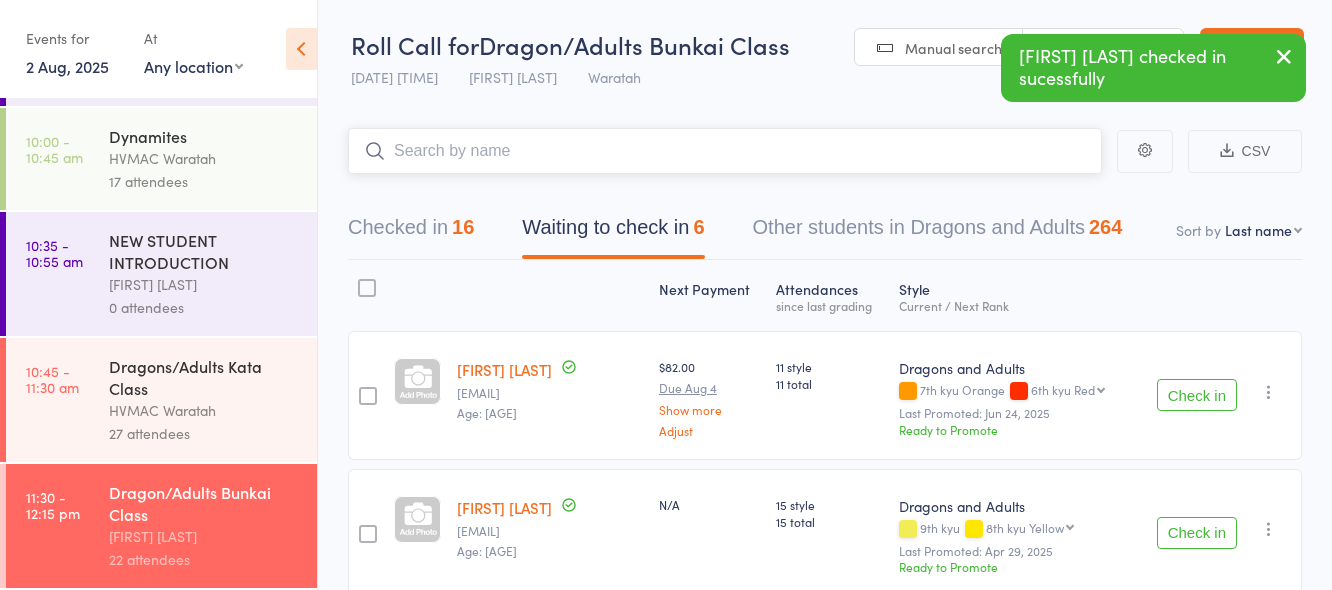 click at bounding box center (725, 151) 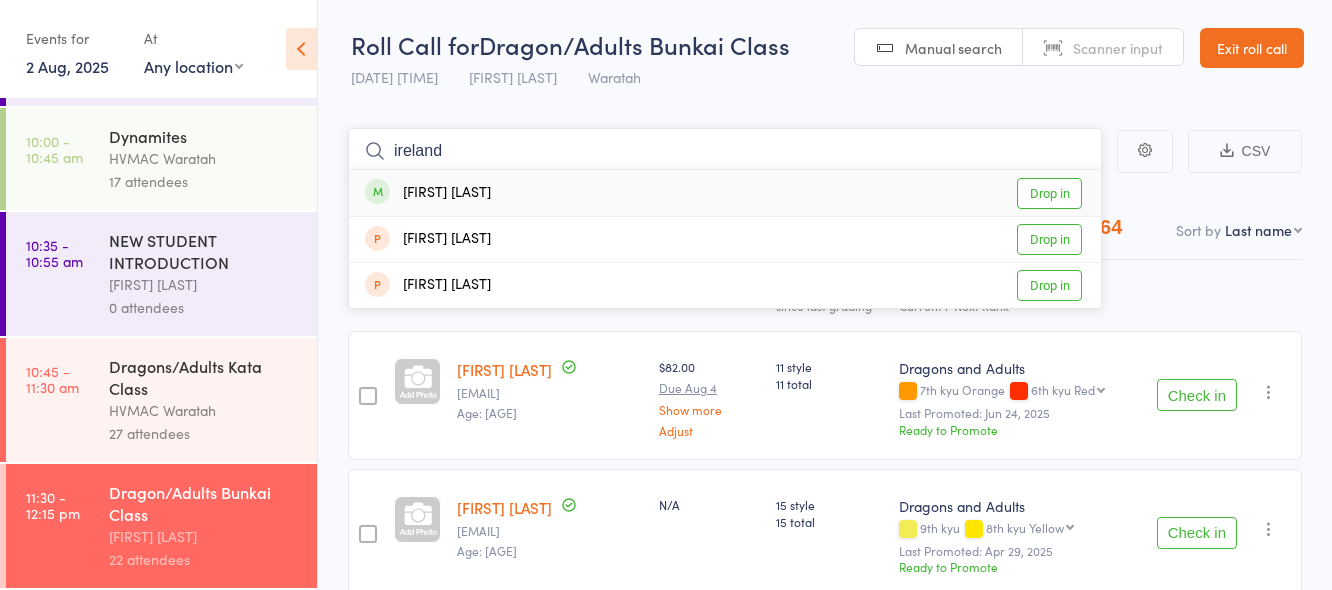 type on "ireland" 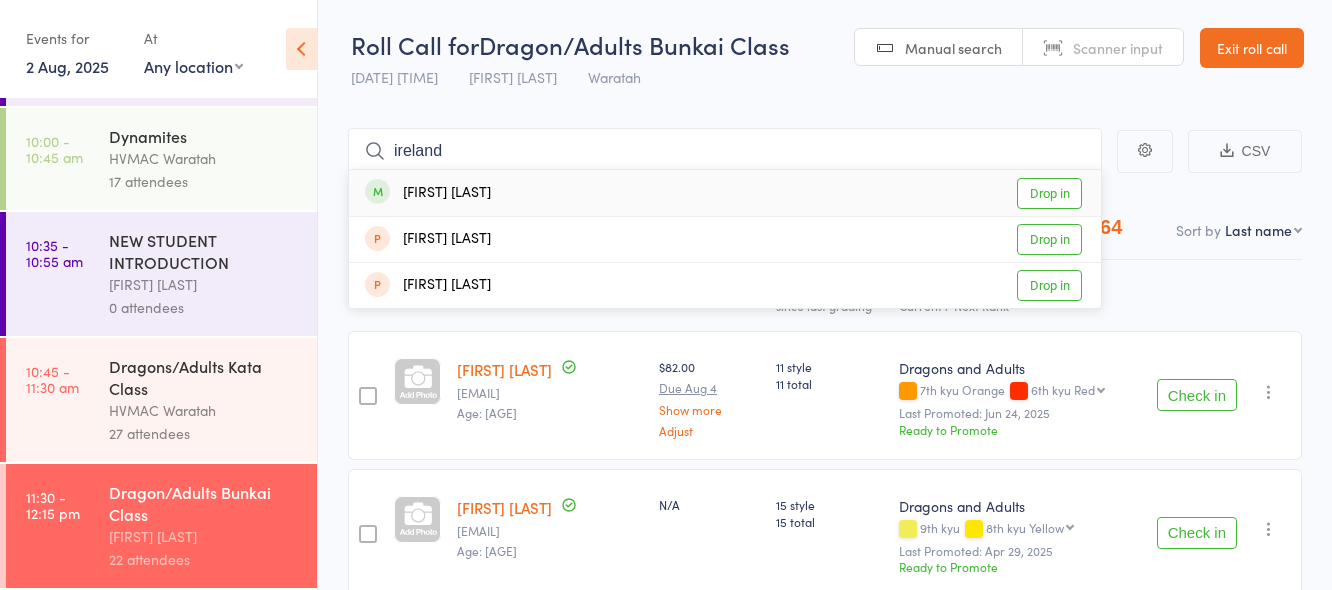 click on "Drop in" at bounding box center [1049, 193] 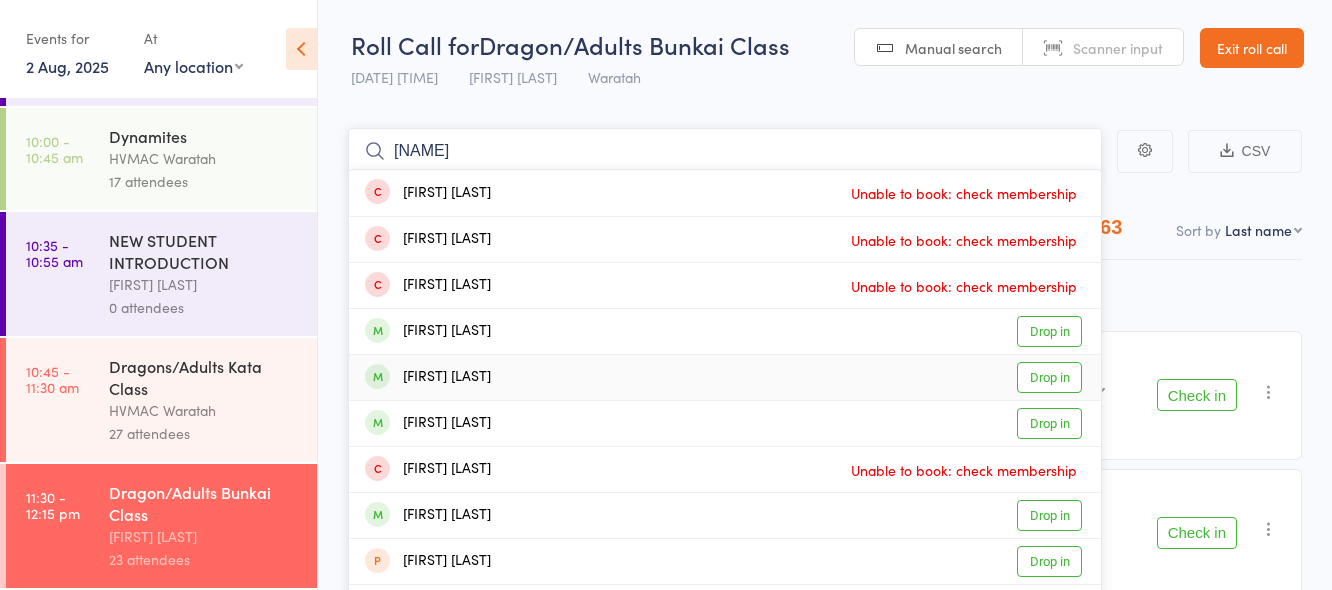 type on "samuel" 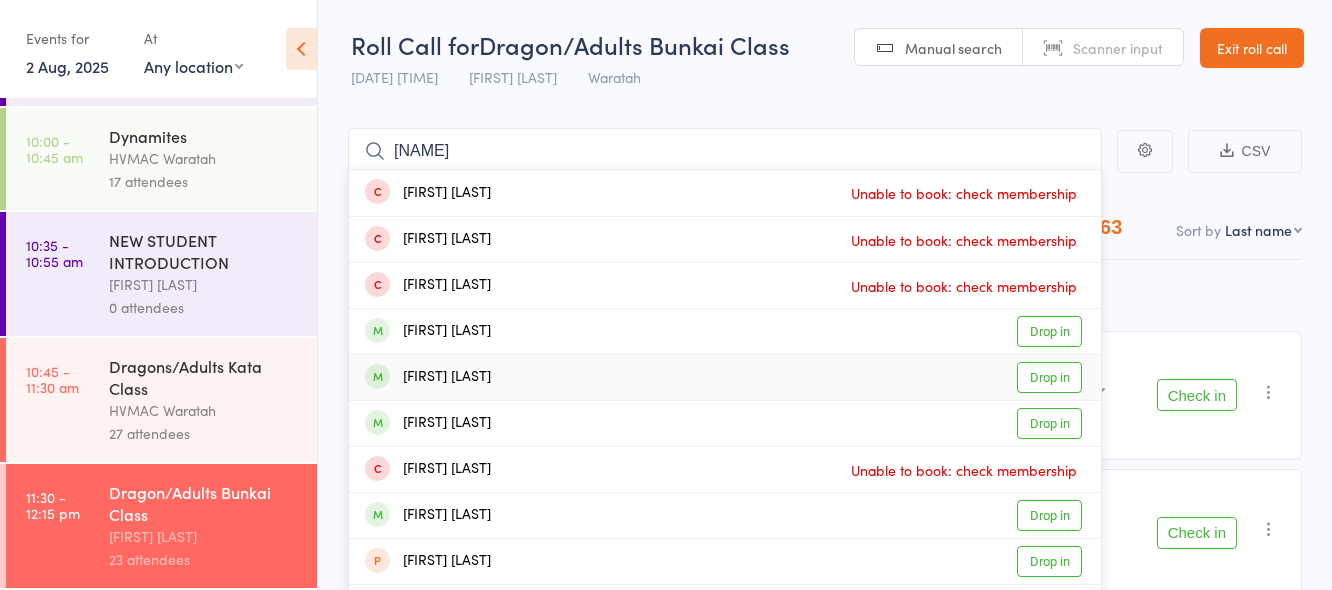click on "Drop in" at bounding box center [1049, 377] 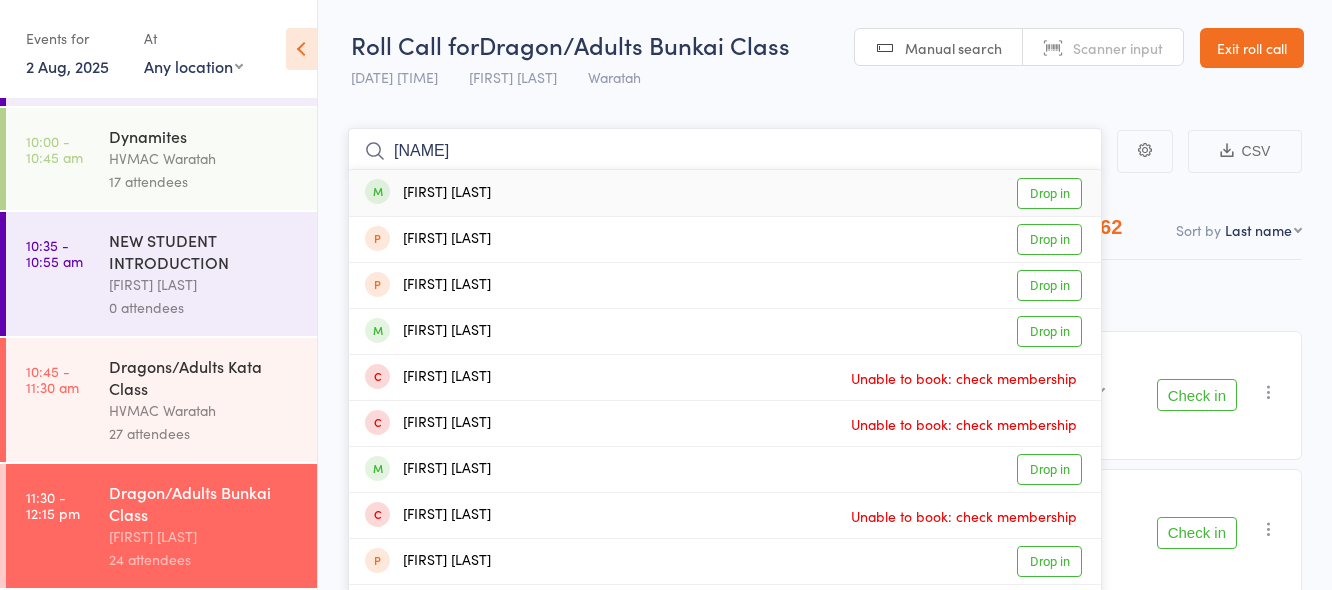 type on "dana" 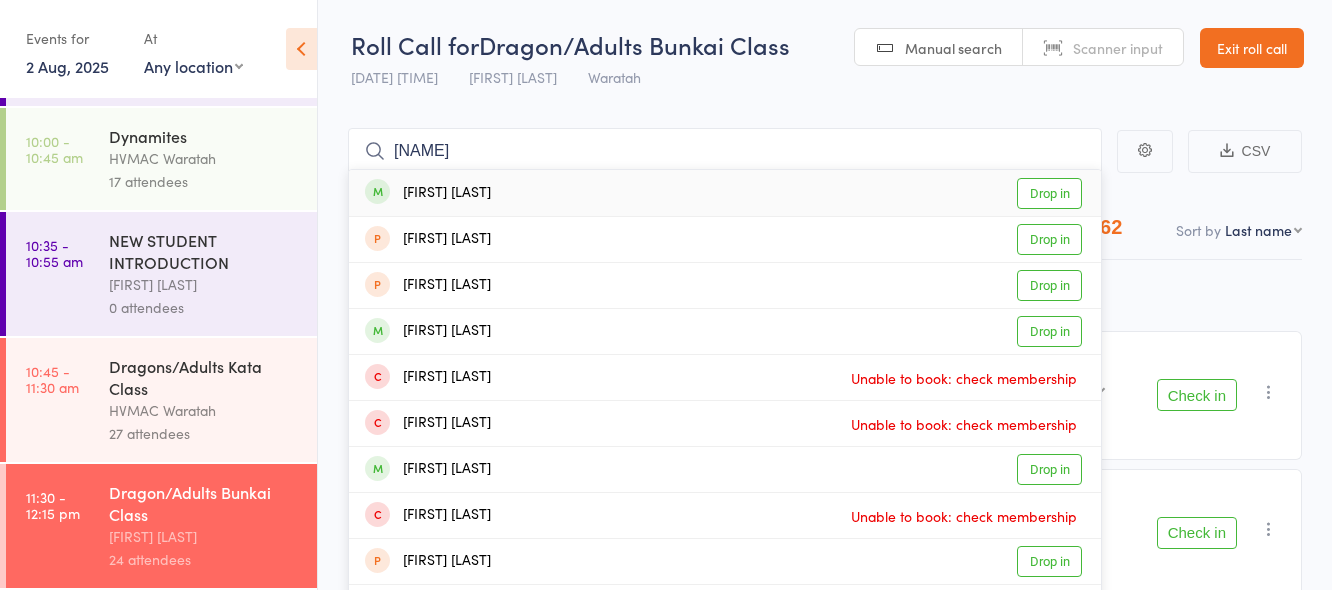 click on "Drop in" at bounding box center [1049, 193] 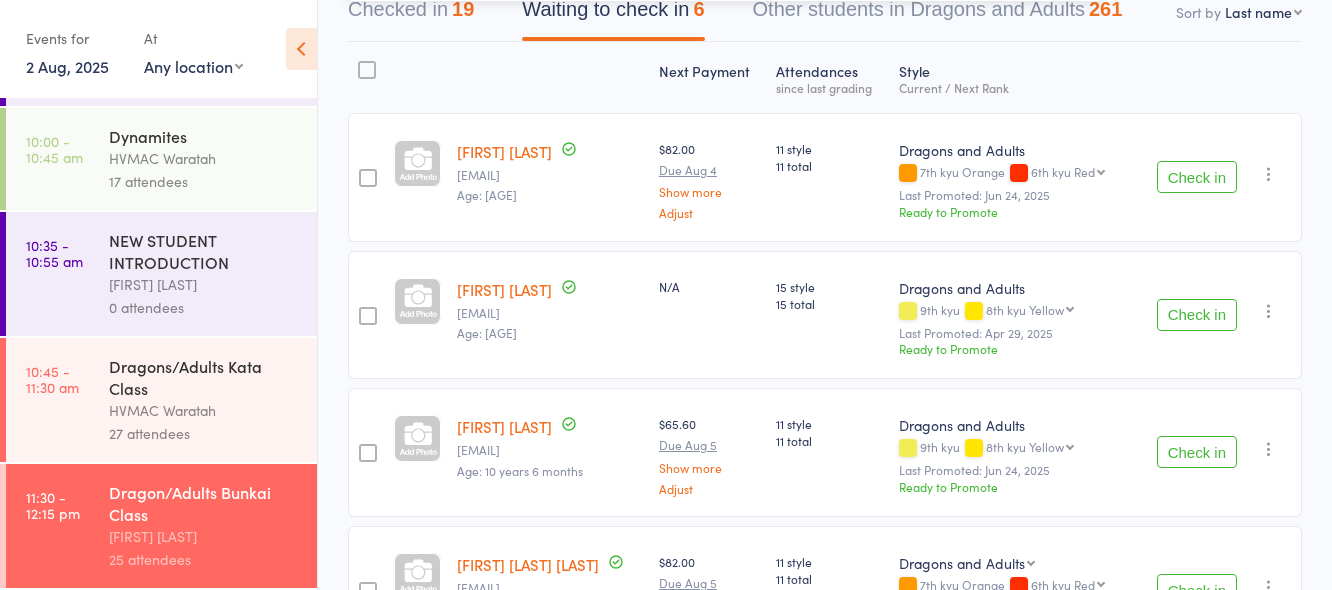 scroll, scrollTop: 0, scrollLeft: 0, axis: both 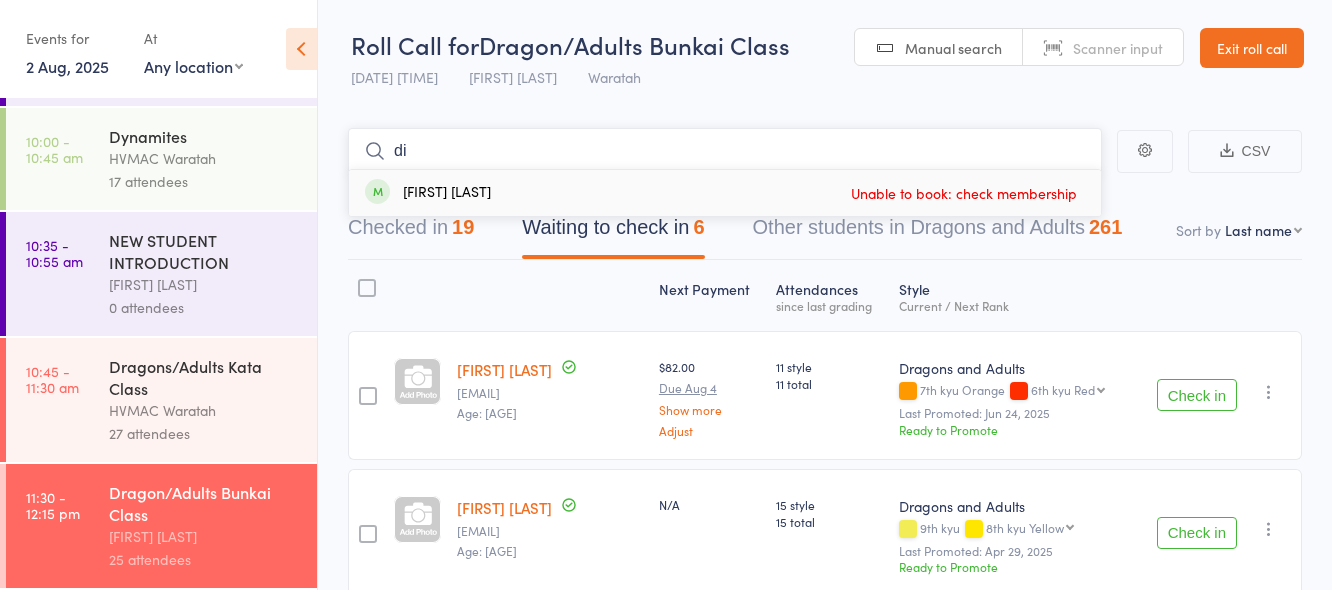 type on "d" 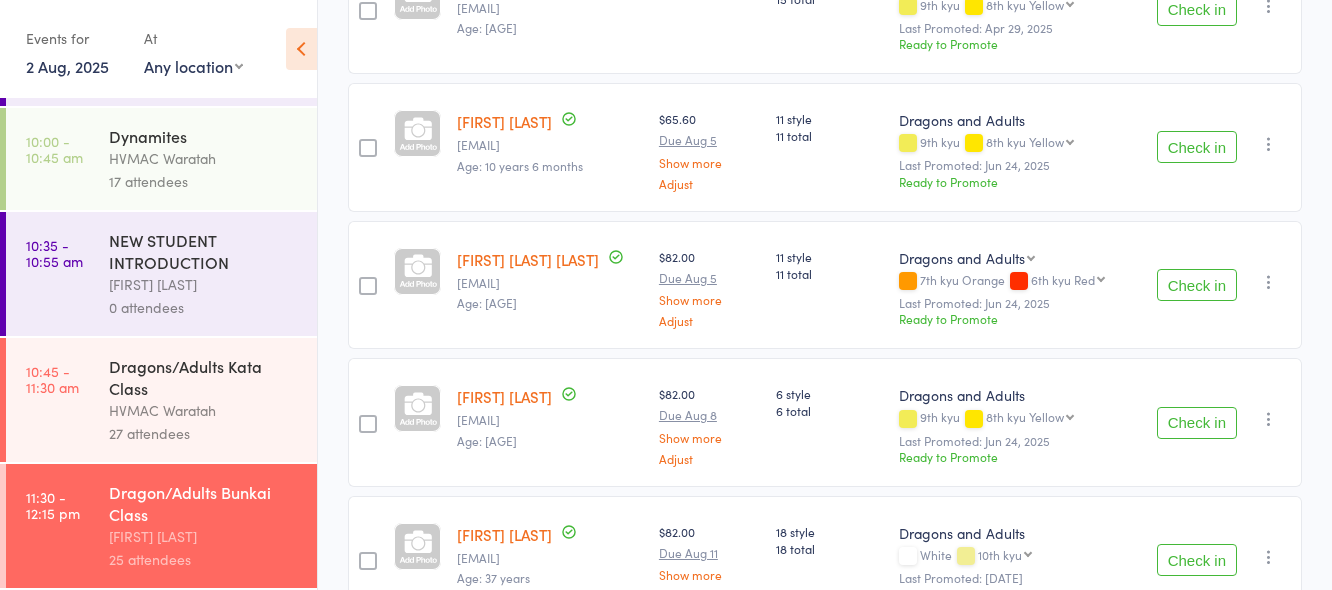 scroll, scrollTop: 647, scrollLeft: 0, axis: vertical 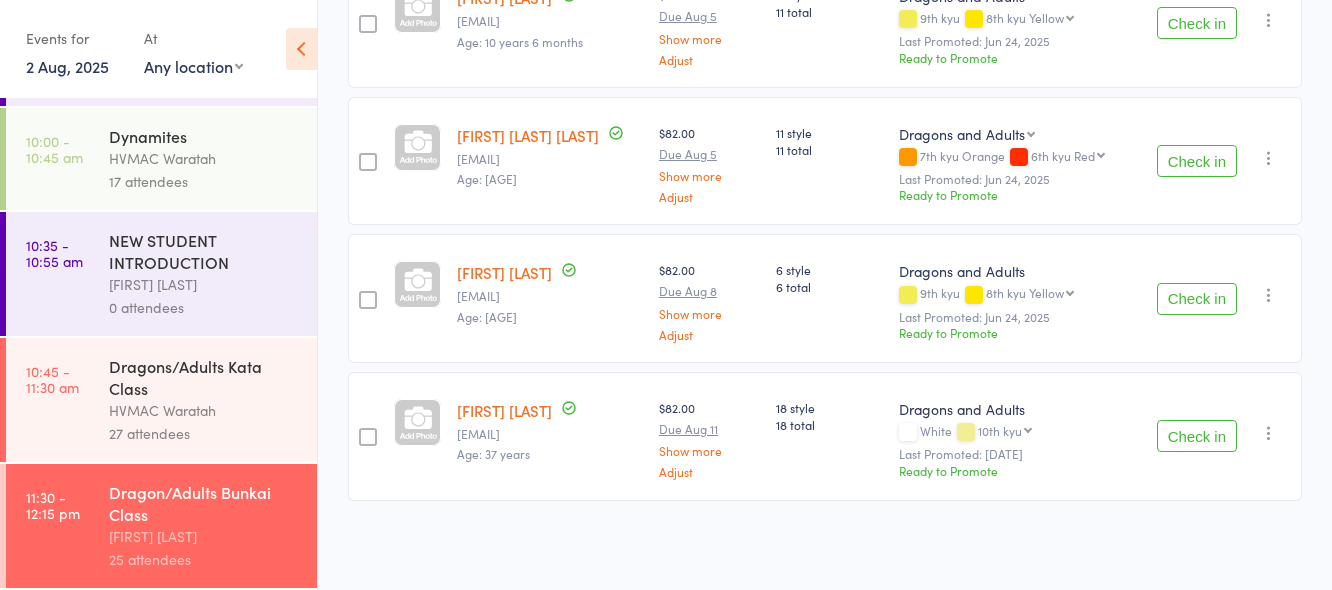 click on "Check in" at bounding box center (1197, 161) 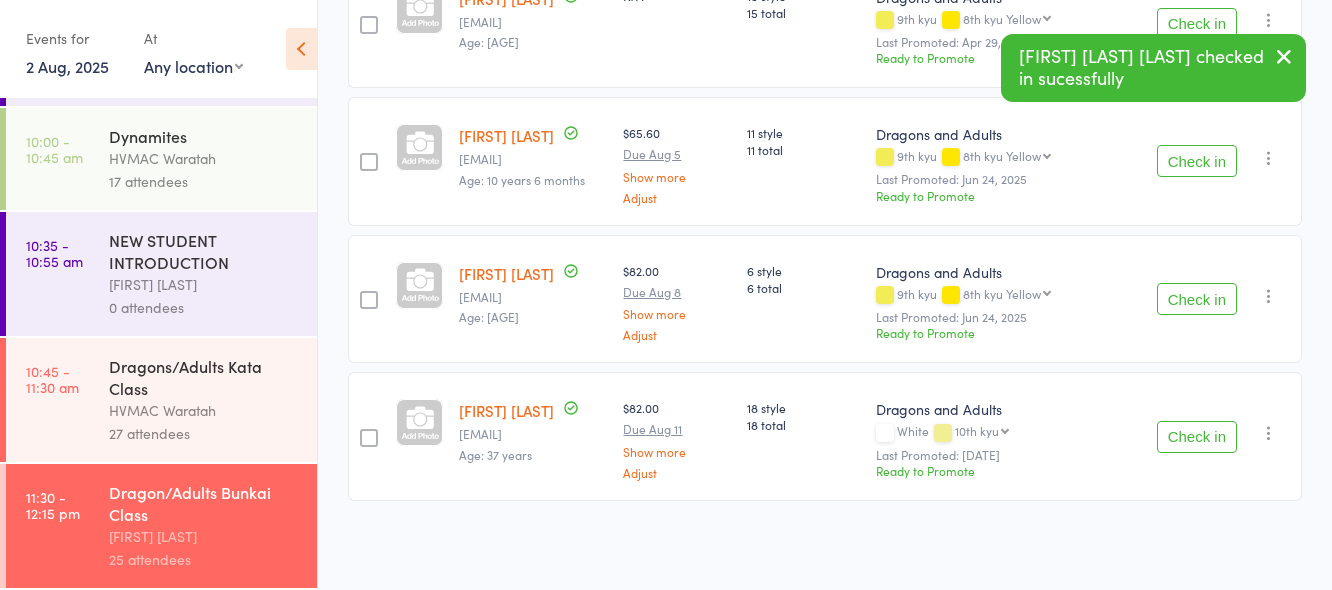scroll, scrollTop: 509, scrollLeft: 0, axis: vertical 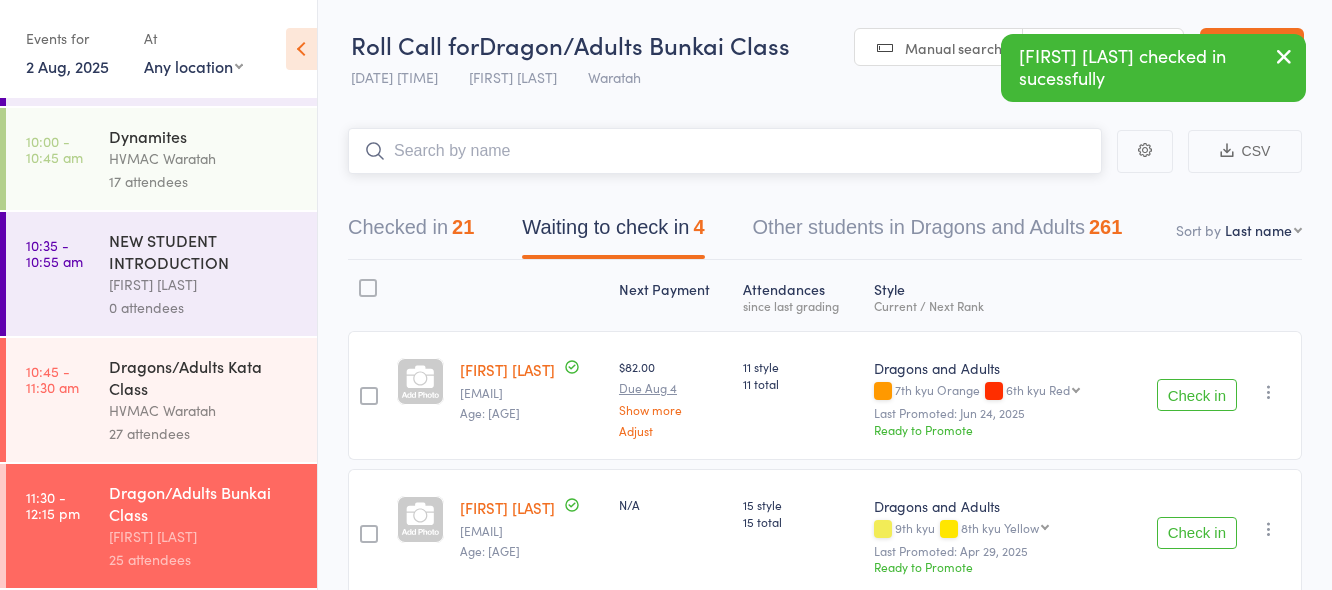 click at bounding box center (725, 151) 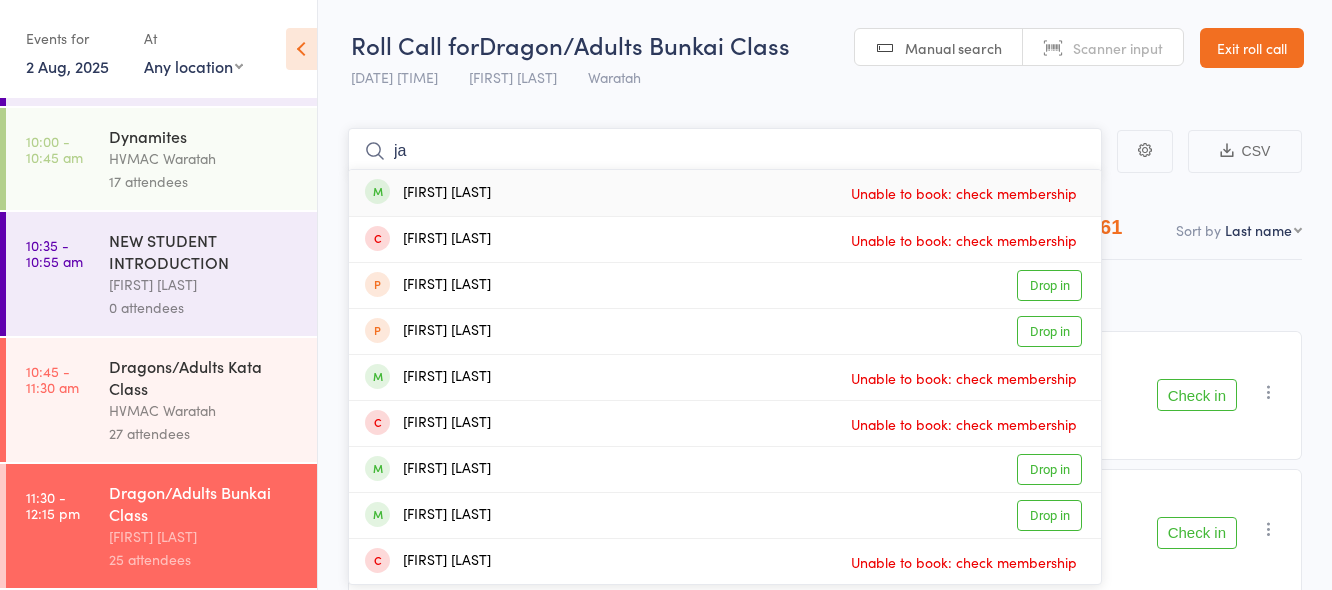 type on "j" 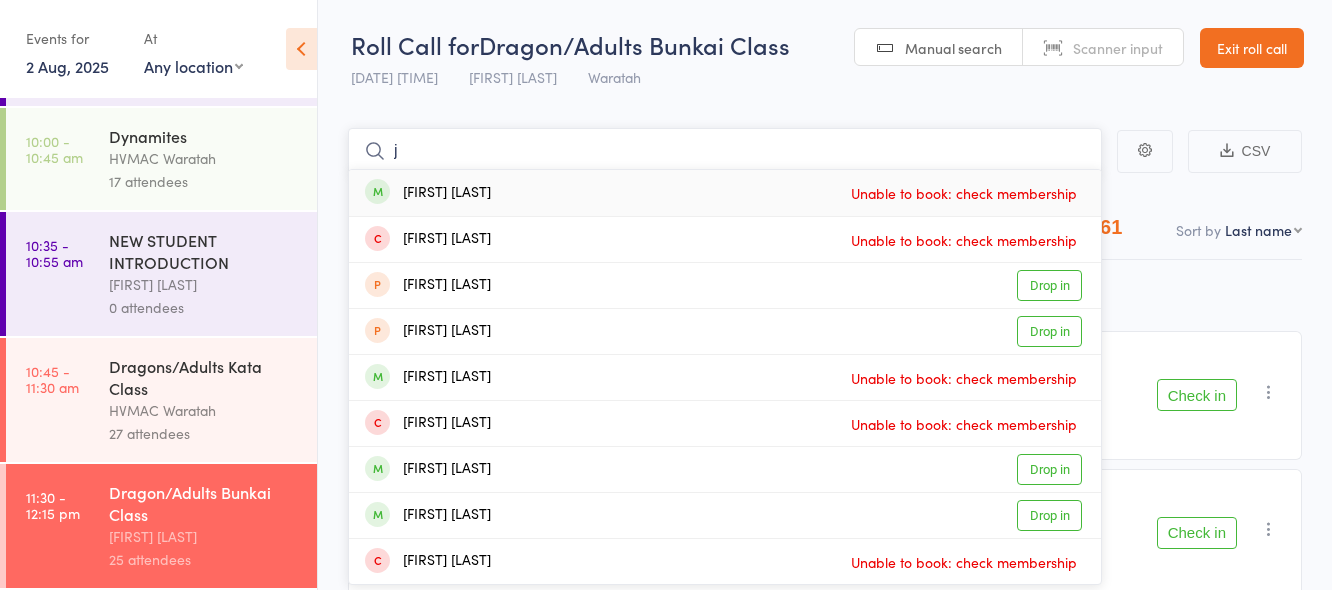 type 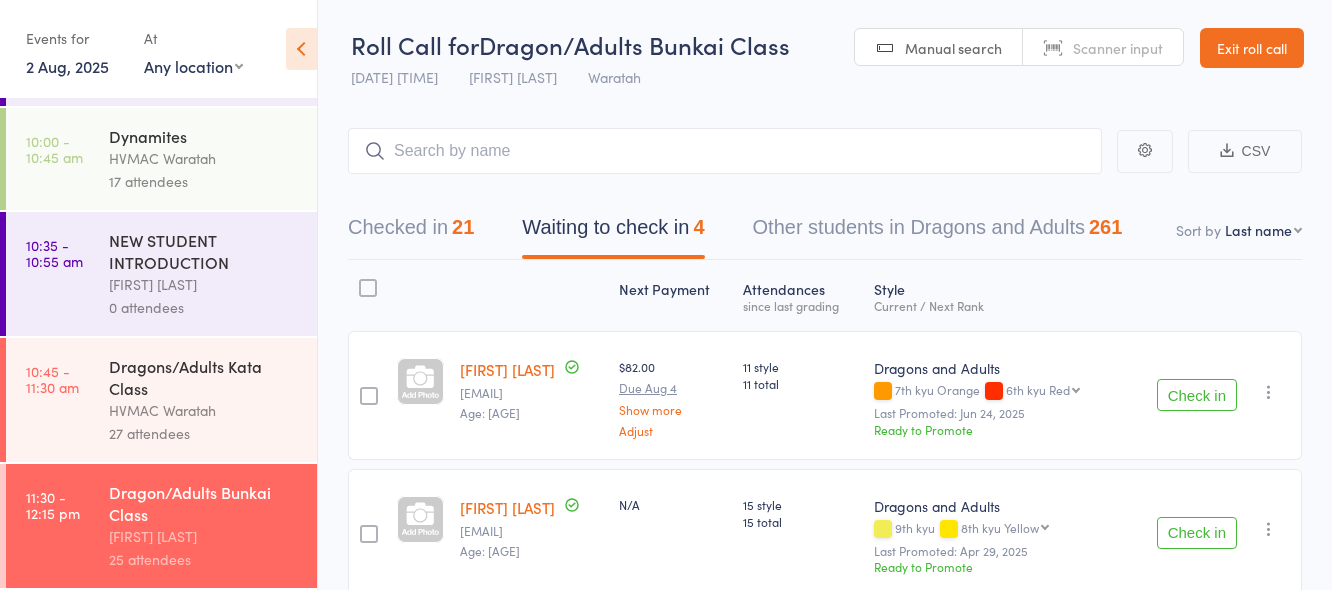 click on "Check in" at bounding box center (1197, 395) 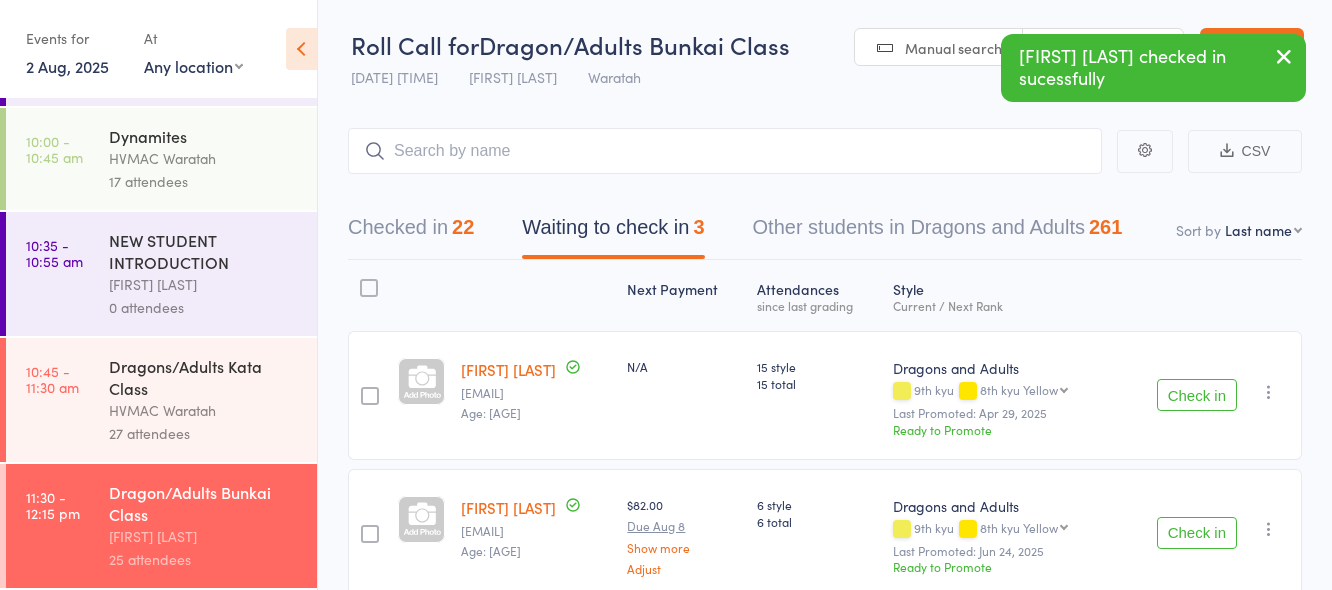 scroll, scrollTop: 100, scrollLeft: 0, axis: vertical 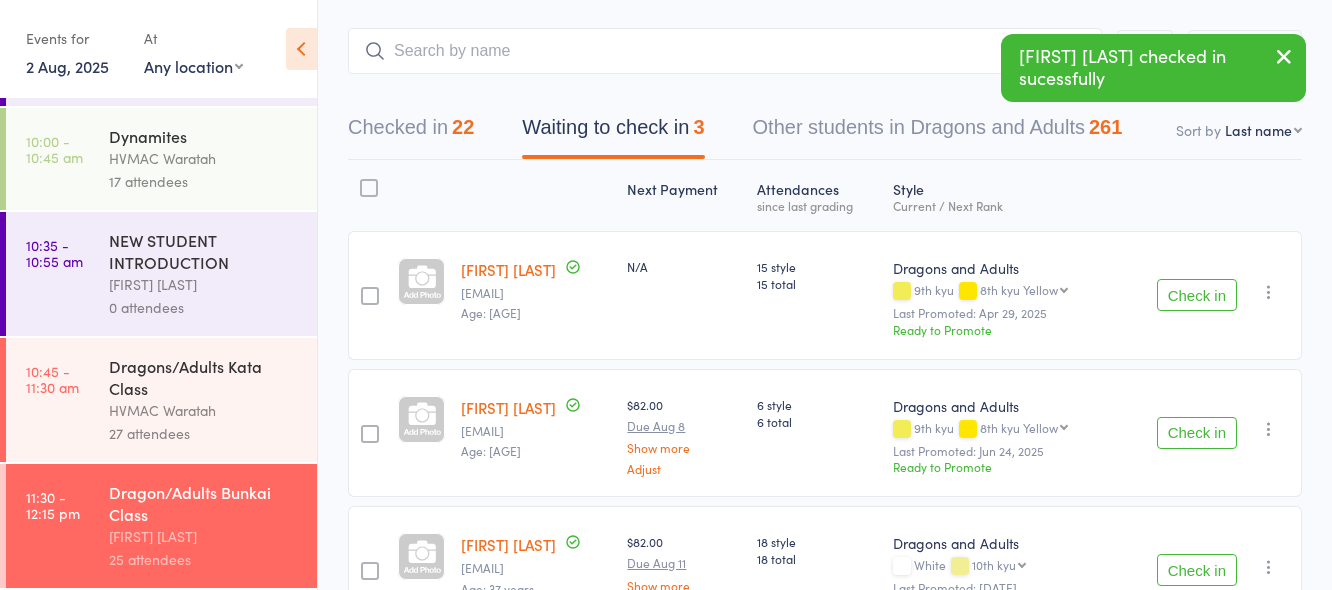 click on "Check in" at bounding box center [1197, 433] 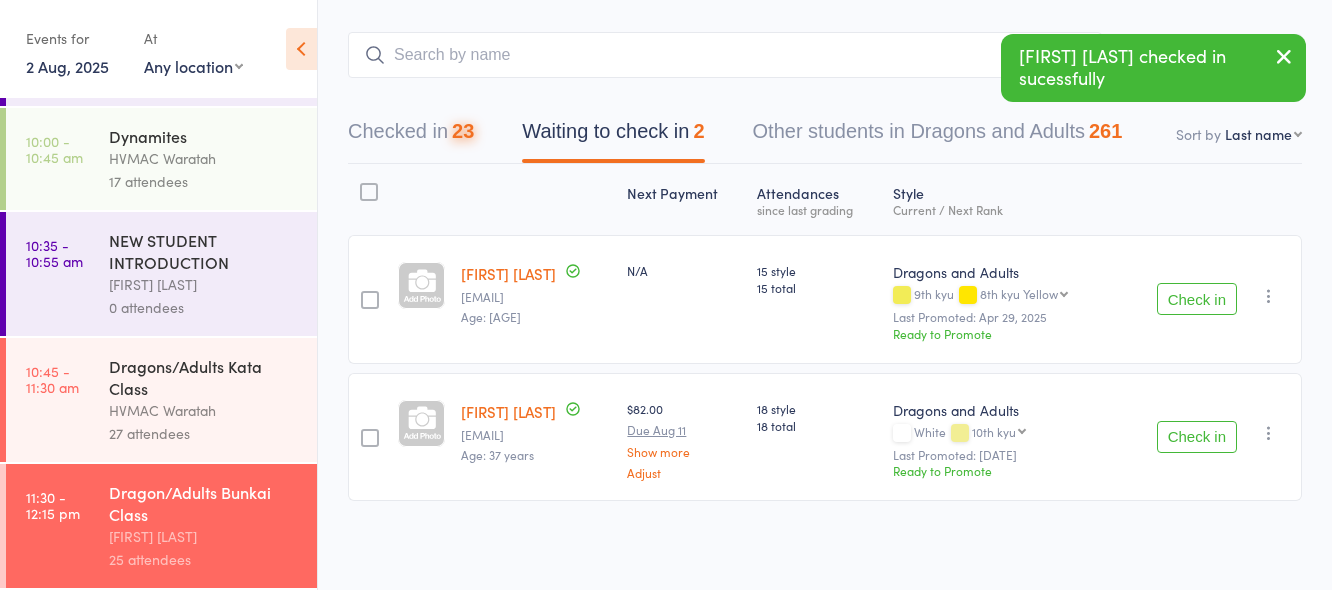 scroll, scrollTop: 96, scrollLeft: 0, axis: vertical 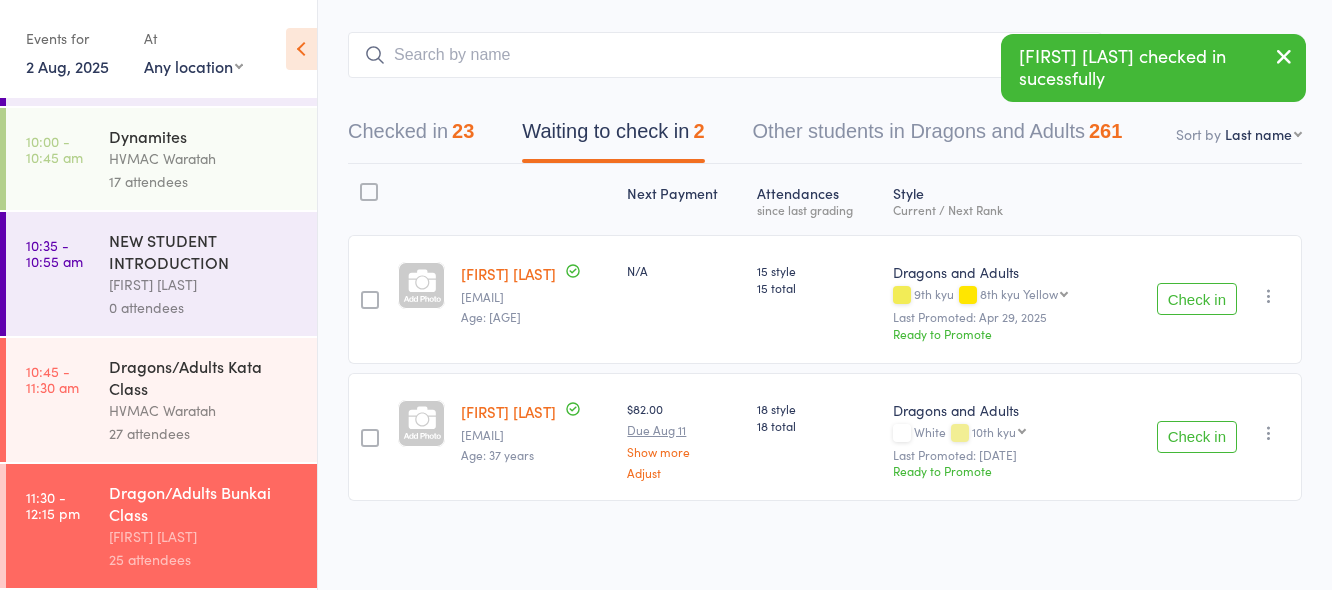 click on "Check in" at bounding box center [1197, 299] 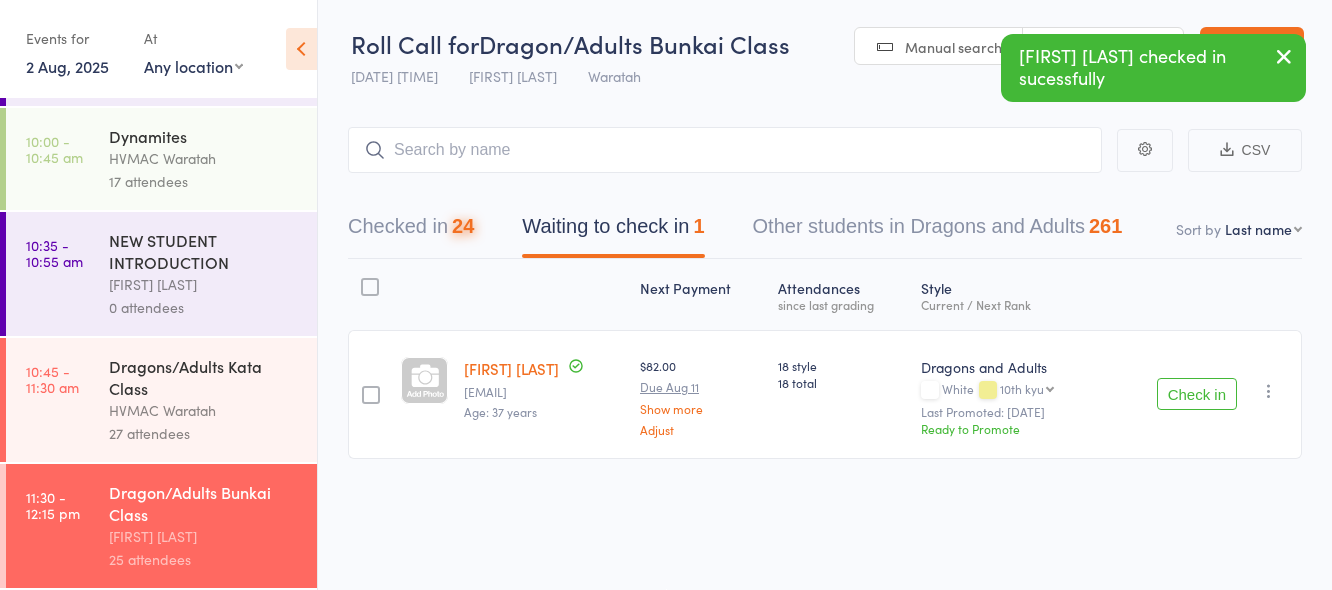 scroll, scrollTop: 1, scrollLeft: 0, axis: vertical 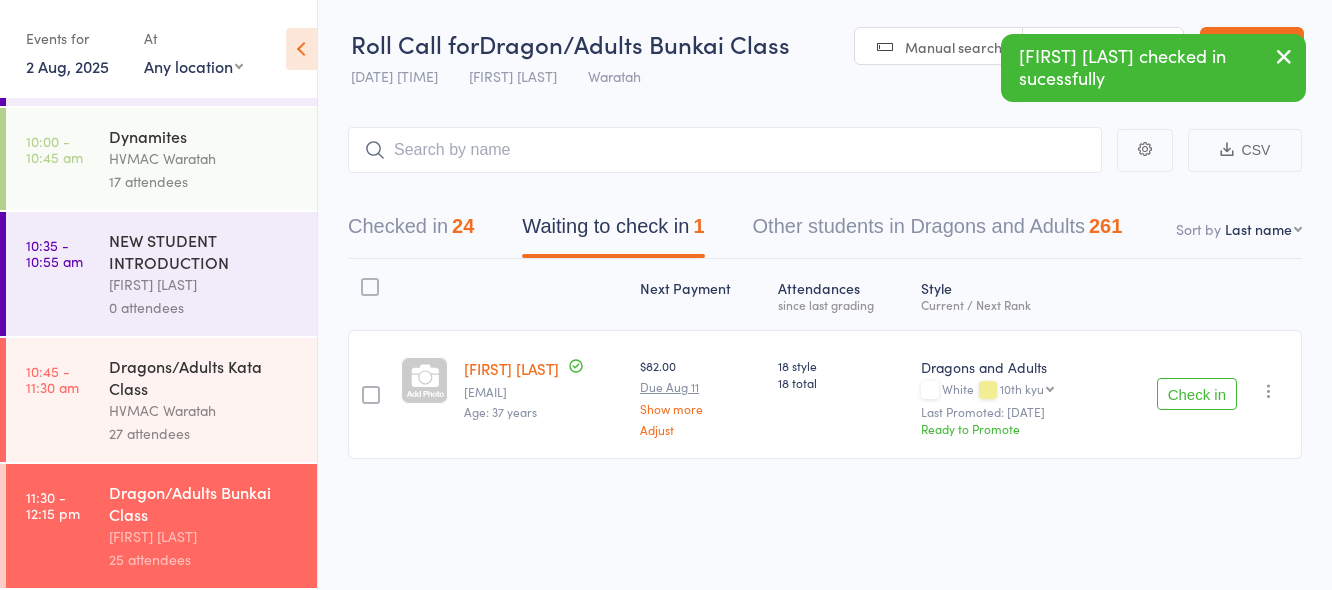 click on "Check in" at bounding box center [1197, 394] 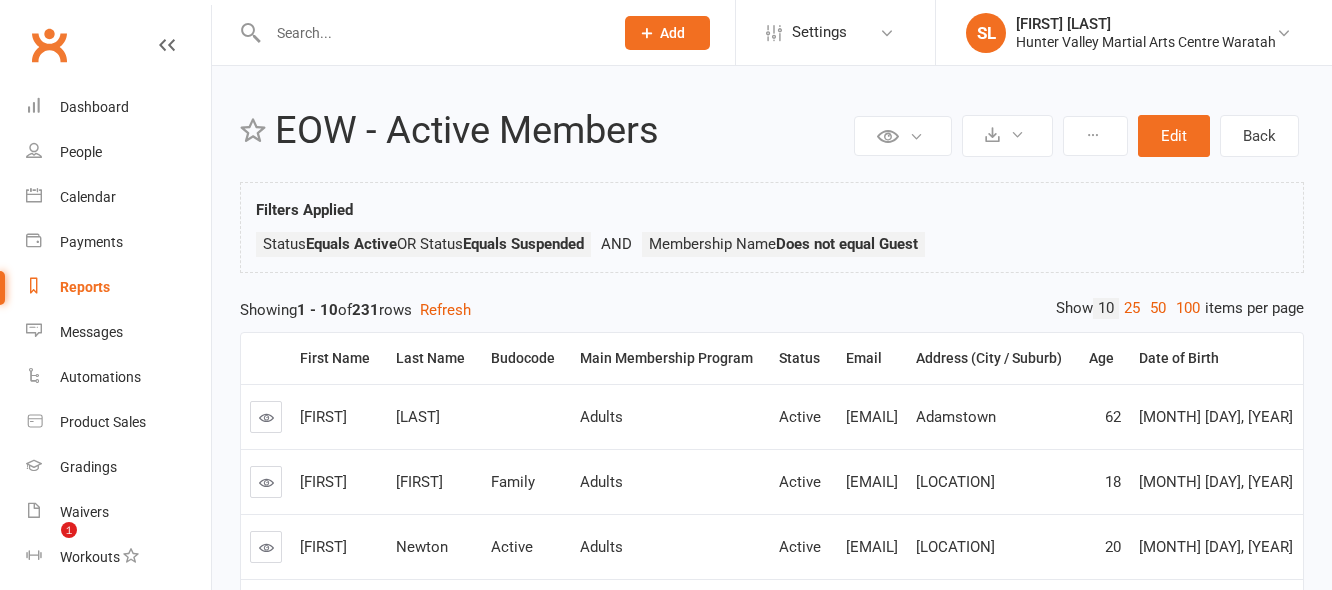 scroll, scrollTop: 0, scrollLeft: 0, axis: both 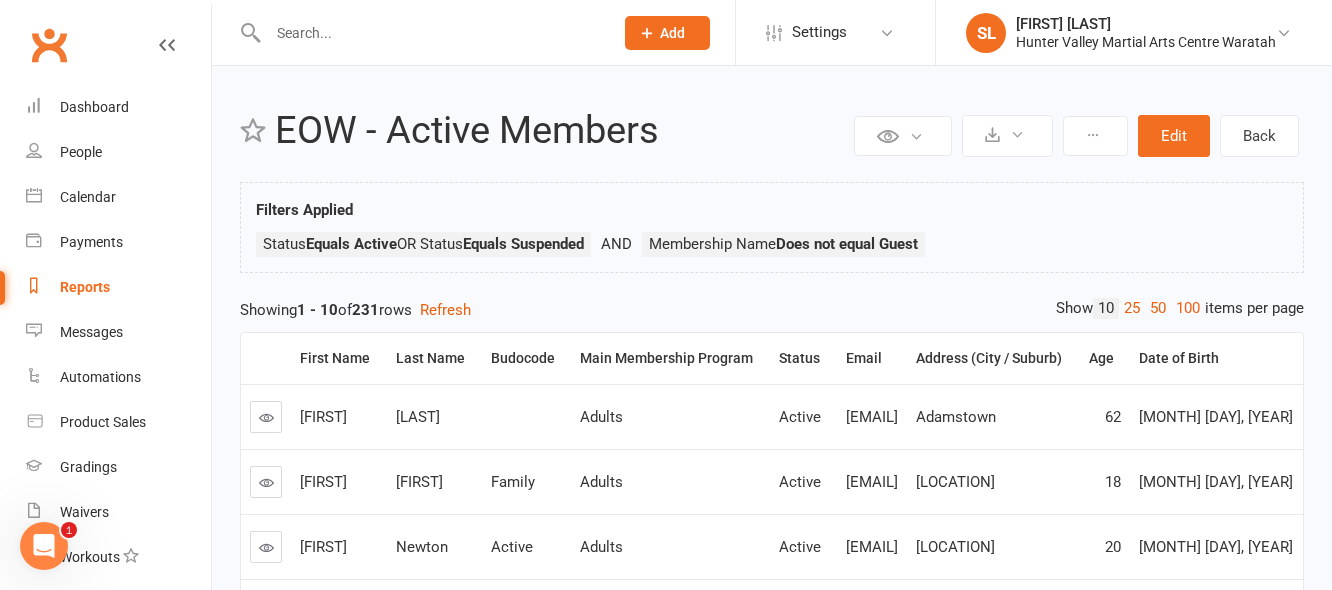 click at bounding box center (430, 33) 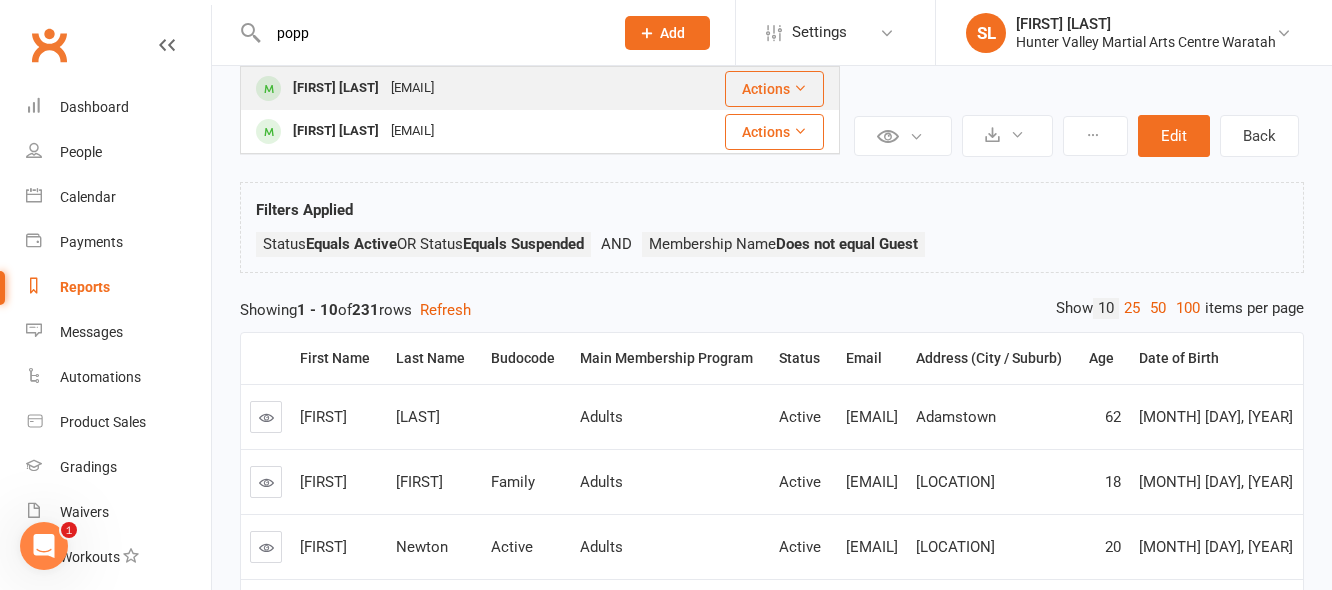 type on "popp" 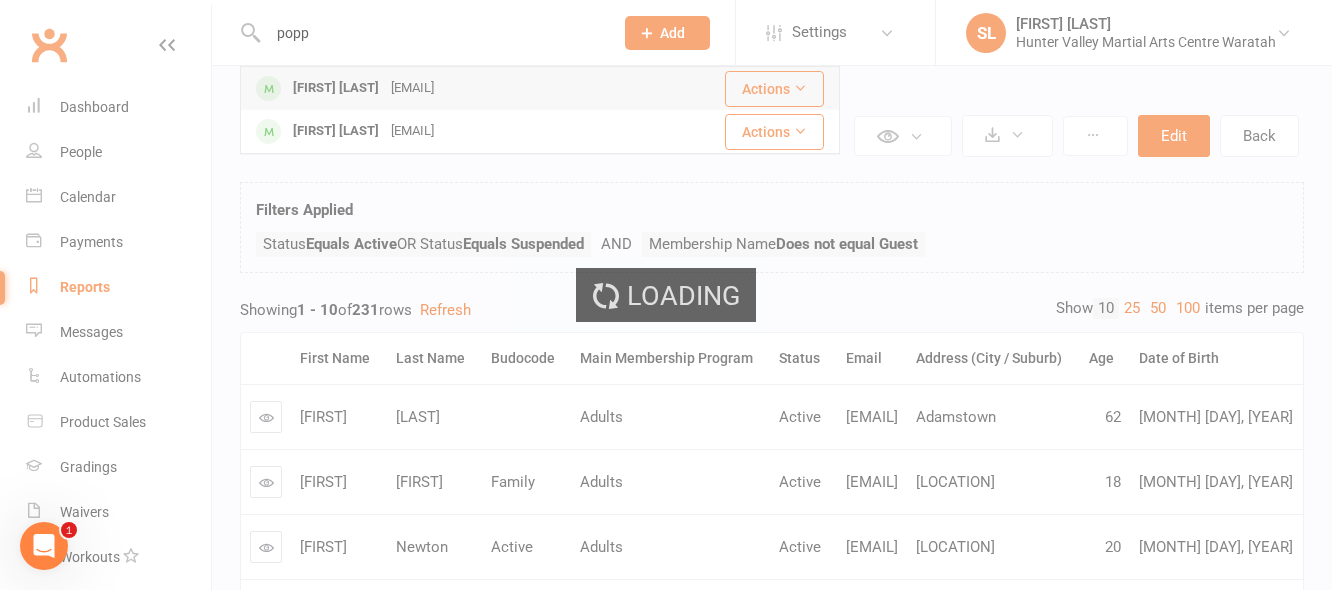 type 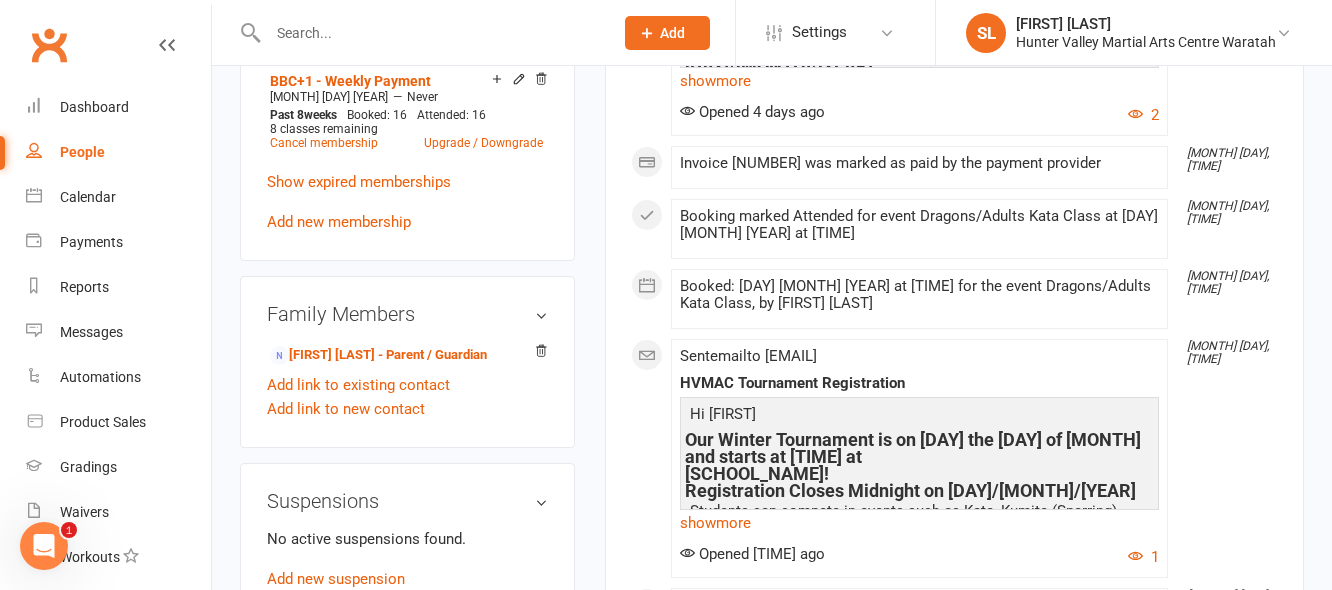 scroll, scrollTop: 1100, scrollLeft: 0, axis: vertical 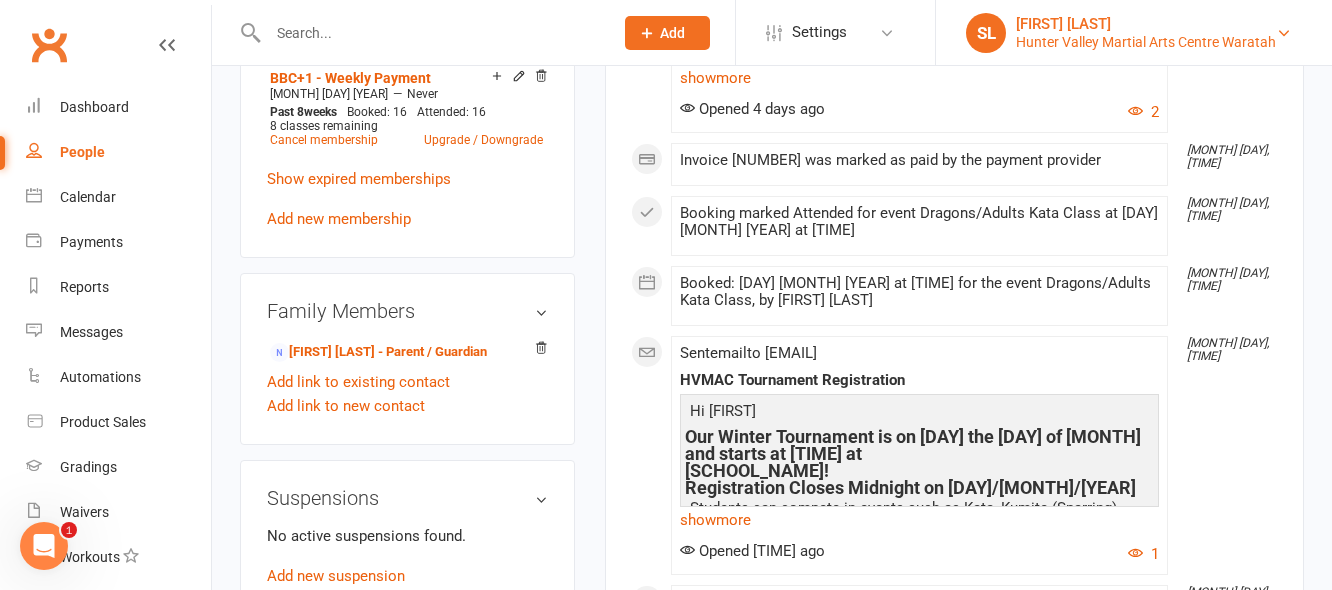 click on "Hunter Valley Martial Arts Centre Waratah" at bounding box center (1146, 42) 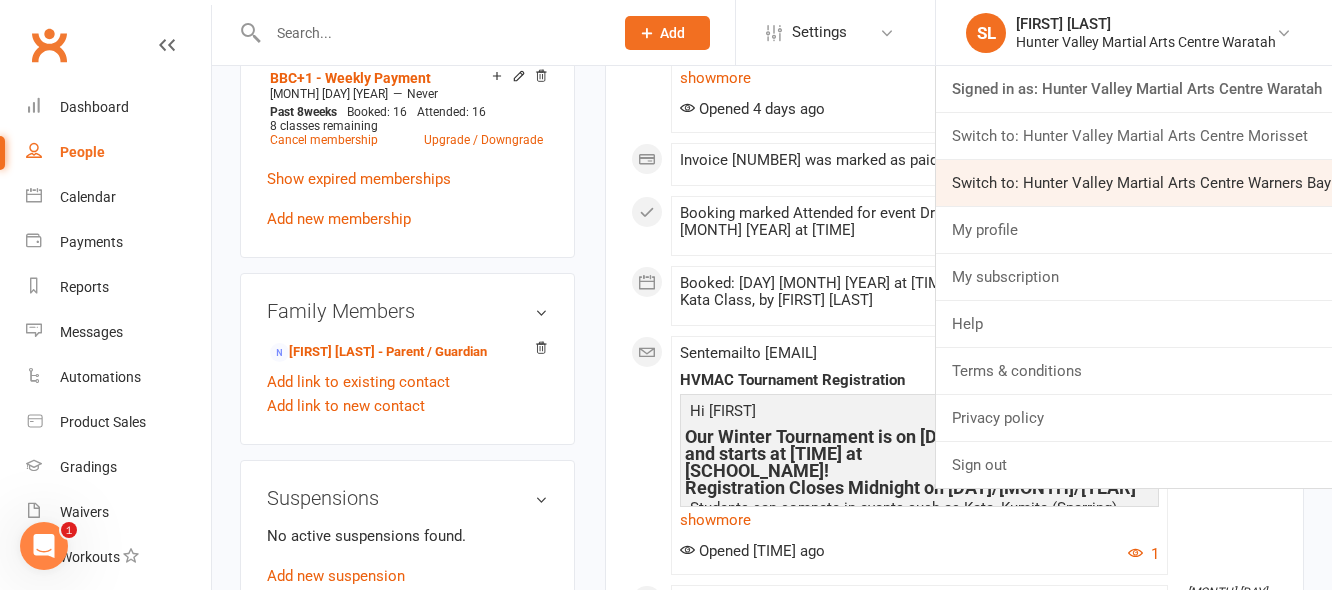 click on "Switch to: Hunter Valley Martial Arts Centre Warners Bay" at bounding box center [1134, 183] 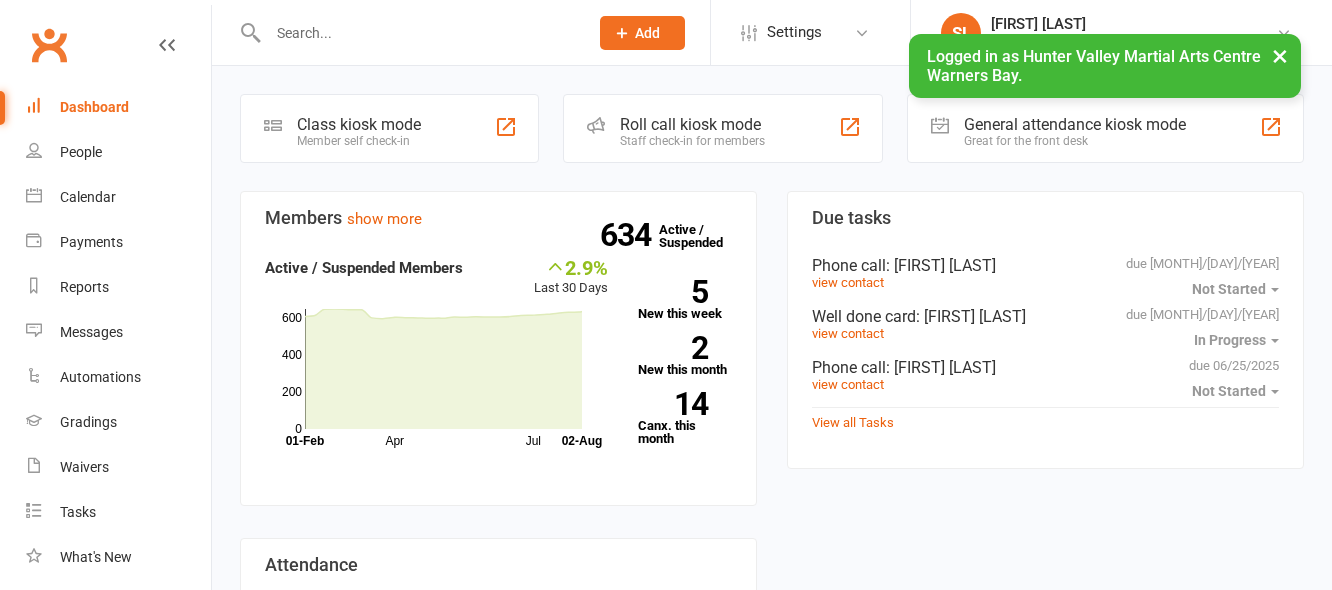 scroll, scrollTop: 0, scrollLeft: 0, axis: both 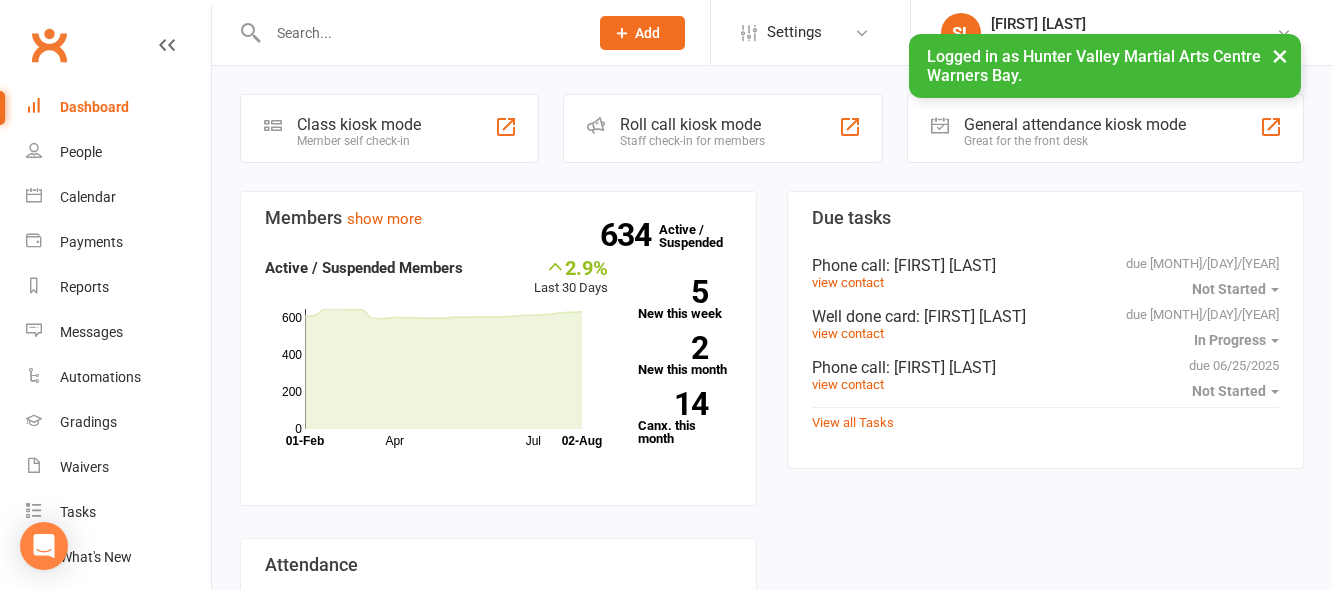click at bounding box center (418, 33) 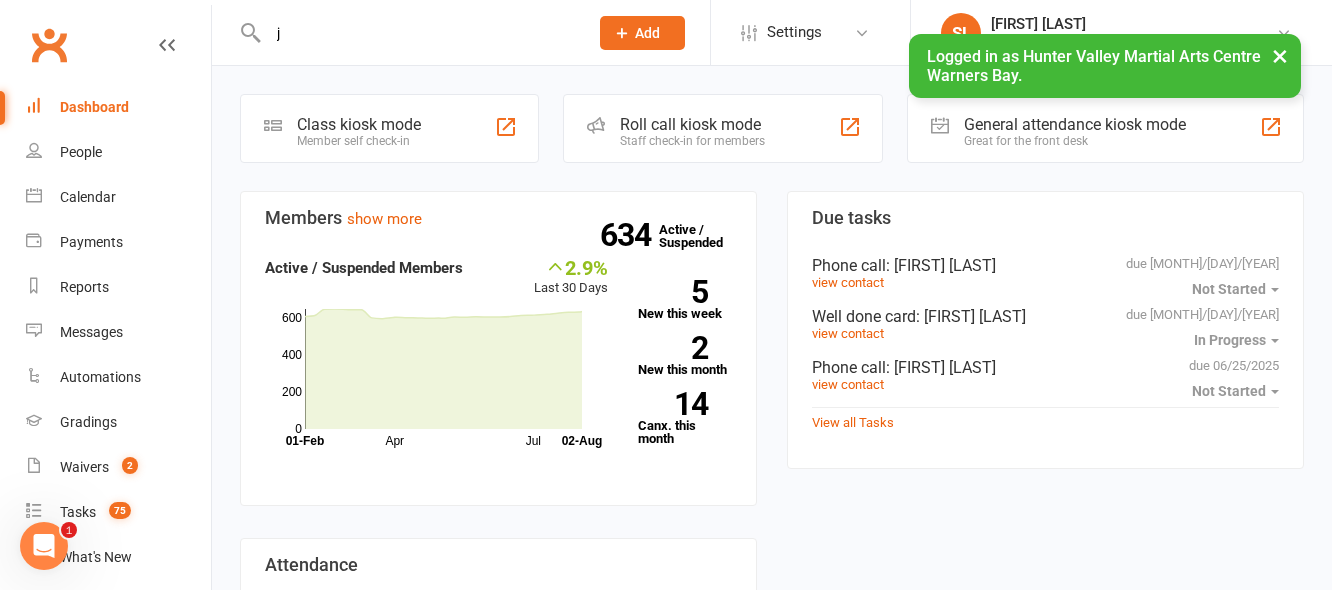 scroll, scrollTop: 0, scrollLeft: 0, axis: both 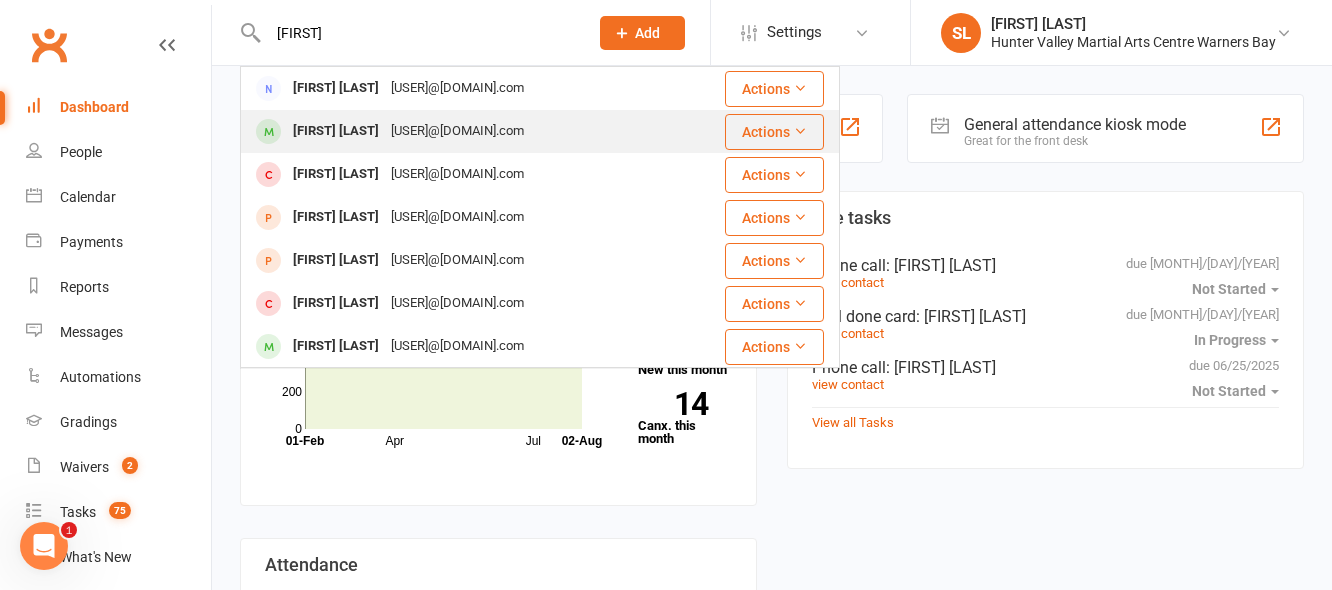 type on "john" 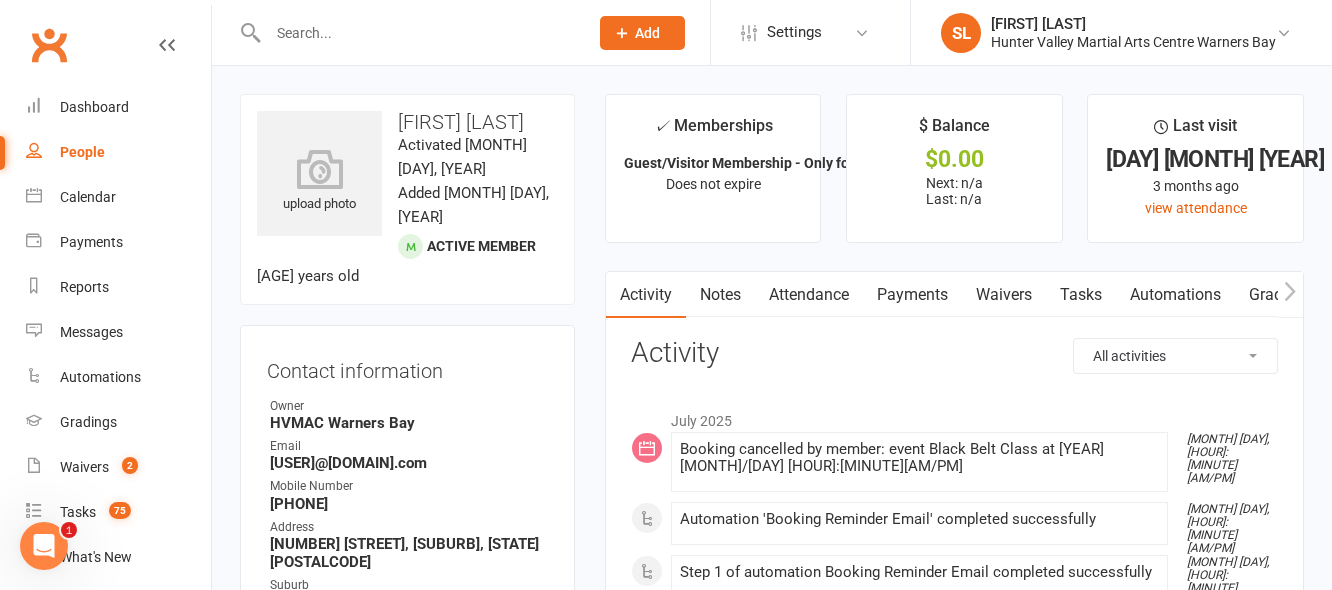 click on "Attendance" at bounding box center [809, 295] 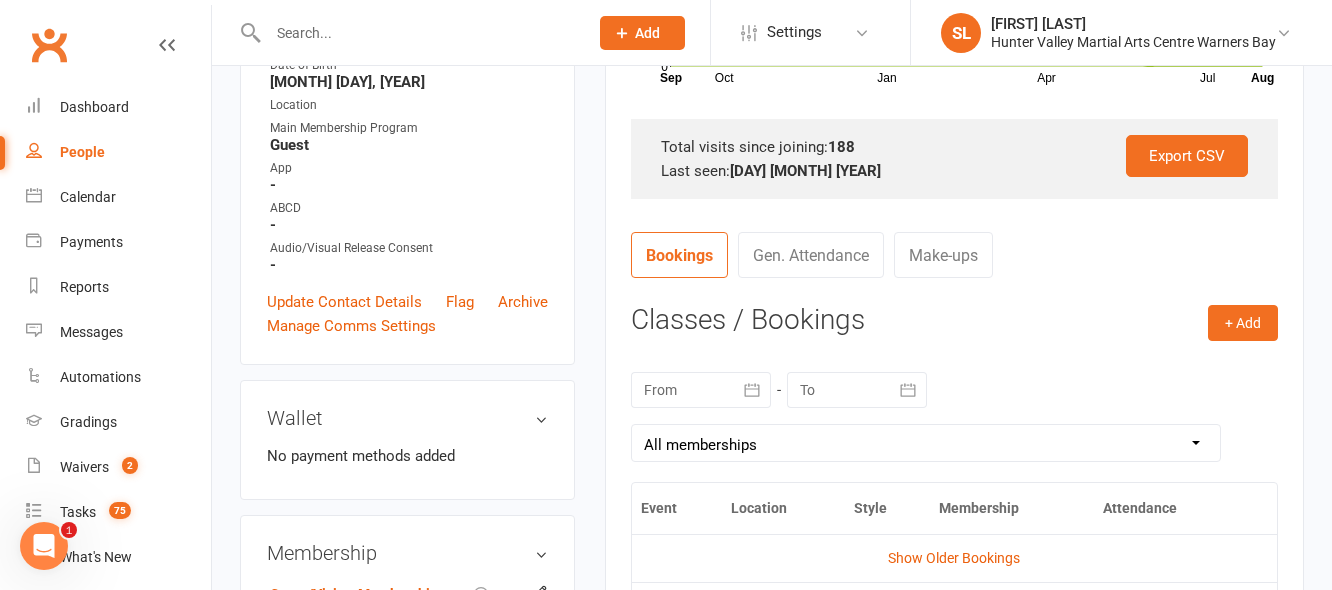 scroll, scrollTop: 800, scrollLeft: 0, axis: vertical 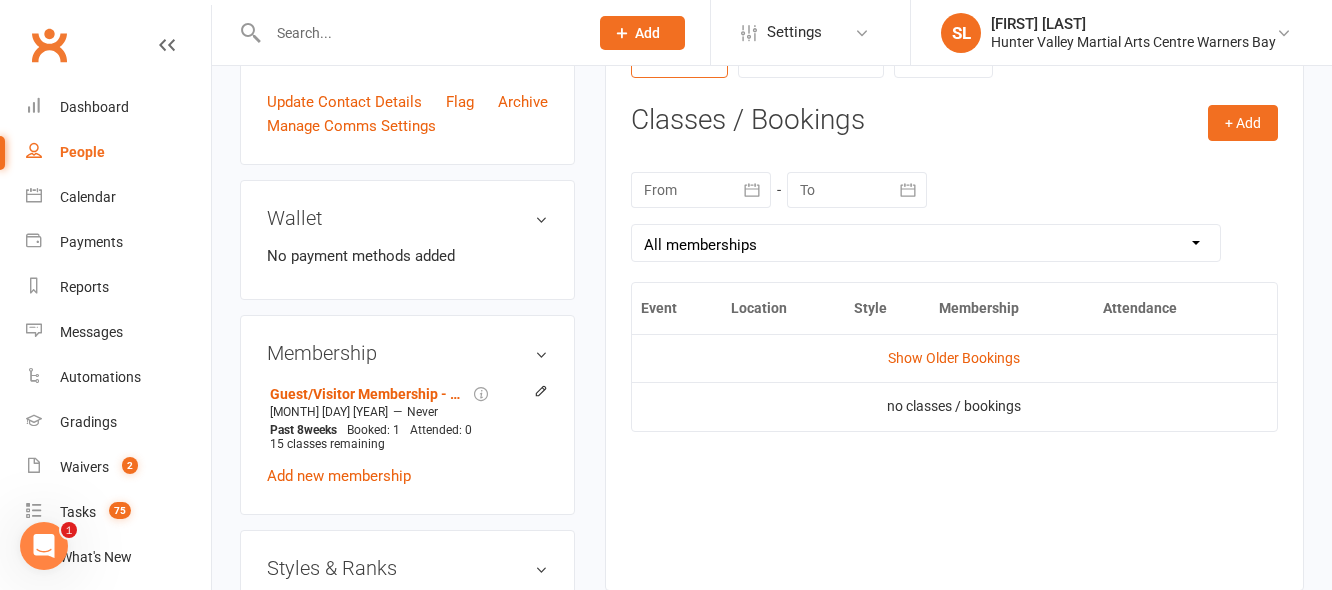 click 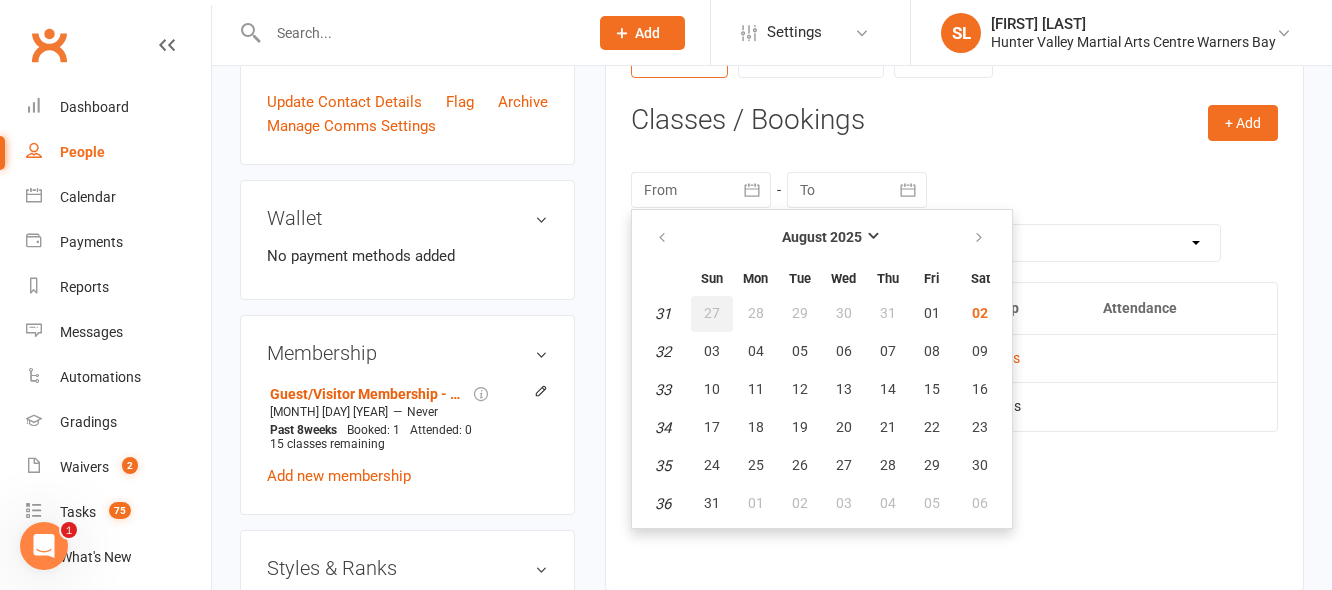 click on "27" at bounding box center (712, 313) 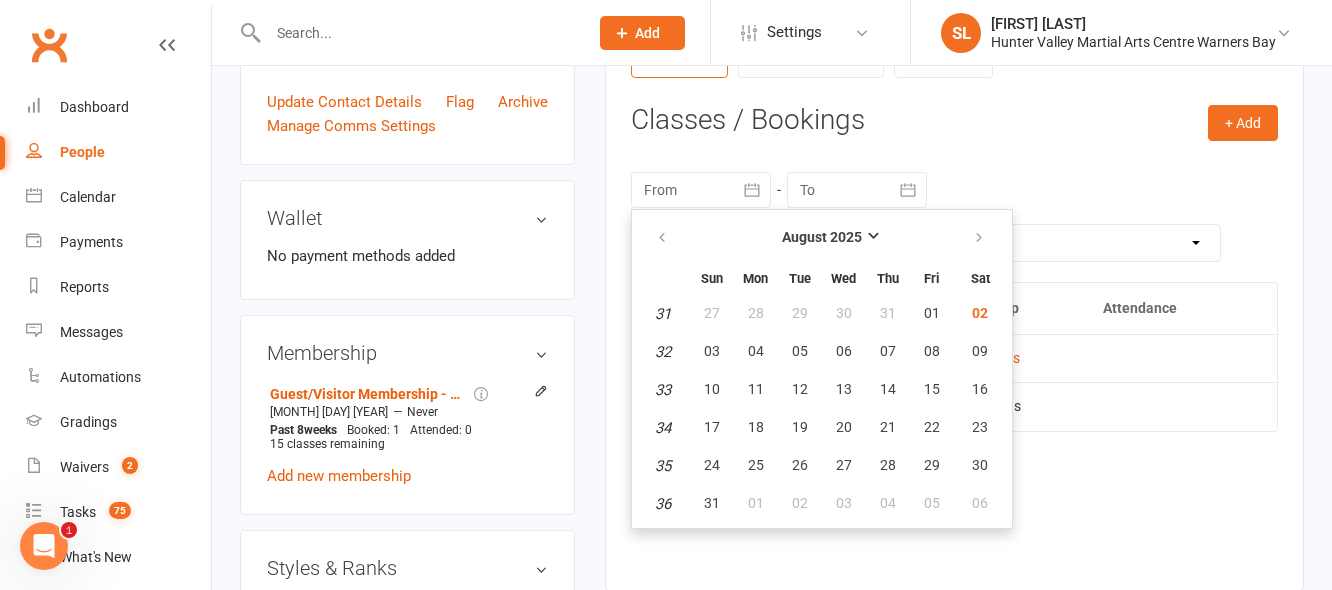 type on "[DAY] [MONTH] [YEAR]" 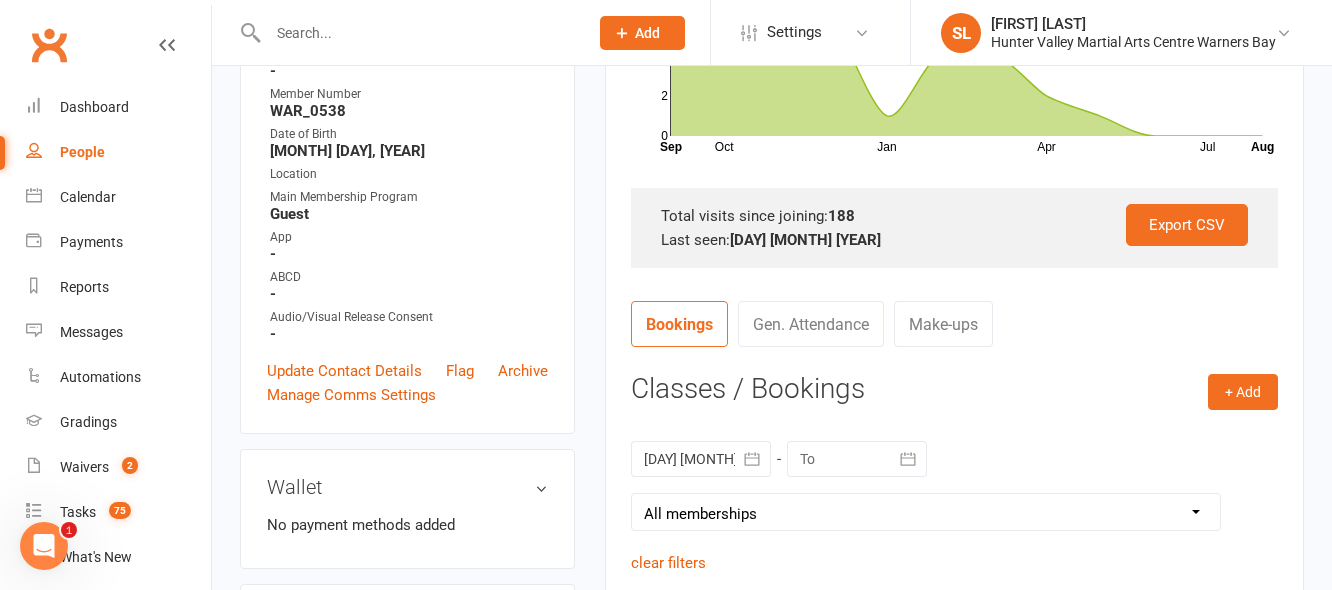 scroll, scrollTop: 500, scrollLeft: 0, axis: vertical 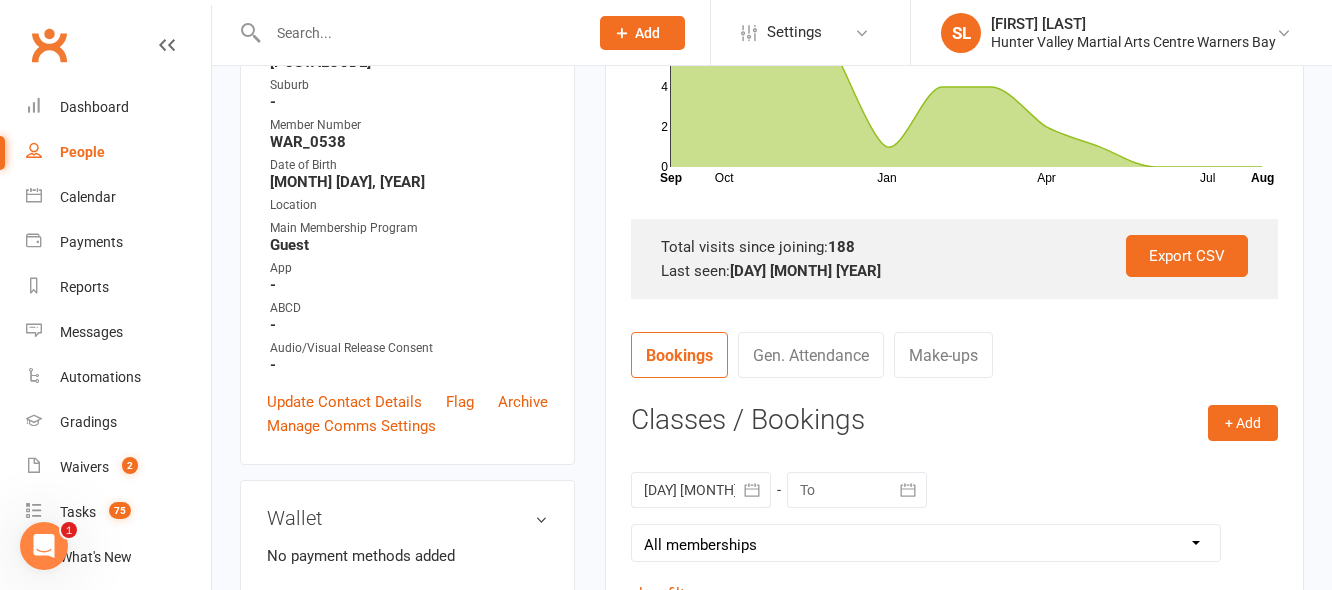 click at bounding box center [418, 33] 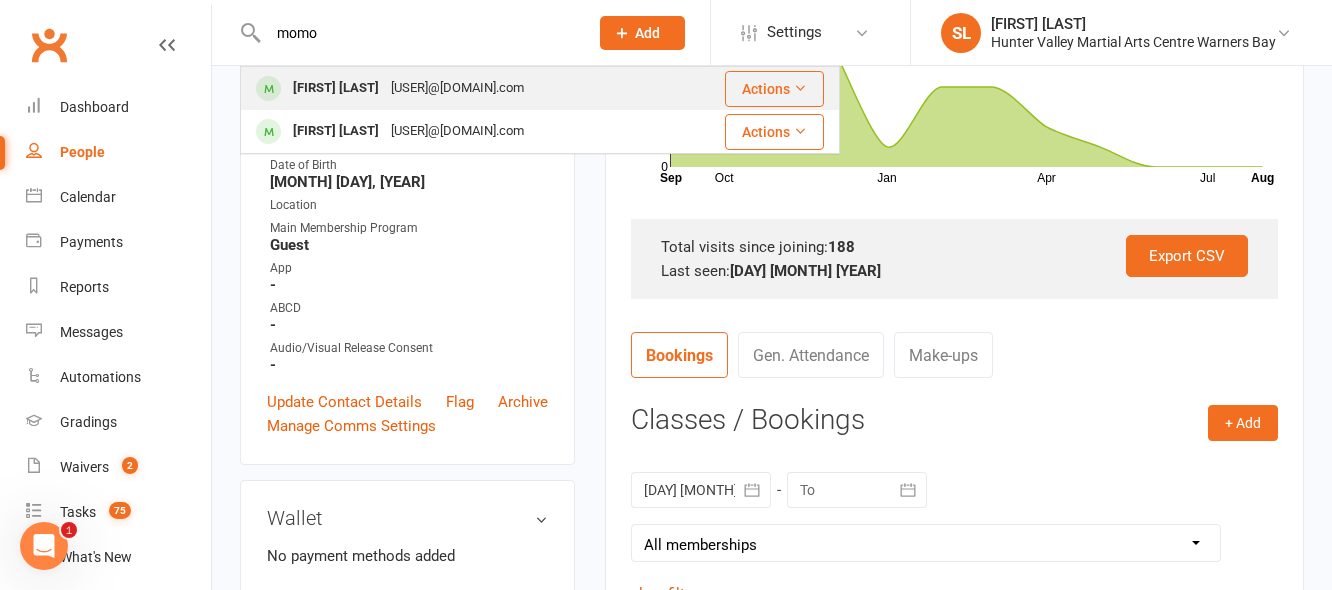 type on "momo" 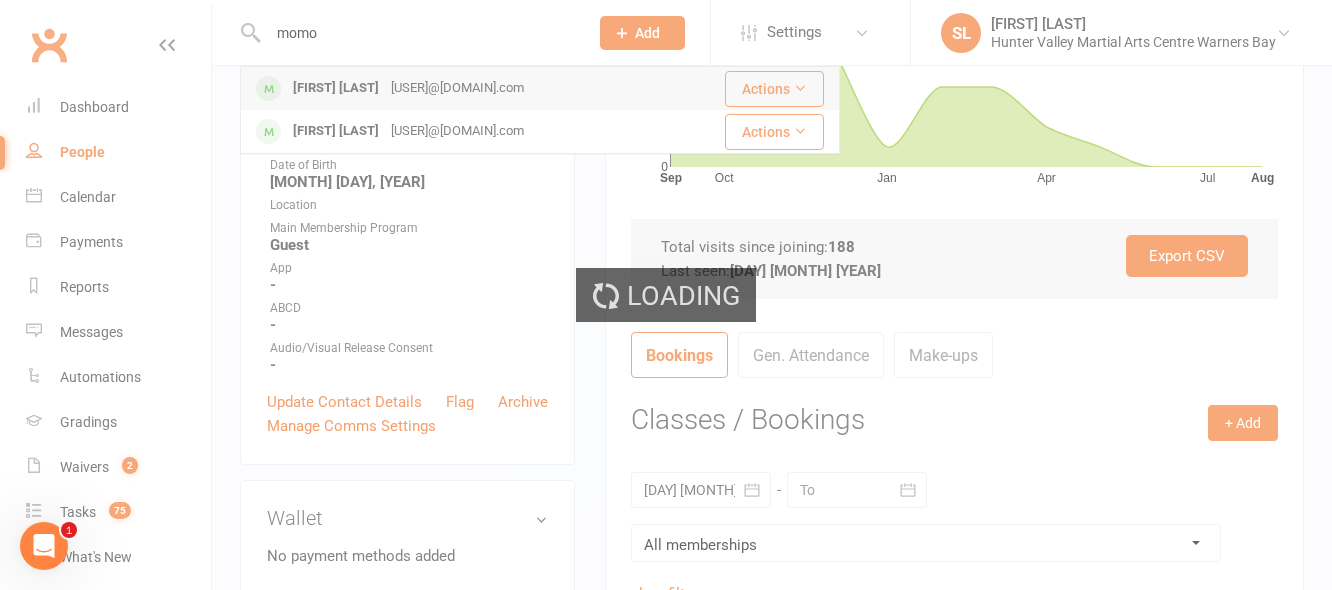 type 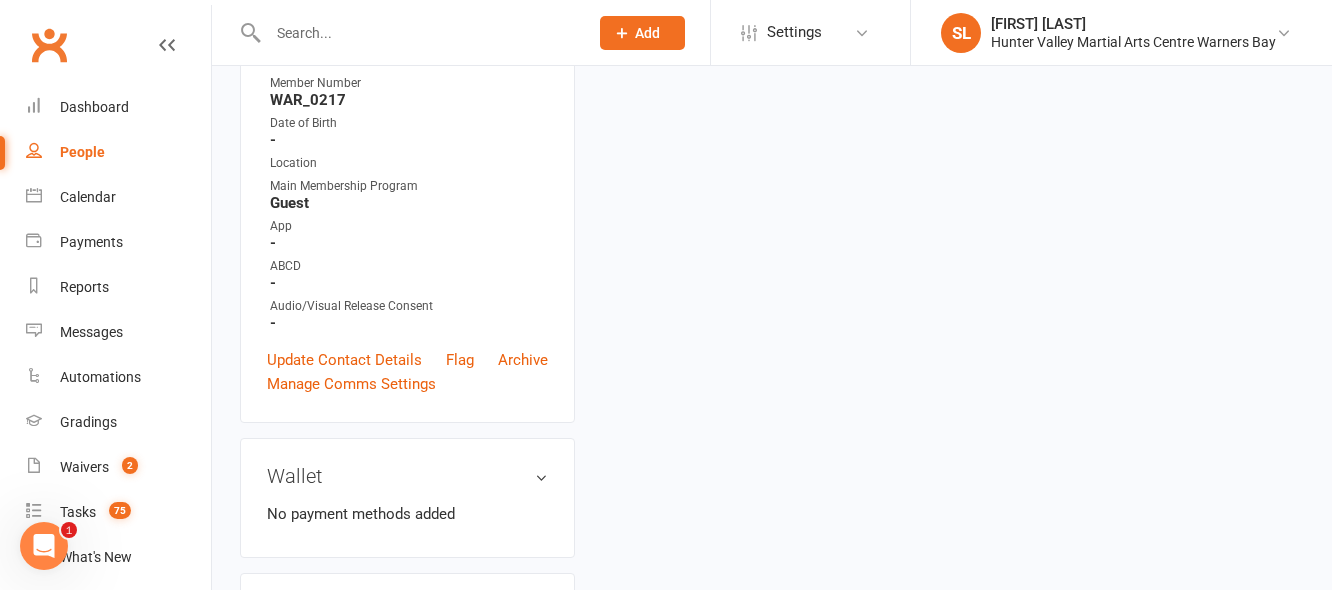 scroll, scrollTop: 0, scrollLeft: 0, axis: both 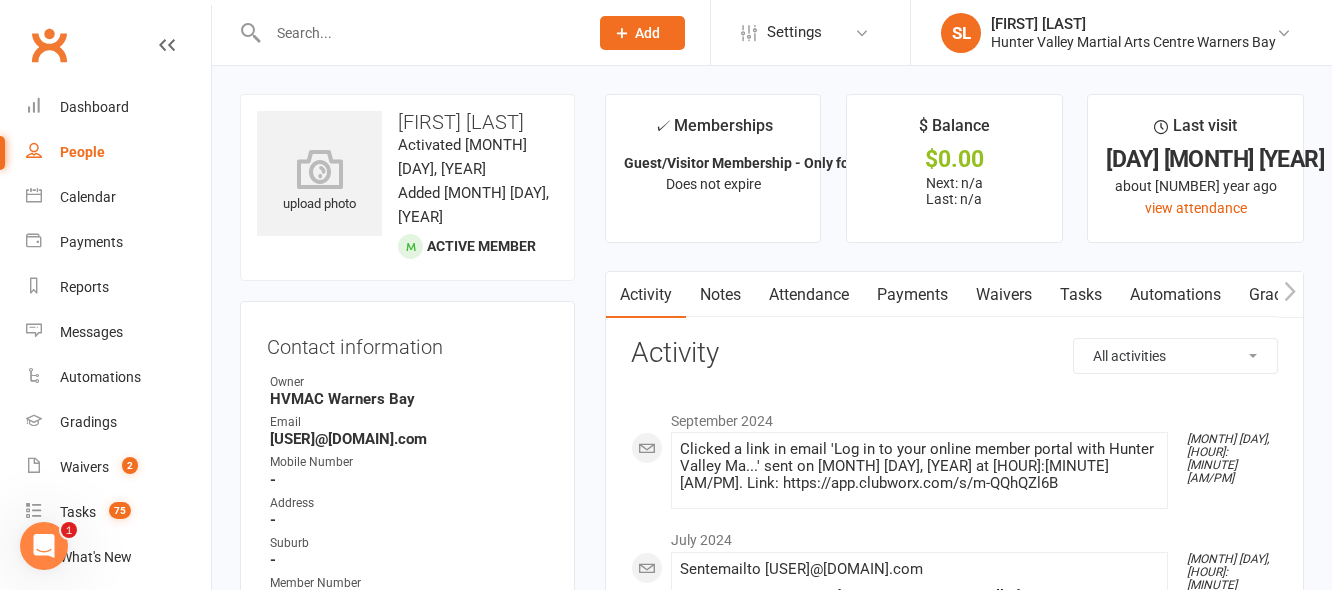 click on "Attendance" at bounding box center (809, 295) 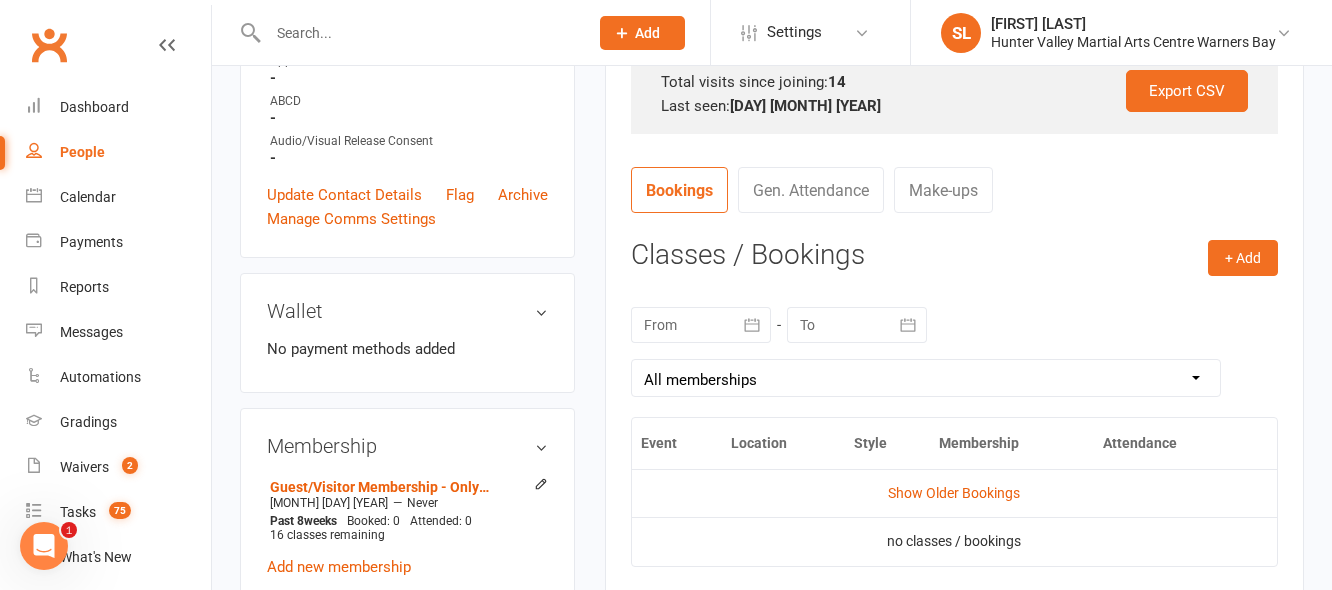 scroll, scrollTop: 700, scrollLeft: 0, axis: vertical 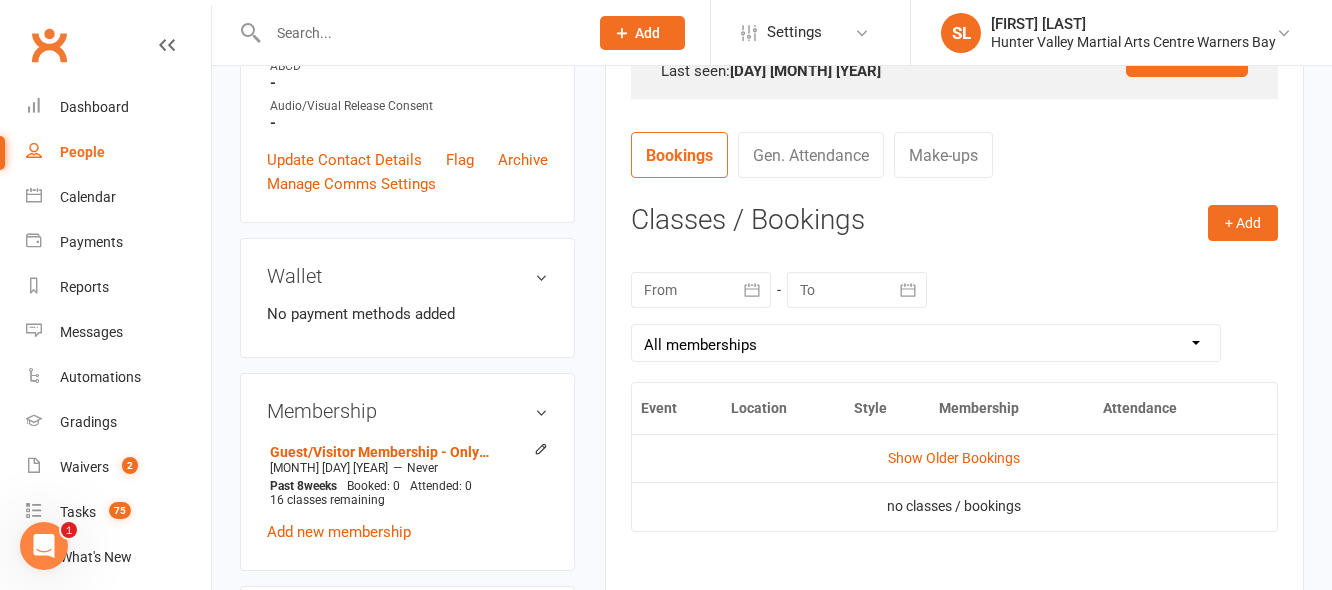 click 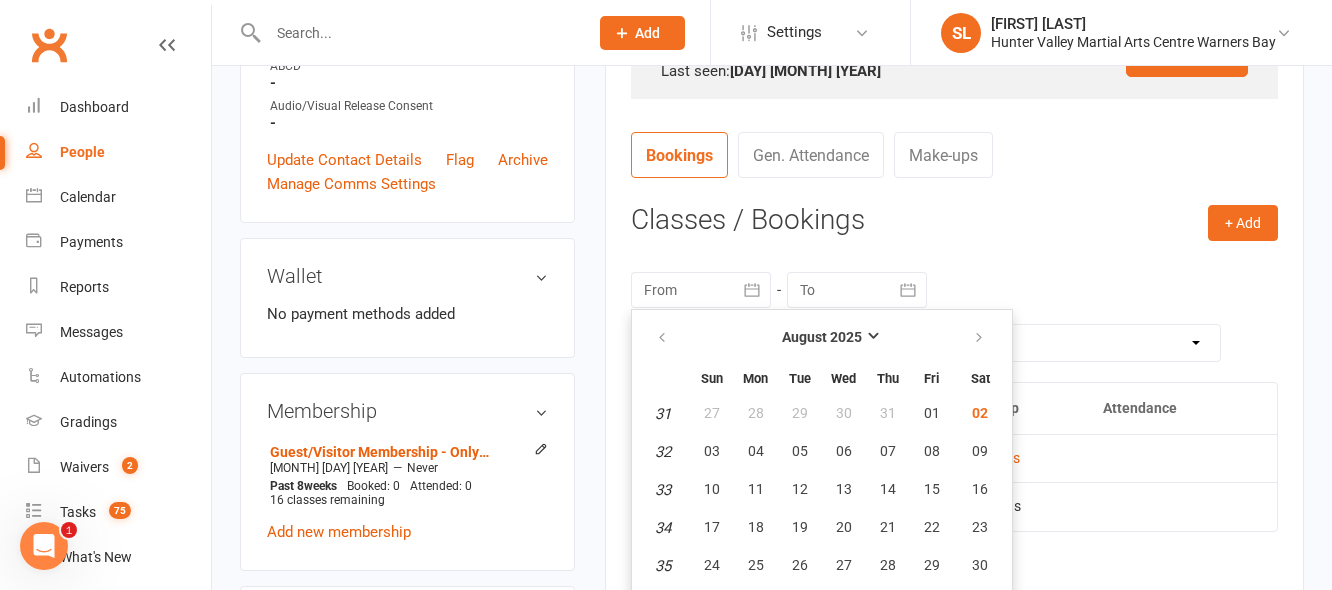 scroll, scrollTop: 734, scrollLeft: 0, axis: vertical 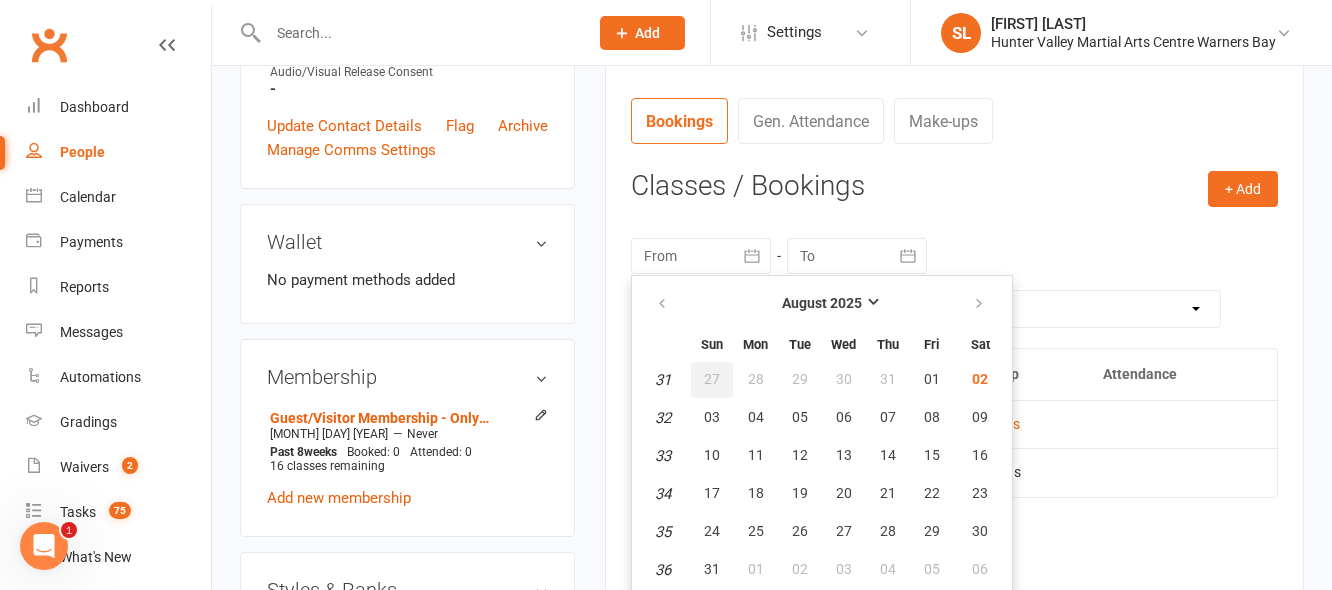click on "27" at bounding box center (712, 379) 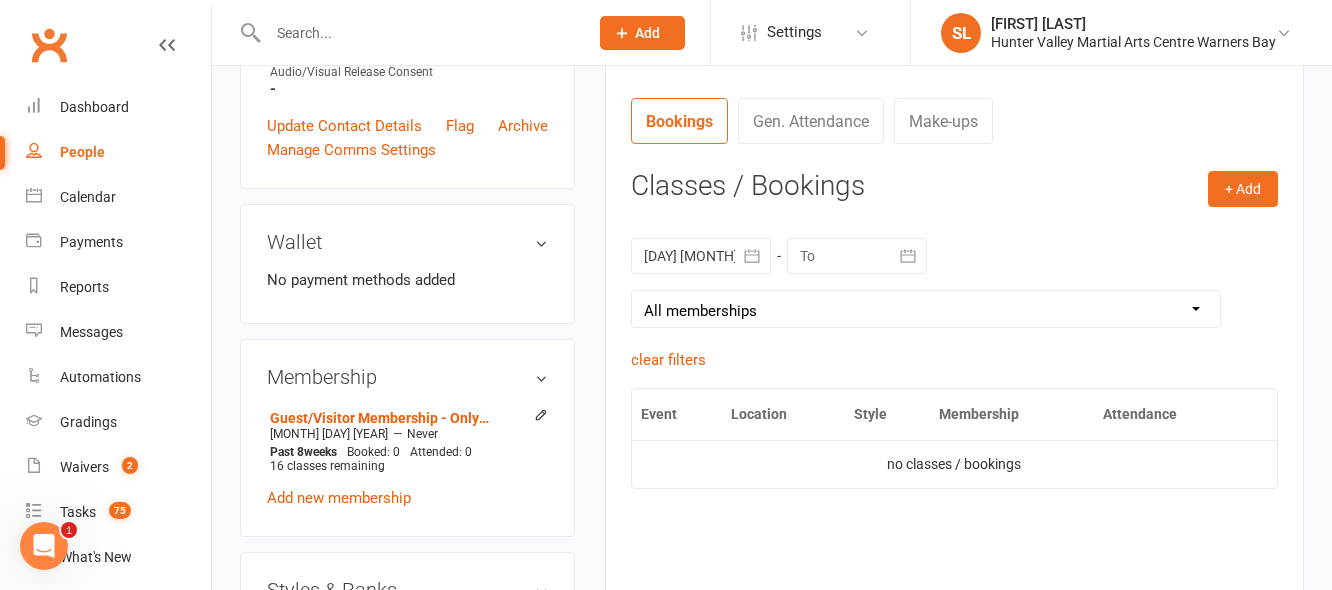 click at bounding box center [418, 33] 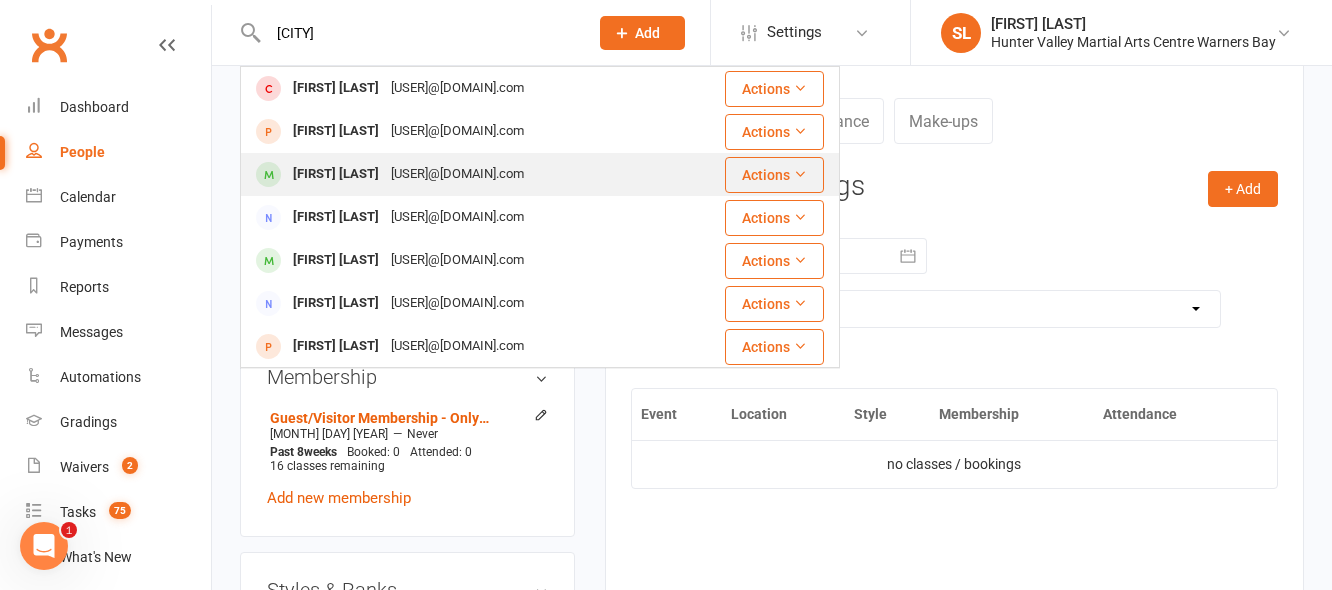 type on "charlotte" 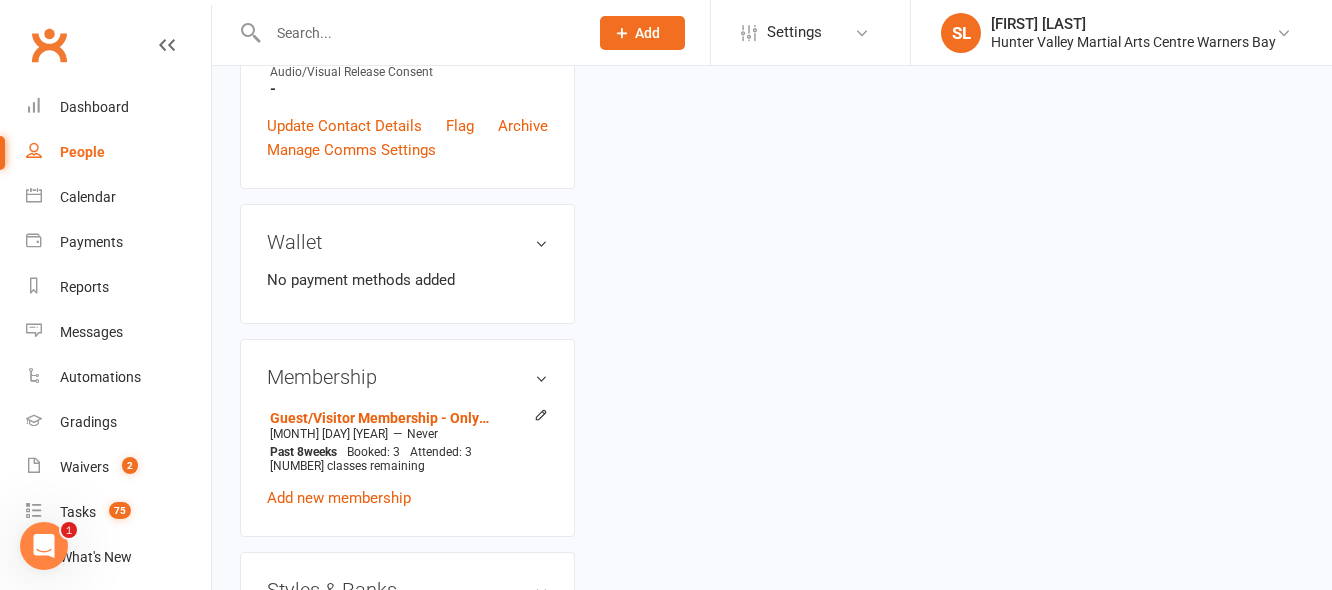scroll, scrollTop: 0, scrollLeft: 0, axis: both 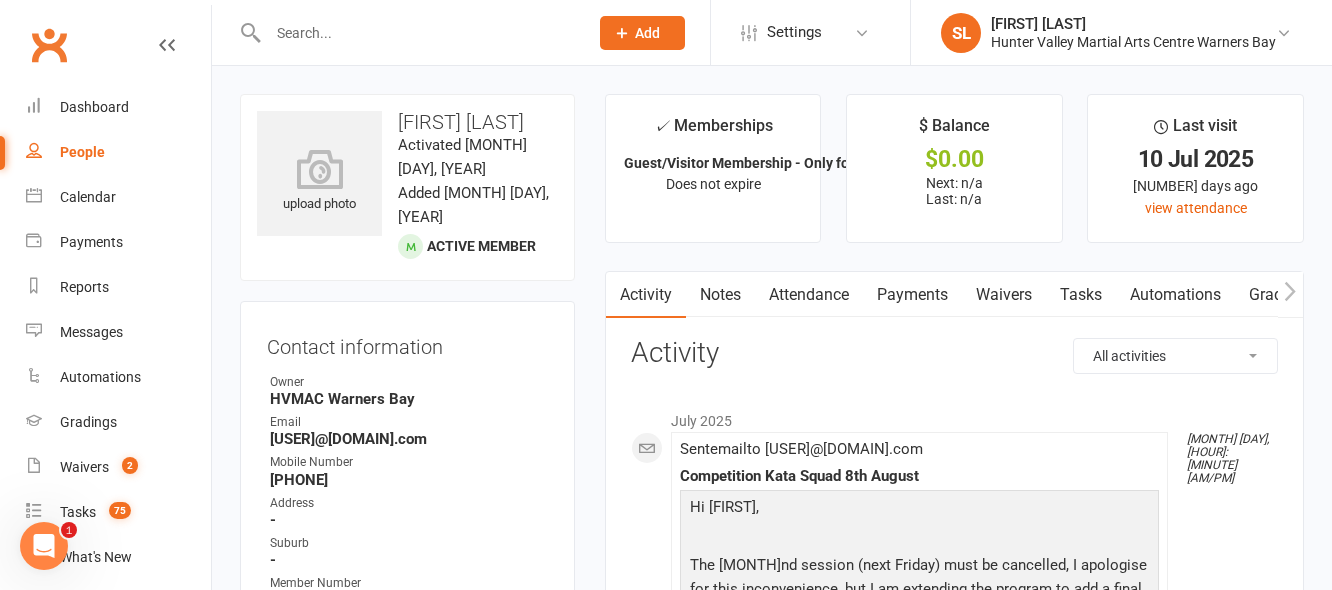 click on "Attendance" at bounding box center (809, 295) 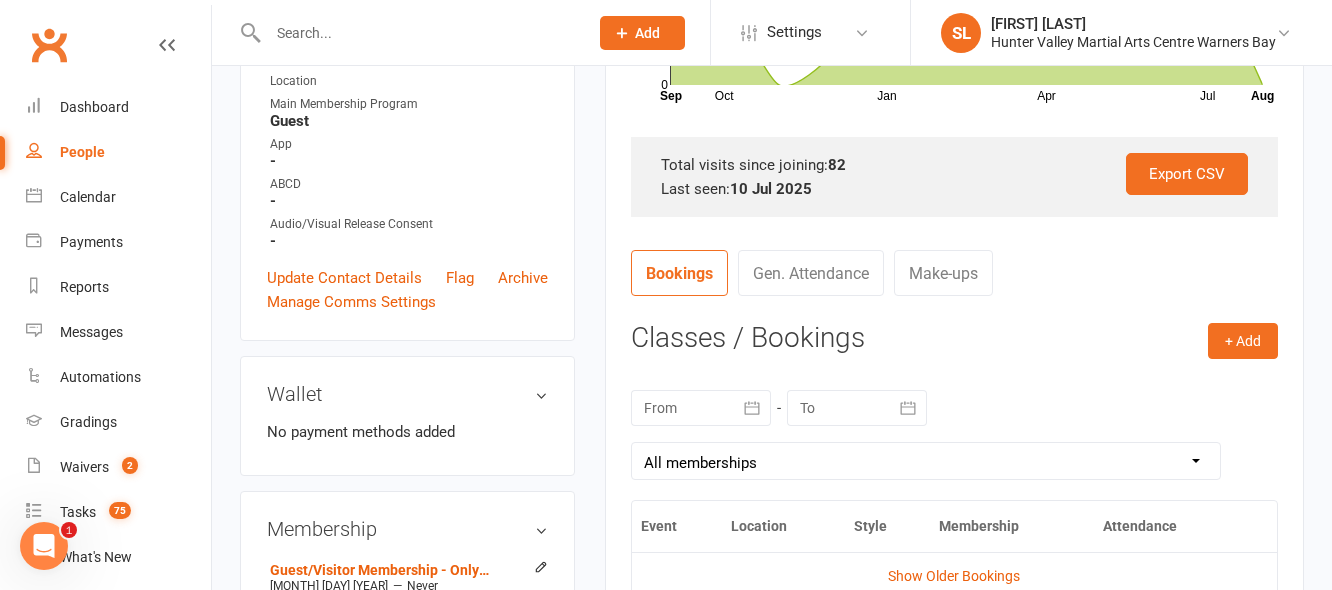 scroll, scrollTop: 700, scrollLeft: 0, axis: vertical 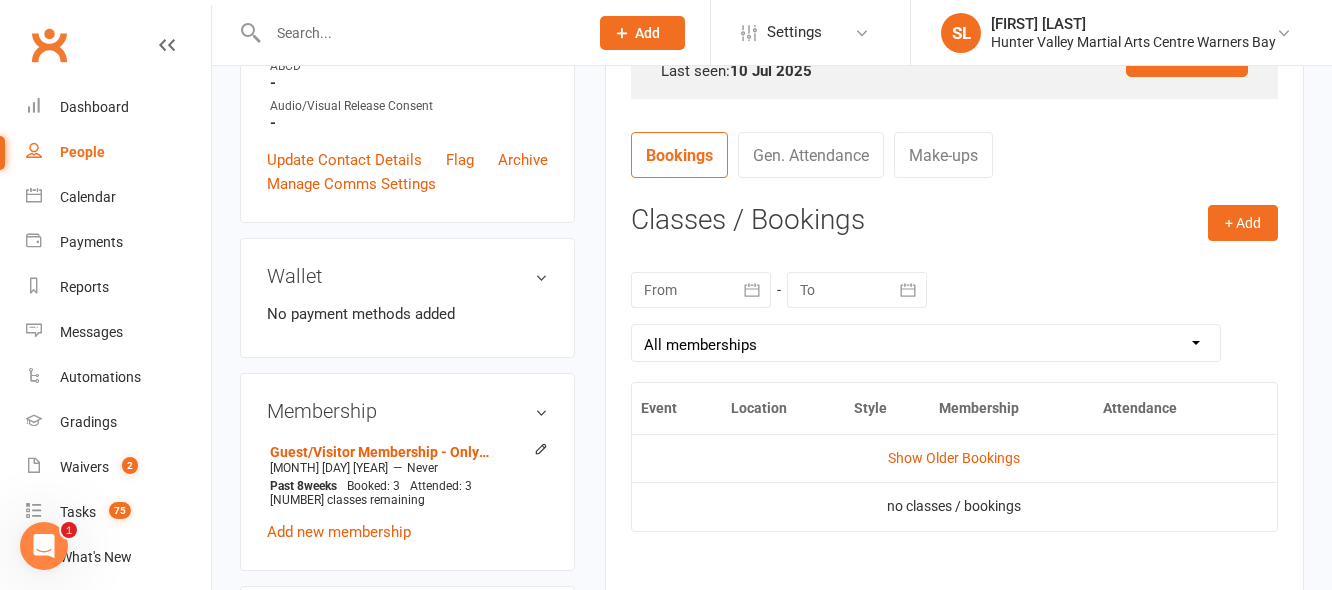 click 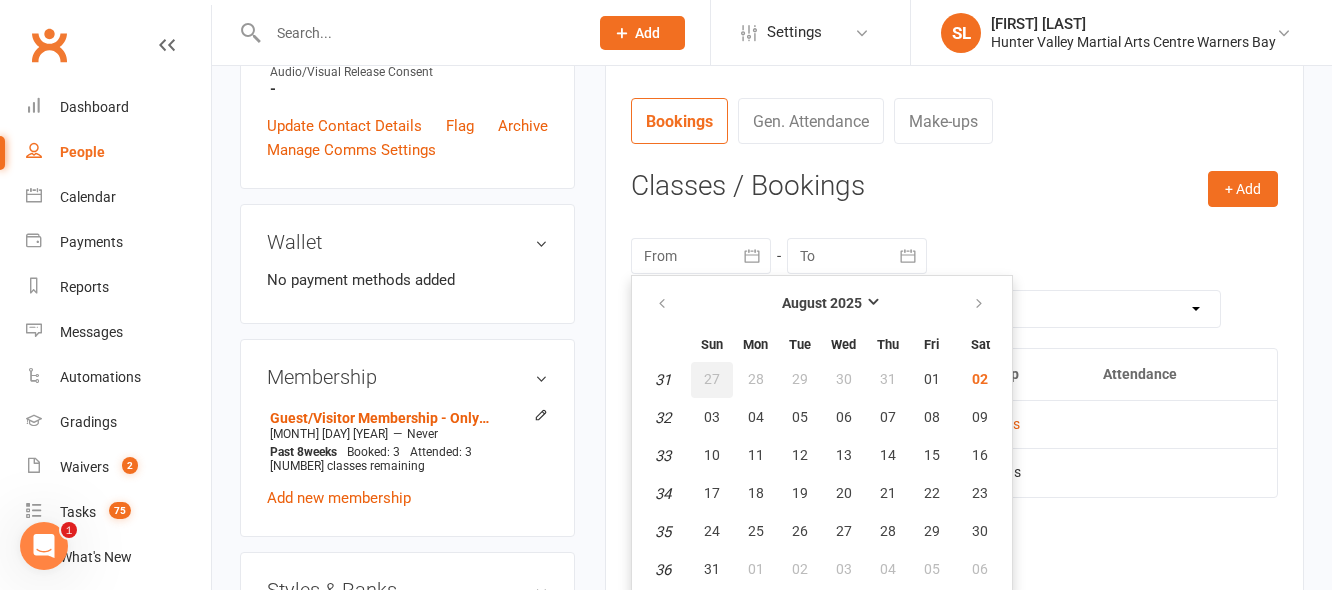 click on "27" at bounding box center (712, 379) 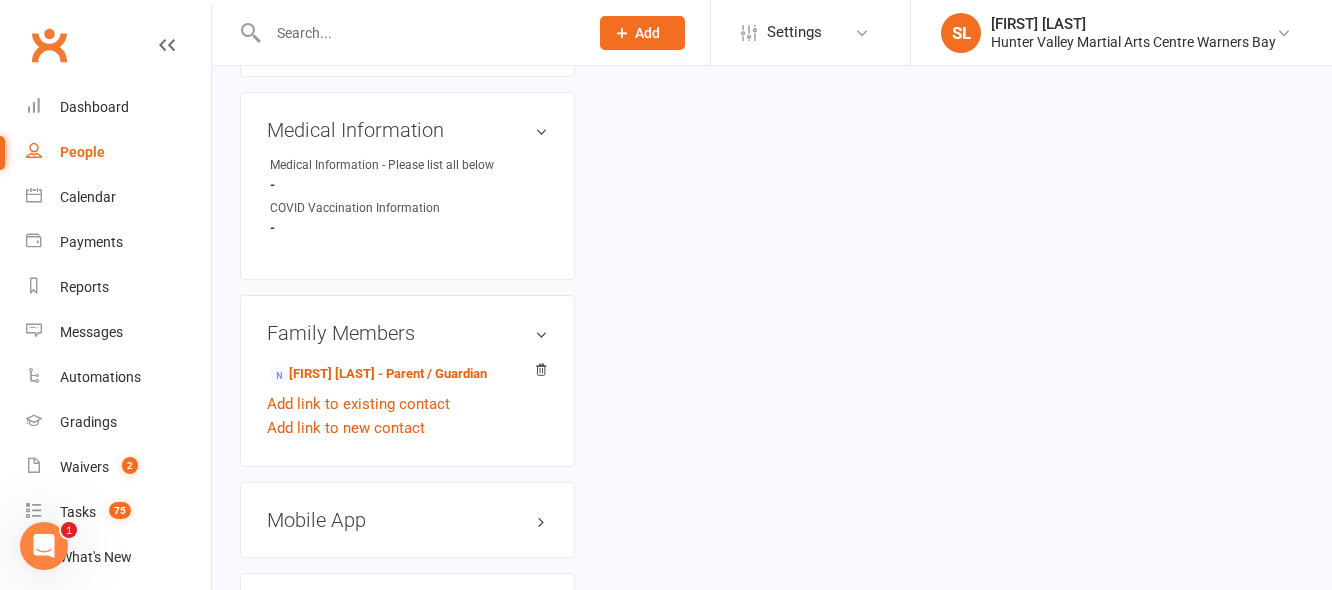 scroll, scrollTop: 1534, scrollLeft: 0, axis: vertical 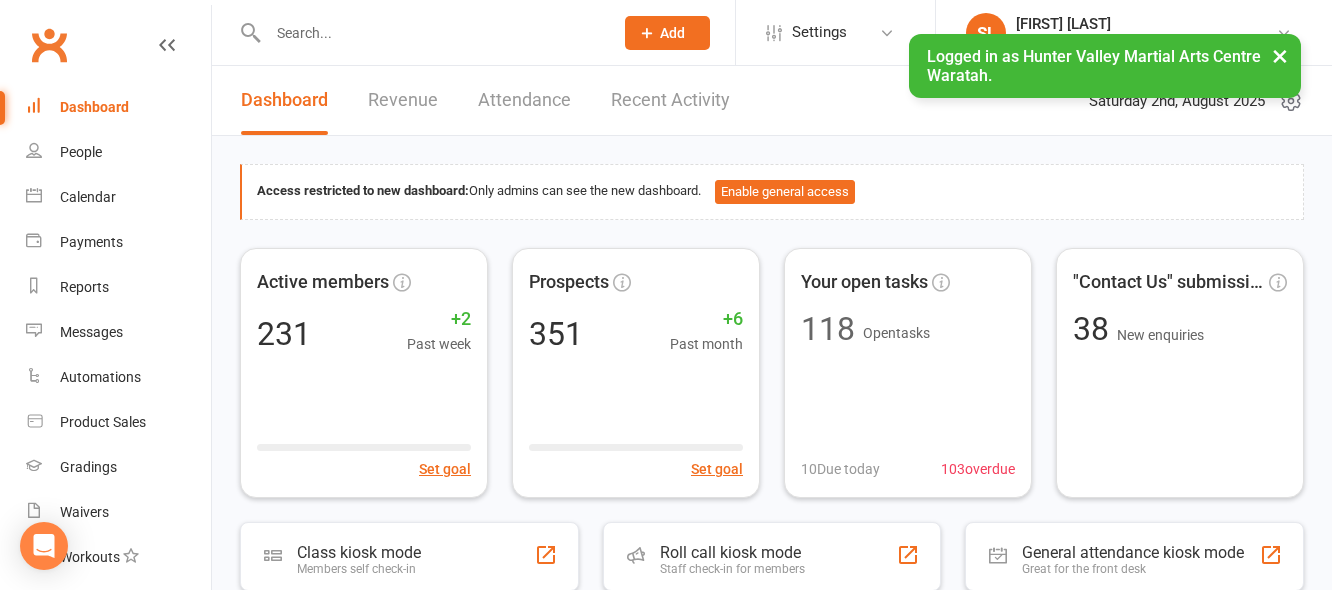 click at bounding box center [430, 33] 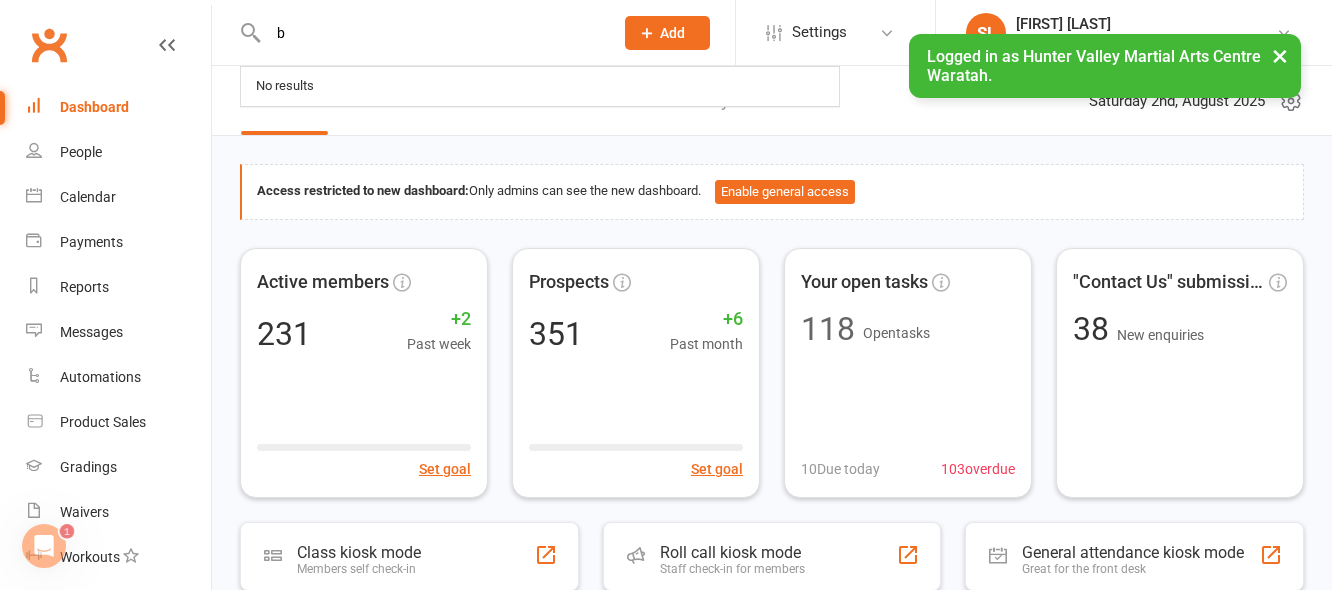 scroll, scrollTop: 0, scrollLeft: 0, axis: both 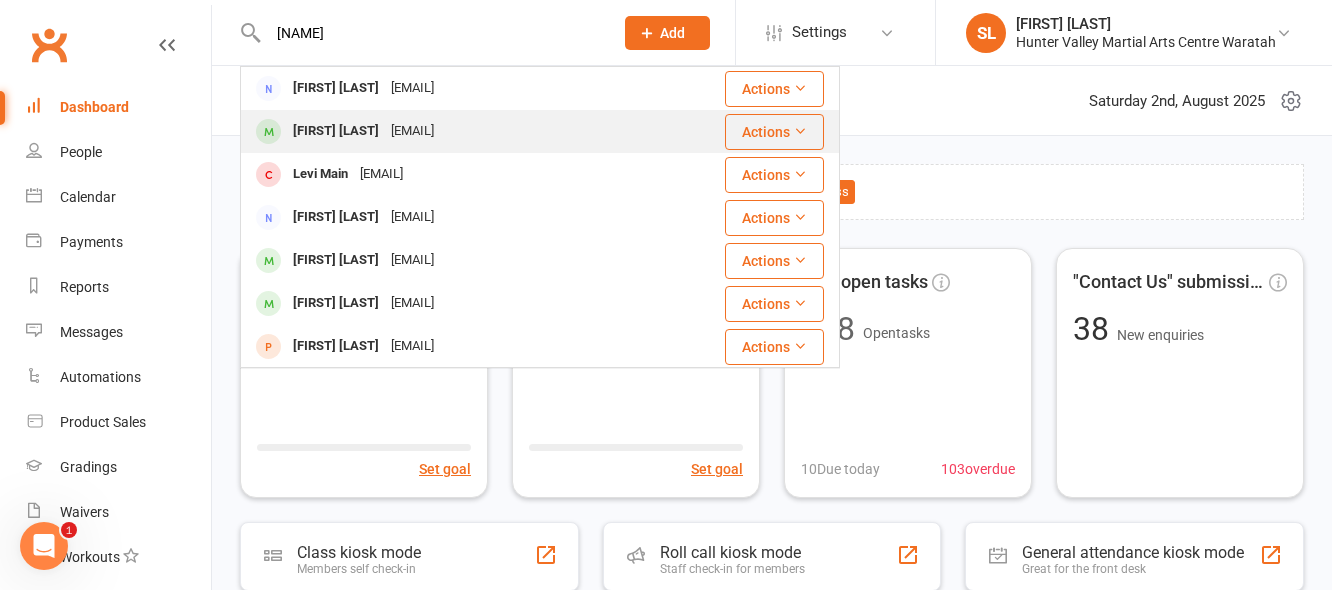 type on "[NAME]" 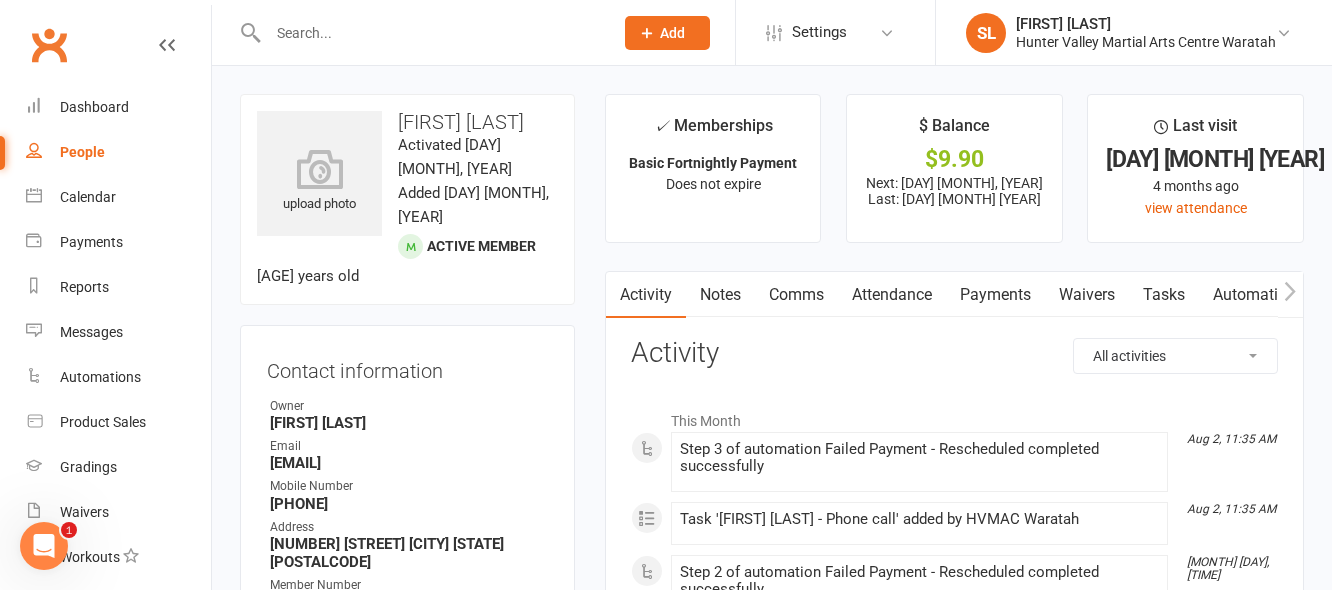 click on "Payments" at bounding box center (995, 295) 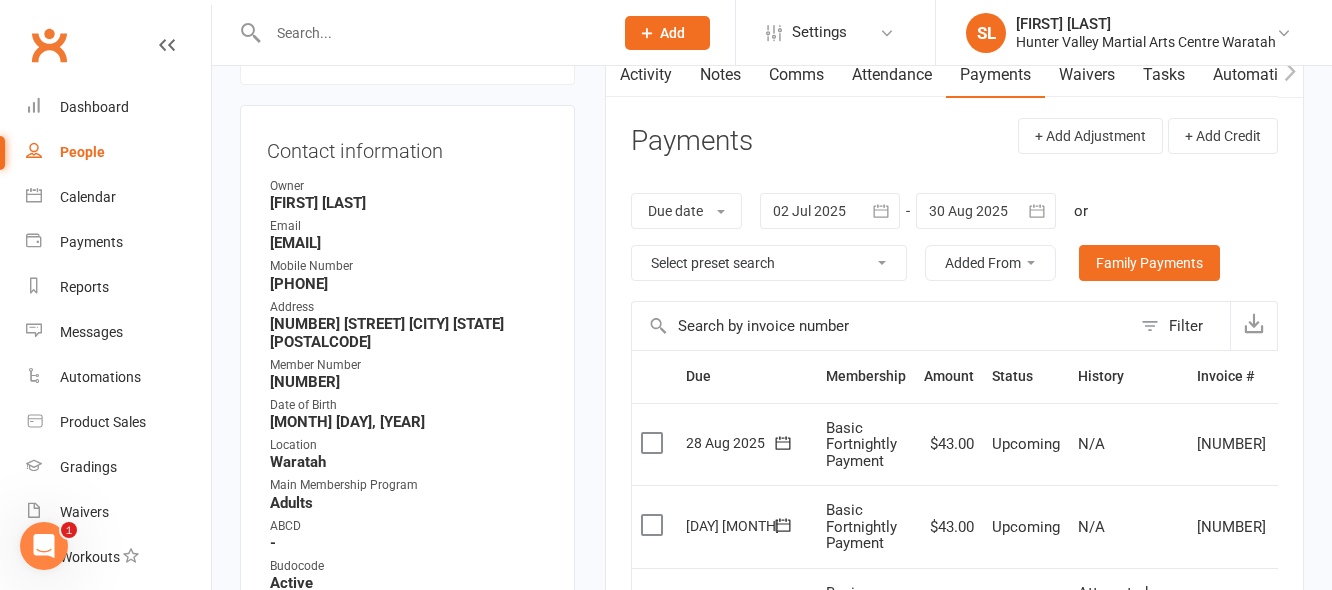 scroll, scrollTop: 300, scrollLeft: 0, axis: vertical 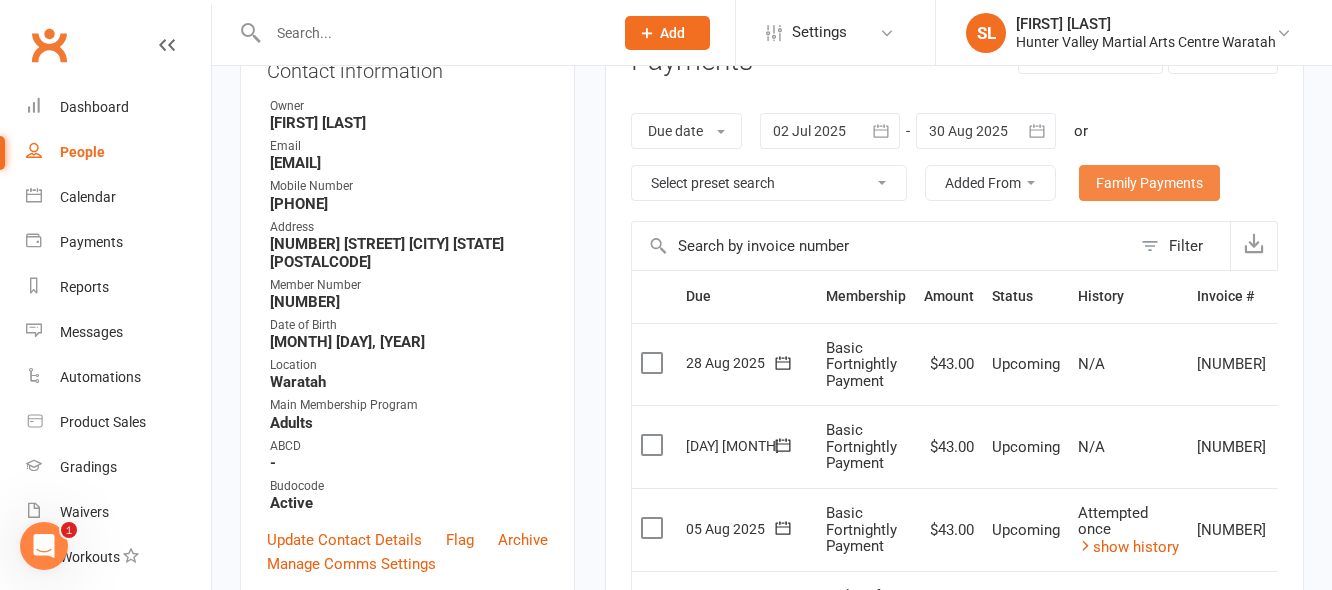click on "Family Payments" at bounding box center [1149, 183] 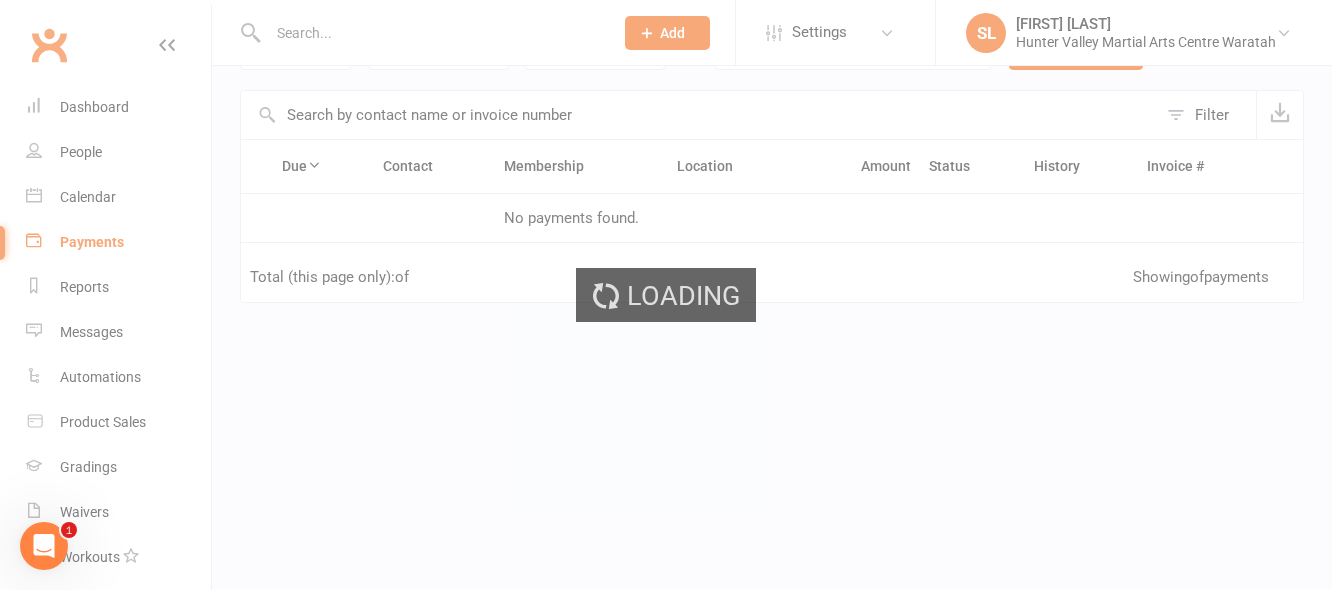scroll, scrollTop: 0, scrollLeft: 0, axis: both 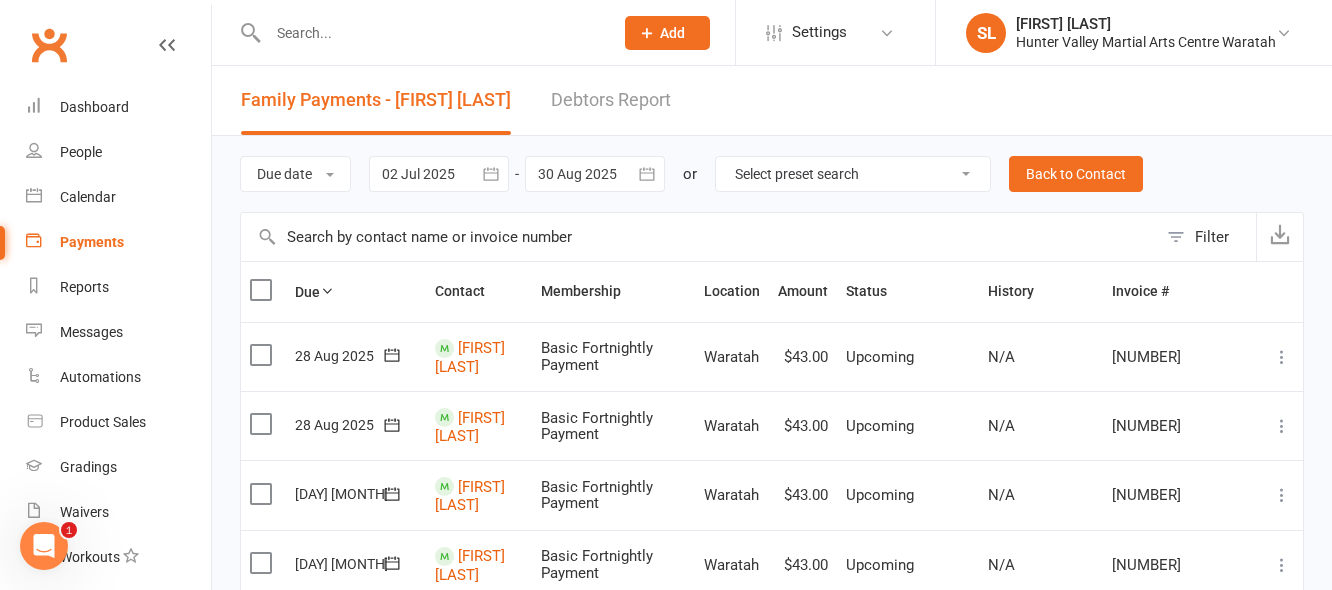 click at bounding box center (439, 174) 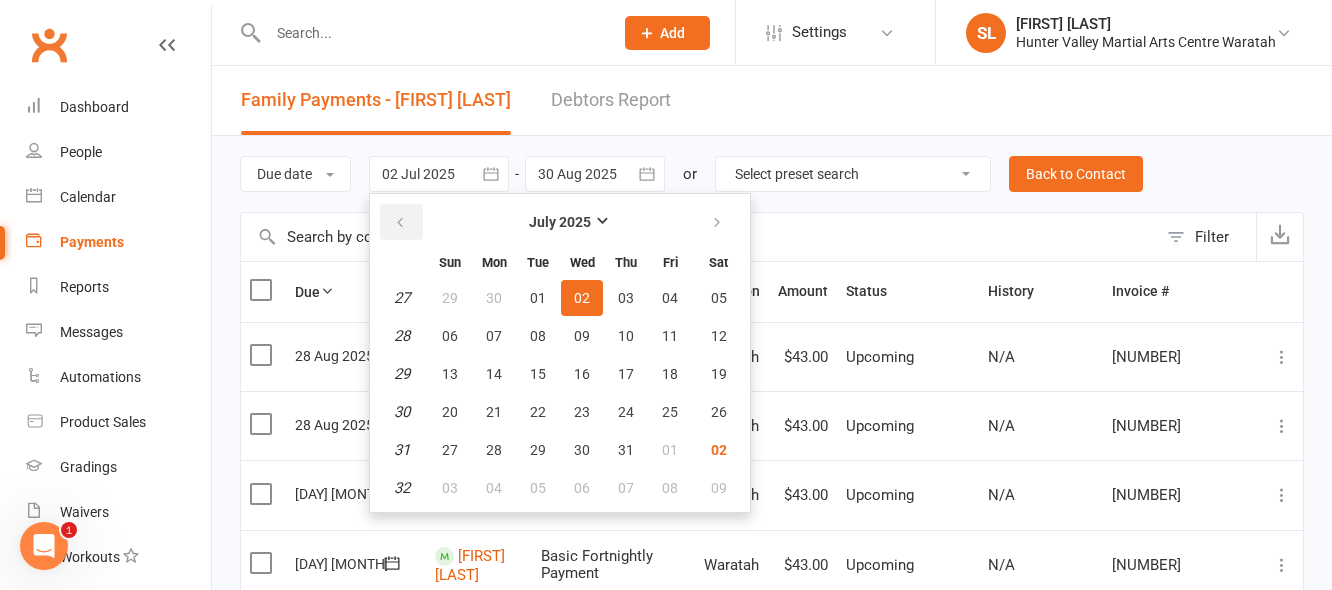 click at bounding box center [400, 223] 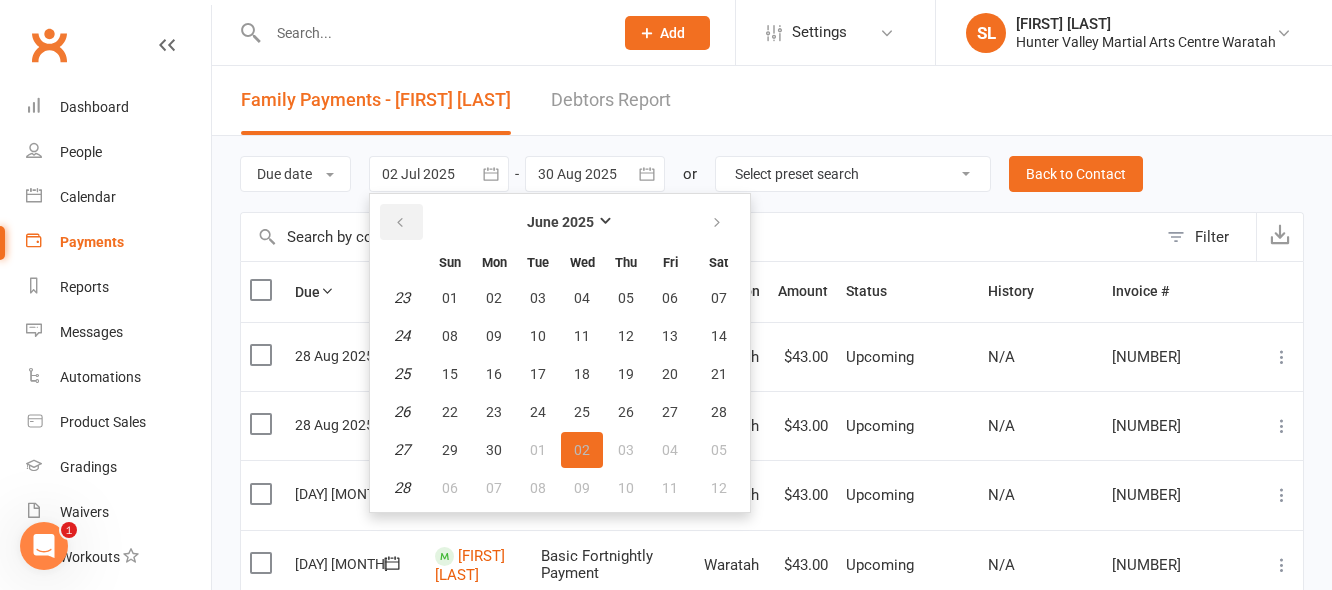 click at bounding box center [400, 223] 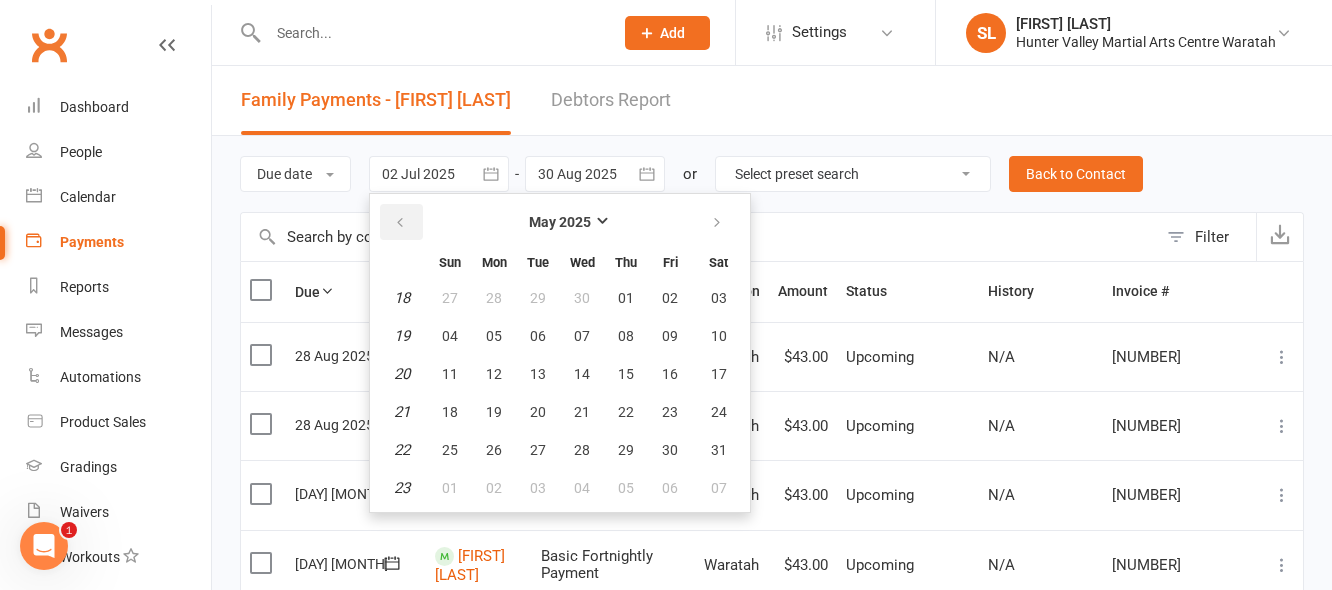click at bounding box center [400, 223] 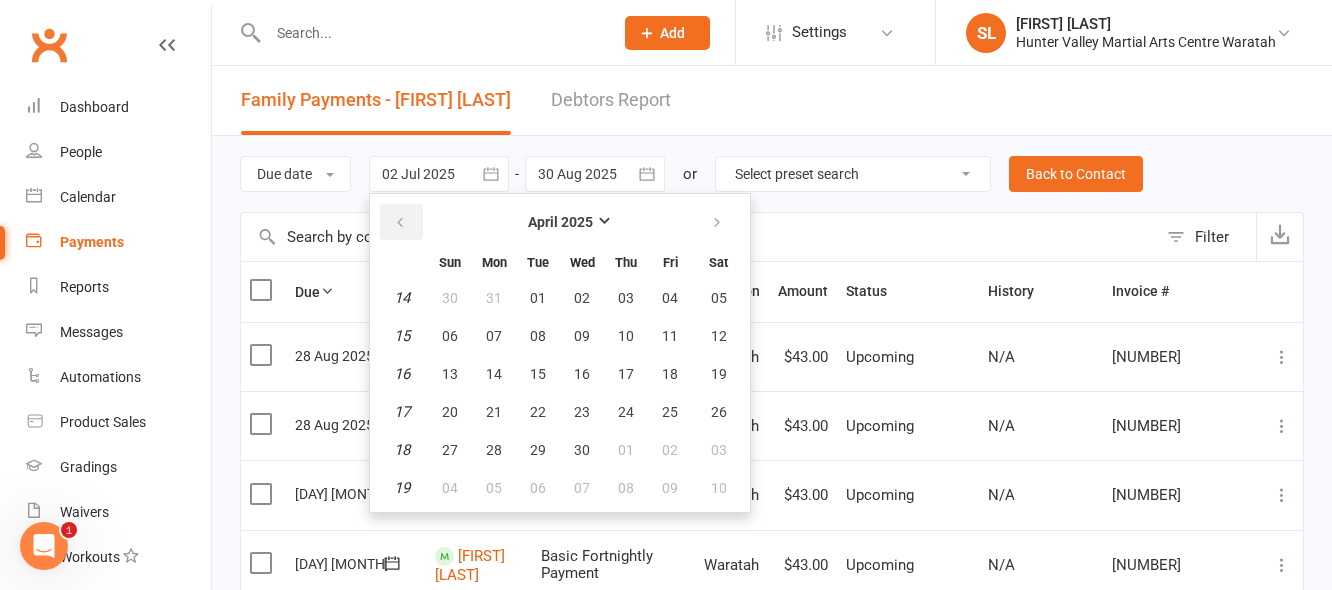 click at bounding box center (400, 223) 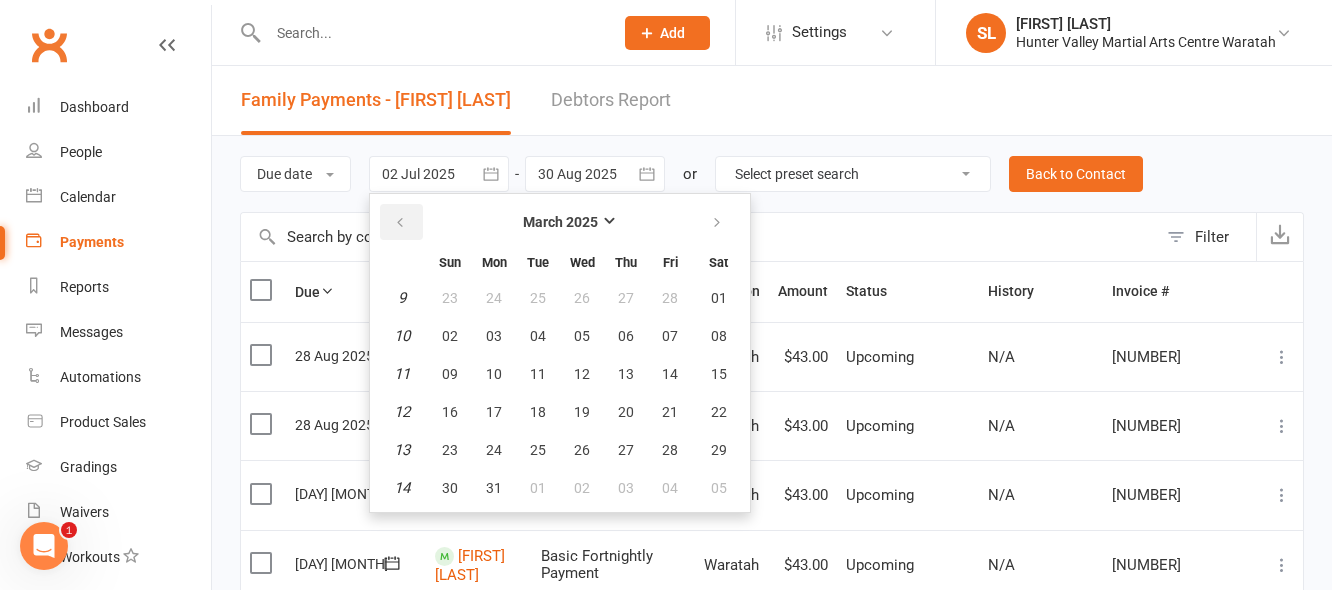 click at bounding box center (400, 223) 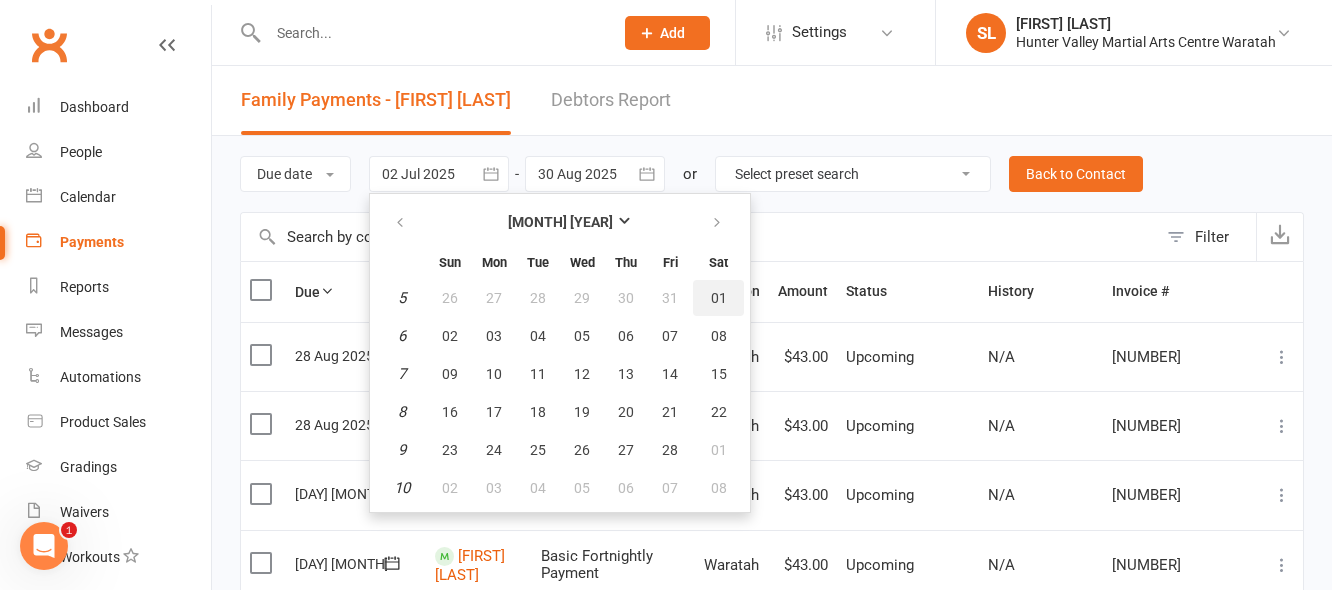 click on "01" at bounding box center [719, 298] 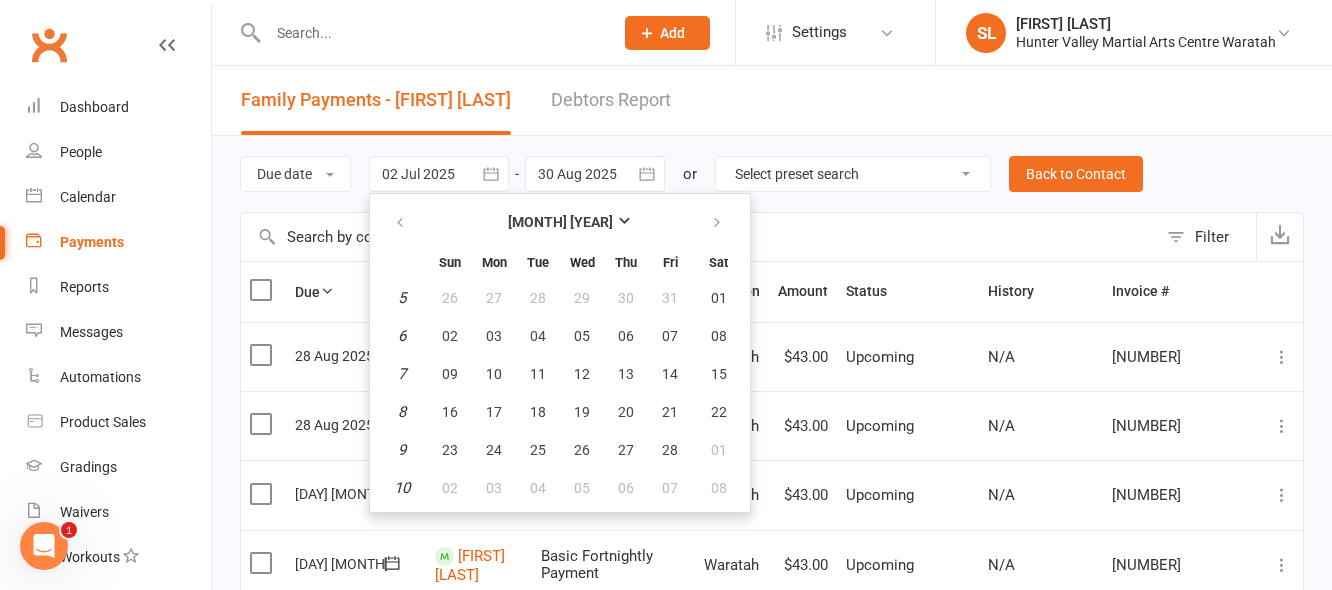 type on "[DAY] [MONTH] [YEAR]" 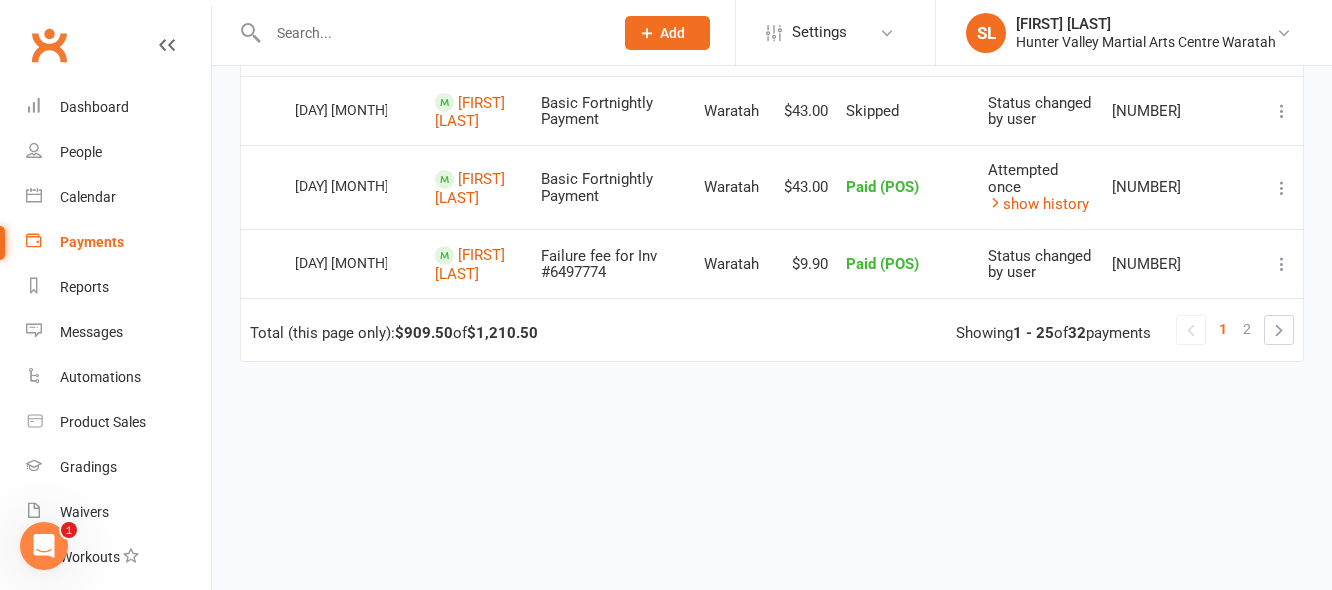 scroll, scrollTop: 1914, scrollLeft: 0, axis: vertical 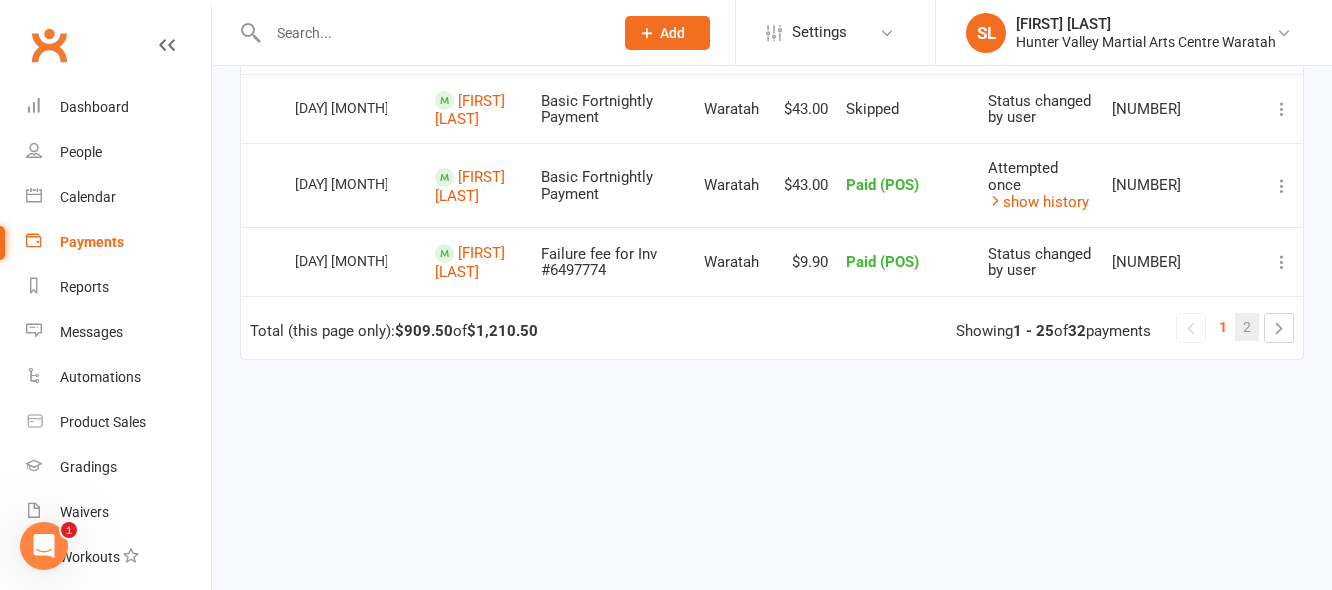 click on "2" at bounding box center (1247, 327) 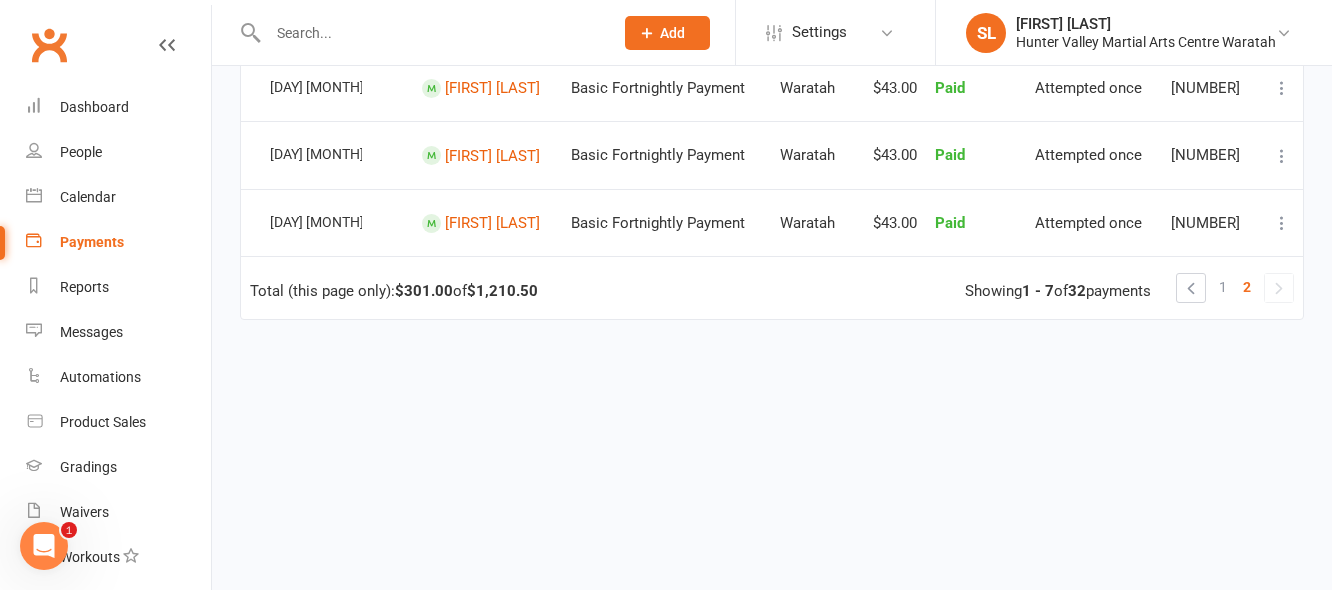 scroll, scrollTop: 548, scrollLeft: 0, axis: vertical 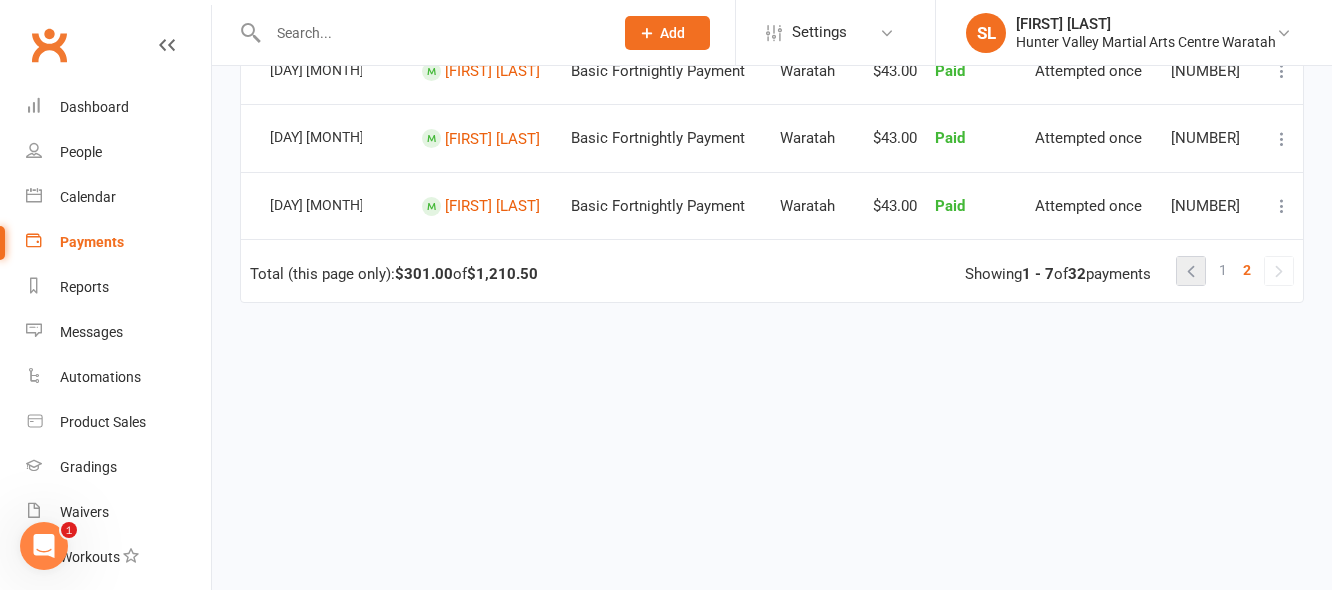 click at bounding box center (1191, 271) 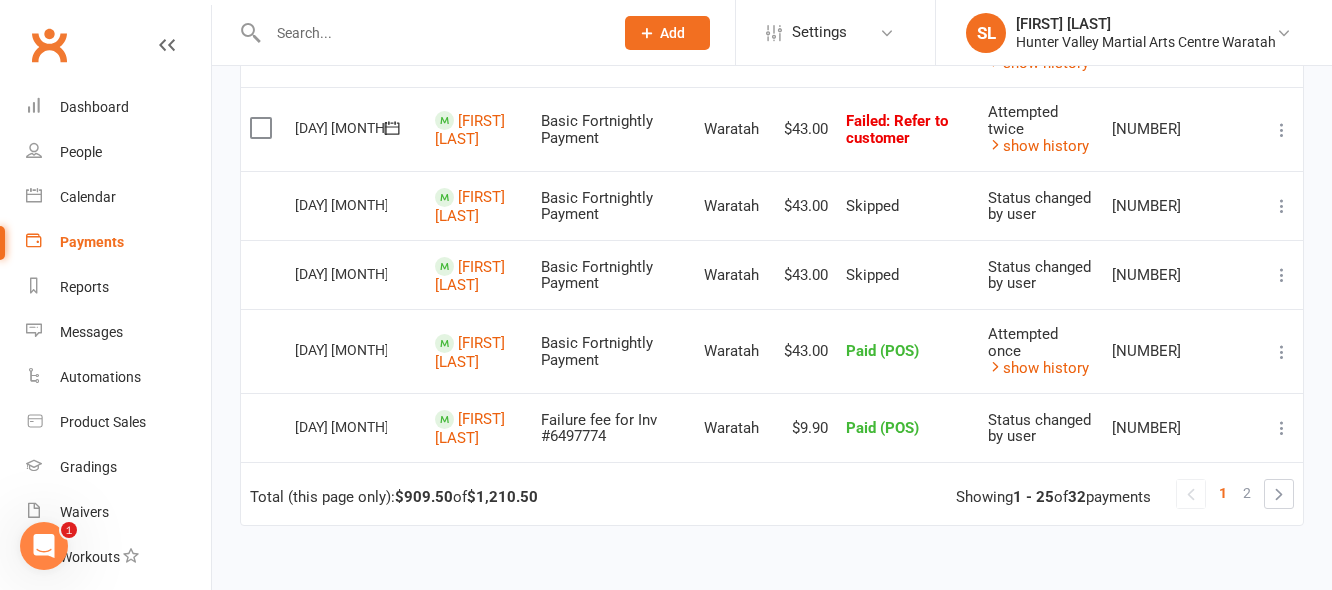 scroll, scrollTop: 1914, scrollLeft: 0, axis: vertical 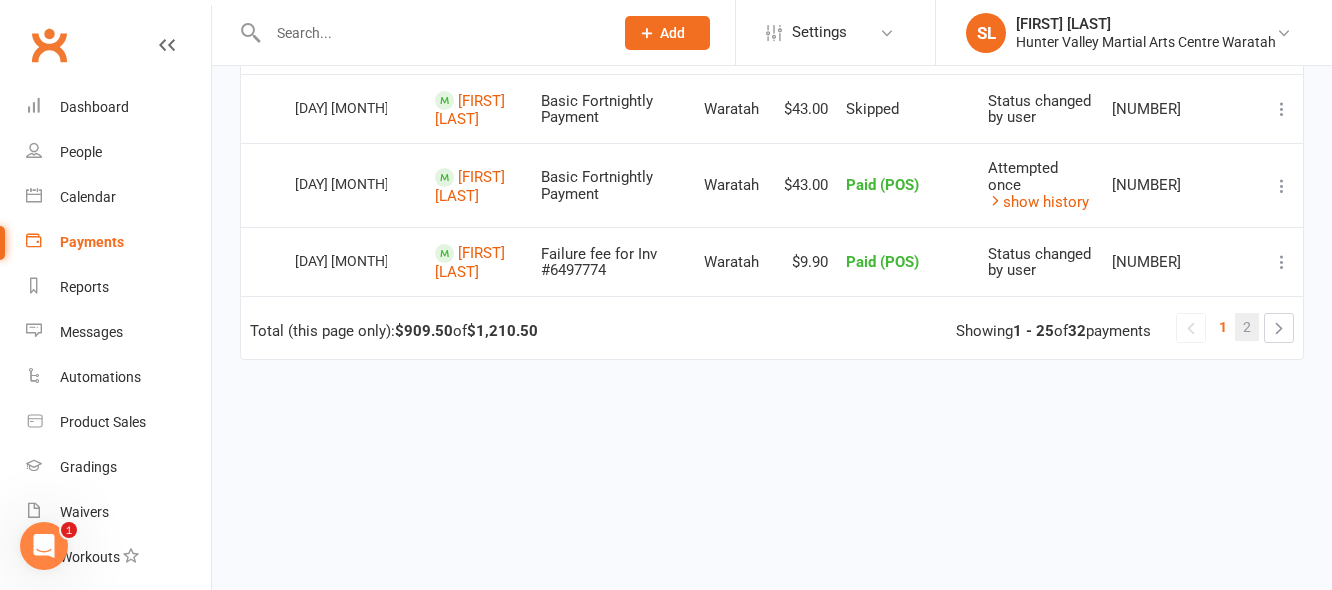 click on "2" at bounding box center [1247, 327] 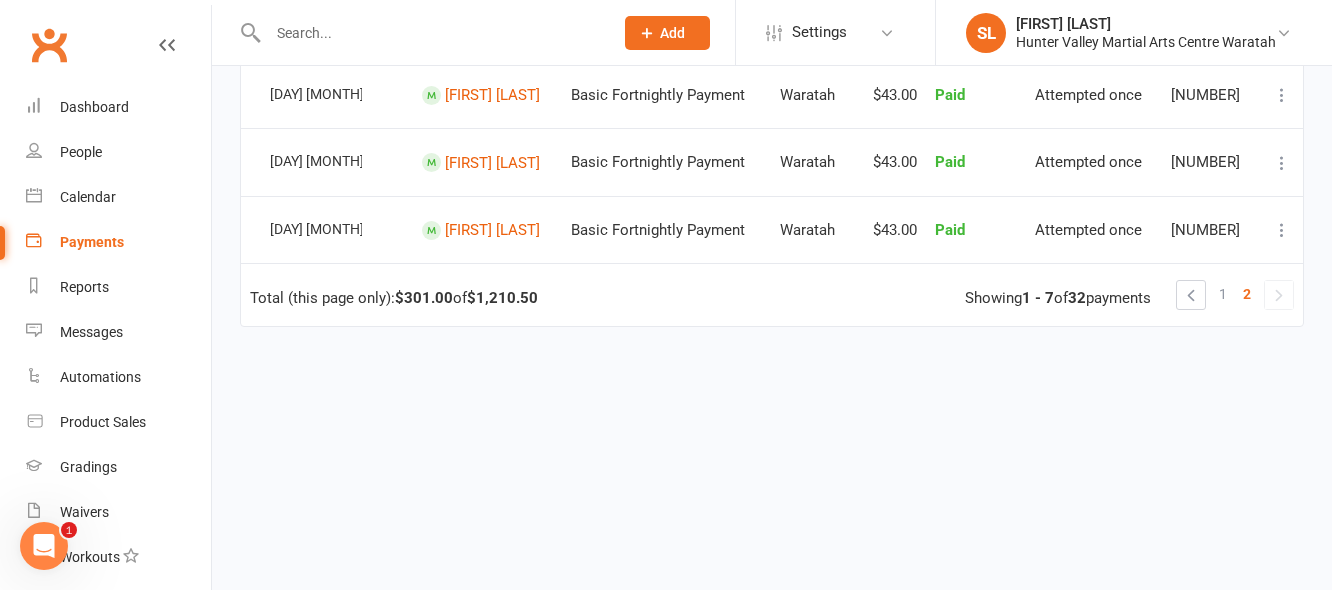 scroll, scrollTop: 548, scrollLeft: 0, axis: vertical 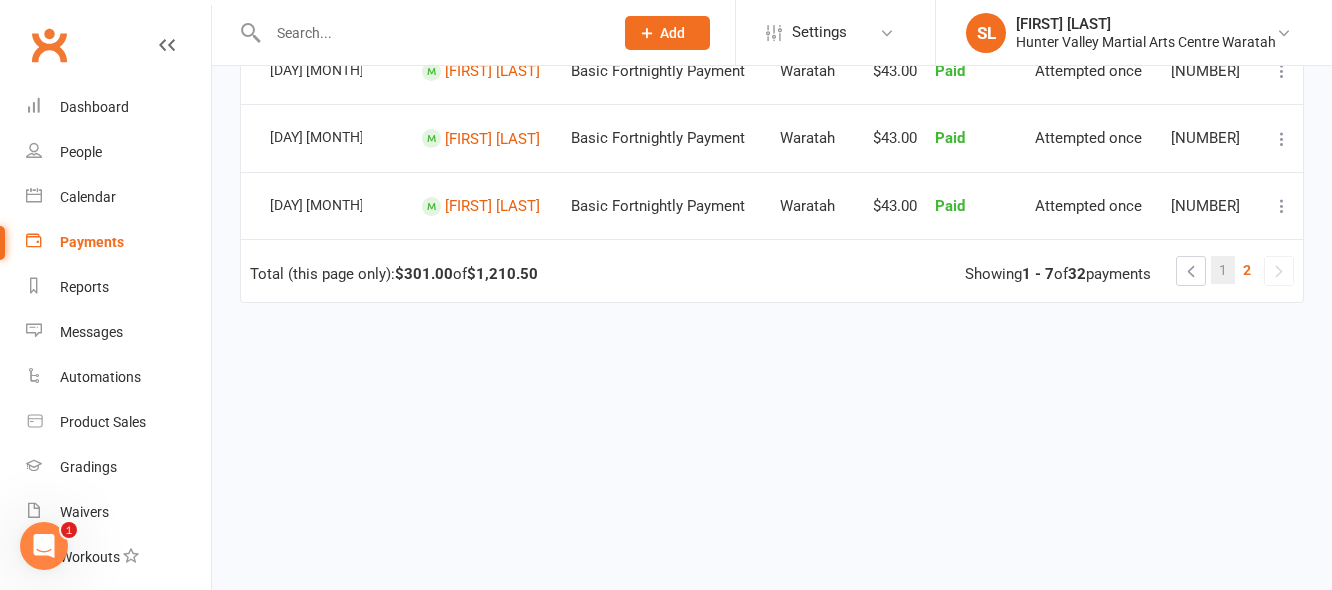 click on "1" at bounding box center [1223, 270] 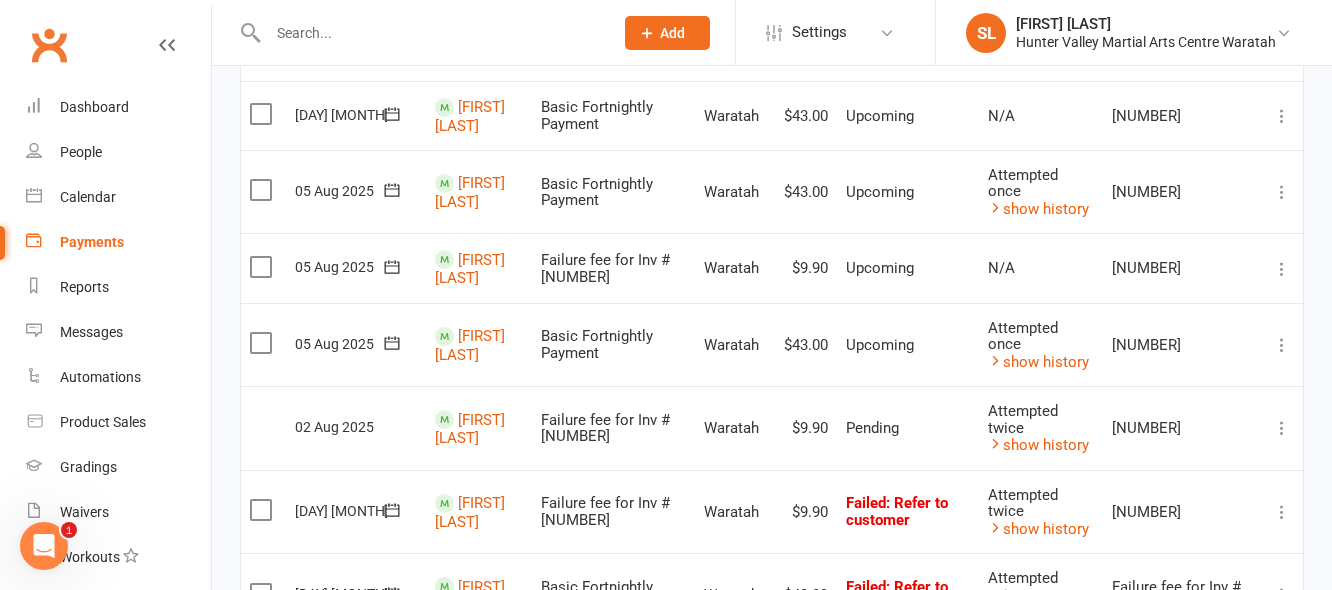 scroll, scrollTop: 414, scrollLeft: 0, axis: vertical 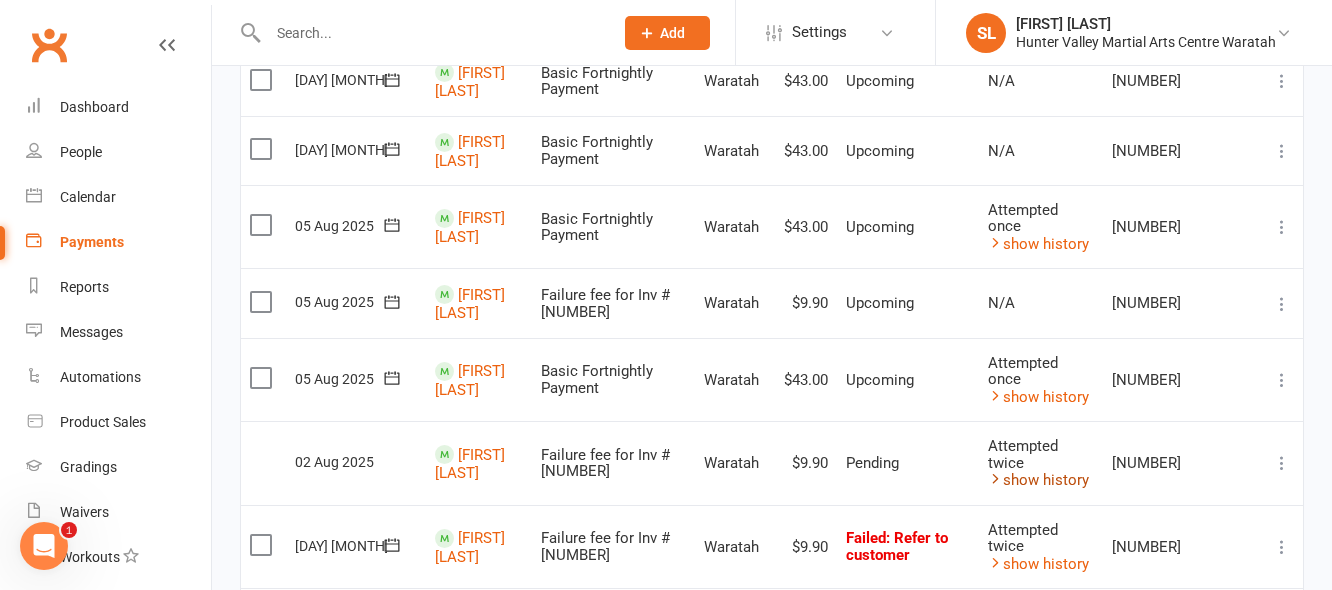 click on "show history" at bounding box center (1038, 480) 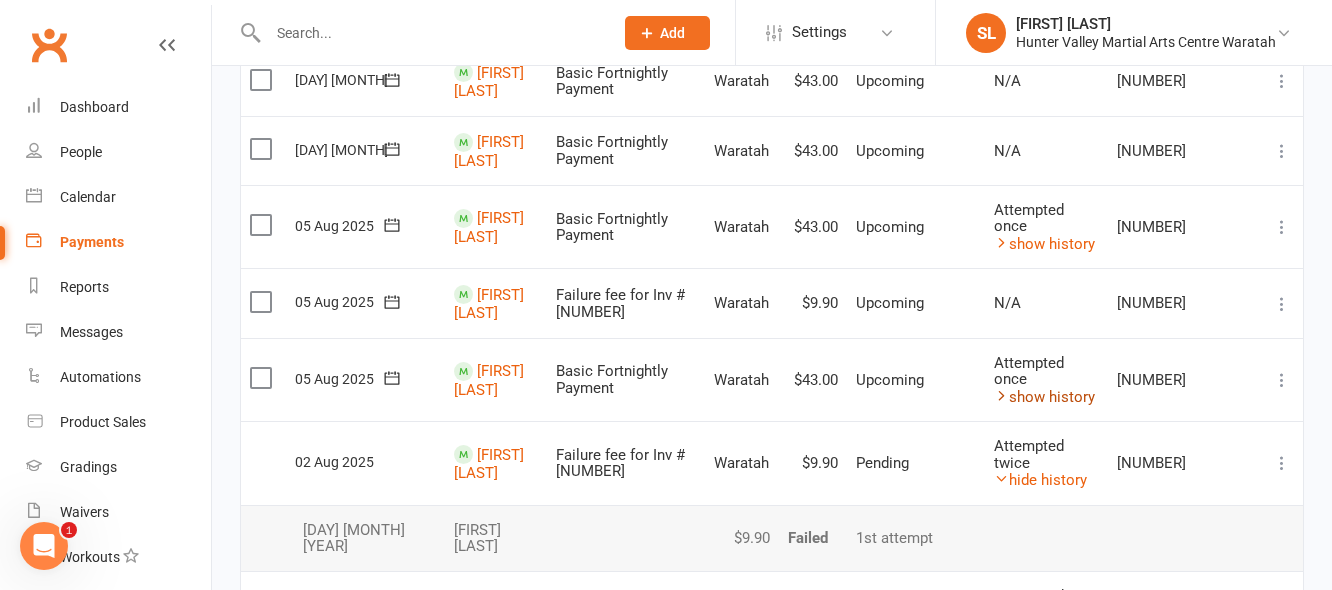 click on "show history" at bounding box center [1044, 397] 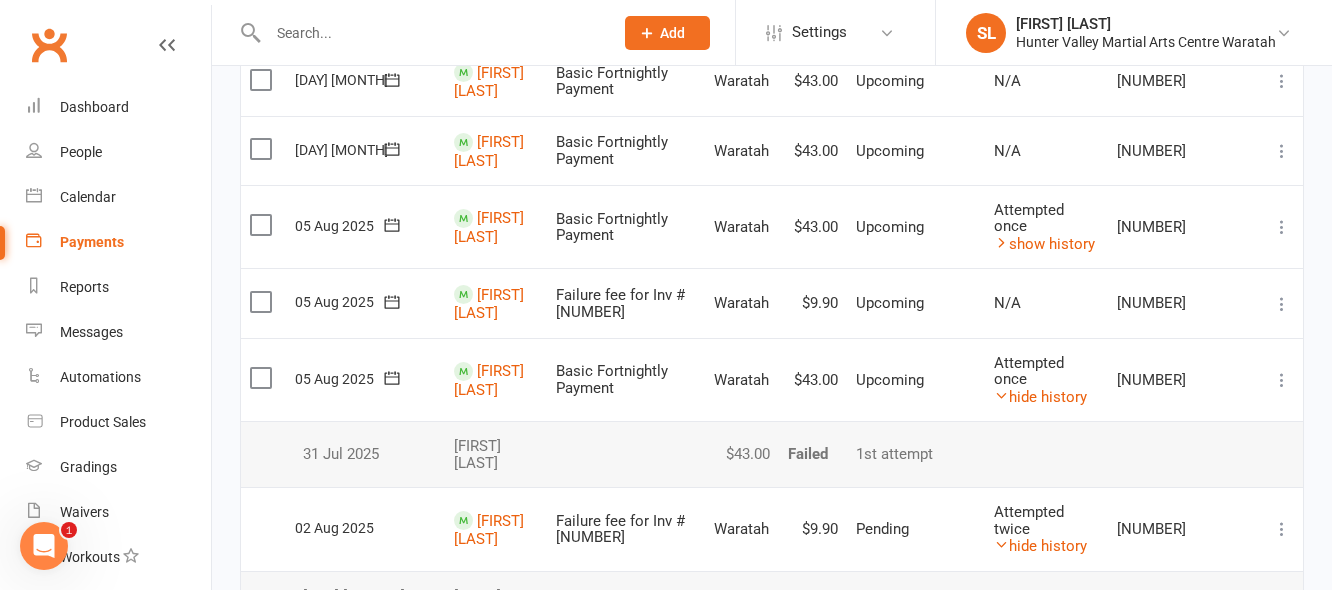 scroll, scrollTop: 314, scrollLeft: 0, axis: vertical 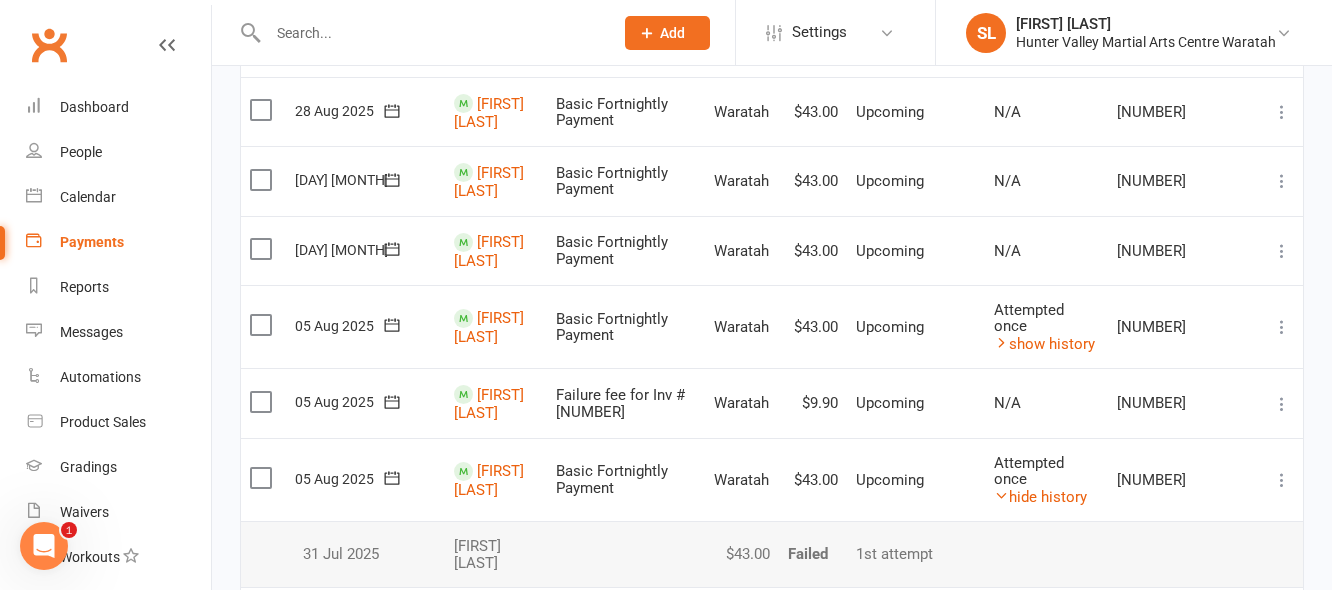 click at bounding box center (1282, 251) 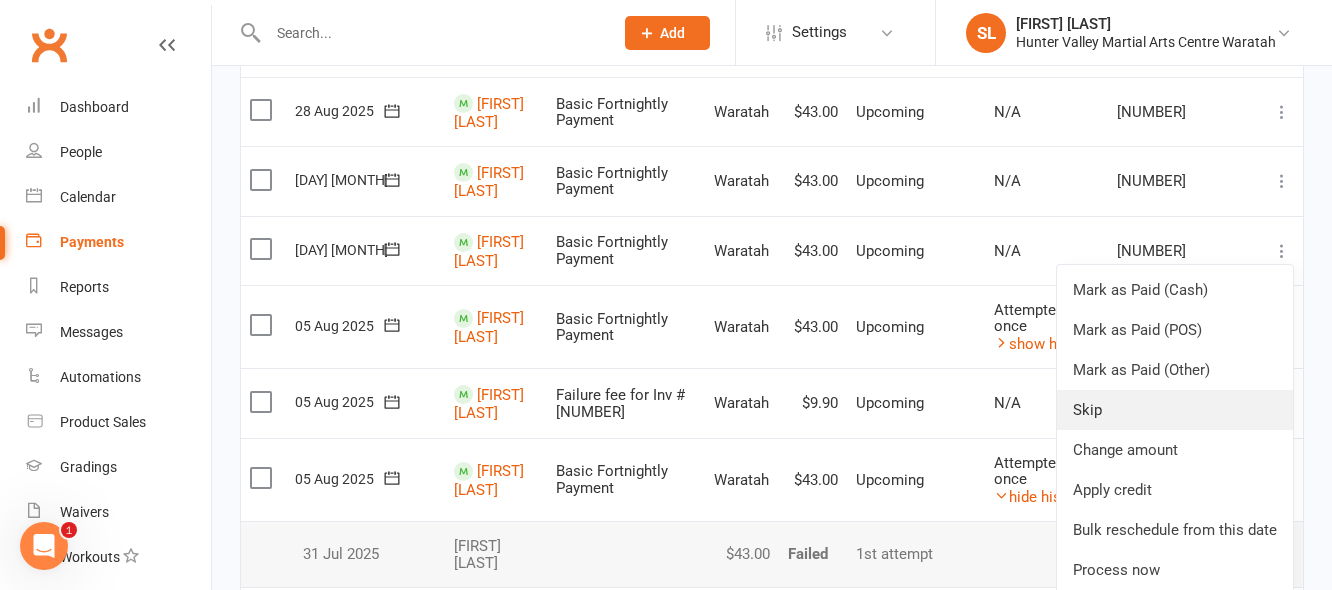 click on "Skip" at bounding box center (1175, 410) 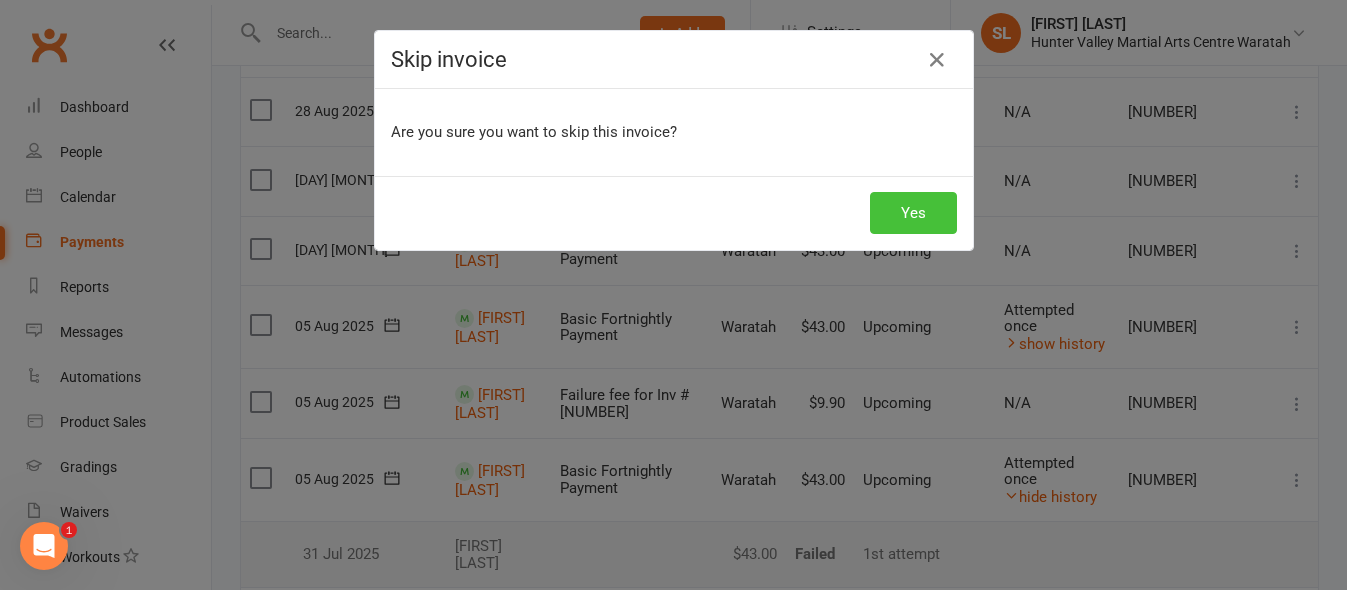 click on "Yes" at bounding box center [913, 213] 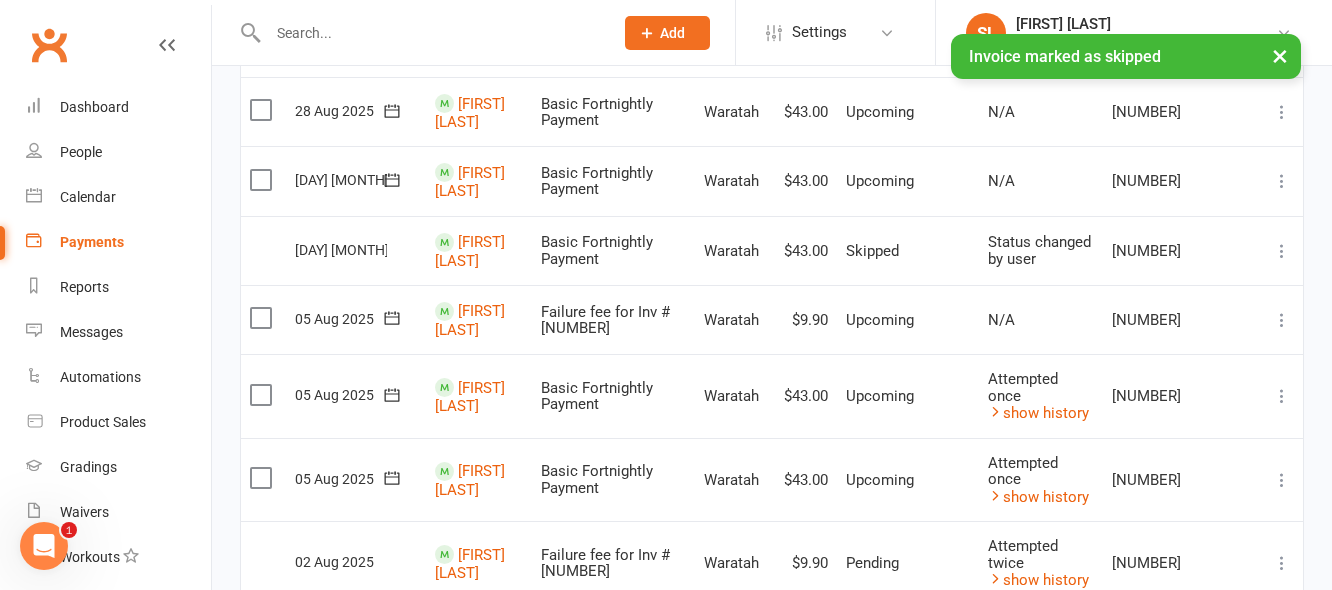 click at bounding box center (1282, 181) 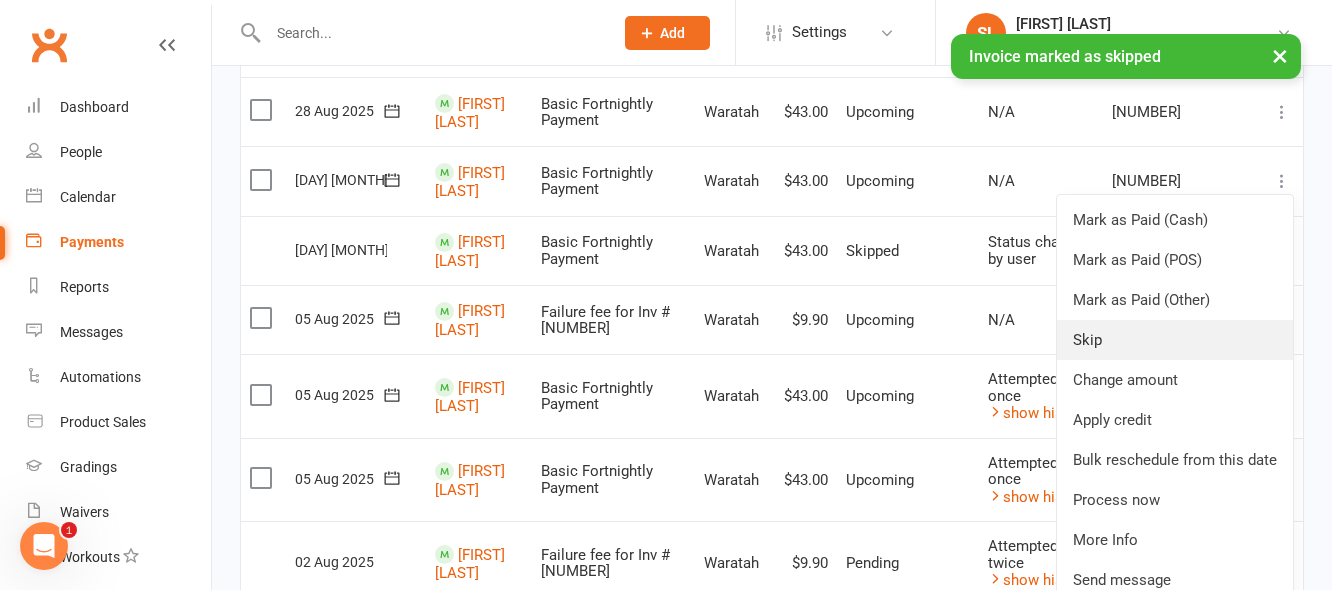 click on "Skip" at bounding box center (1175, 340) 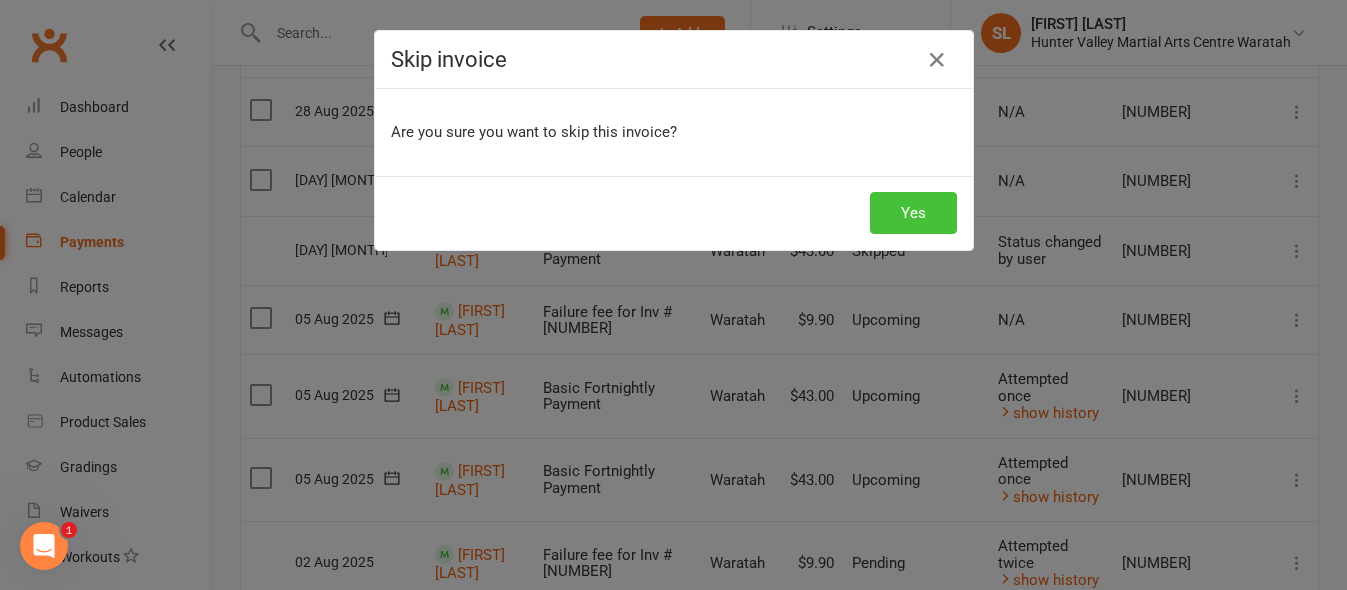 click on "Yes" at bounding box center [913, 213] 